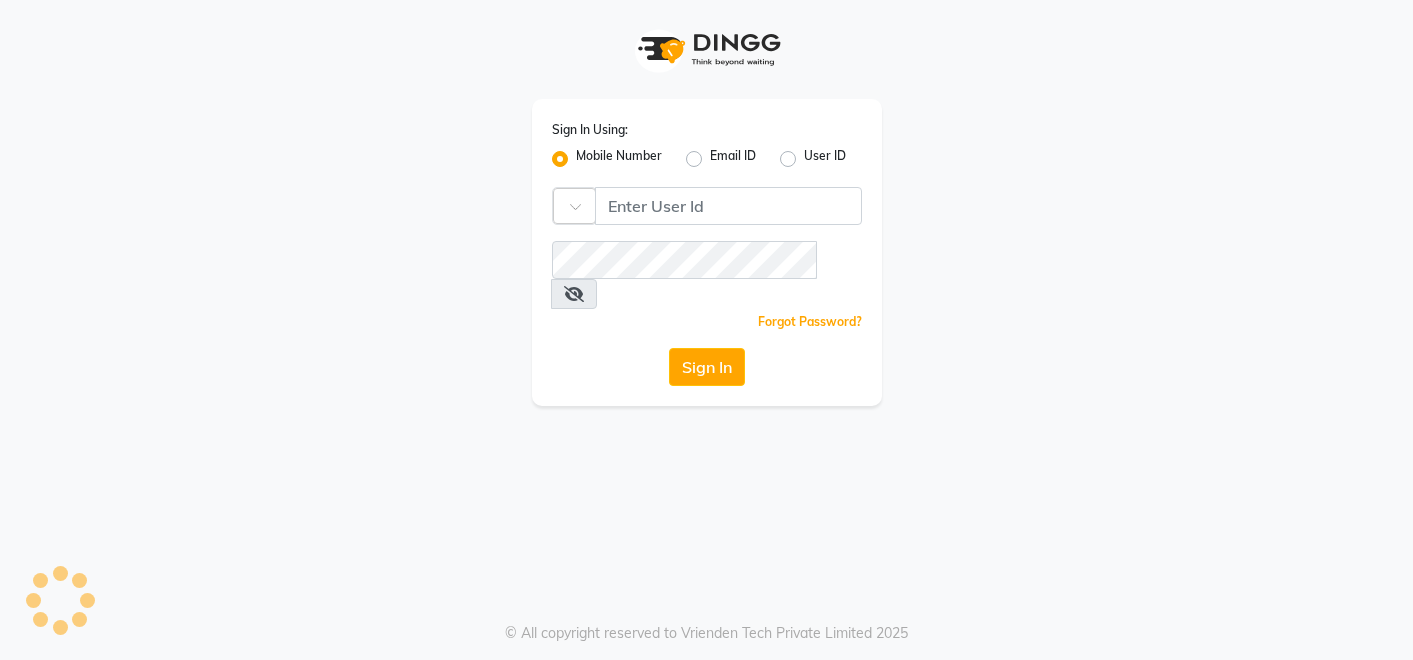 scroll, scrollTop: 0, scrollLeft: 0, axis: both 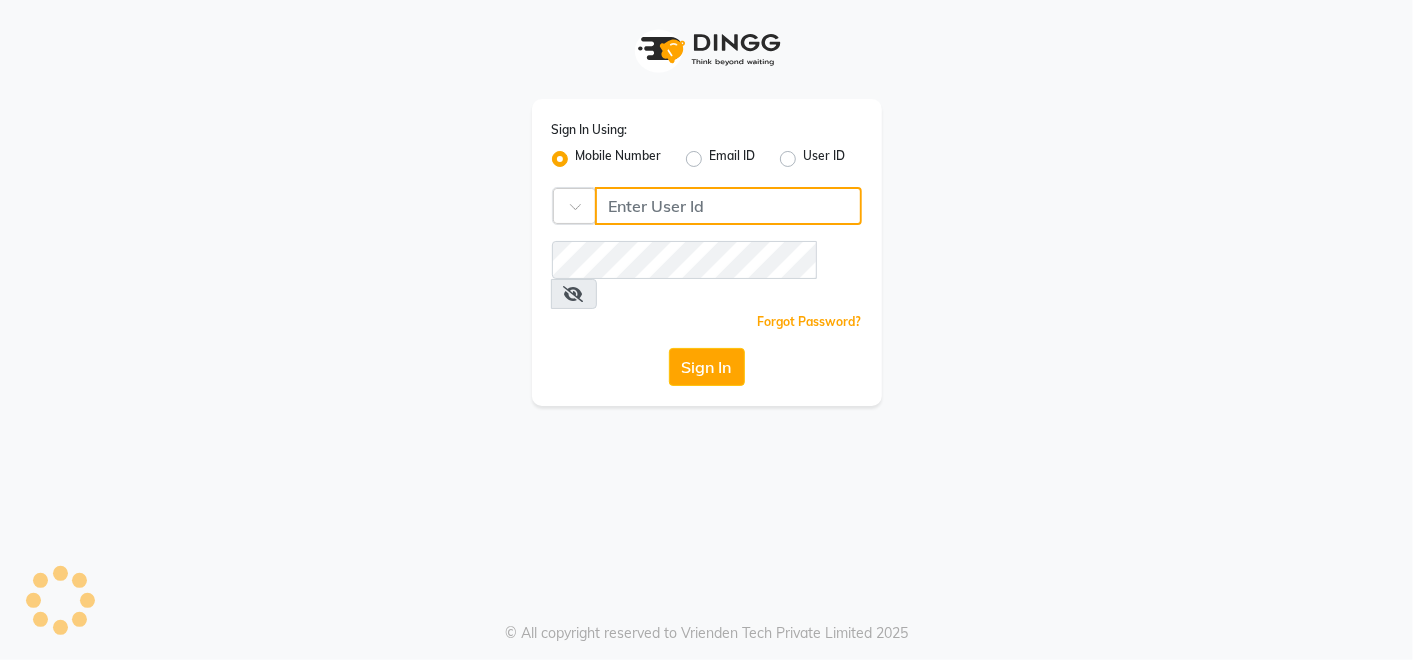 type on "9511763398" 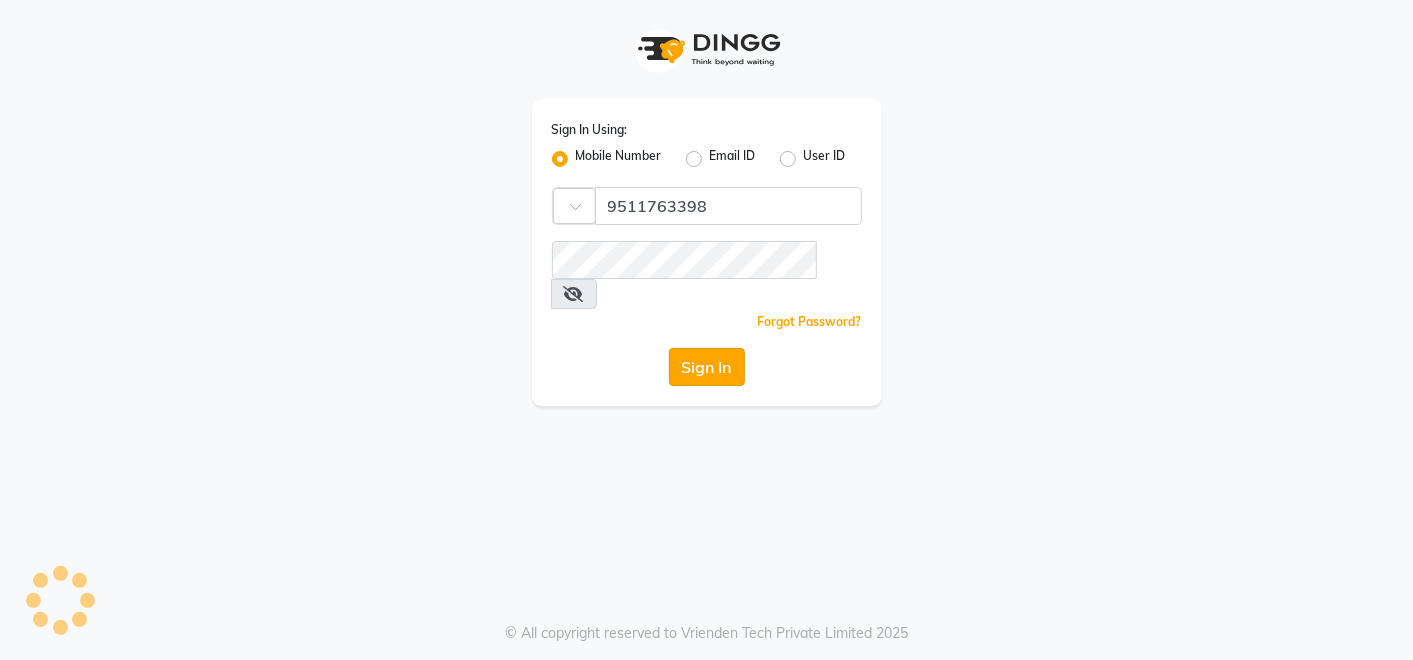 click on "Sign In" 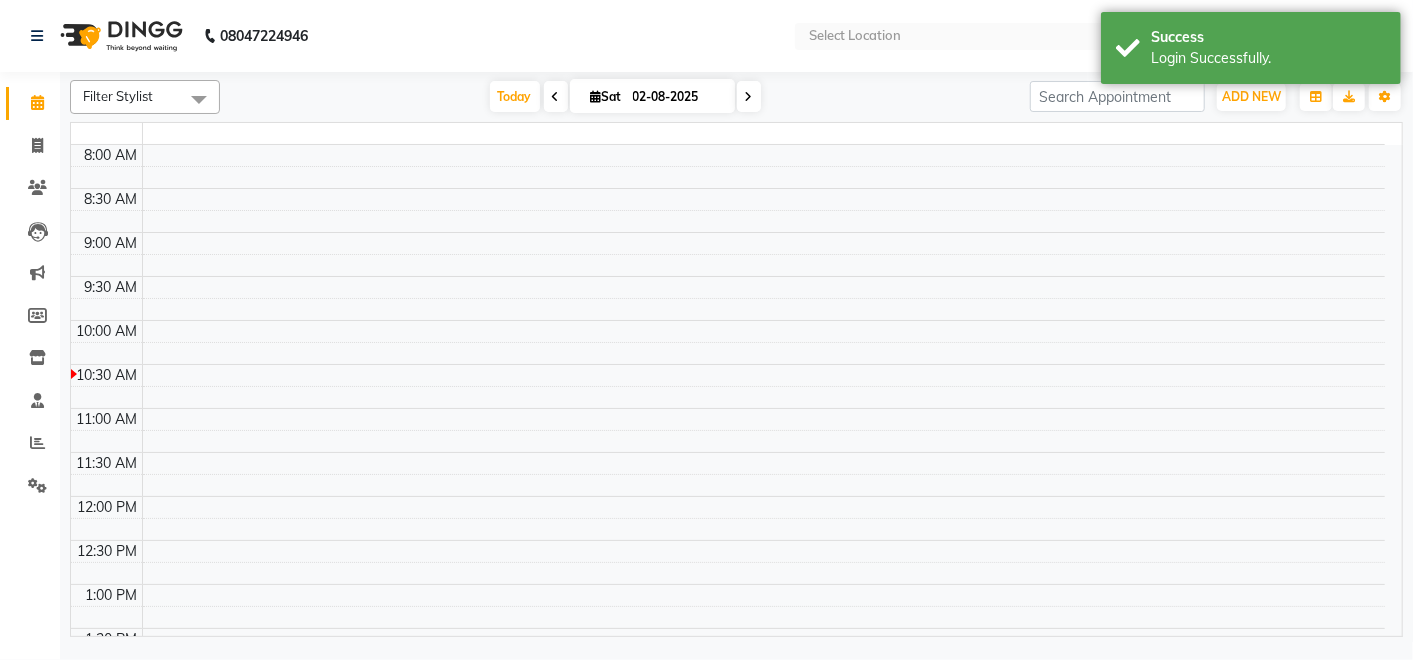 select on "en" 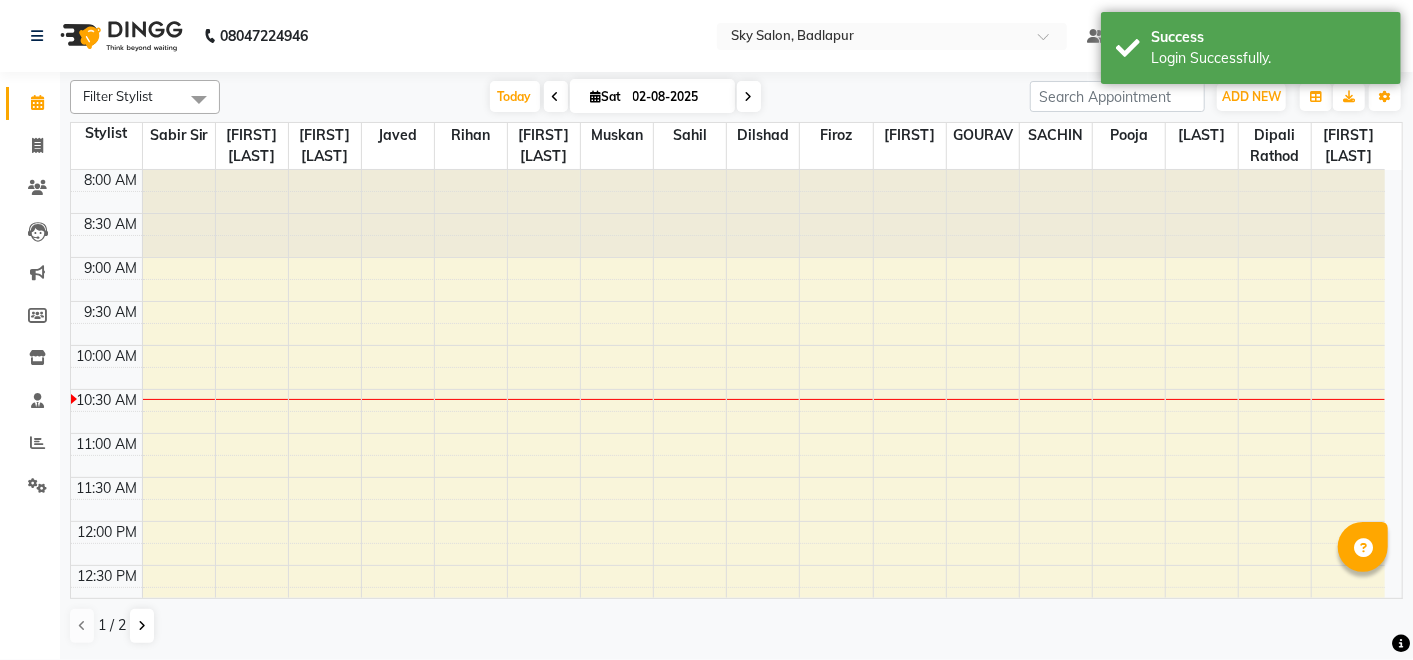 scroll, scrollTop: 0, scrollLeft: 0, axis: both 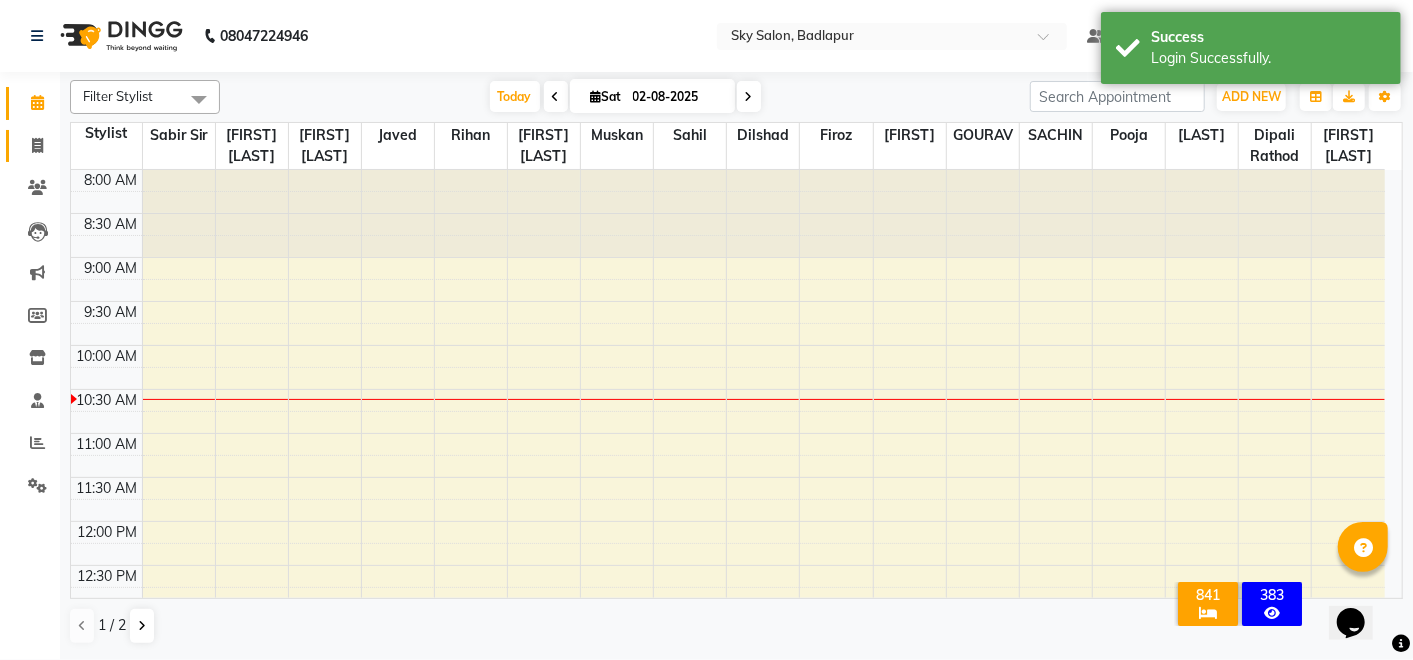 click 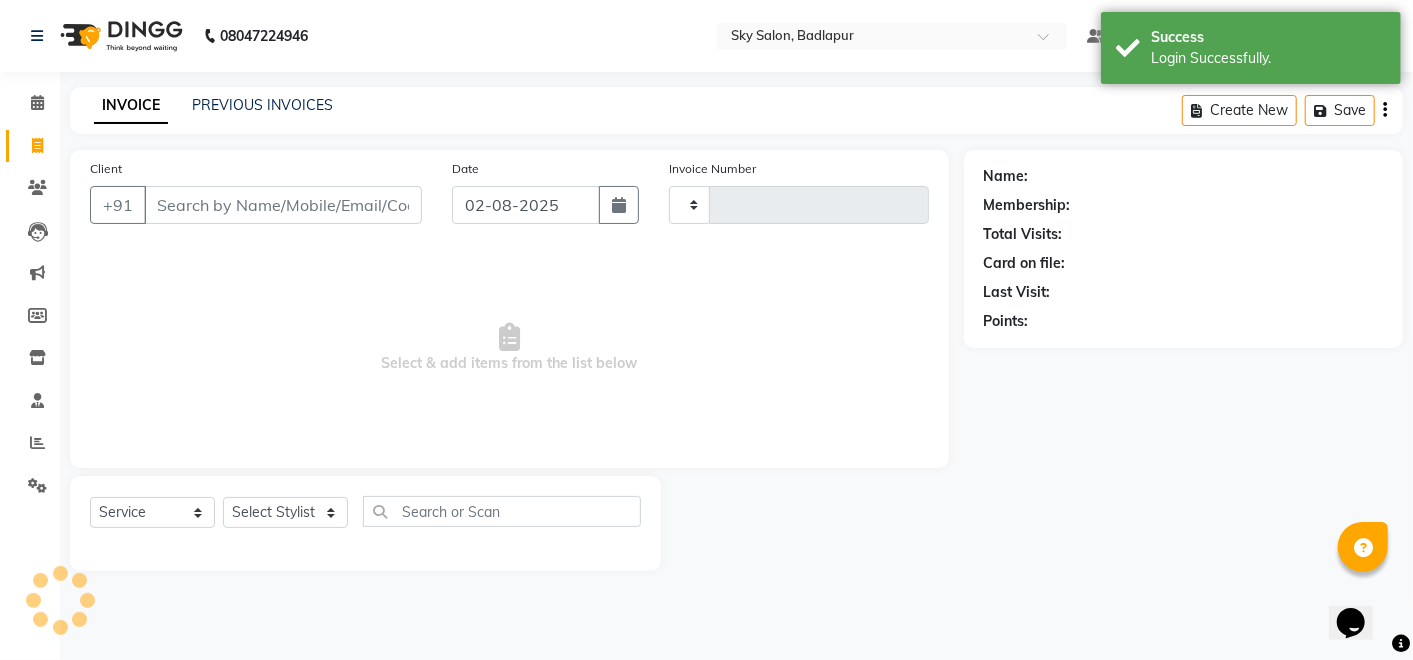 type on "3727" 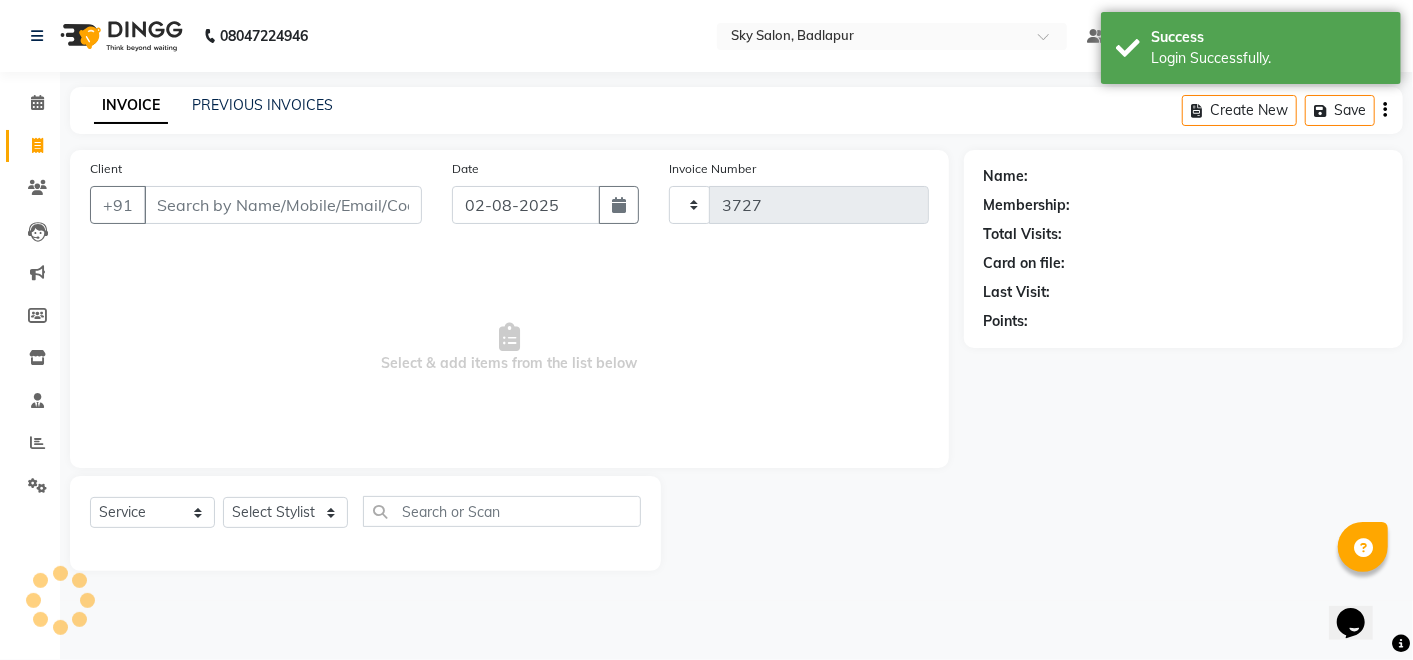 select on "6927" 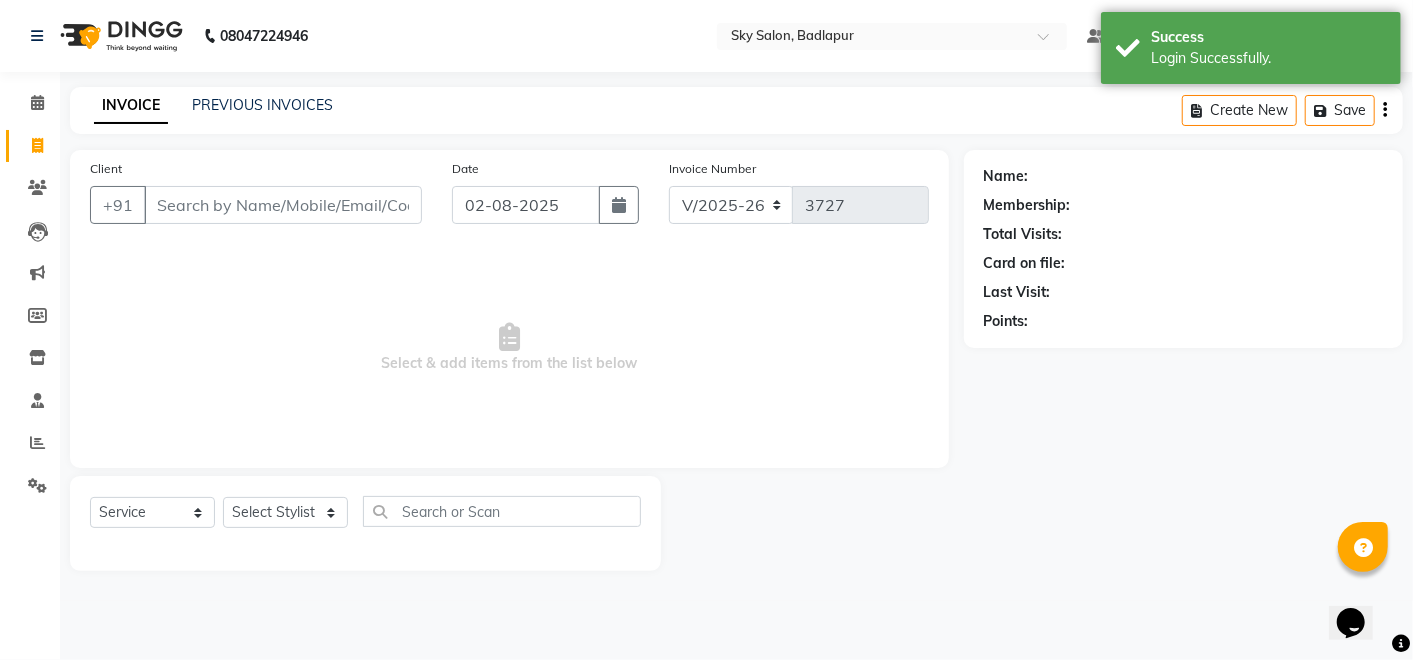 click on "Client" at bounding box center (283, 205) 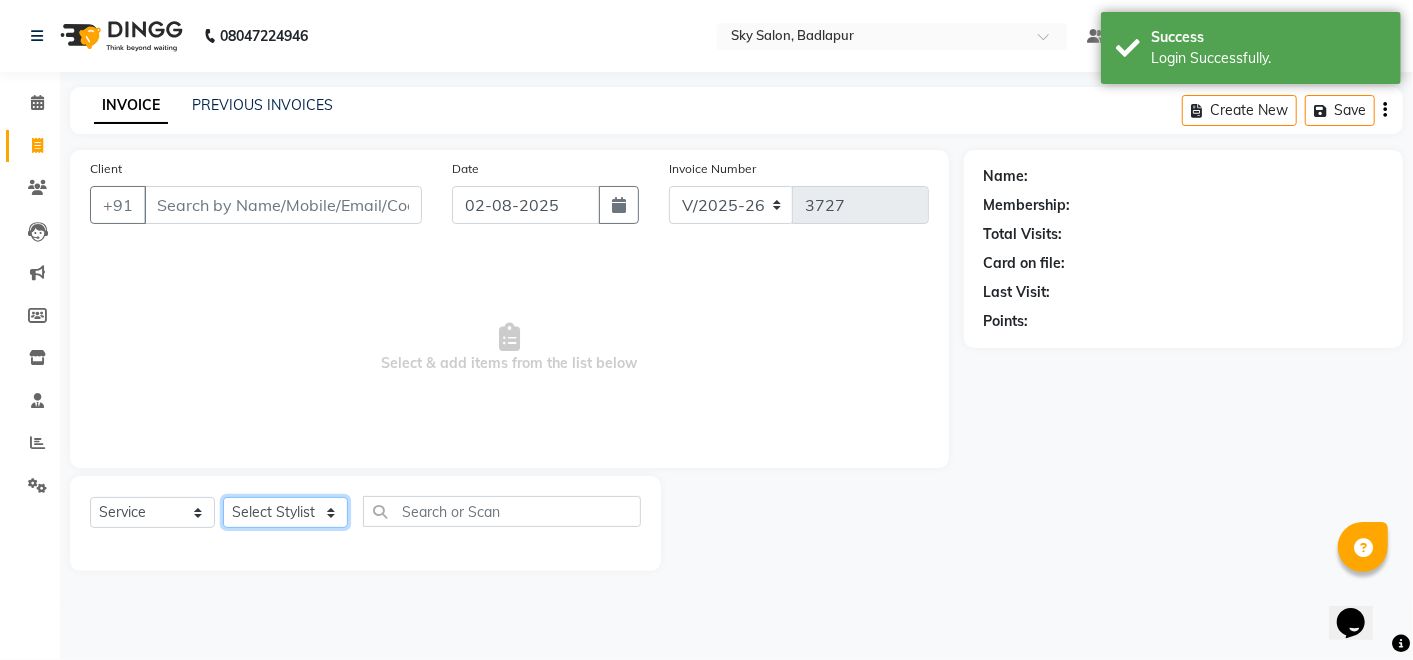 click on "Select Stylist Afreen sayyed Amir Bharti Raipure Chandan Shamnani Dilshad Dipali Rathod Divya mam Firoz GOURAV Jakir sir javed muskan pooja Rihan Sabir sir SACHIN Sahil Sam sir Sandhya jaiswal semi Shamim Ahmad" 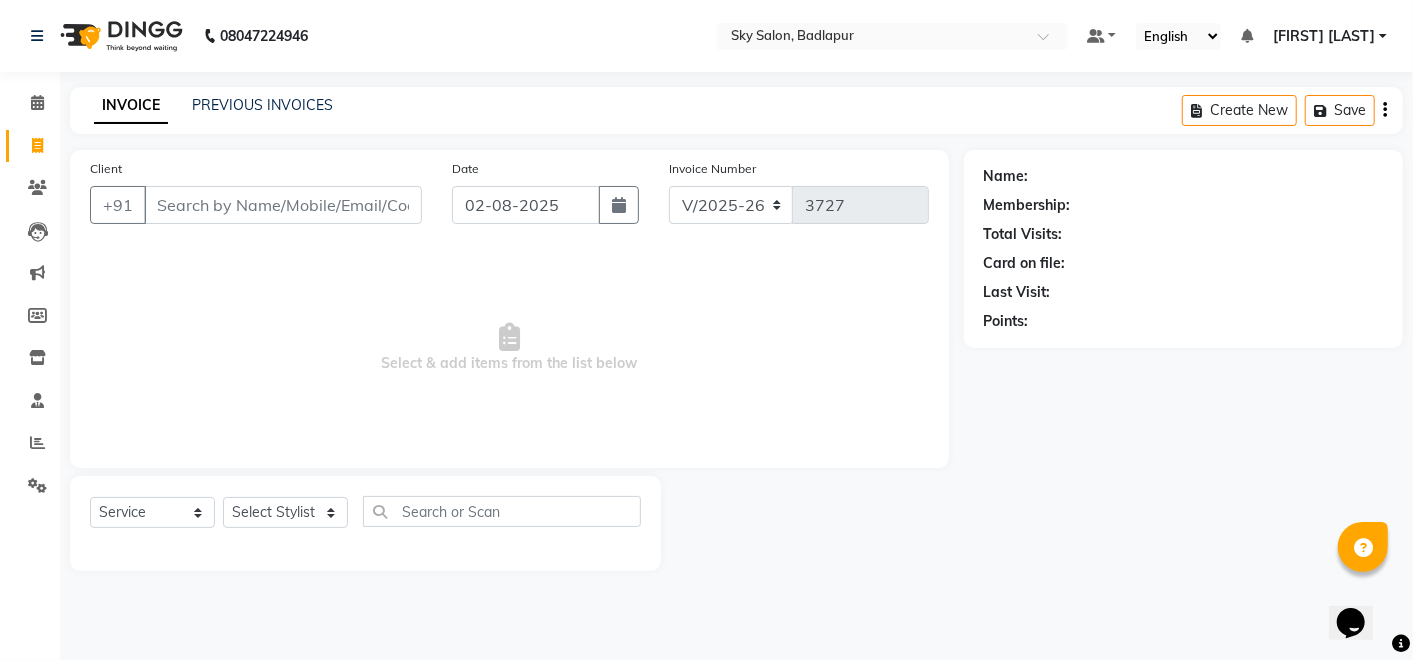 click on "Select Stylist Afreen sayyed Amir Bharti Raipure Chandan Shamnani Dilshad Dipali Rathod Divya mam Firoz GOURAV Jakir sir javed muskan pooja Rihan Sabir sir SACHIN Sahil Sam sir Sandhya jaiswal semi Shamim Ahmad Name: Membership: Total Visits: Card on file: Last Visit:" at bounding box center [706, 330] 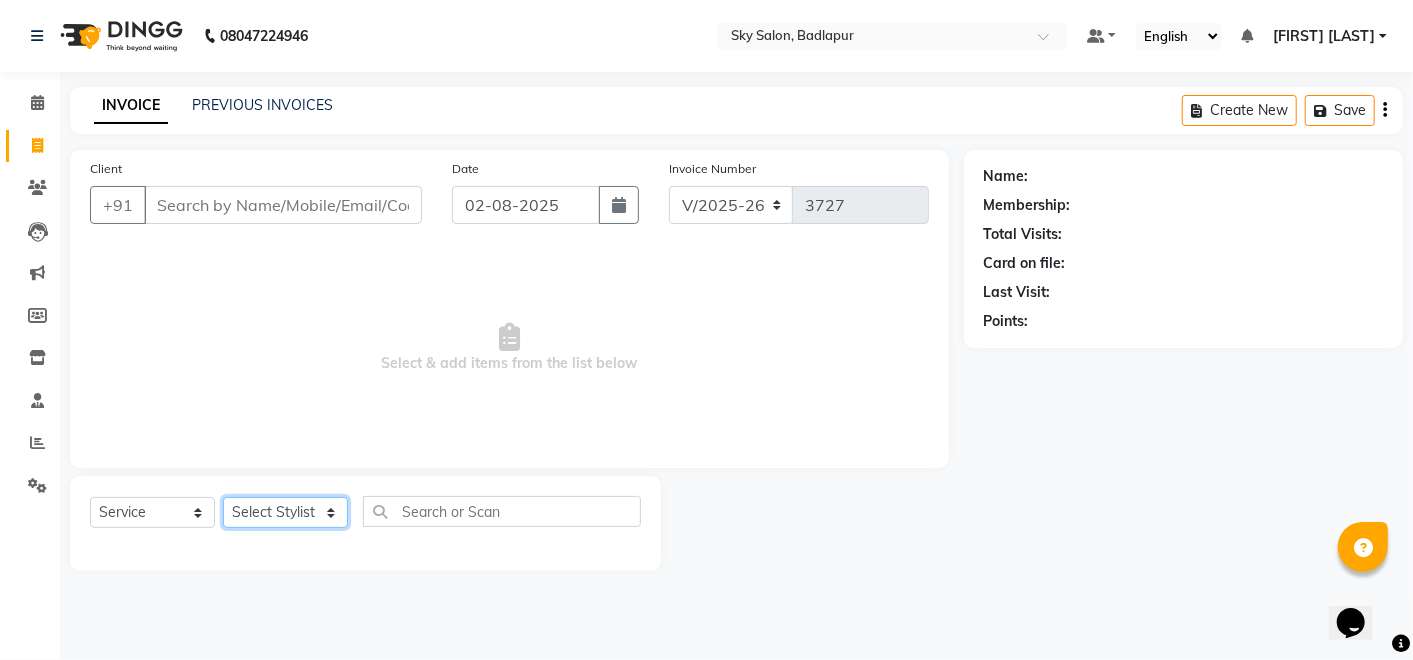 click on "Select Stylist Afreen sayyed Amir Bharti Raipure Chandan Shamnani Dilshad Dipali Rathod Divya mam Firoz GOURAV Jakir sir javed muskan pooja Rihan Sabir sir SACHIN Sahil Sam sir Sandhya jaiswal semi Shamim Ahmad" 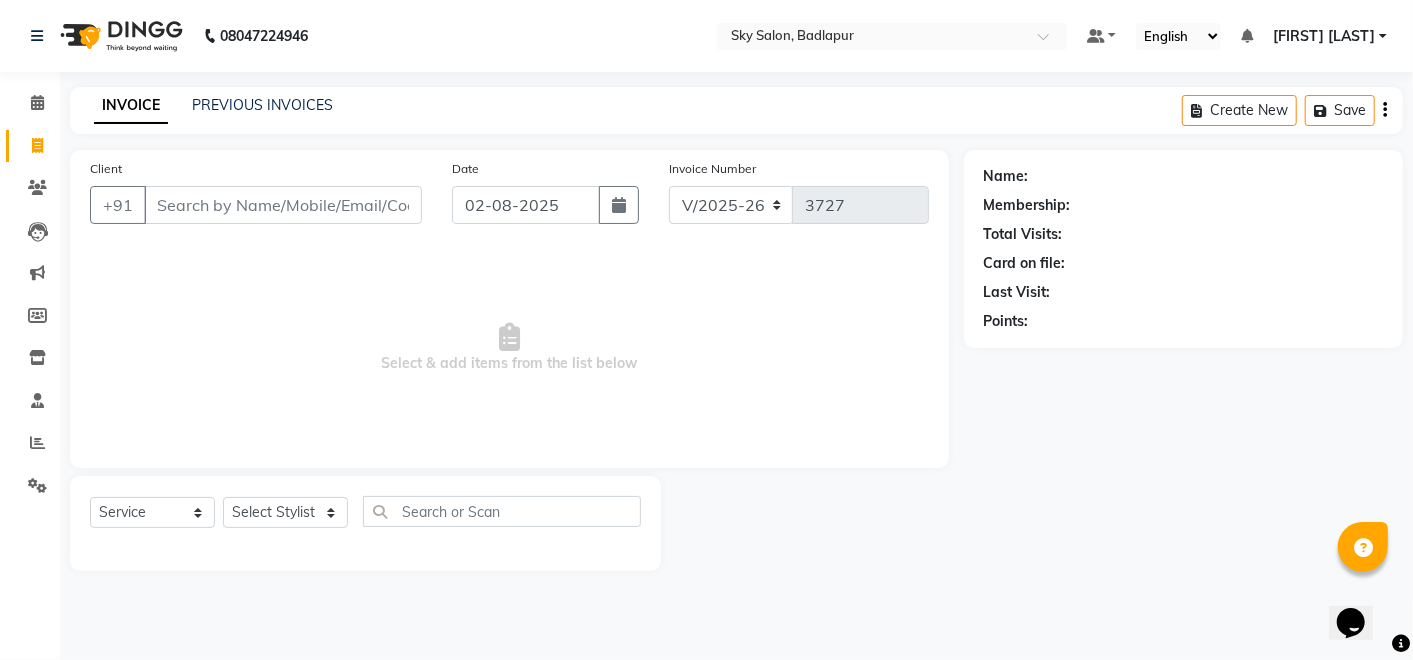 click on "Select Stylist Afreen sayyed Amir Bharti Raipure Chandan Shamnani Dilshad Dipali Rathod Divya mam Firoz GOURAV Jakir sir javed muskan pooja Rihan Sabir sir SACHIN Sahil Sam sir Sandhya jaiswal semi Shamim Ahmad Name: Membership: Total Visits: Card on file: Last Visit:" at bounding box center [706, 330] 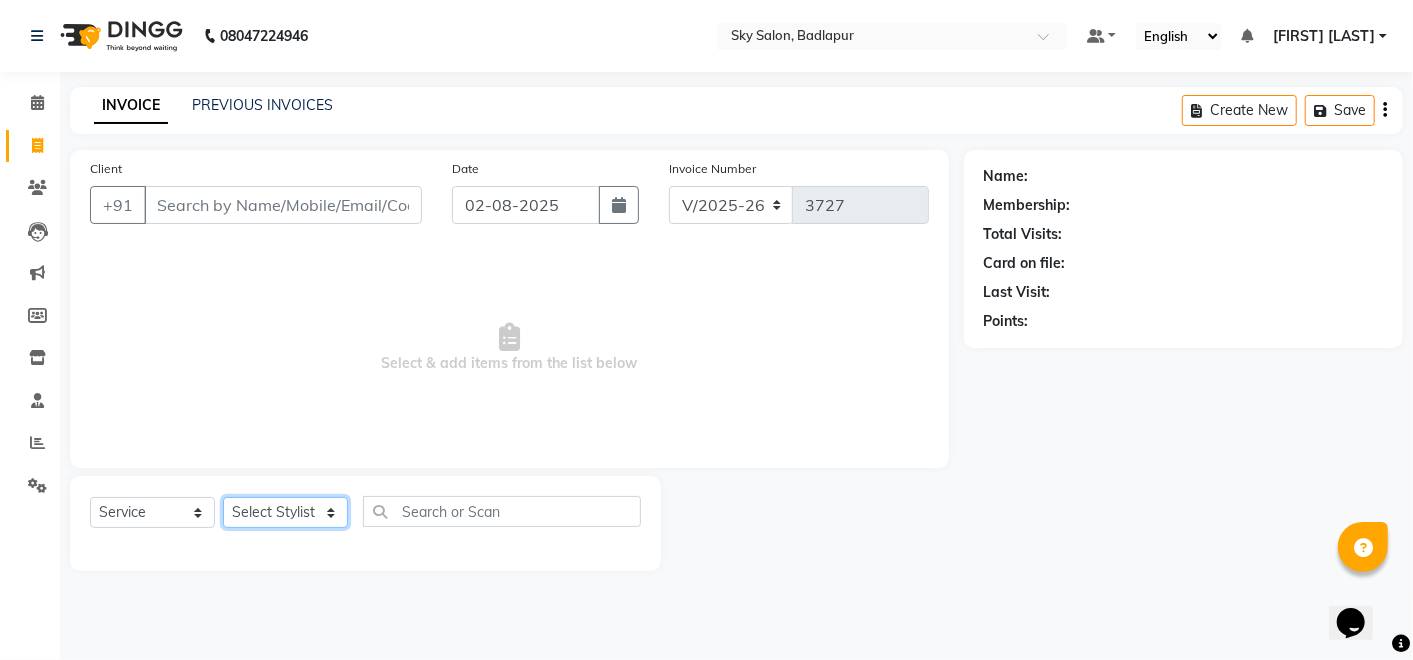 click on "Select Stylist Afreen sayyed Amir Bharti Raipure Chandan Shamnani Dilshad Dipali Rathod Divya mam Firoz GOURAV Jakir sir javed muskan pooja Rihan Sabir sir SACHIN Sahil Sam sir Sandhya jaiswal semi Shamim Ahmad" 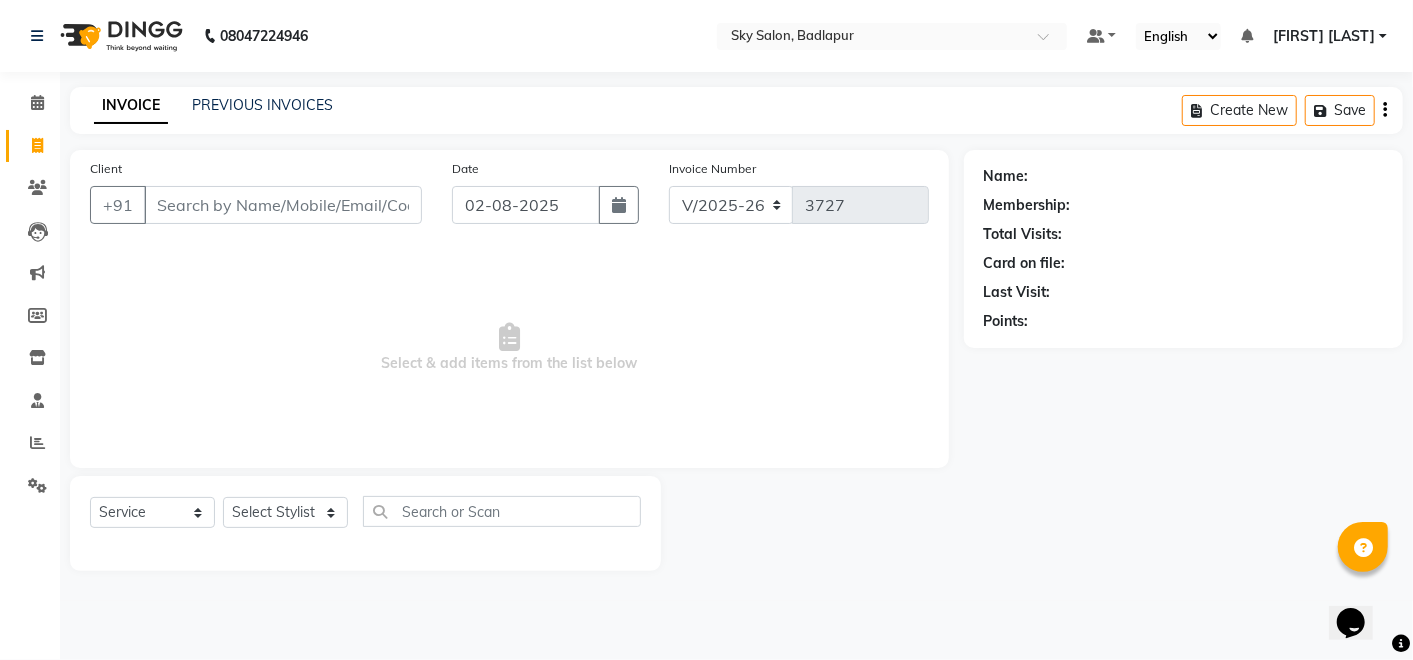 click on "Select Stylist Afreen sayyed Amir Bharti Raipure Chandan Shamnani Dilshad Dipali Rathod Divya mam Firoz GOURAV Jakir sir javed muskan pooja Rihan Sabir sir SACHIN Sahil Sam sir Sandhya jaiswal semi Shamim Ahmad Name: Membership: Total Visits: Card on file: Last Visit:" at bounding box center [706, 330] 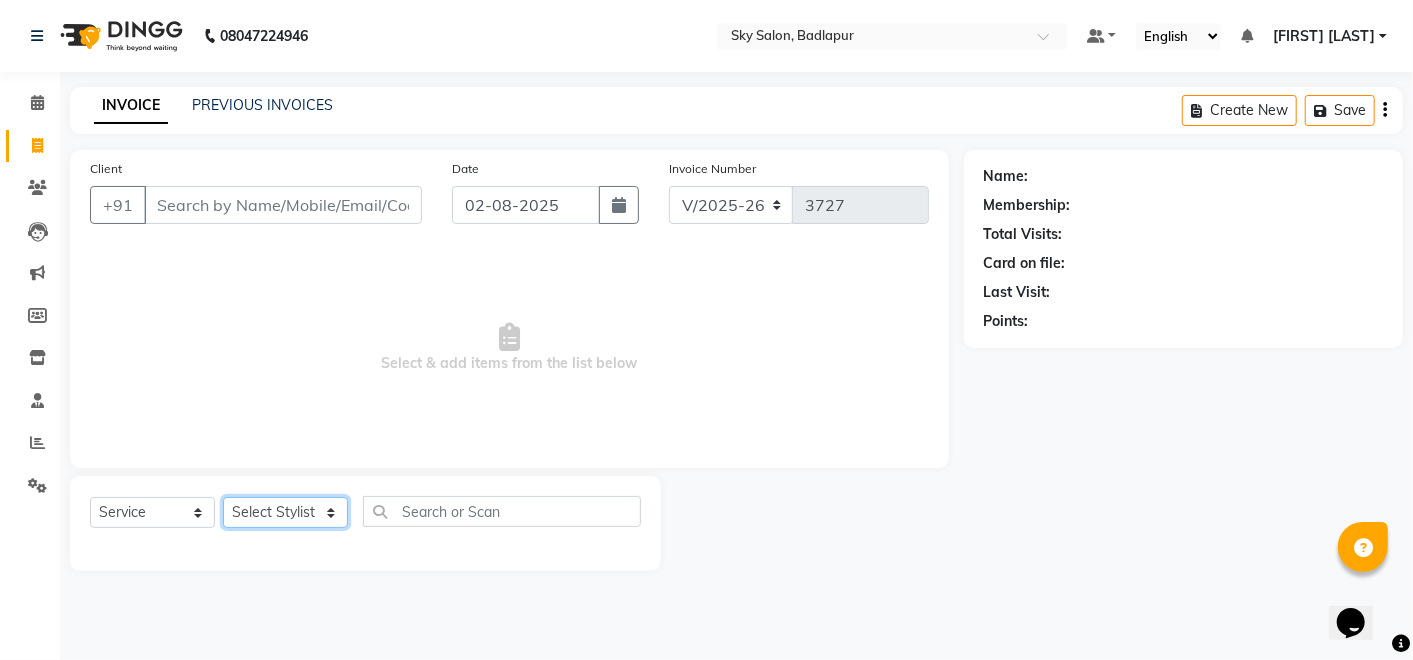 click on "Select Stylist Afreen sayyed Amir Bharti Raipure Chandan Shamnani Dilshad Dipali Rathod Divya mam Firoz GOURAV Jakir sir javed muskan pooja Rihan Sabir sir SACHIN Sahil Sam sir Sandhya jaiswal semi Shamim Ahmad" 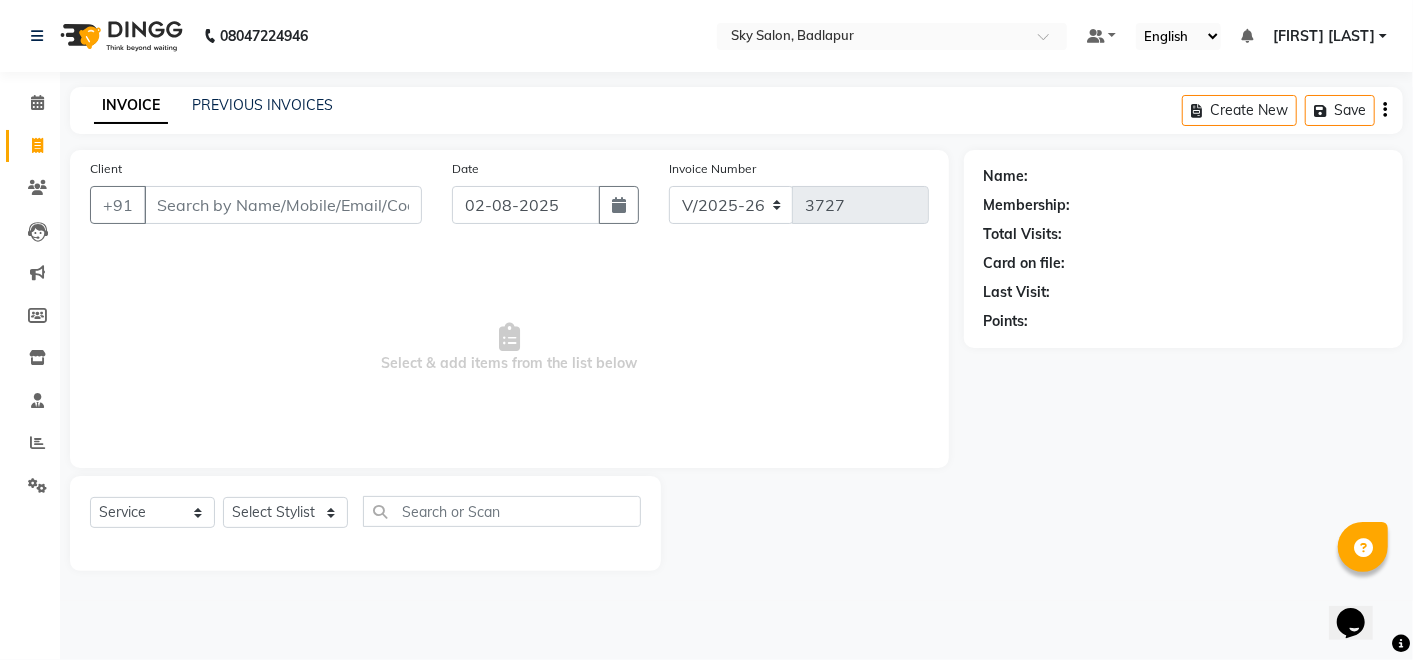 click on "Select Stylist Afreen sayyed Amir Bharti Raipure Chandan Shamnani Dilshad Dipali Rathod Divya mam Firoz GOURAV Jakir sir javed muskan pooja Rihan Sabir sir SACHIN Sahil Sam sir Sandhya jaiswal semi Shamim Ahmad Name: Membership: Total Visits: Card on file: Last Visit:" at bounding box center [706, 330] 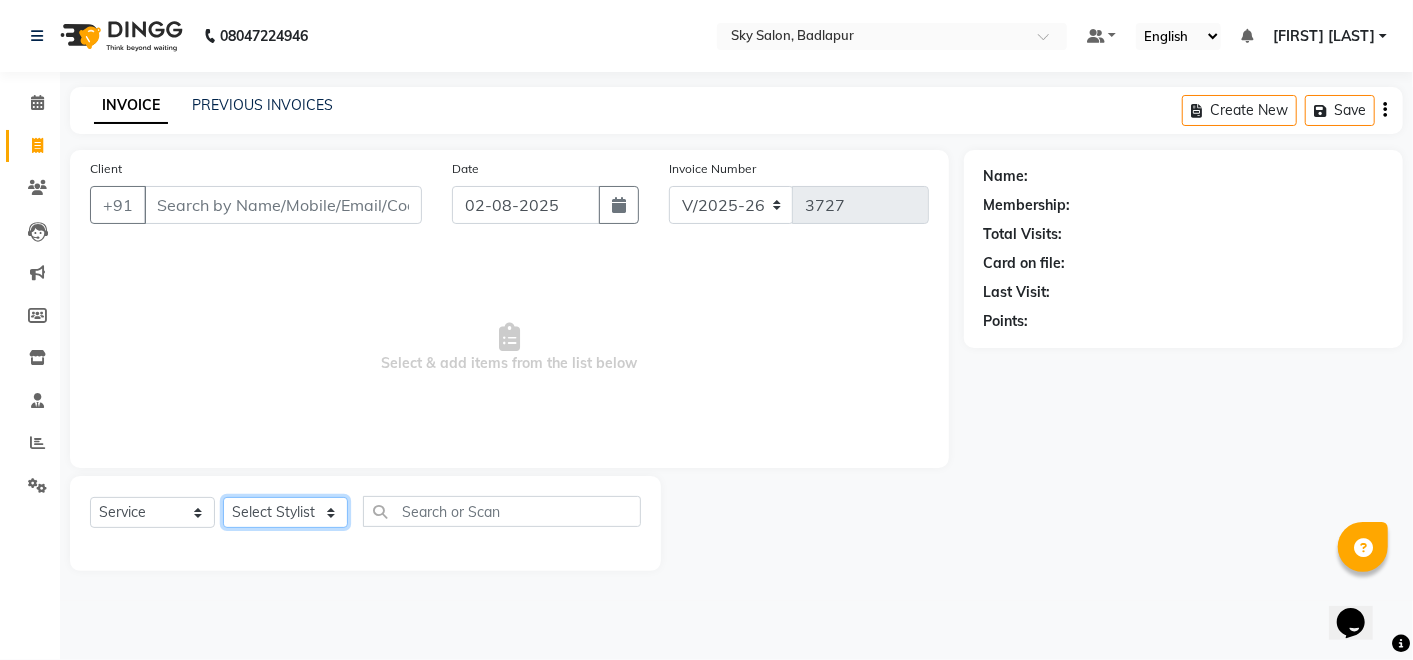 click on "Select Stylist Afreen sayyed Amir Bharti Raipure Chandan Shamnani Dilshad Dipali Rathod Divya mam Firoz GOURAV Jakir sir javed muskan pooja Rihan Sabir sir SACHIN Sahil Sam sir Sandhya jaiswal semi Shamim Ahmad" 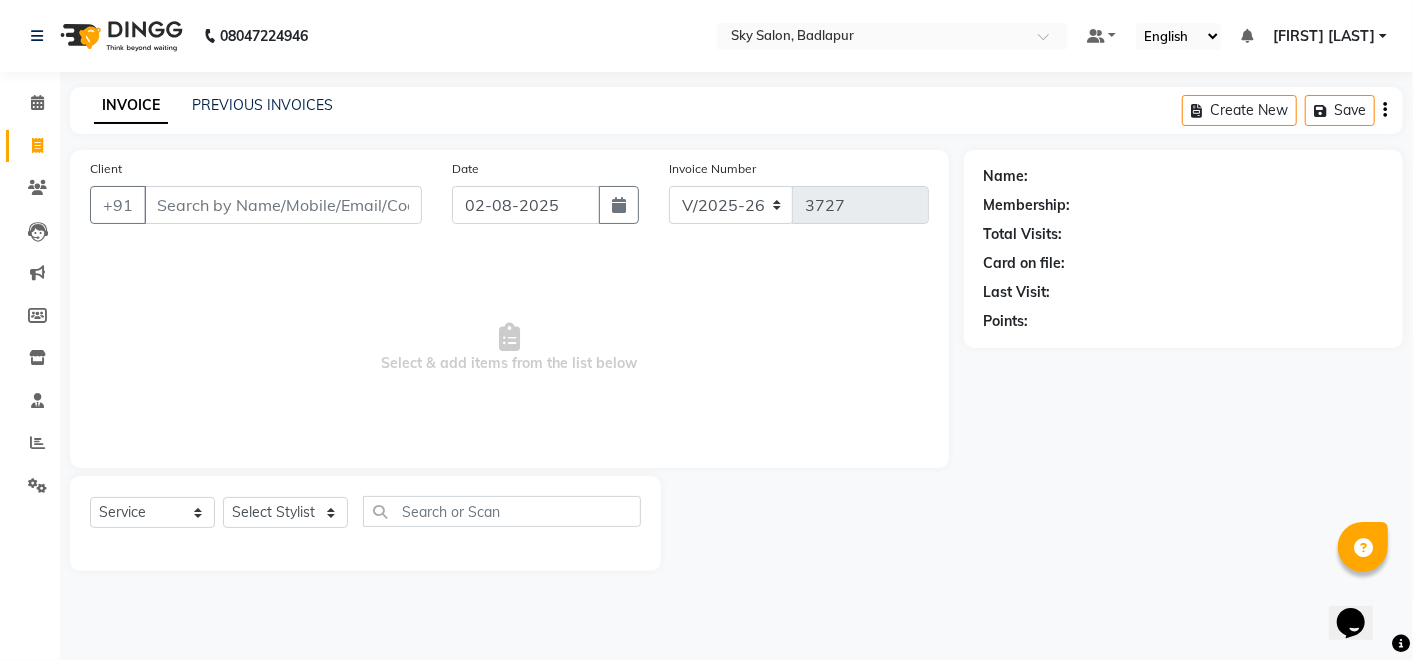click on "Select Stylist Afreen sayyed Amir Bharti Raipure Chandan Shamnani Dilshad Dipali Rathod Divya mam Firoz GOURAV Jakir sir javed muskan pooja Rihan Sabir sir SACHIN Sahil Sam sir Sandhya jaiswal semi Shamim Ahmad Name: Membership: Total Visits: Card on file: Last Visit:" at bounding box center [706, 330] 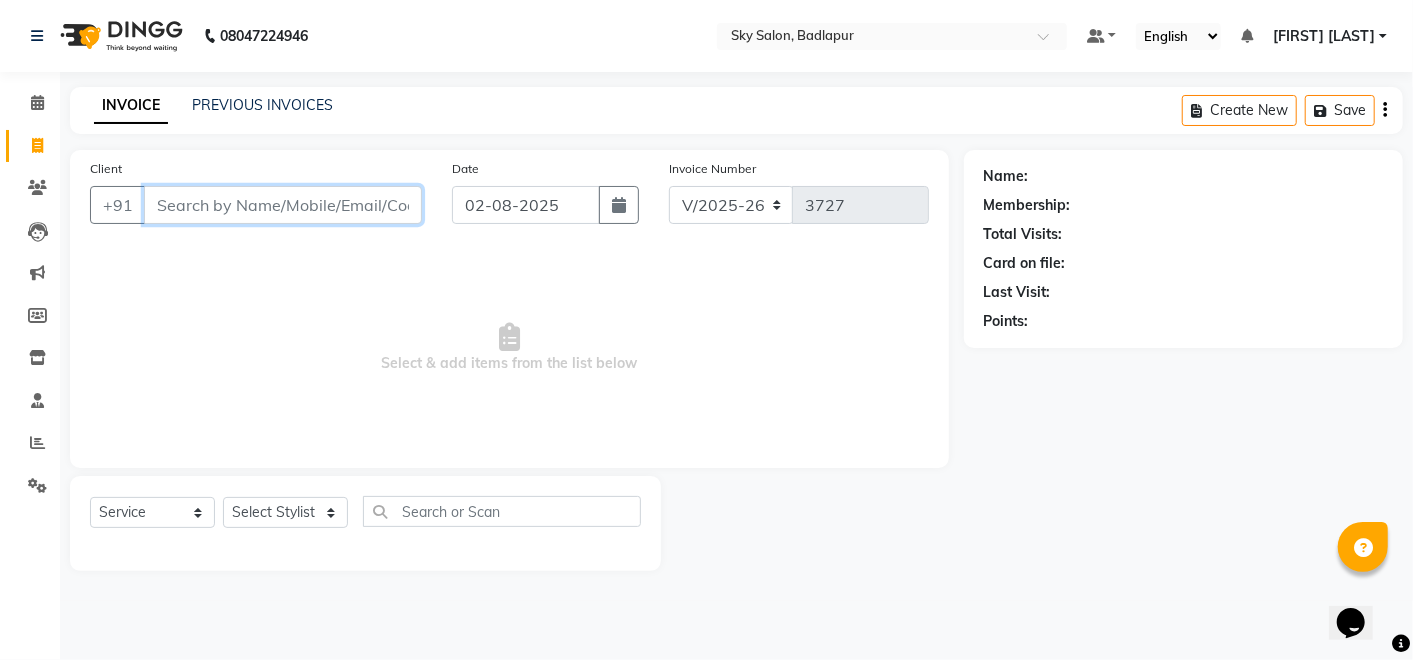 click on "Client" at bounding box center (283, 205) 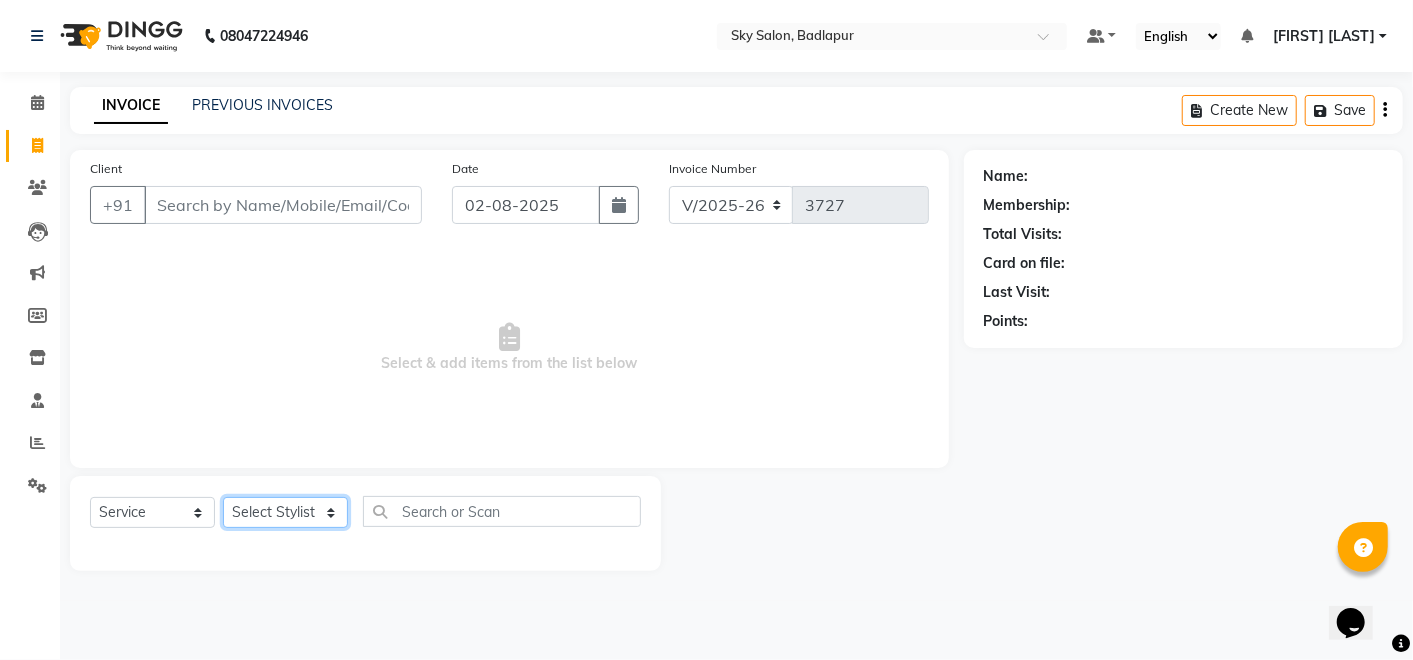 click on "Select Stylist Afreen sayyed Amir Bharti Raipure Chandan Shamnani Dilshad Dipali Rathod Divya mam Firoz GOURAV Jakir sir javed muskan pooja Rihan Sabir sir SACHIN Sahil Sam sir Sandhya jaiswal semi Shamim Ahmad" 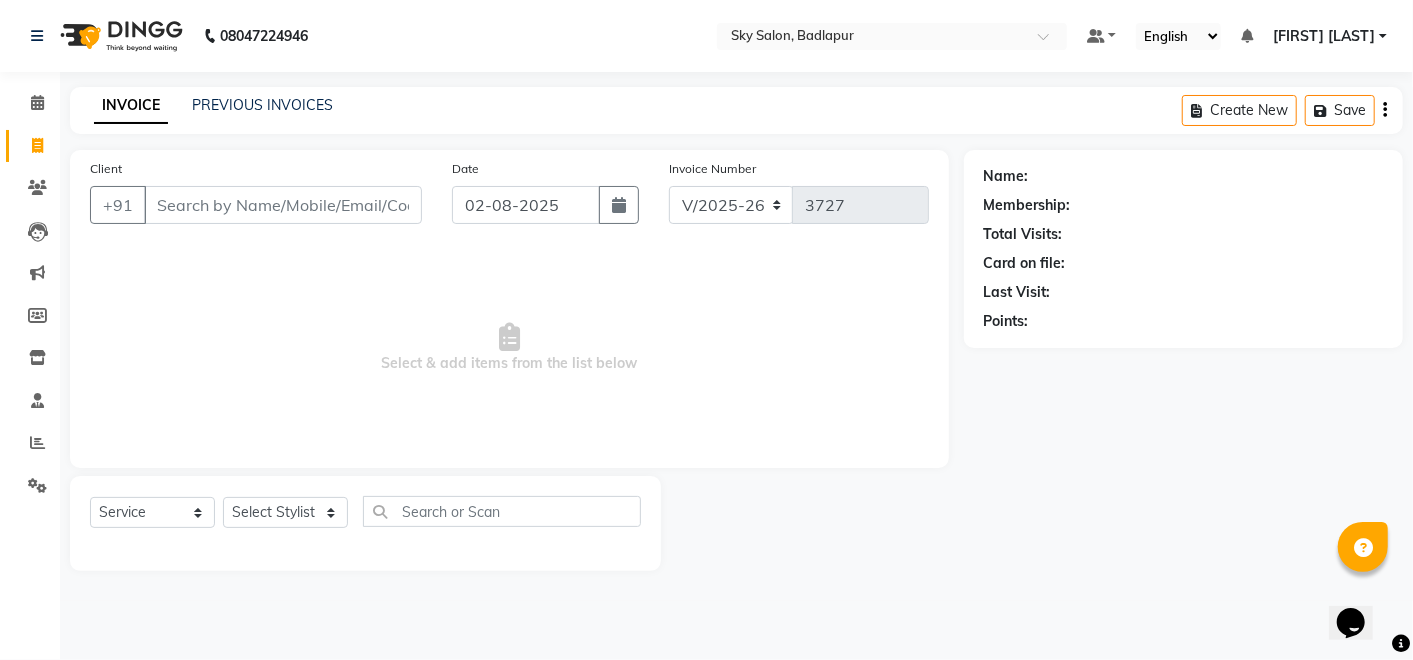 click on "INVOICE PREVIOUS INVOICES Create New   Save  Client +91 Date 02-08-2025 Invoice Number V/2025 V/2025-26 3727  Select & add items from the list below  Select  Service  Product  Membership  Package Voucher Gift Card  Select Stylist Afreen [LAST] Amir Bharti Raipure Chandan Shamnani Dilshad  Dipali Rathod Divya mam  Firoz GOURAV Jakir sir javed muskan pooja  Rihan  Sabir sir SACHIN Sahil Sam sir Sandhya jaiswal semi Shamim Ahmad Name: Membership: Total Visits: Card on file: Last Visit:  Points:" 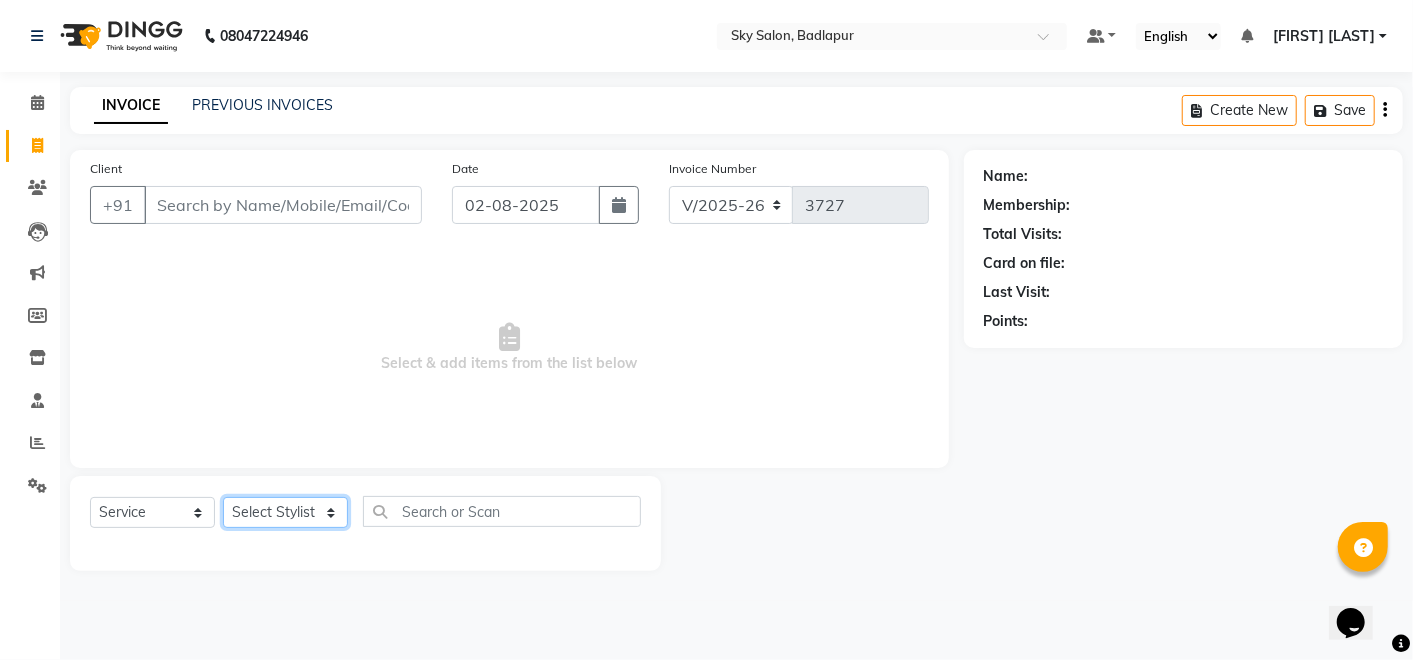 click on "Select Stylist Afreen sayyed Amir Bharti Raipure Chandan Shamnani Dilshad Dipali Rathod Divya mam Firoz GOURAV Jakir sir javed muskan pooja Rihan Sabir sir SACHIN Sahil Sam sir Sandhya jaiswal semi Shamim Ahmad" 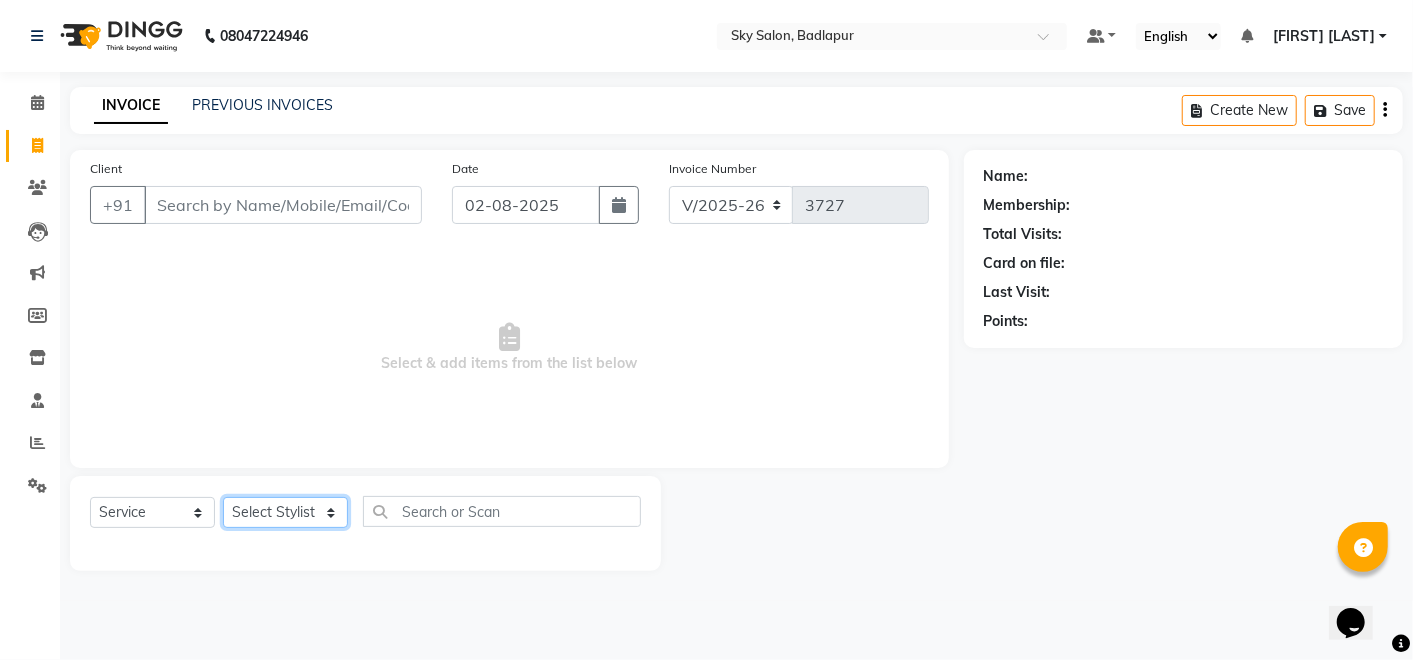 select on "60241" 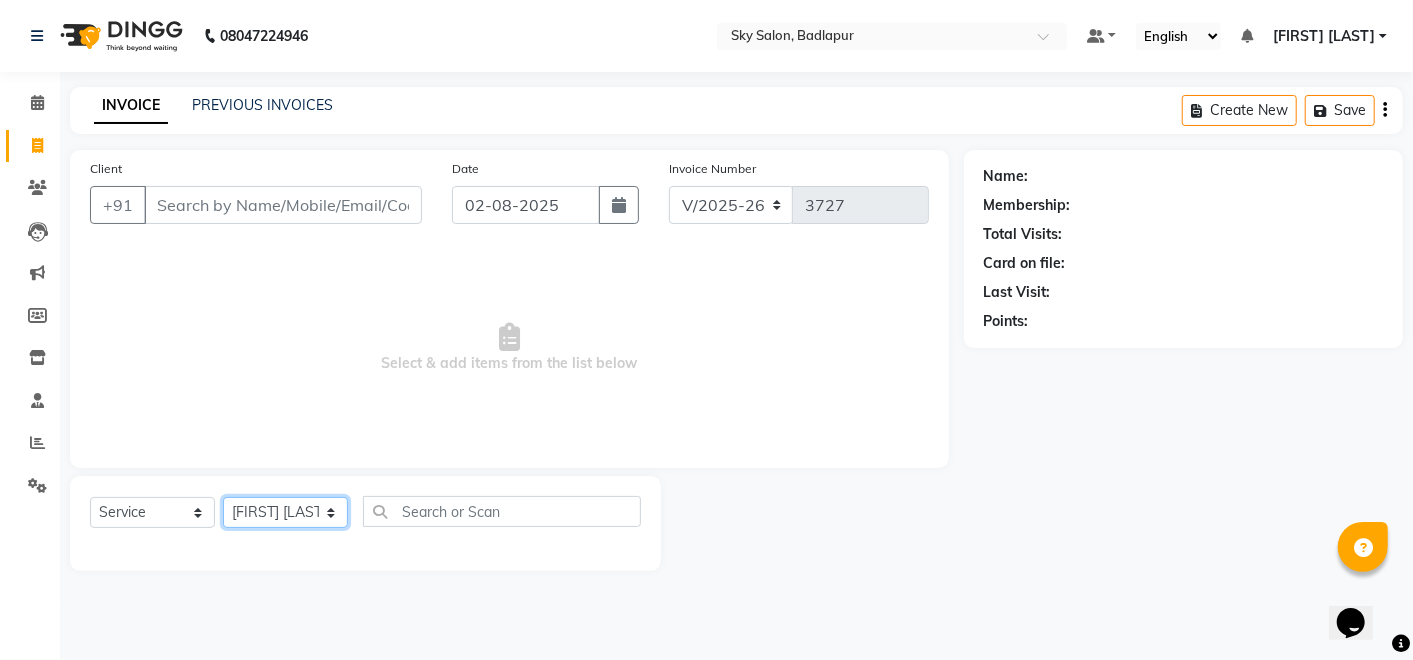 click on "Select Stylist Afreen sayyed Amir Bharti Raipure Chandan Shamnani Dilshad Dipali Rathod Divya mam Firoz GOURAV Jakir sir javed muskan pooja Rihan Sabir sir SACHIN Sahil Sam sir Sandhya jaiswal semi Shamim Ahmad" 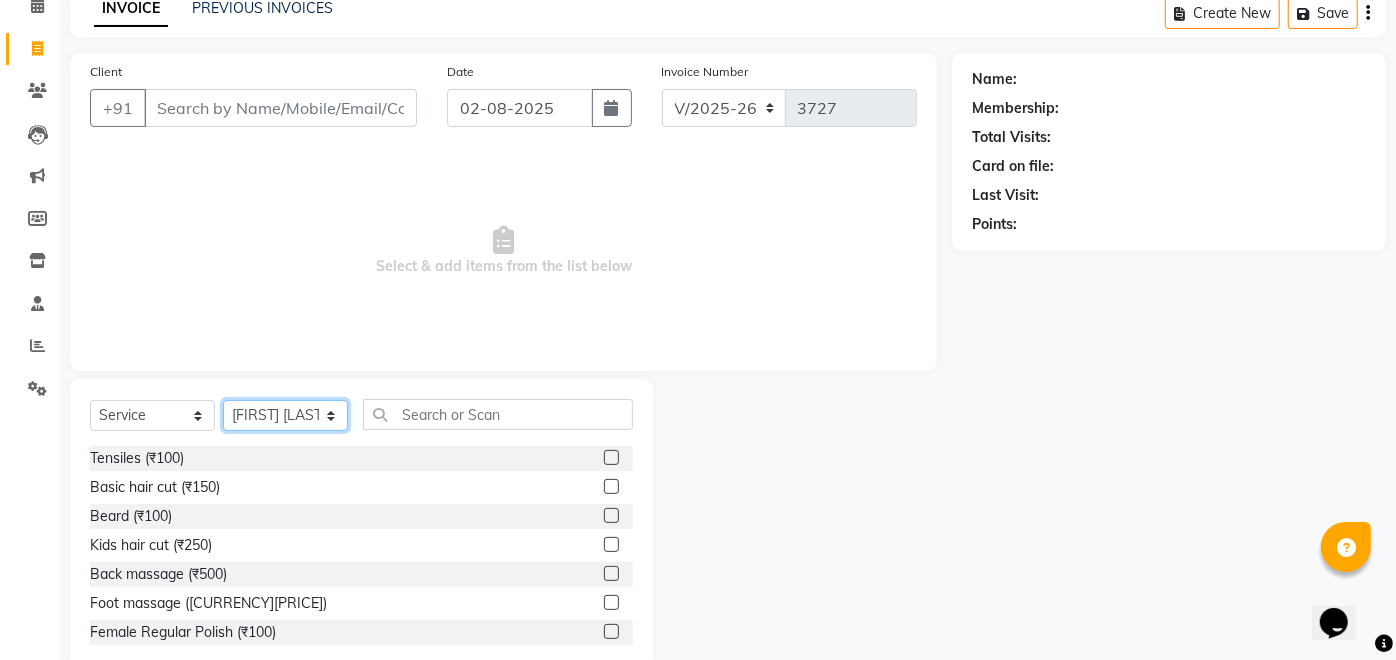 scroll, scrollTop: 106, scrollLeft: 0, axis: vertical 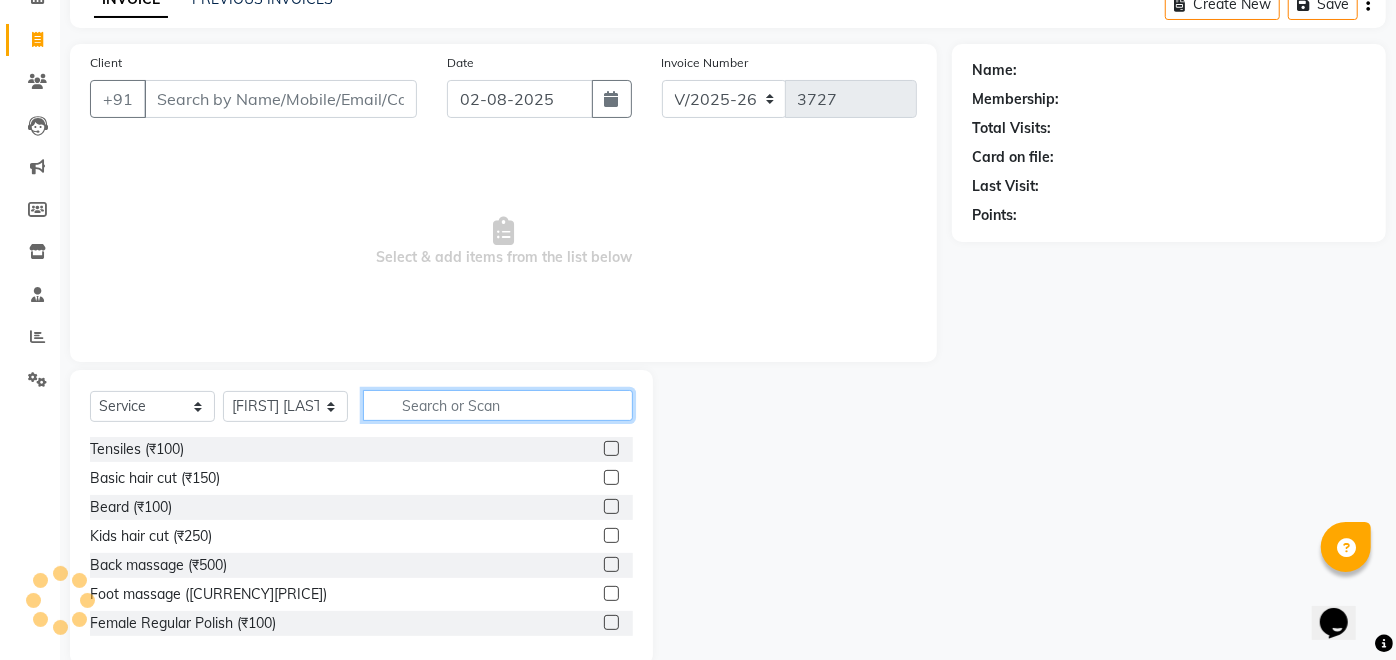 click 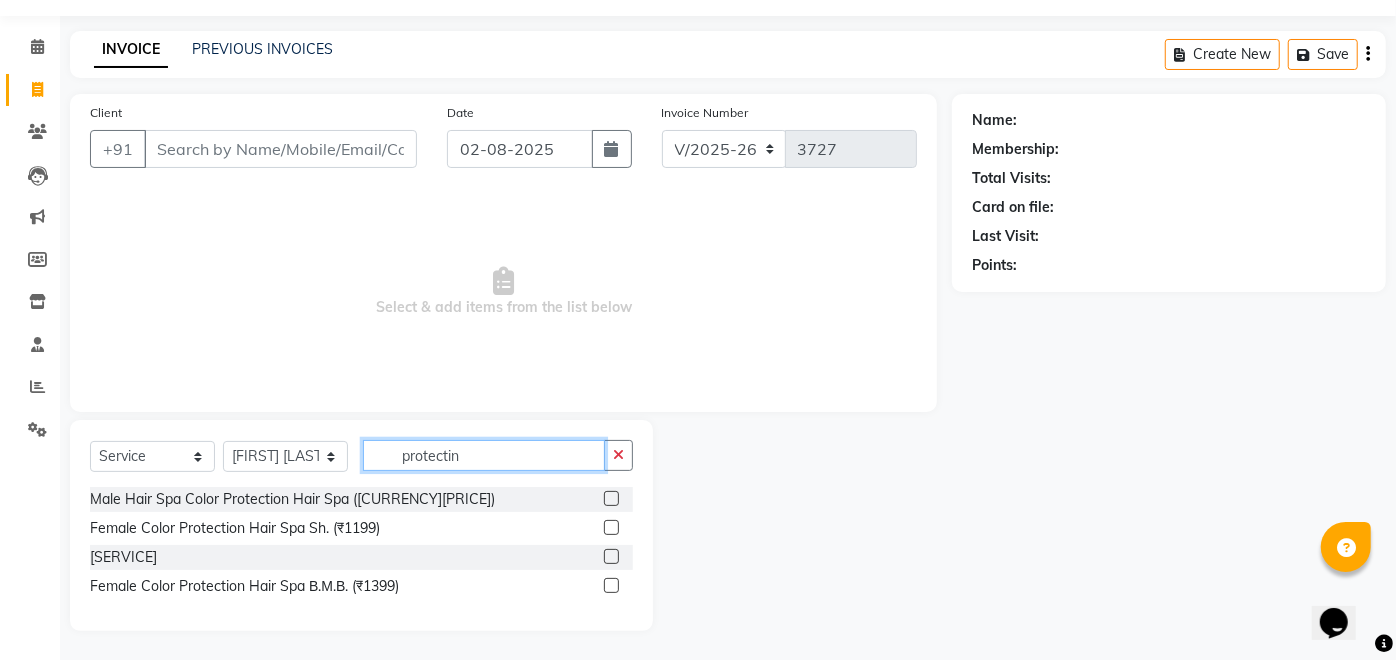 scroll, scrollTop: 0, scrollLeft: 0, axis: both 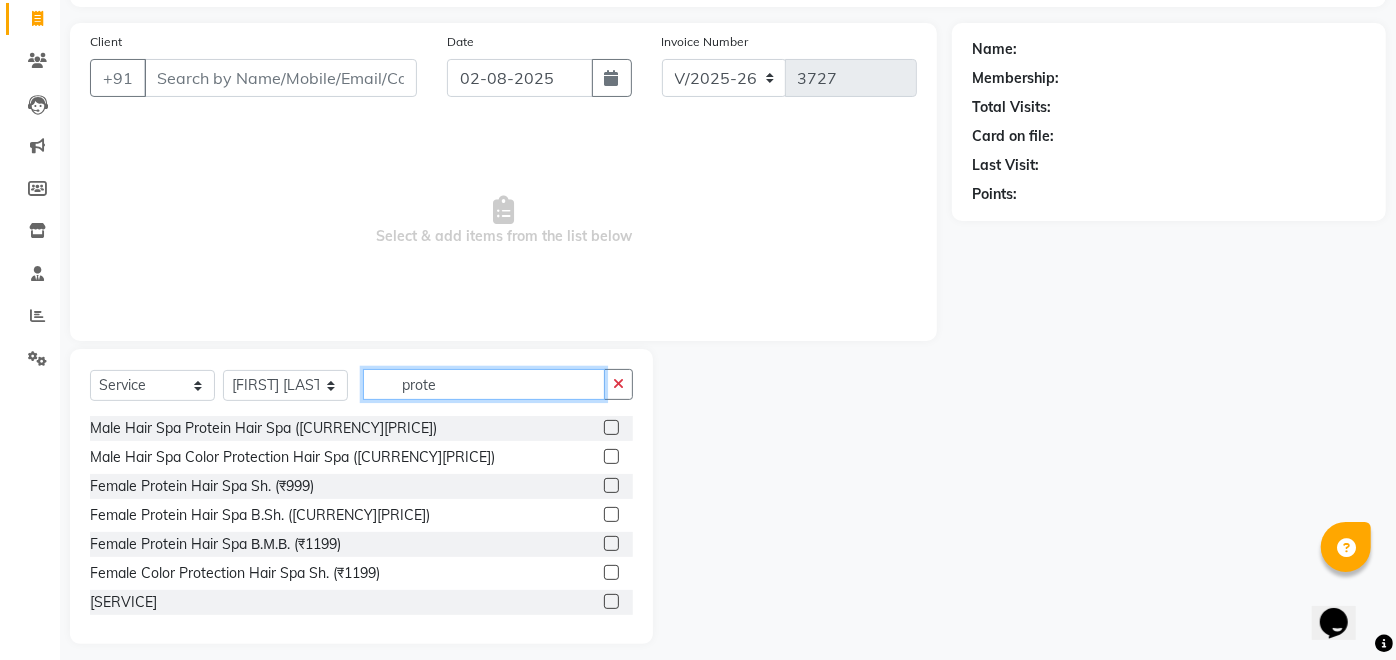 click on "prote" 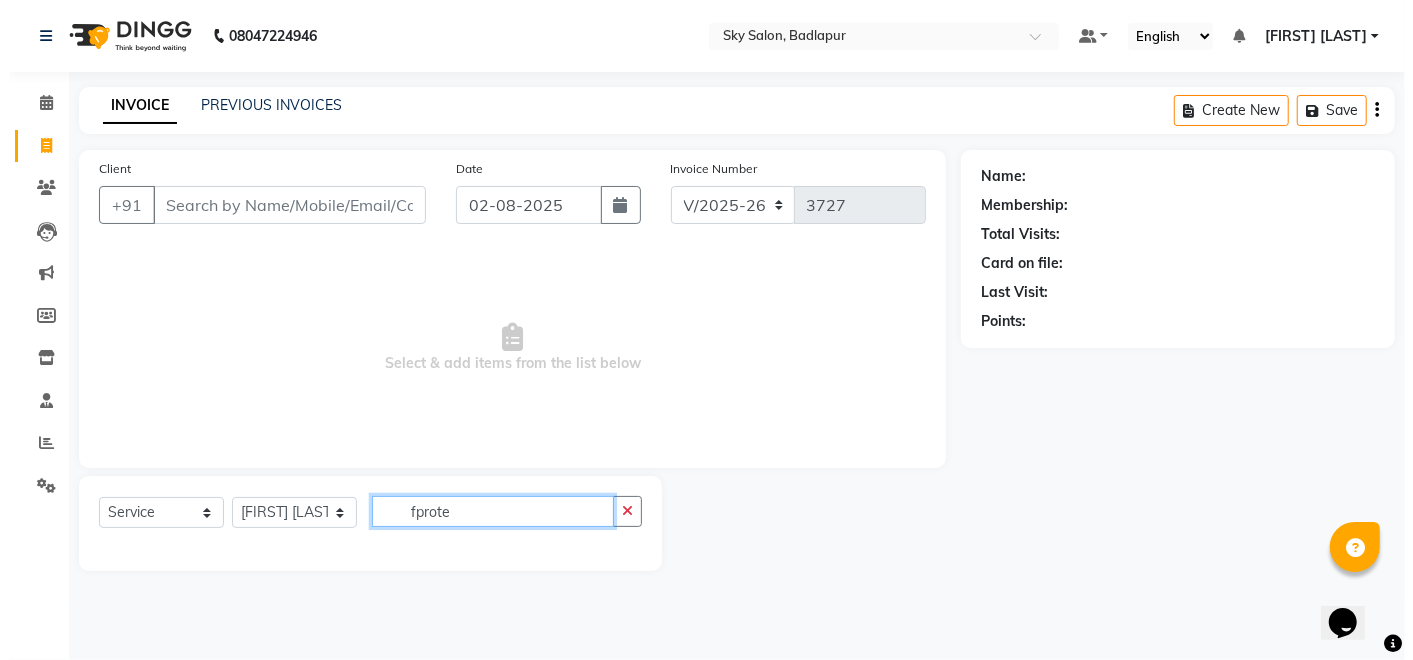 scroll, scrollTop: 0, scrollLeft: 0, axis: both 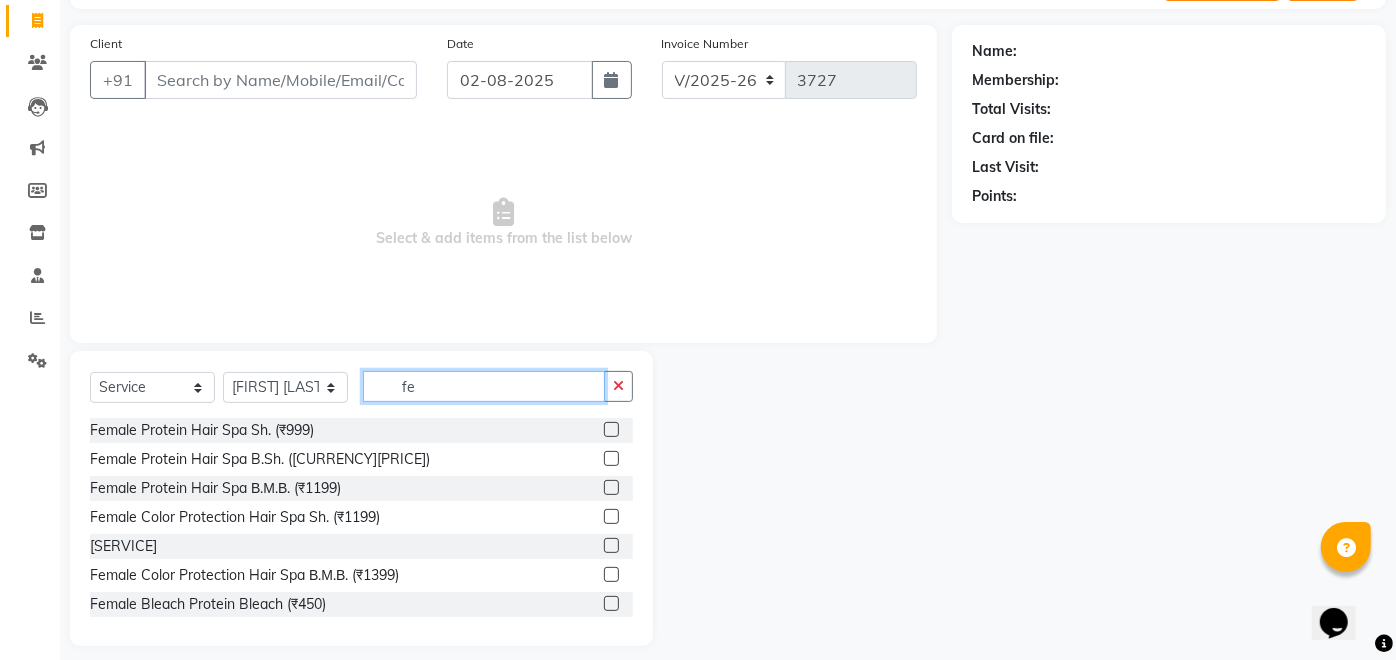 type on "f" 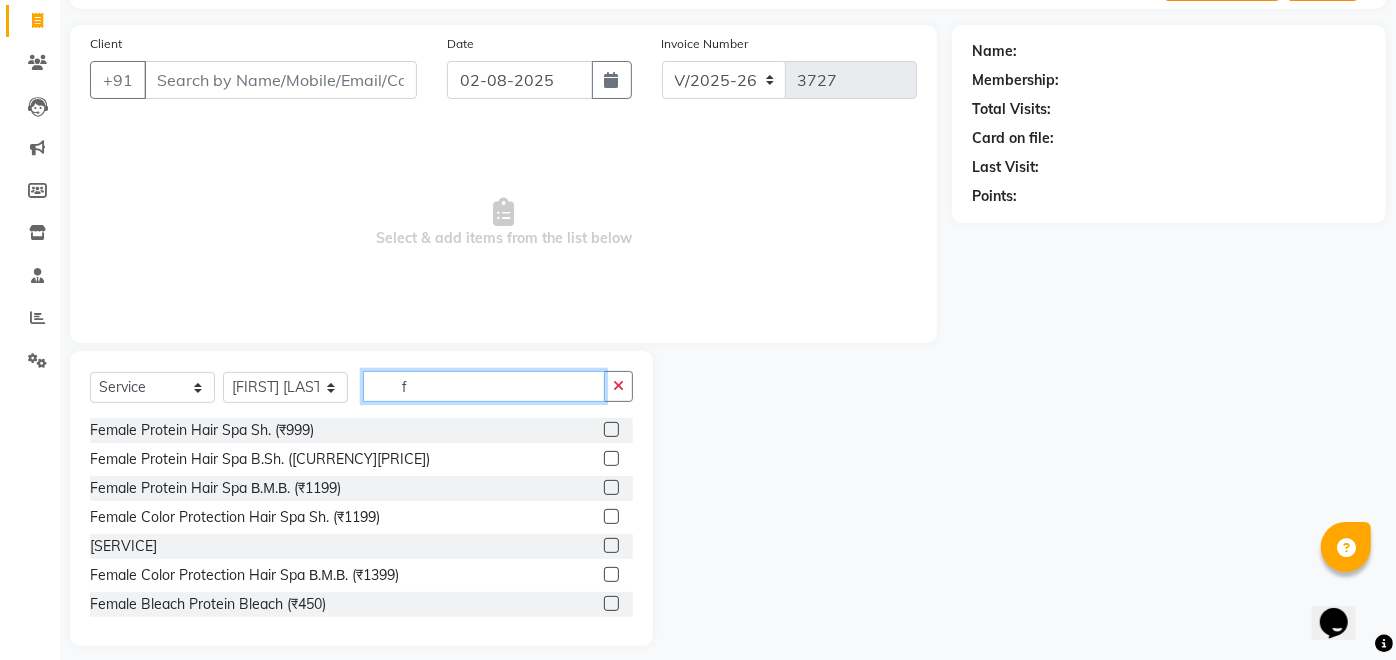 type 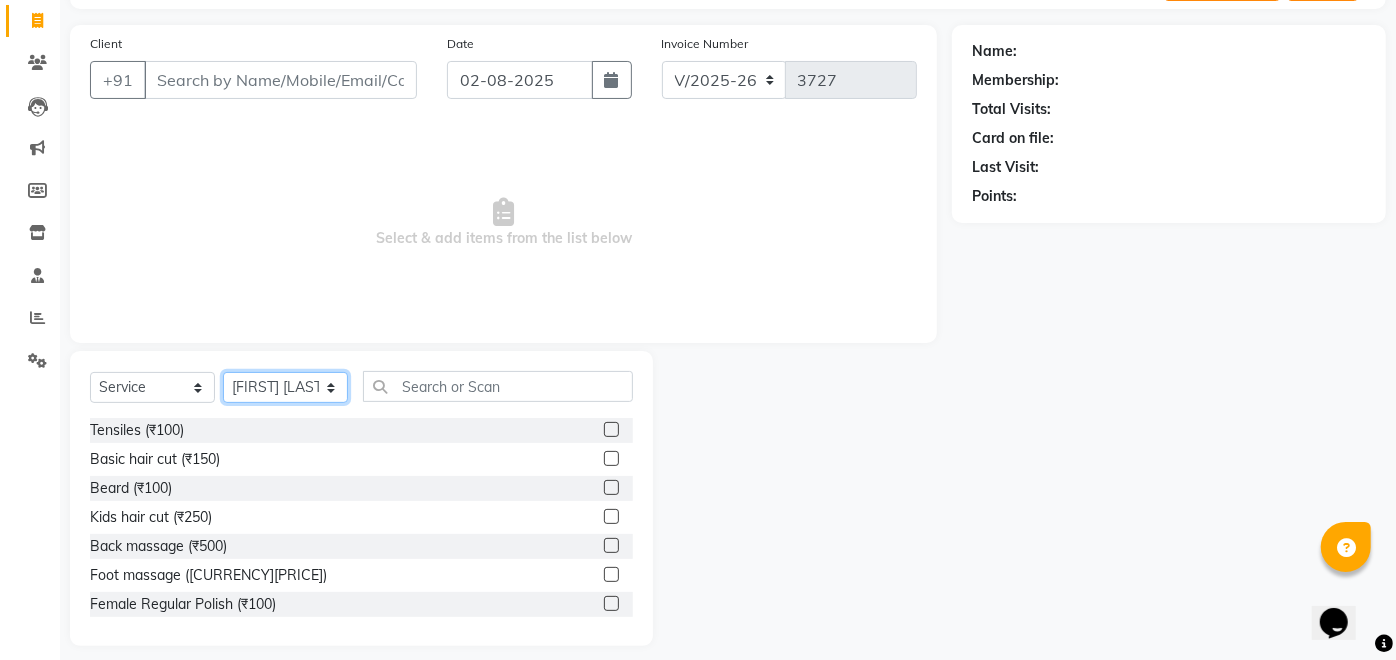 click on "Select Stylist Afreen sayyed Amir Bharti Raipure Chandan Shamnani Dilshad Dipali Rathod Divya mam Firoz GOURAV Jakir sir javed muskan pooja Rihan Sabir sir SACHIN Sahil Sam sir Sandhya jaiswal semi Shamim Ahmad" 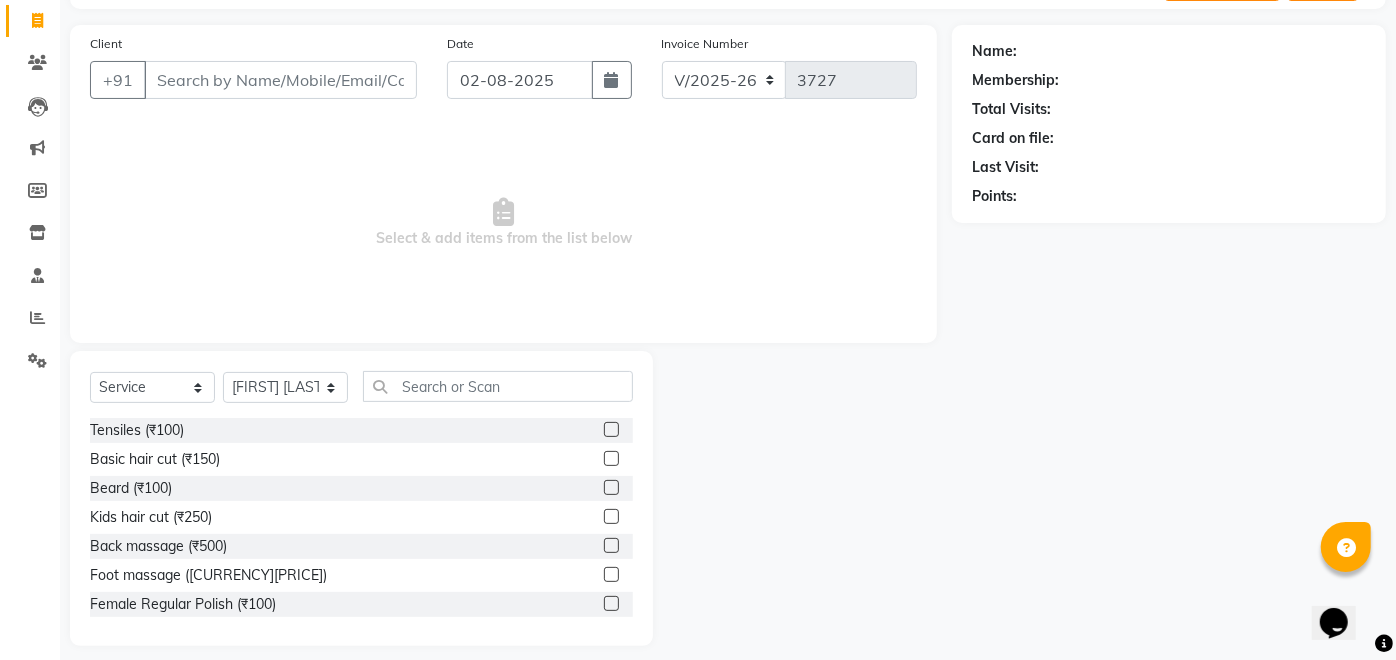 click on "Name: Membership: Total Visits: Card on file: Last Visit:  Points:" 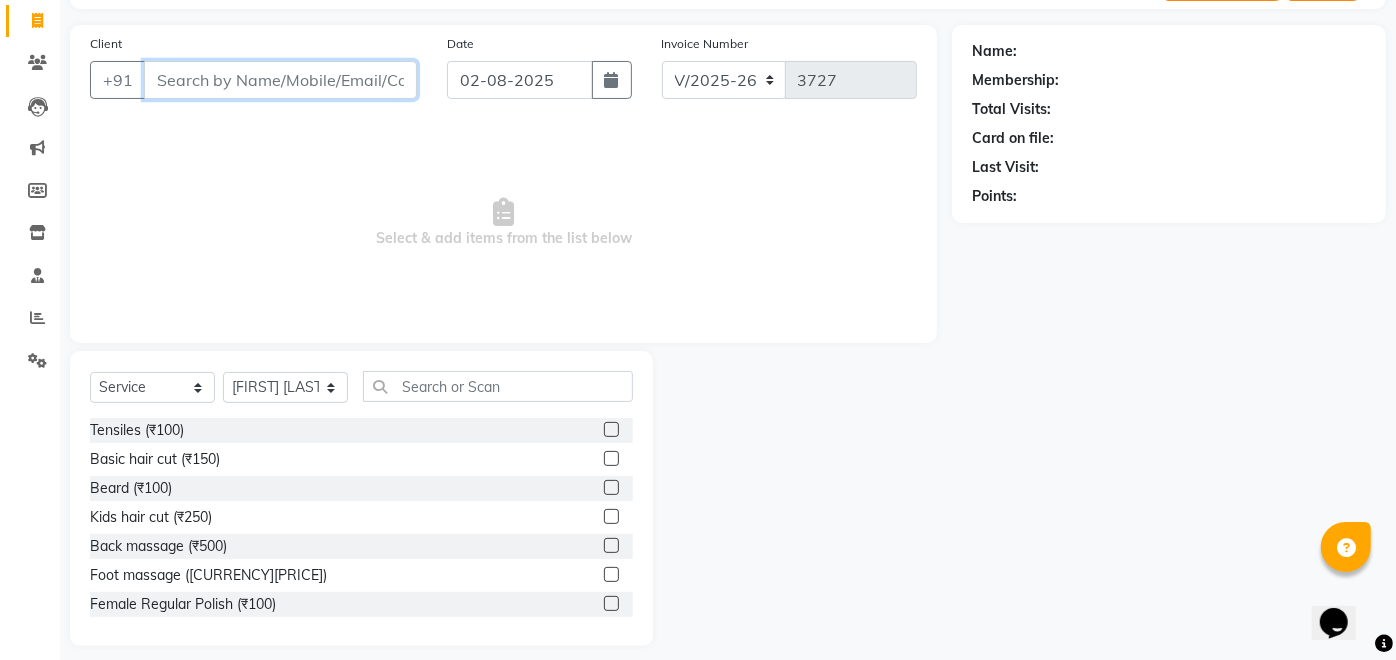 click on "Client" at bounding box center [280, 80] 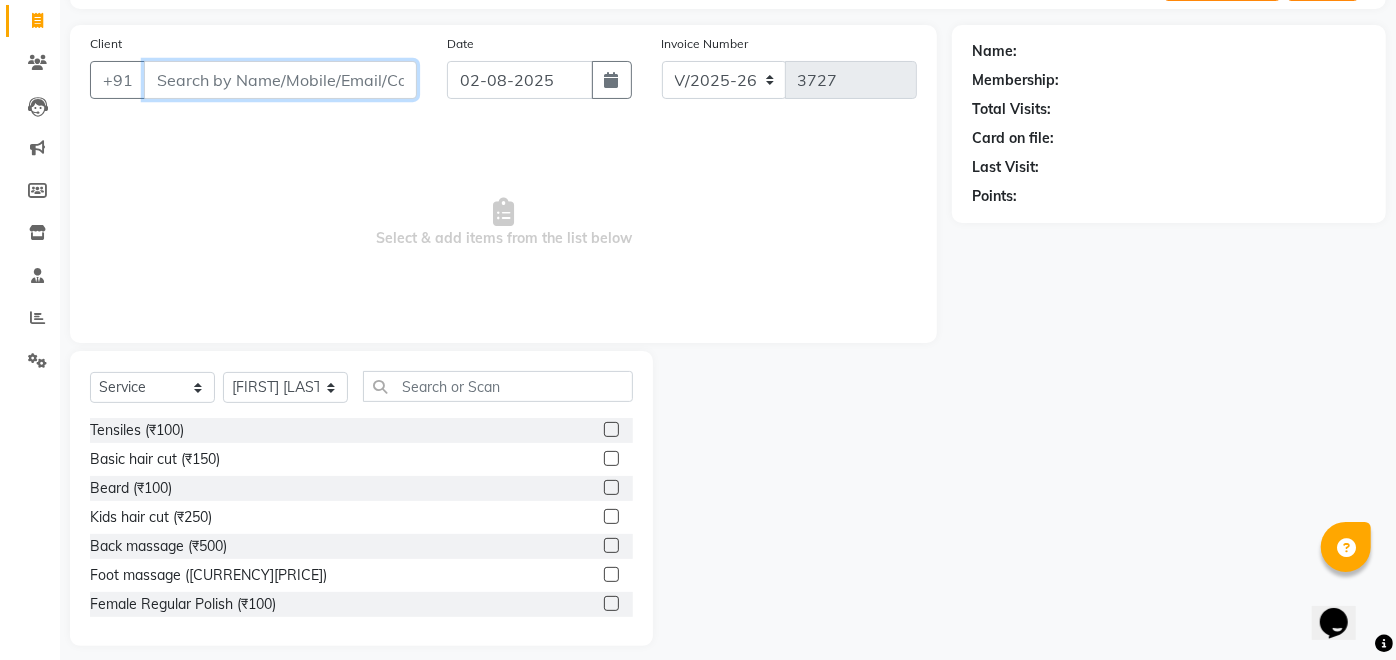 click on "Client" at bounding box center [280, 80] 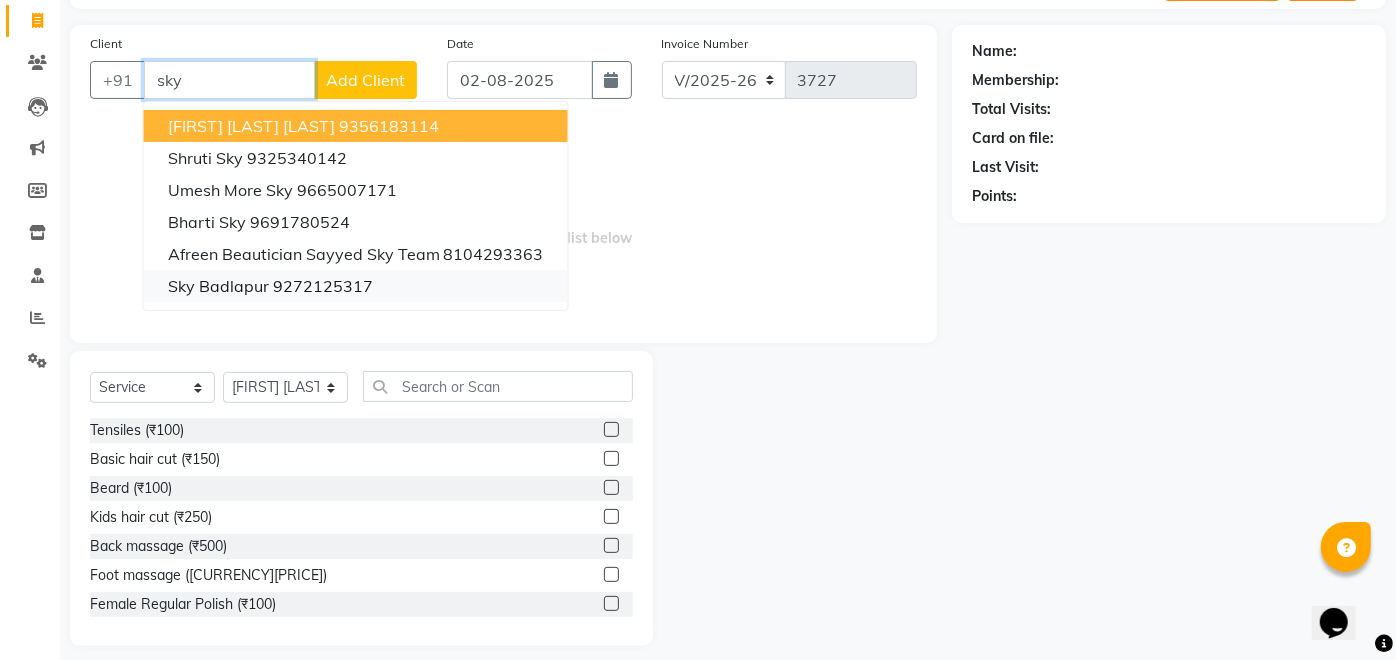 click on "Sky Badlapur" at bounding box center (218, 286) 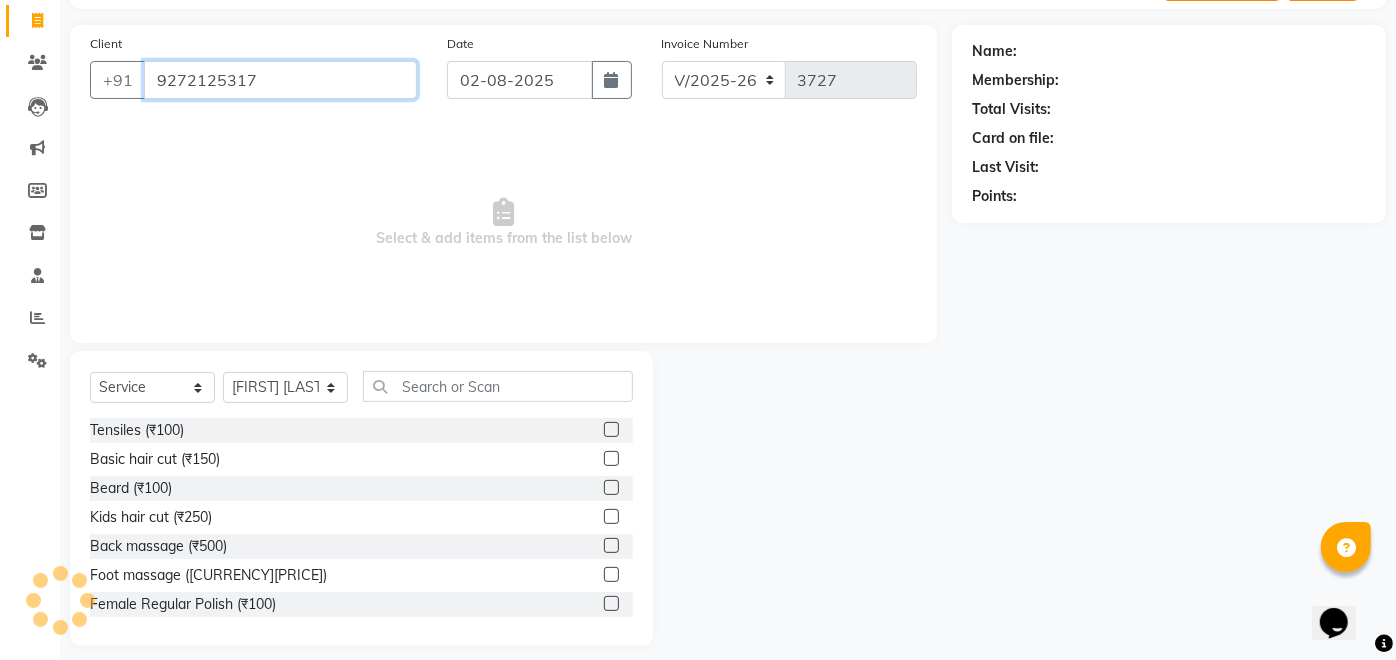 type on "9272125317" 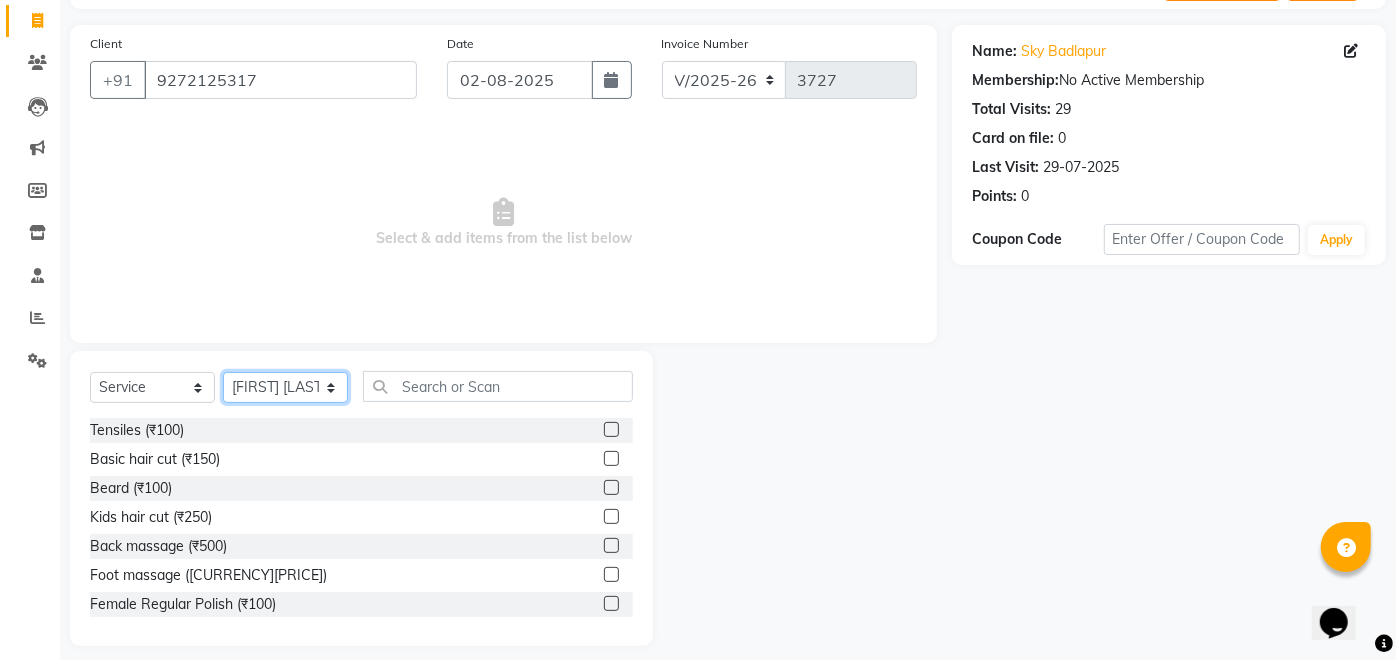 click on "Select Stylist Afreen sayyed Amir Bharti Raipure Chandan Shamnani Dilshad Dipali Rathod Divya mam Firoz GOURAV Jakir sir javed muskan pooja Rihan Sabir sir SACHIN Sahil Sam sir Sandhya jaiswal semi Shamim Ahmad" 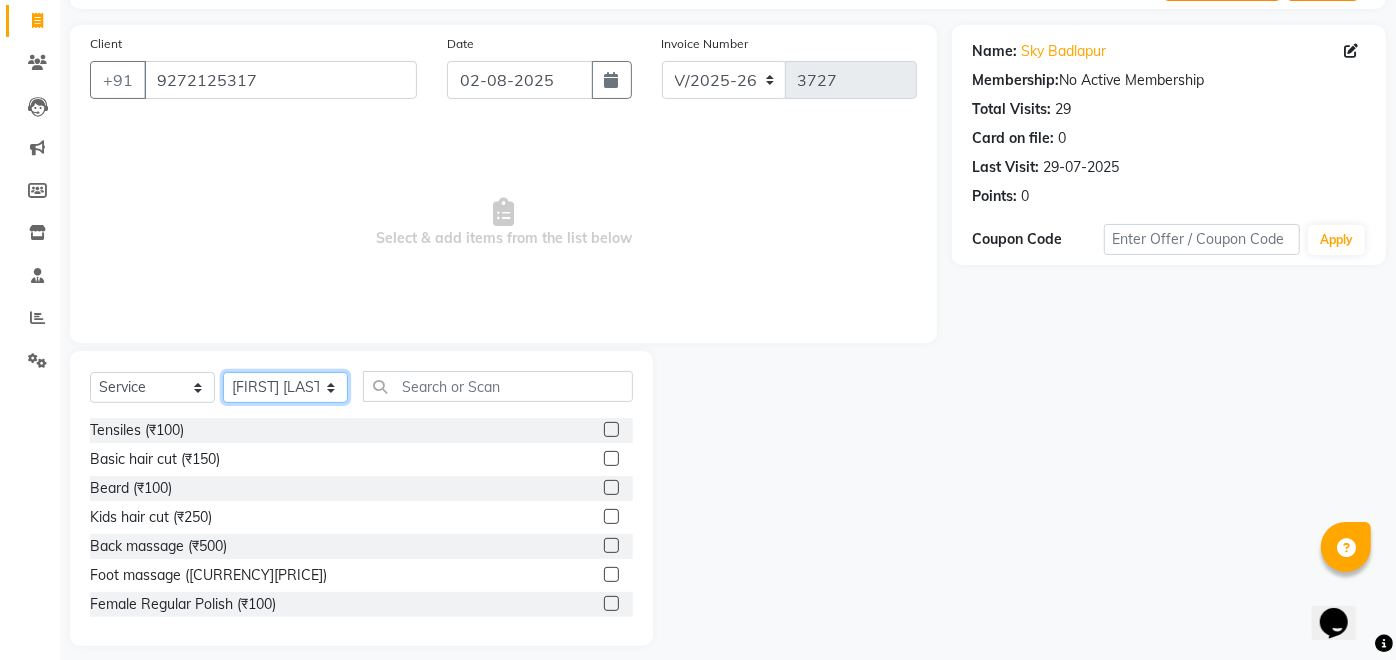 select on "81048" 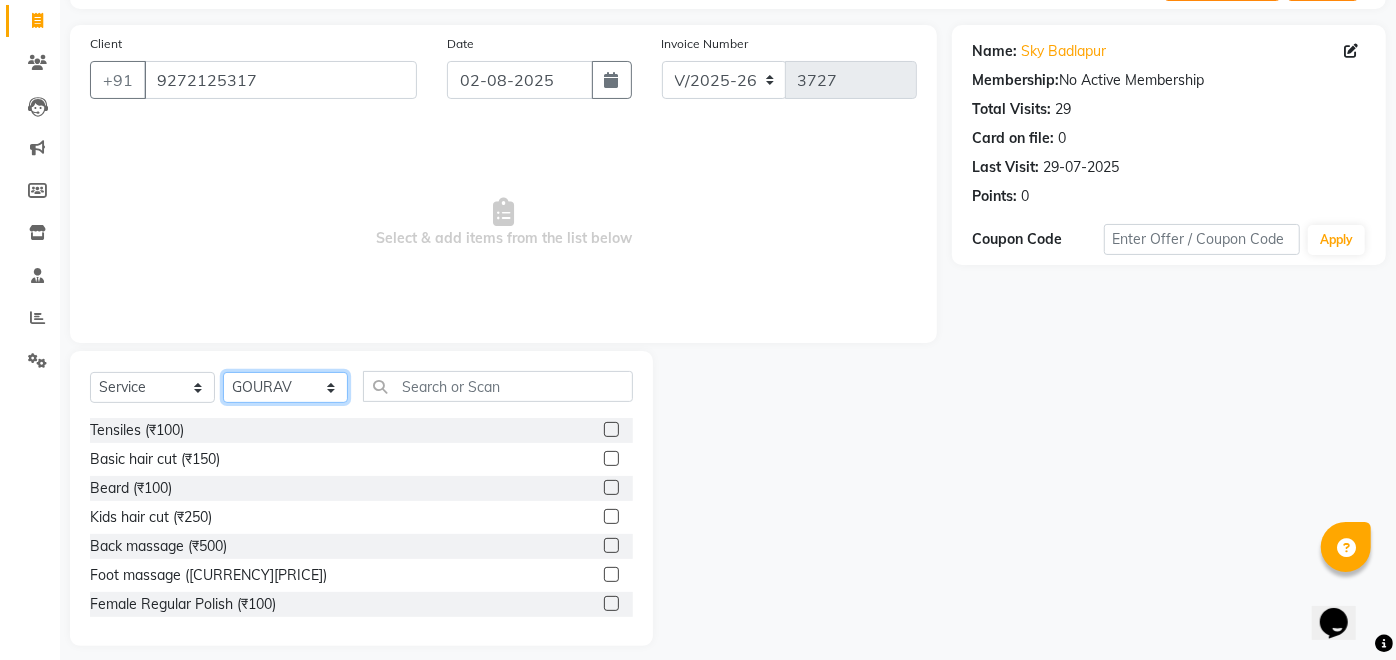click on "Select Stylist Afreen sayyed Amir Bharti Raipure Chandan Shamnani Dilshad Dipali Rathod Divya mam Firoz GOURAV Jakir sir javed muskan pooja Rihan Sabir sir SACHIN Sahil Sam sir Sandhya jaiswal semi Shamim Ahmad" 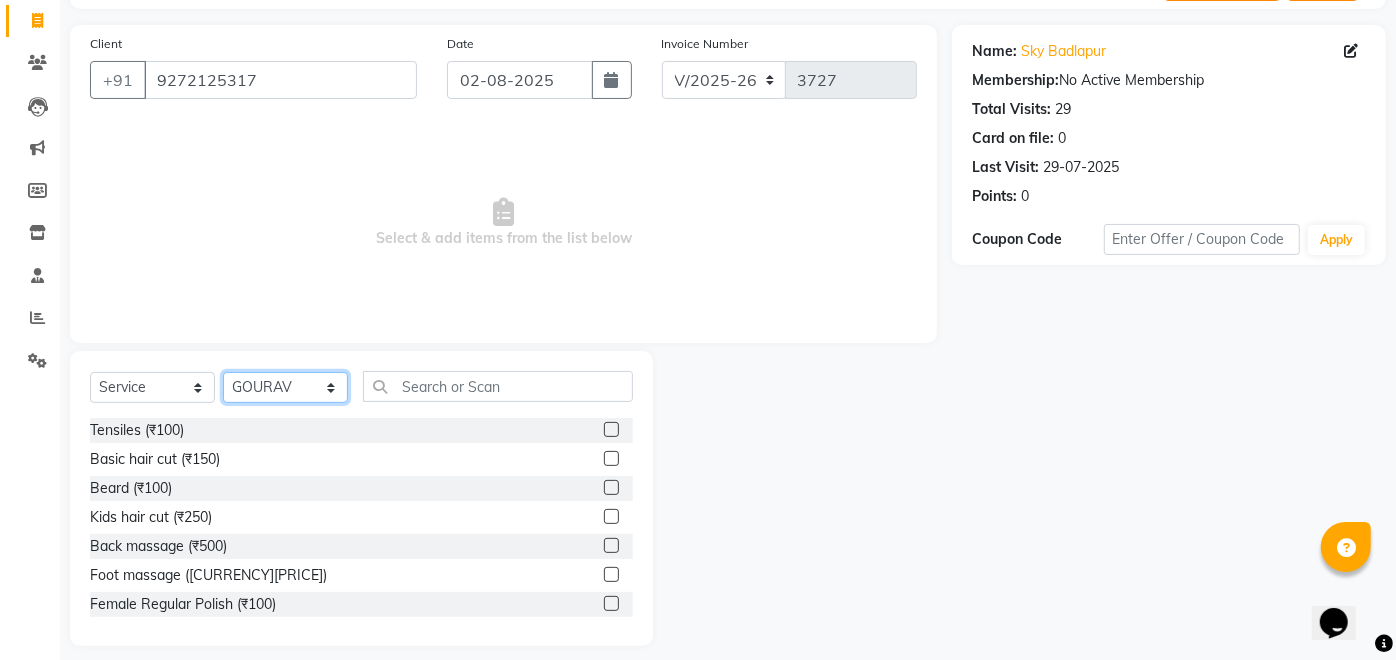 scroll, scrollTop: 140, scrollLeft: 0, axis: vertical 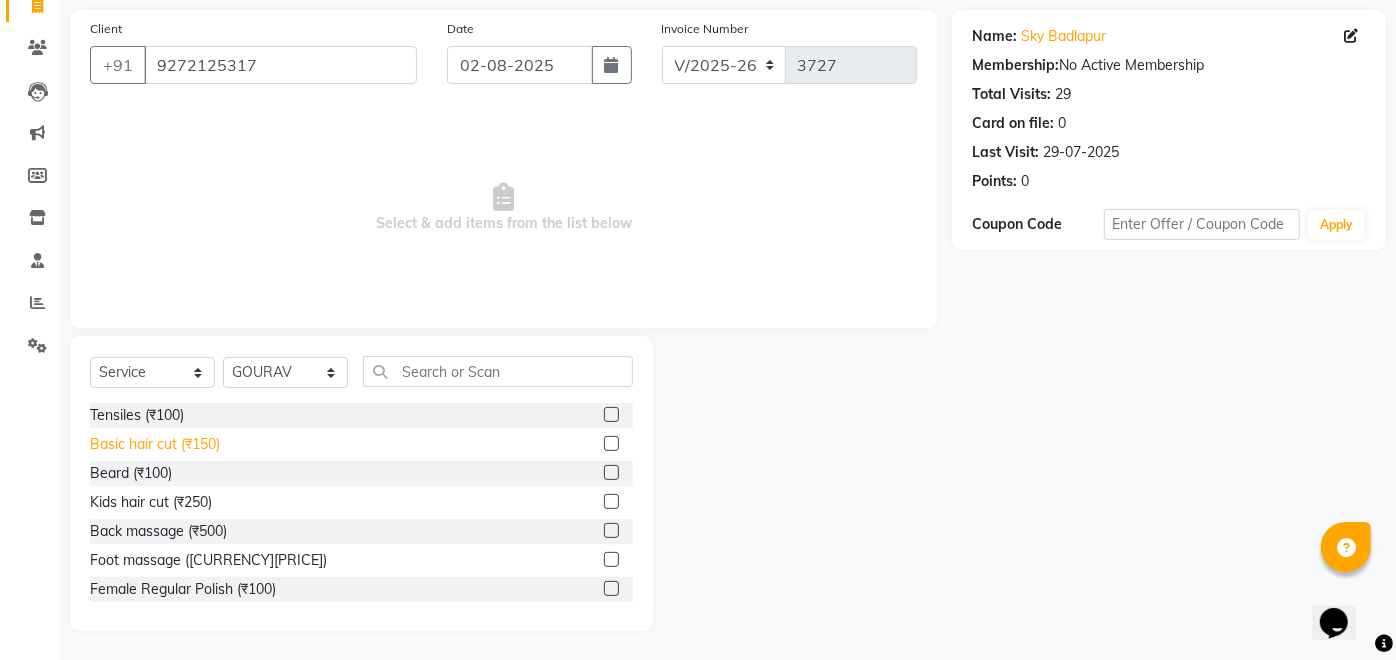click on "Basic hair cut (₹150)" 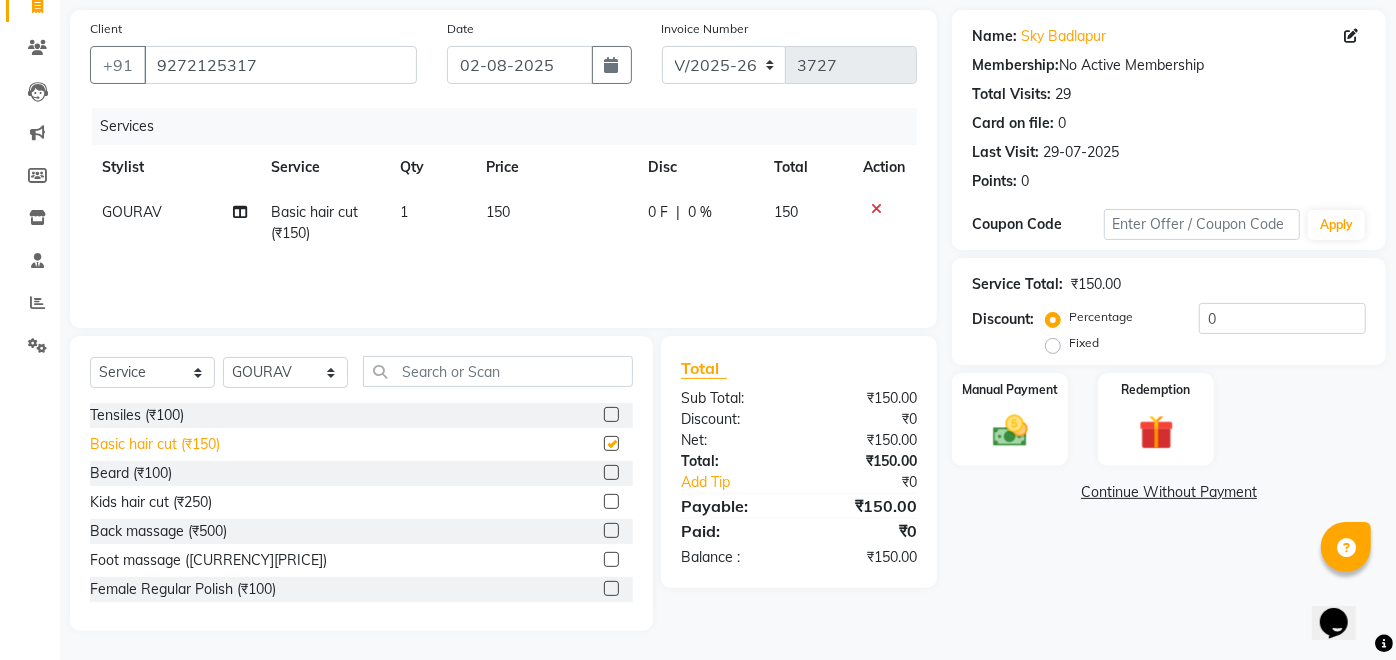 checkbox on "false" 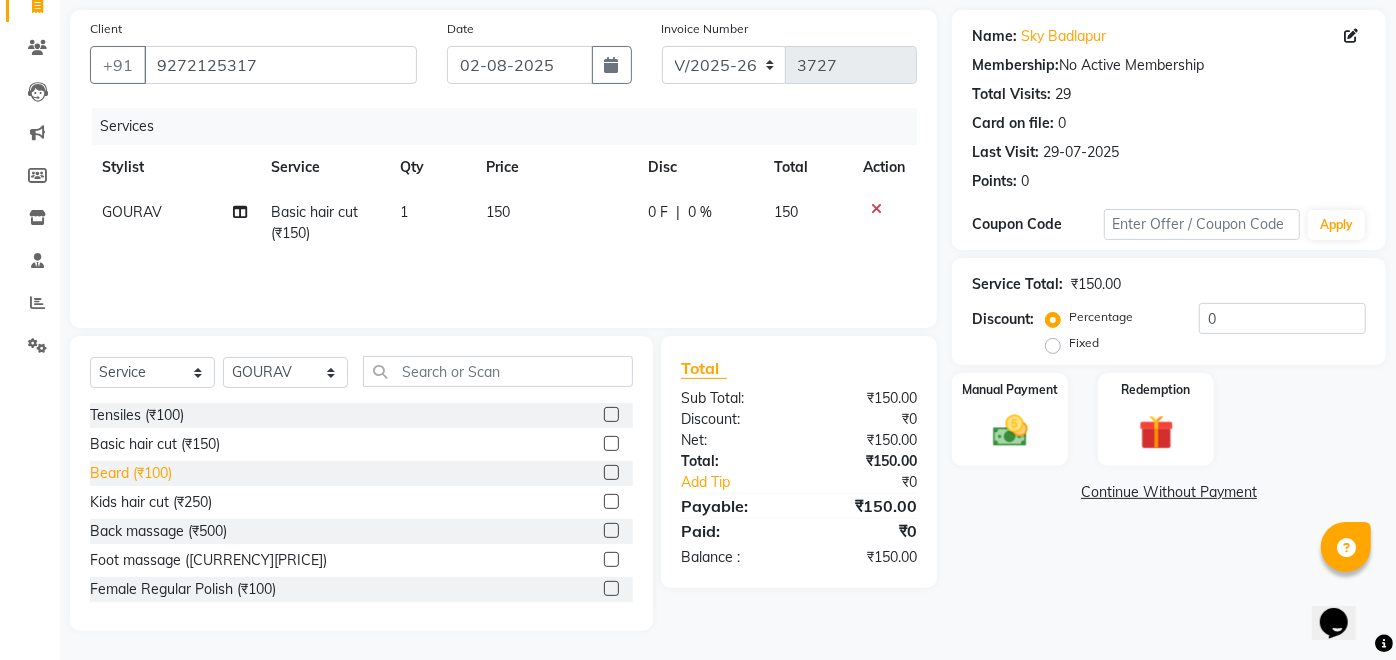 click on "Beard (₹100)" 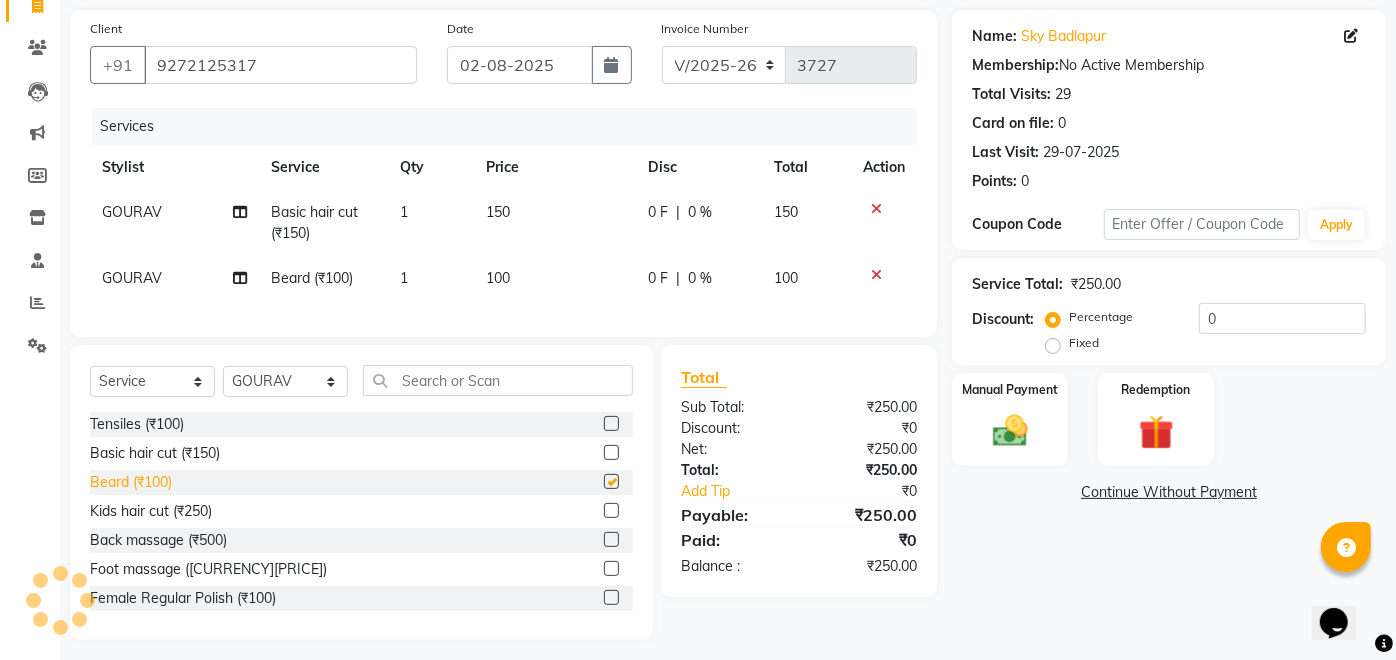 checkbox on "false" 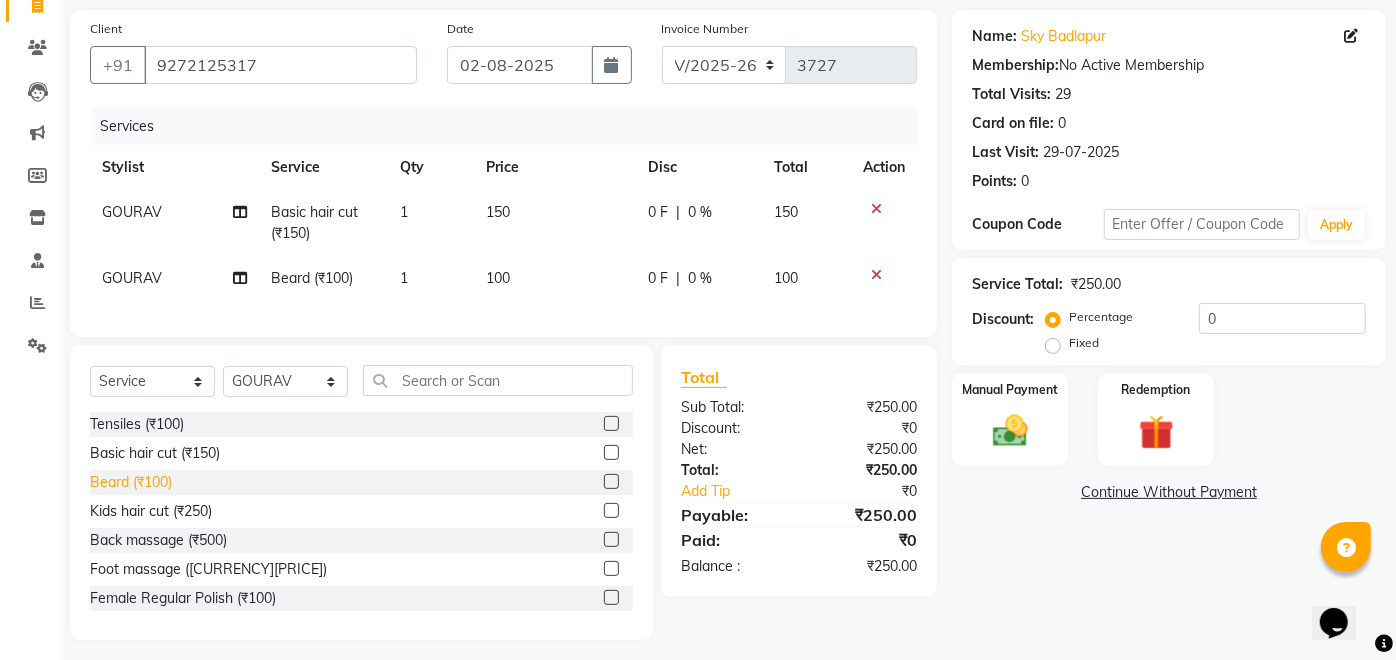 scroll, scrollTop: 166, scrollLeft: 0, axis: vertical 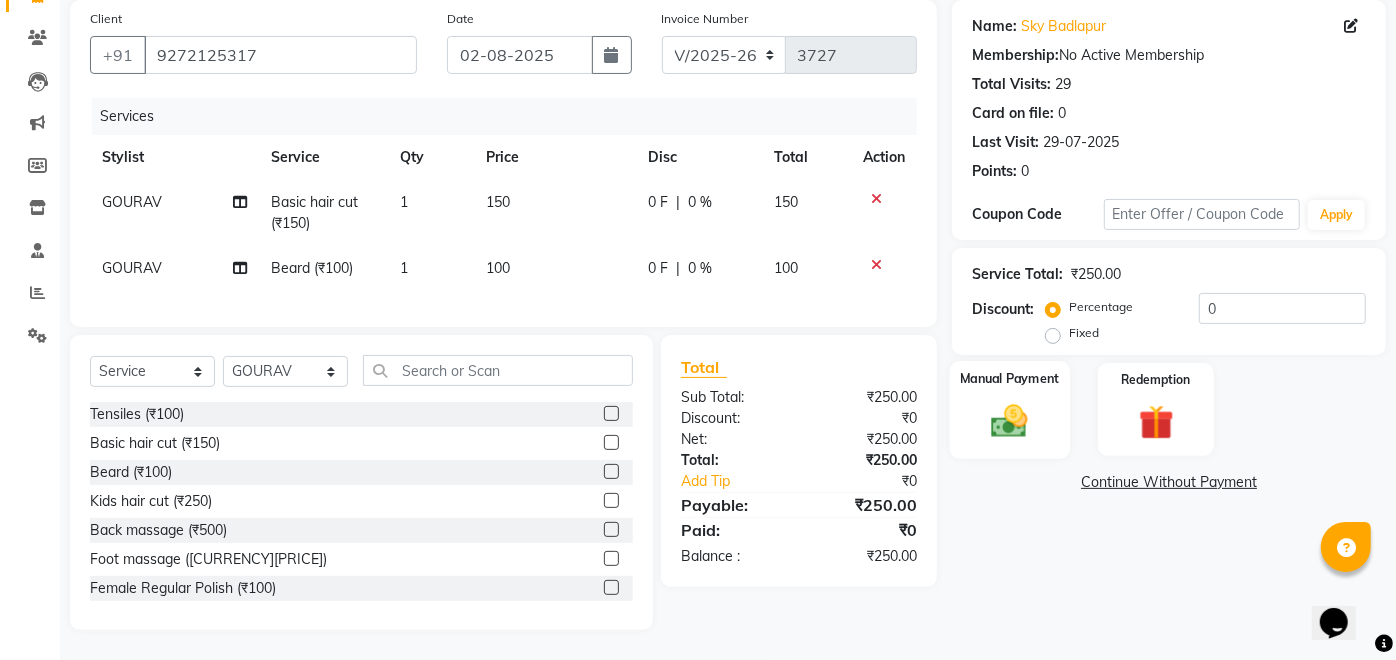 click 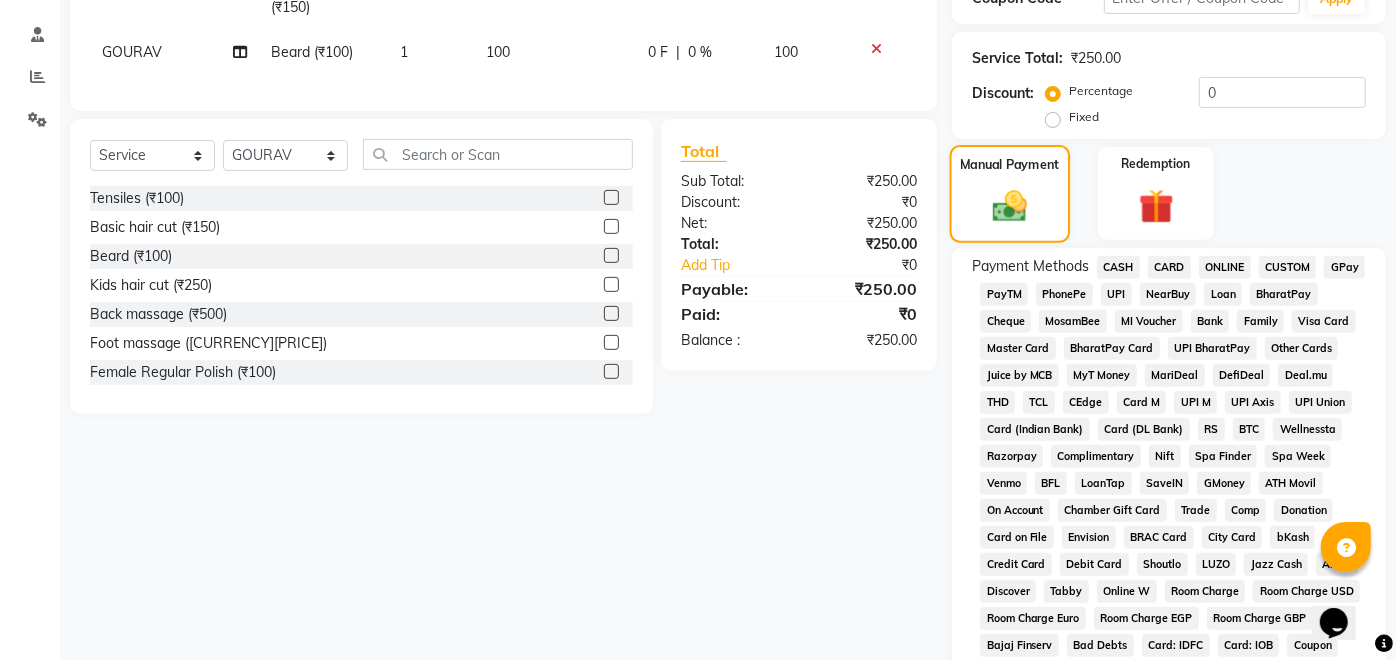 scroll, scrollTop: 368, scrollLeft: 0, axis: vertical 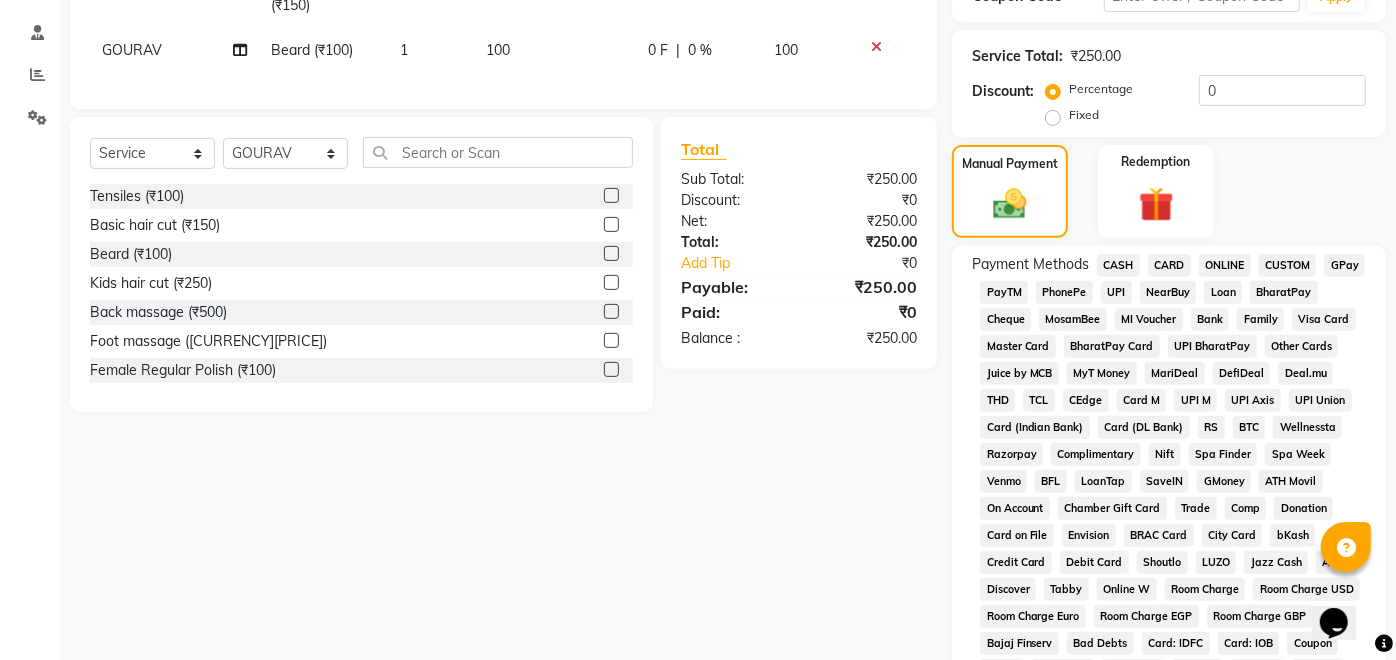 click on "GPay" 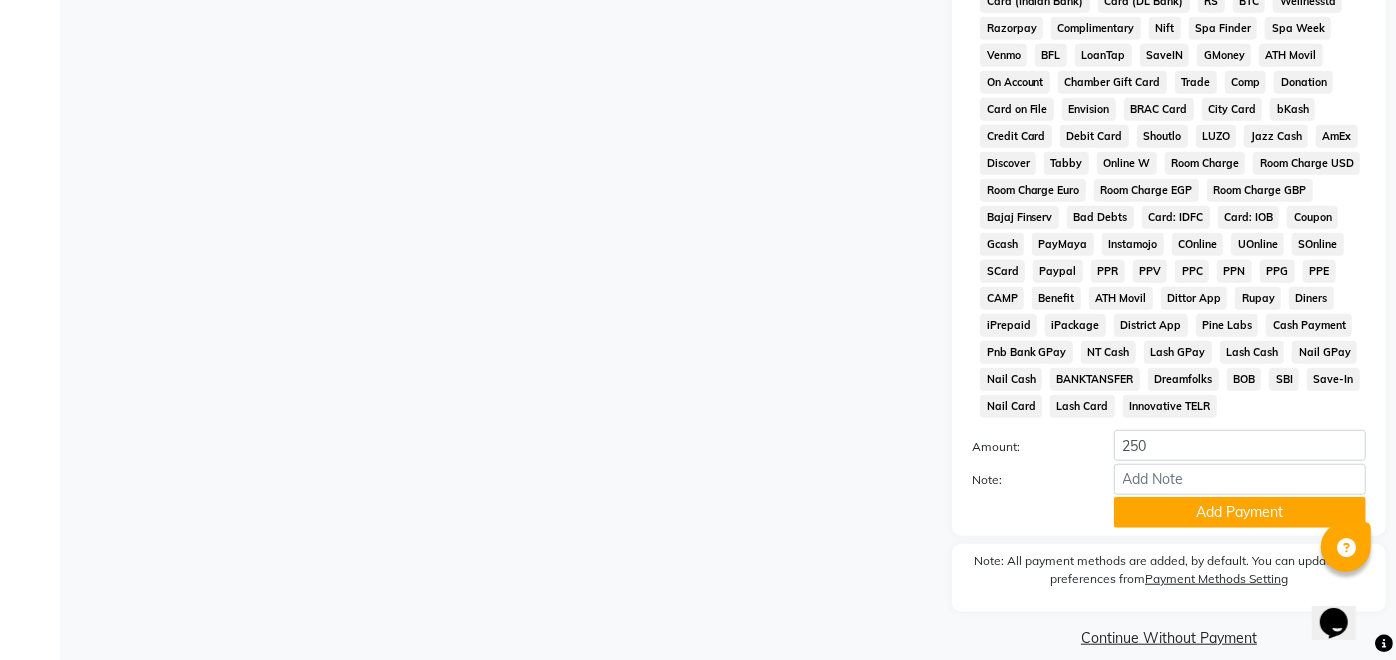 scroll, scrollTop: 821, scrollLeft: 0, axis: vertical 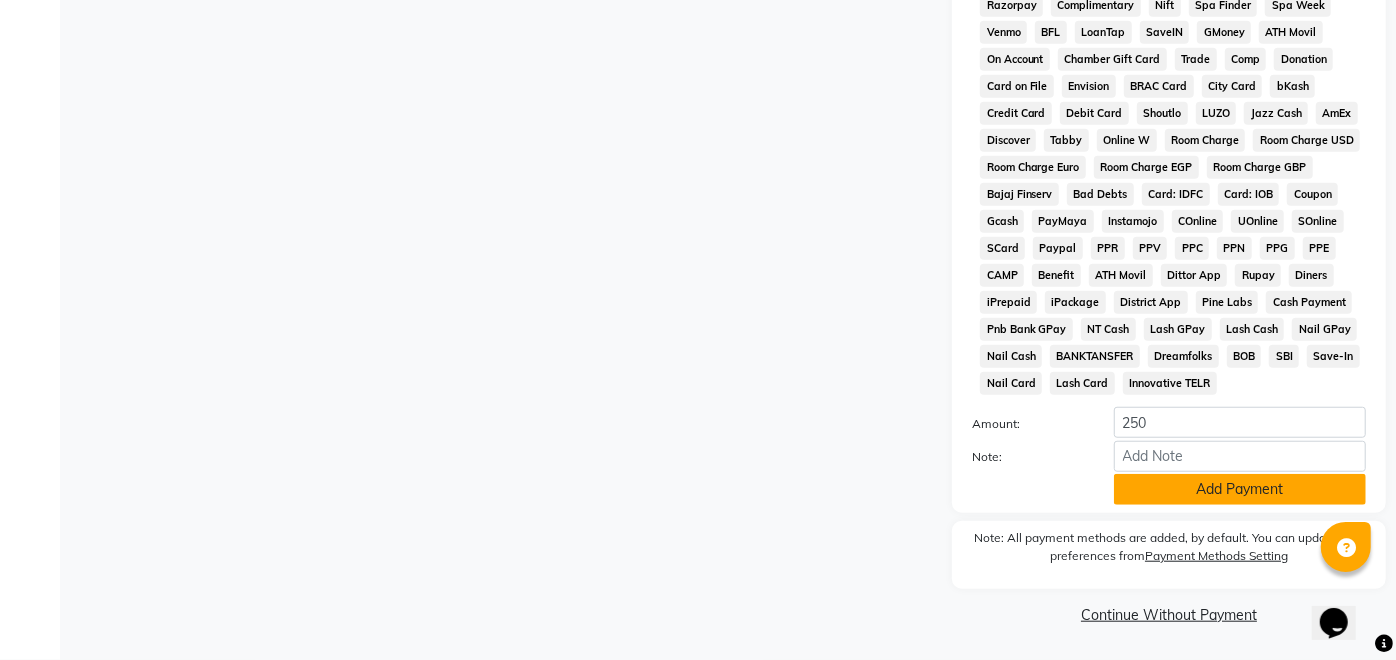 click on "Add Payment" 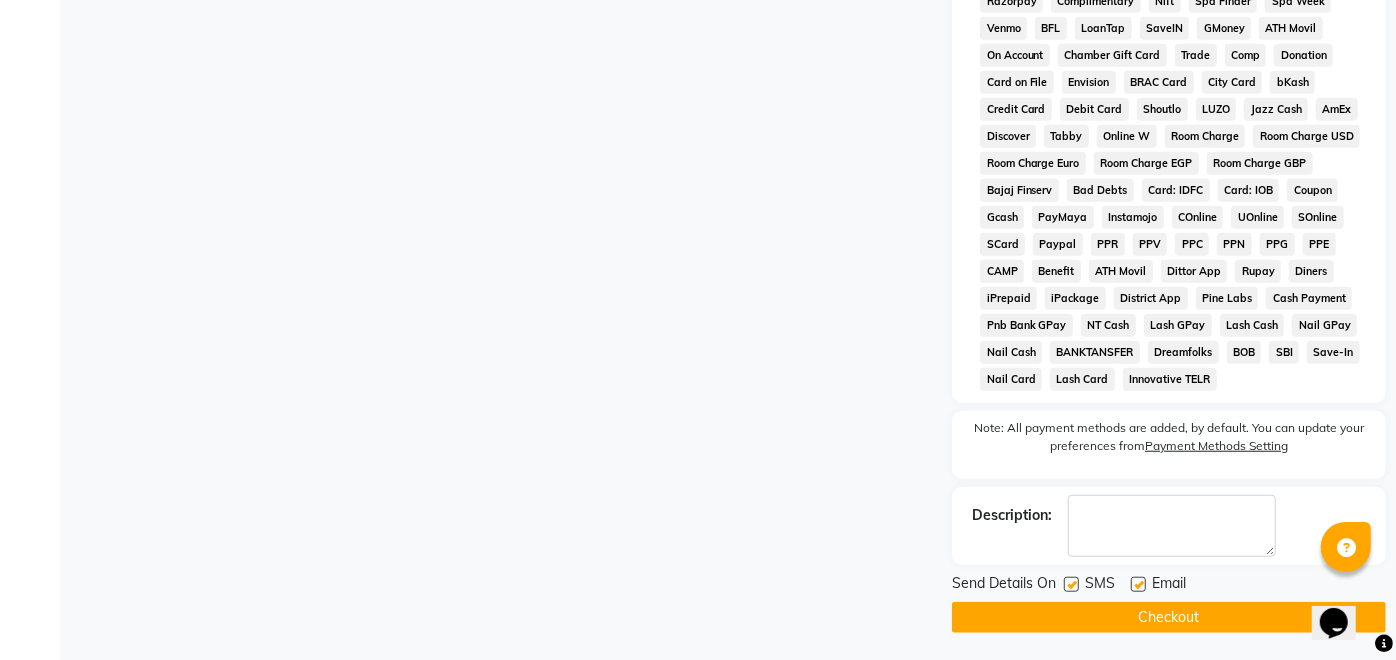 click 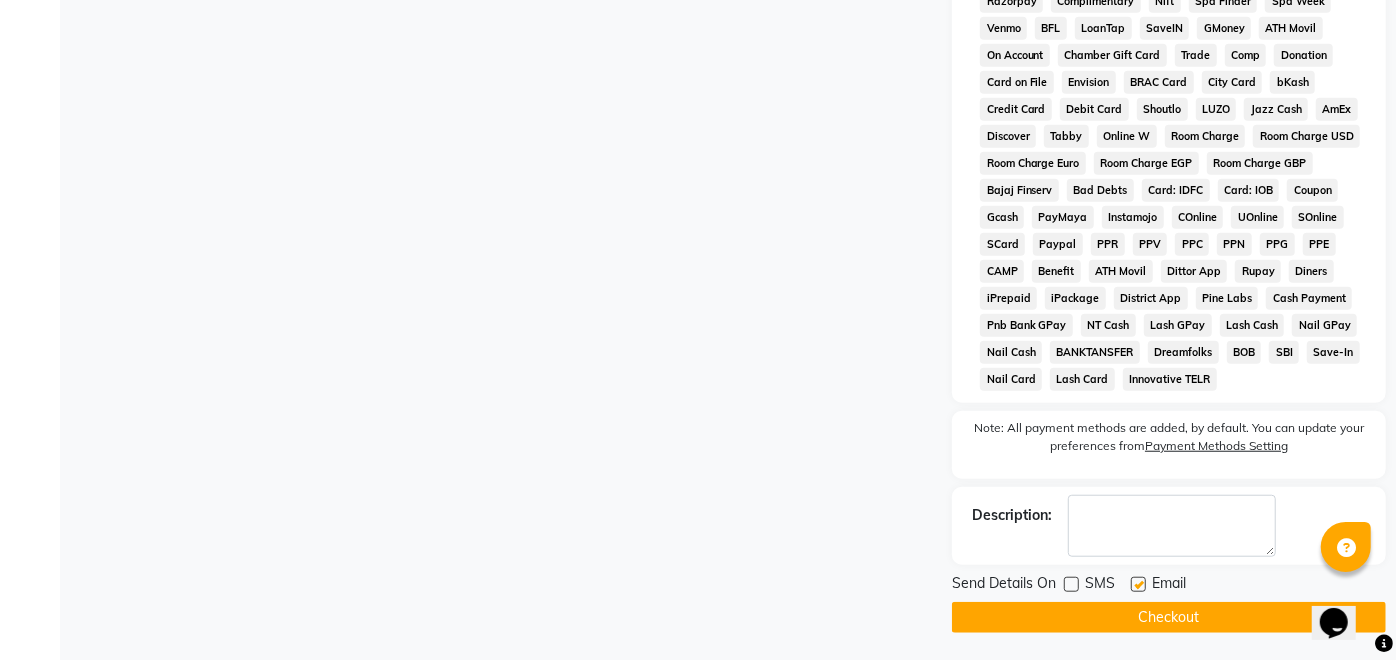click on "Checkout" 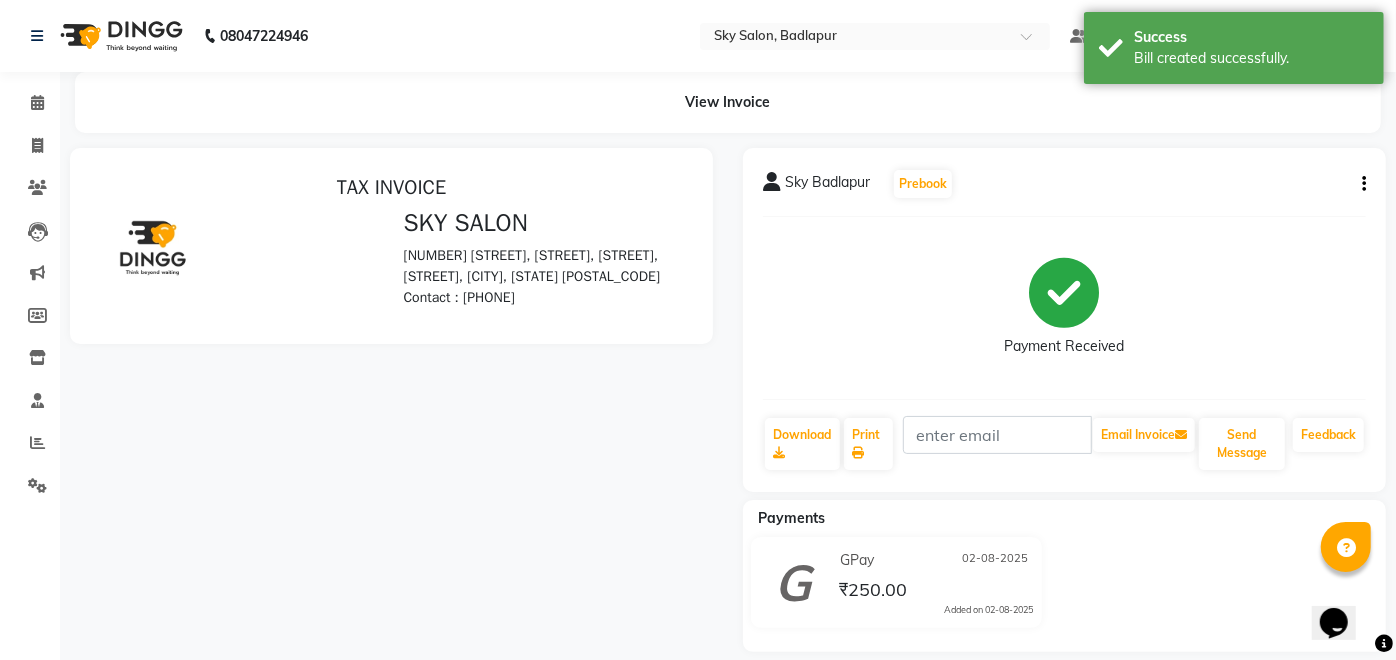 scroll, scrollTop: 0, scrollLeft: 0, axis: both 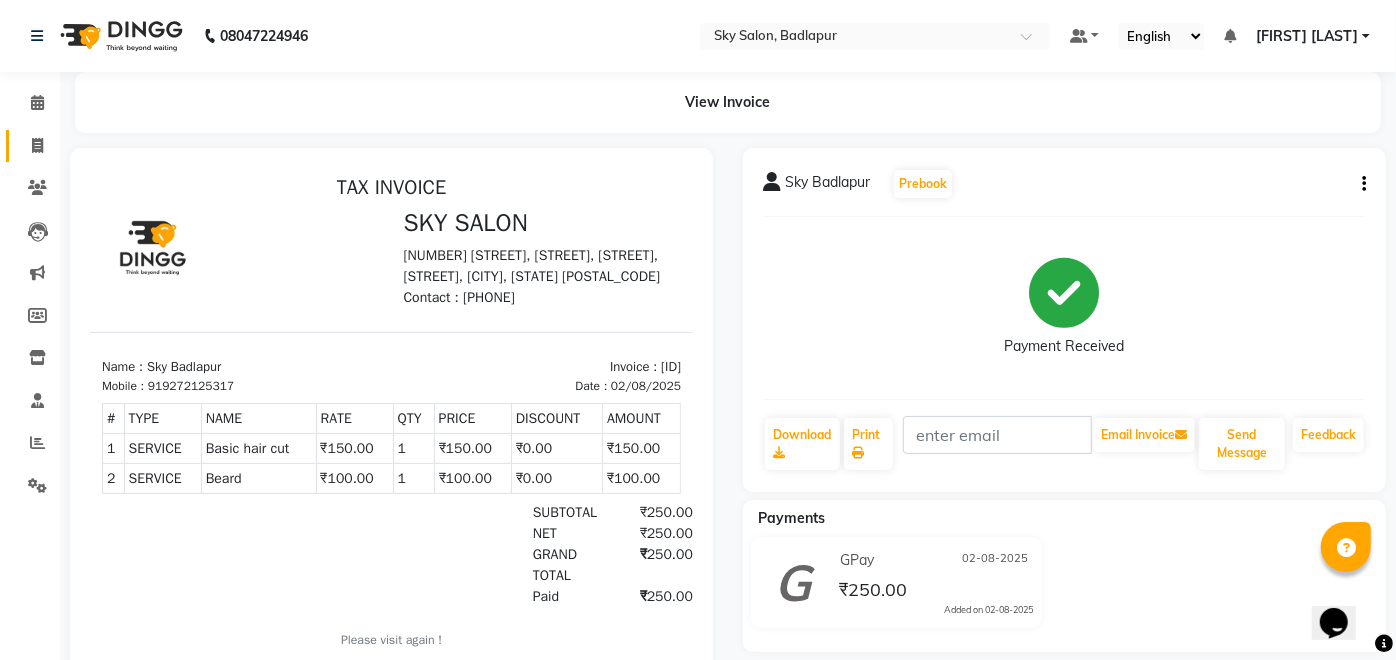 click 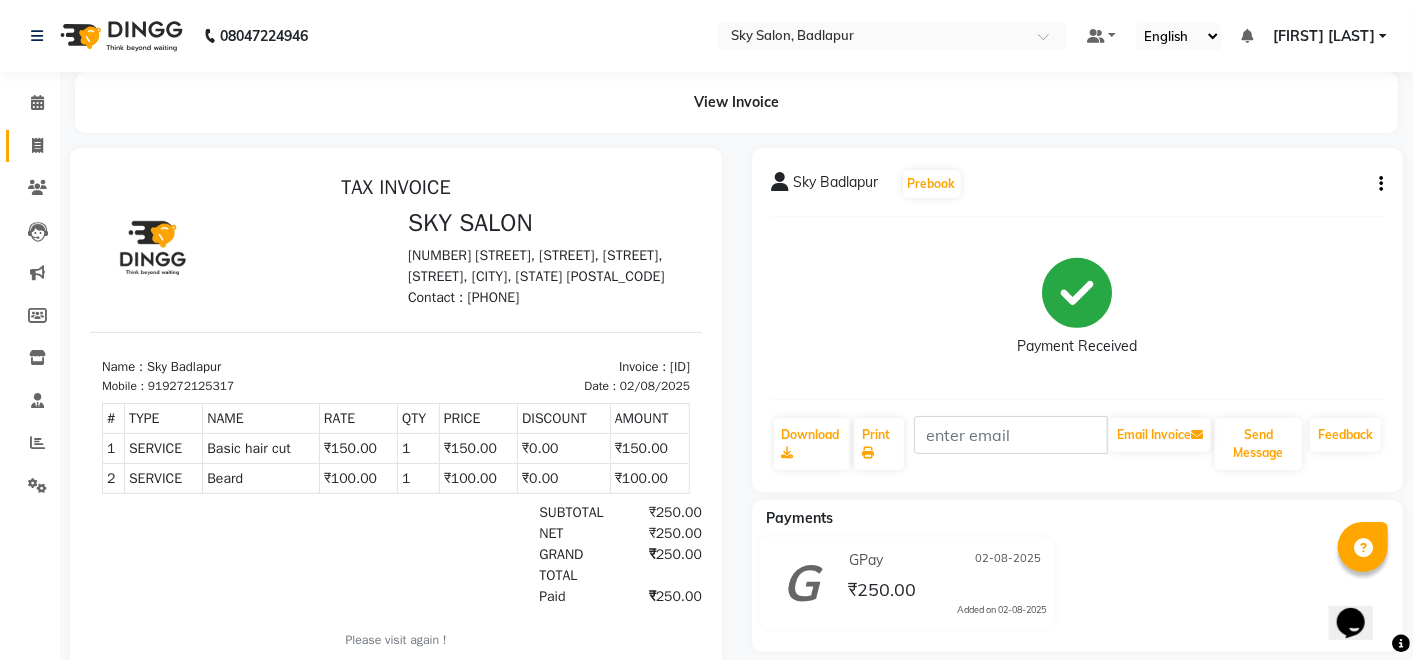 select on "service" 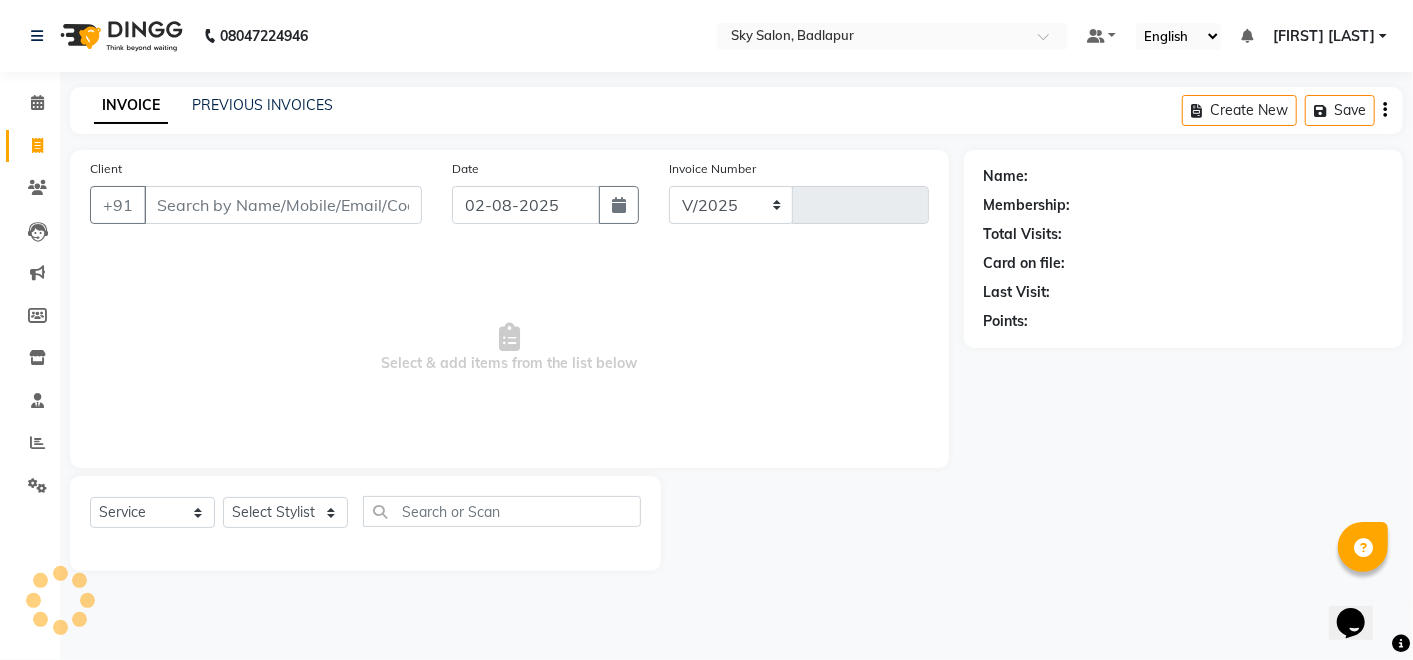 select on "6927" 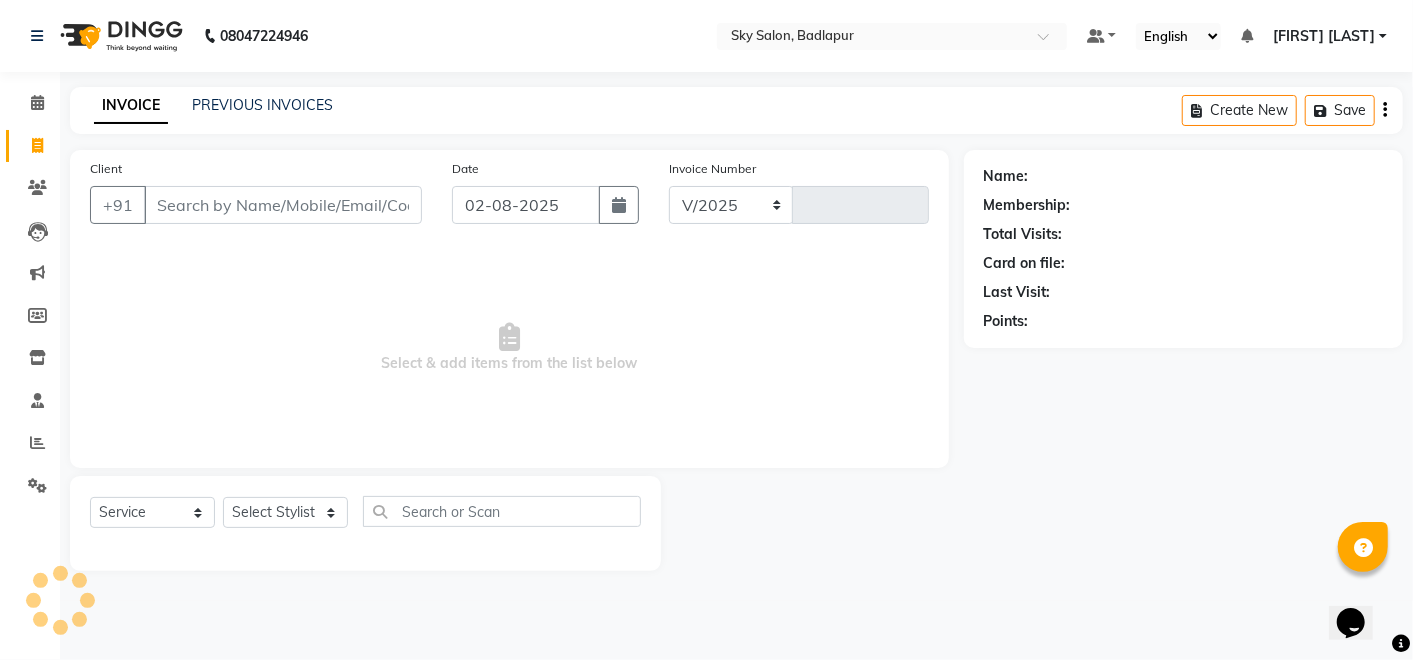 type on "3728" 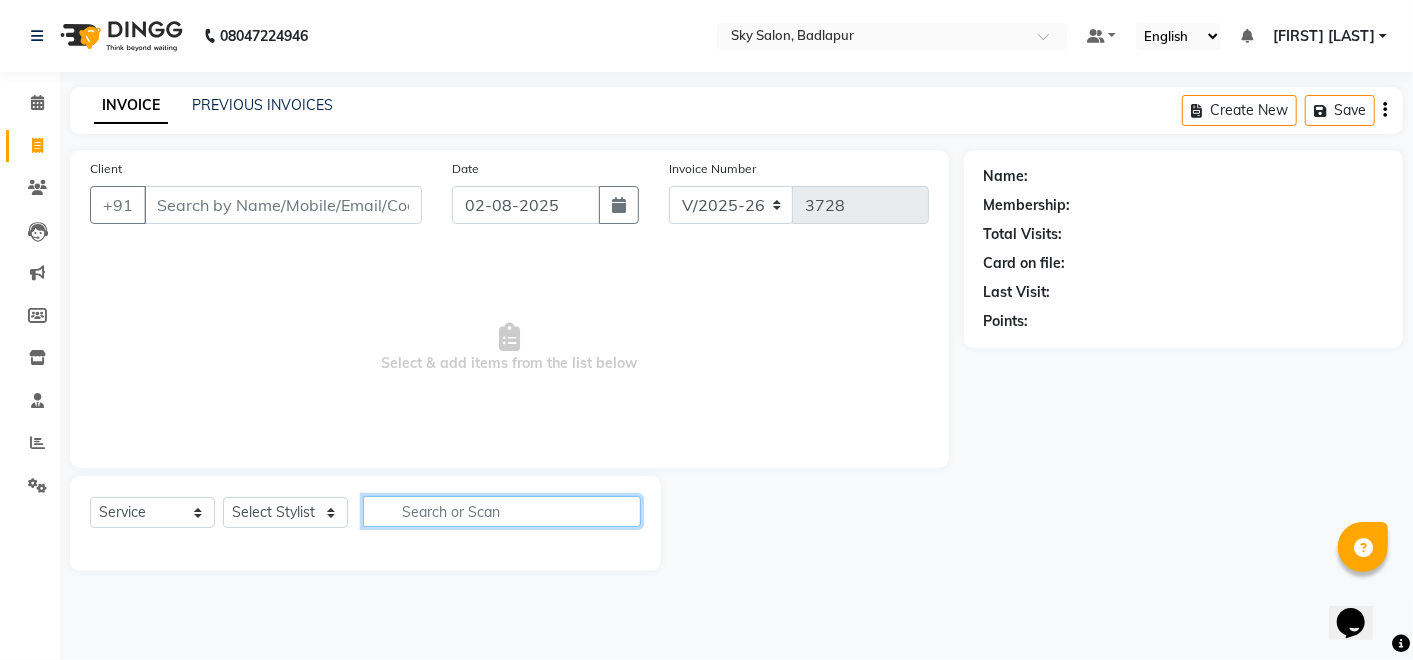click 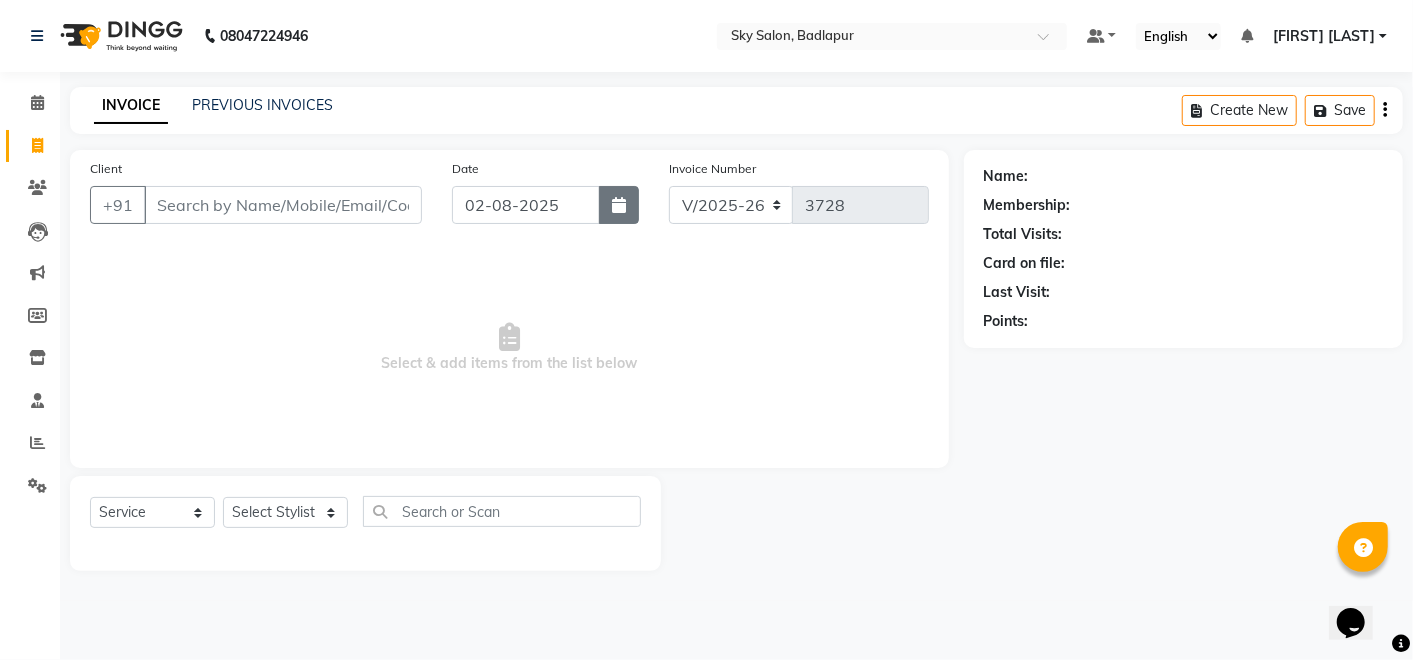 click 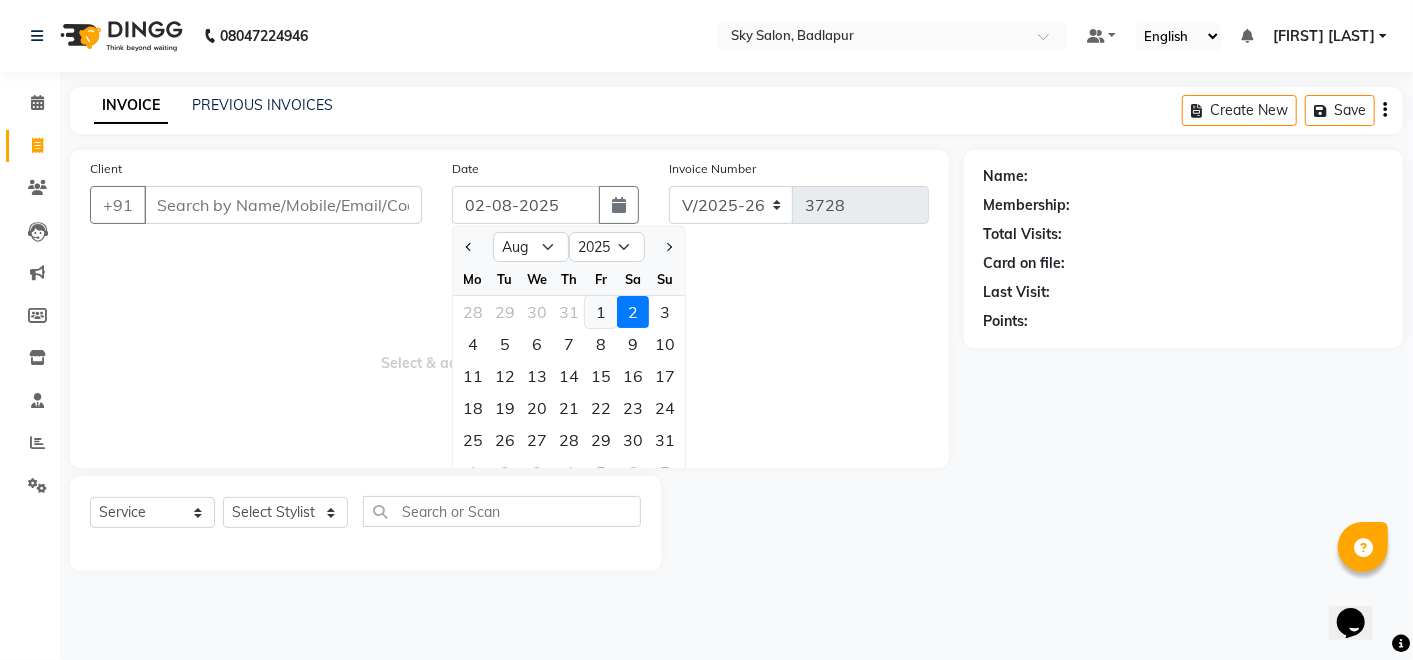 click on "1" 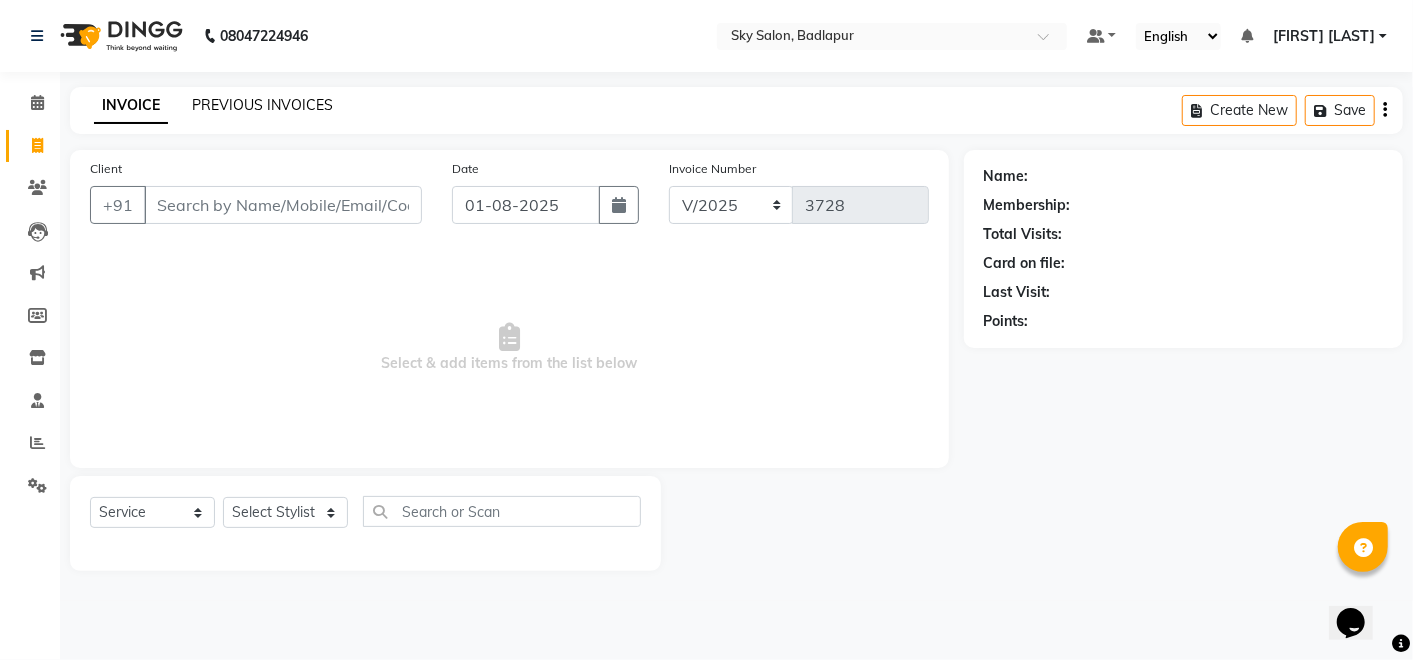 click on "PREVIOUS INVOICES" 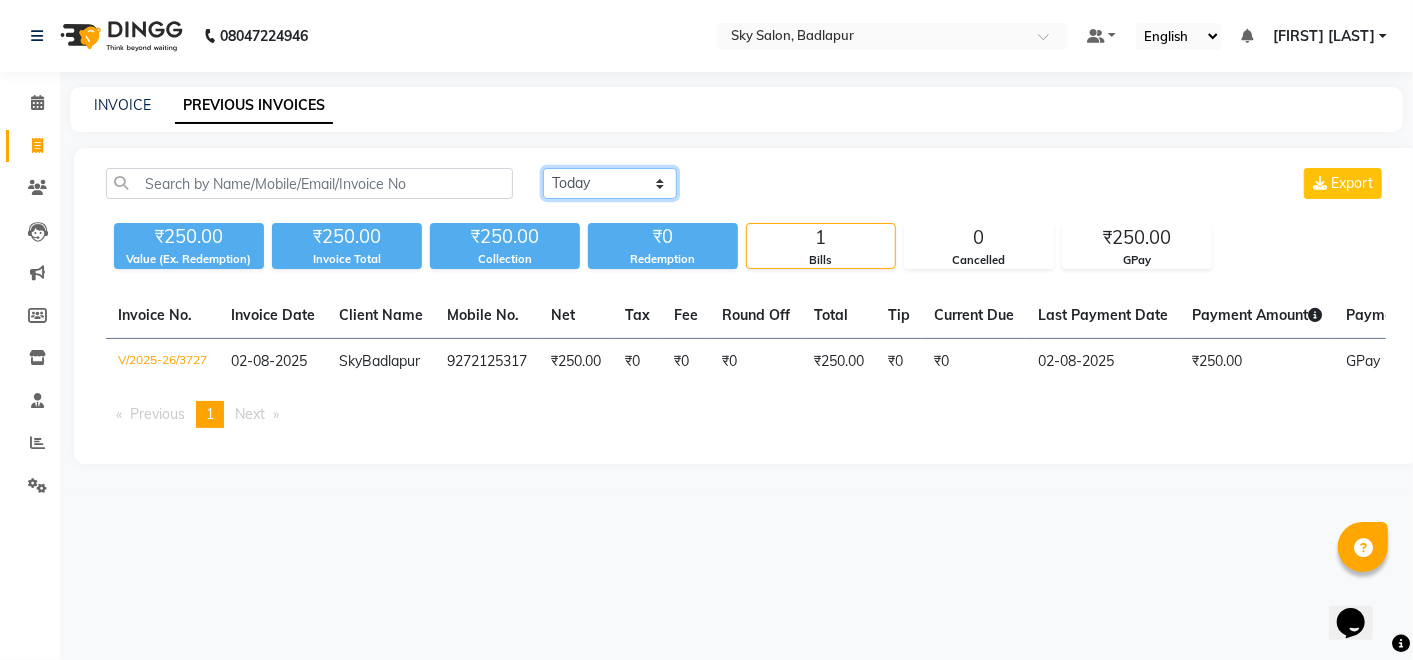 click on "Today Yesterday Custom Range" 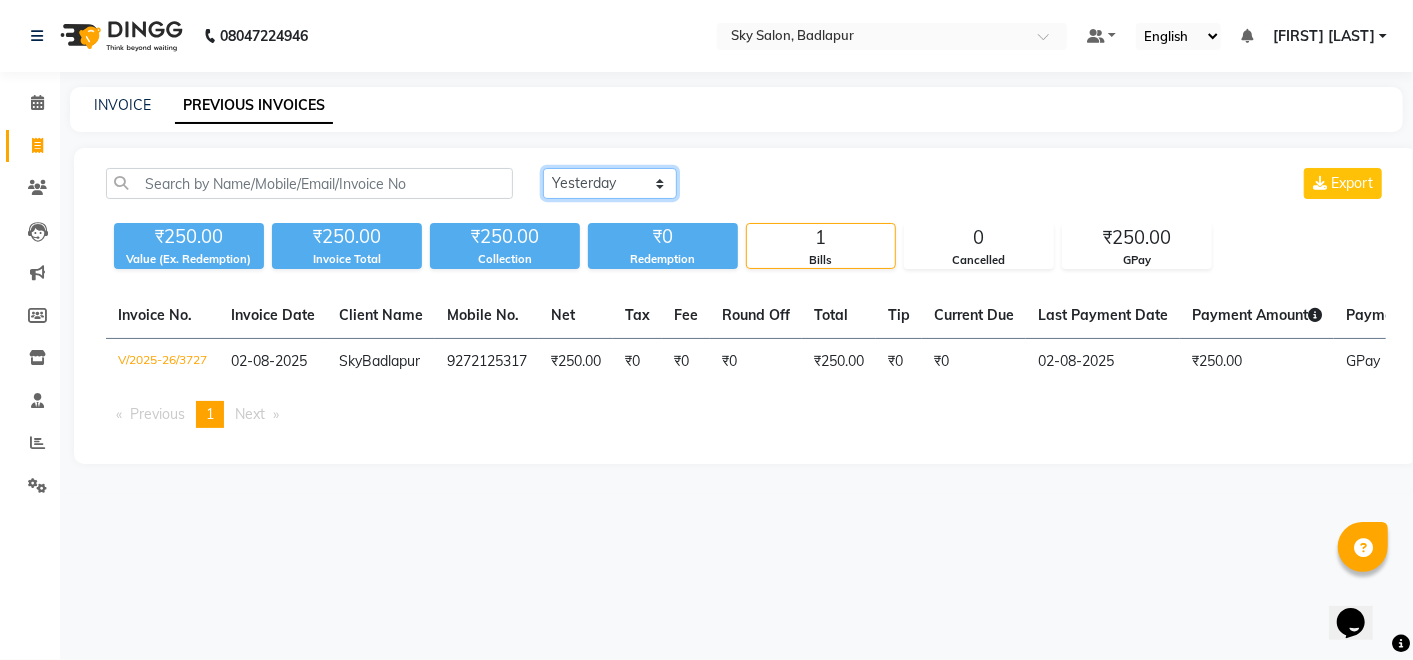 click on "Today Yesterday Custom Range" 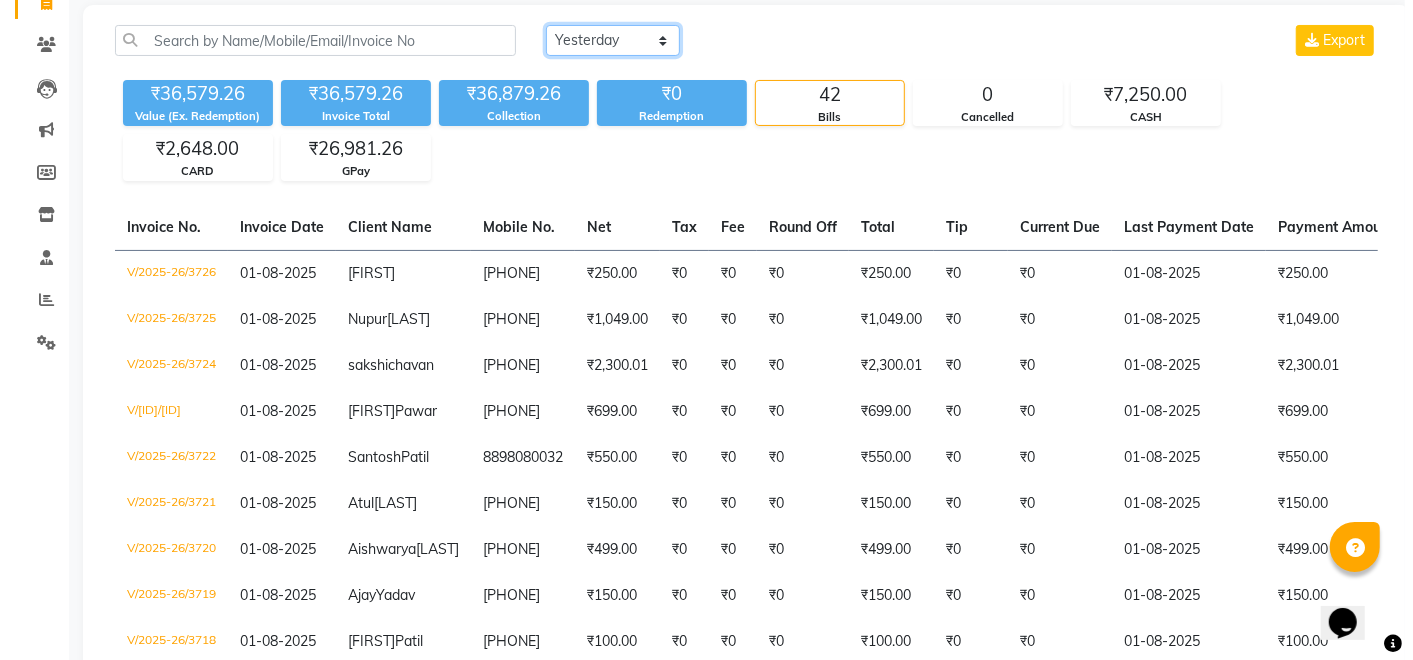scroll, scrollTop: 0, scrollLeft: 0, axis: both 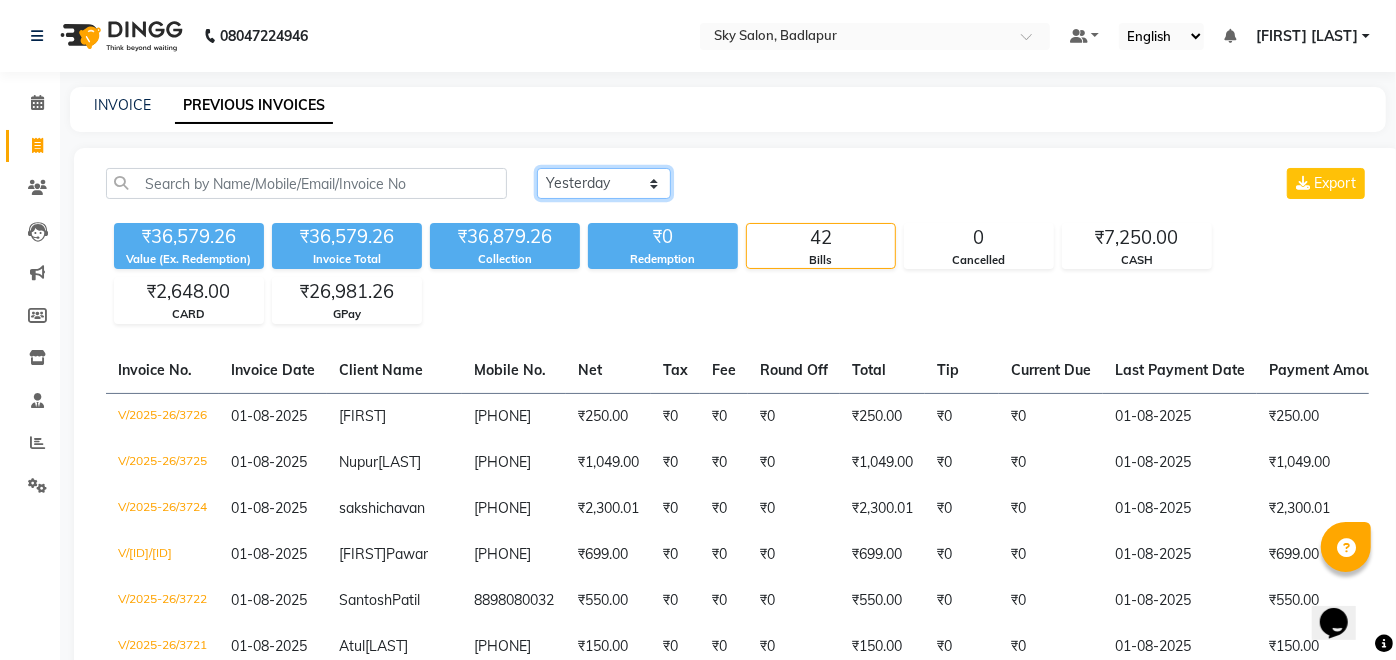 click on "Today Yesterday Custom Range" 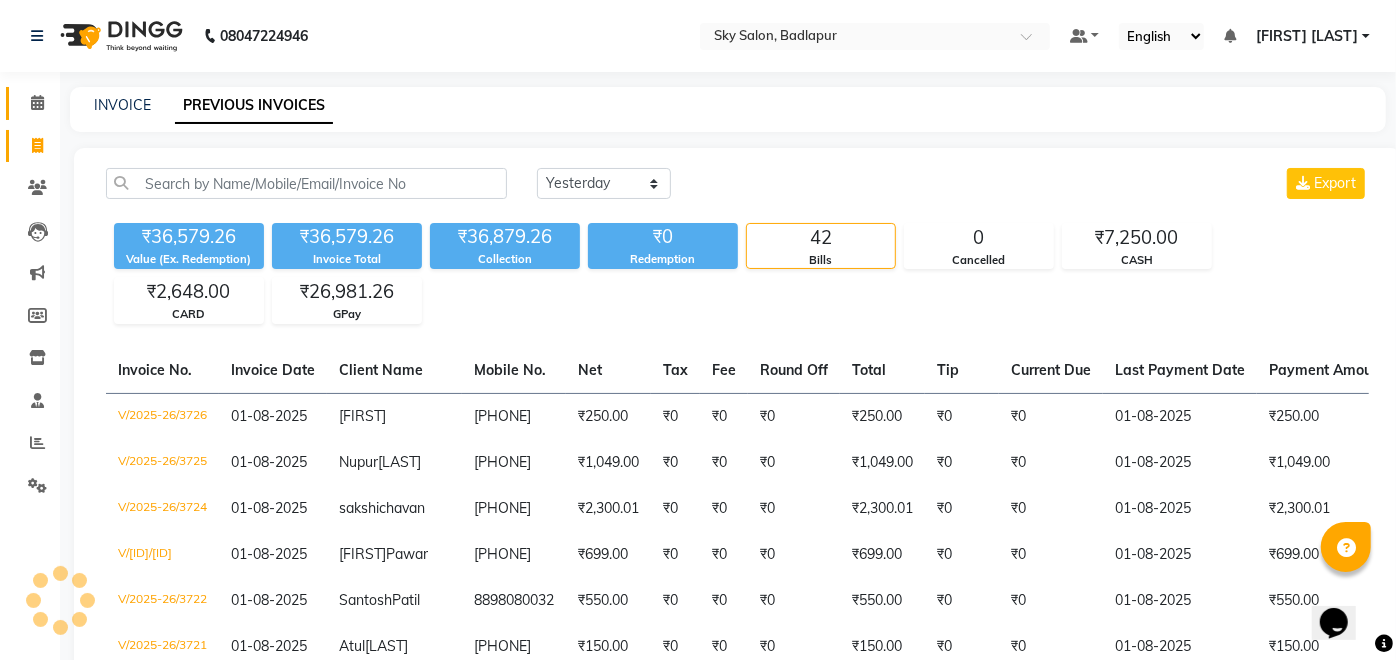 click on "Calendar" 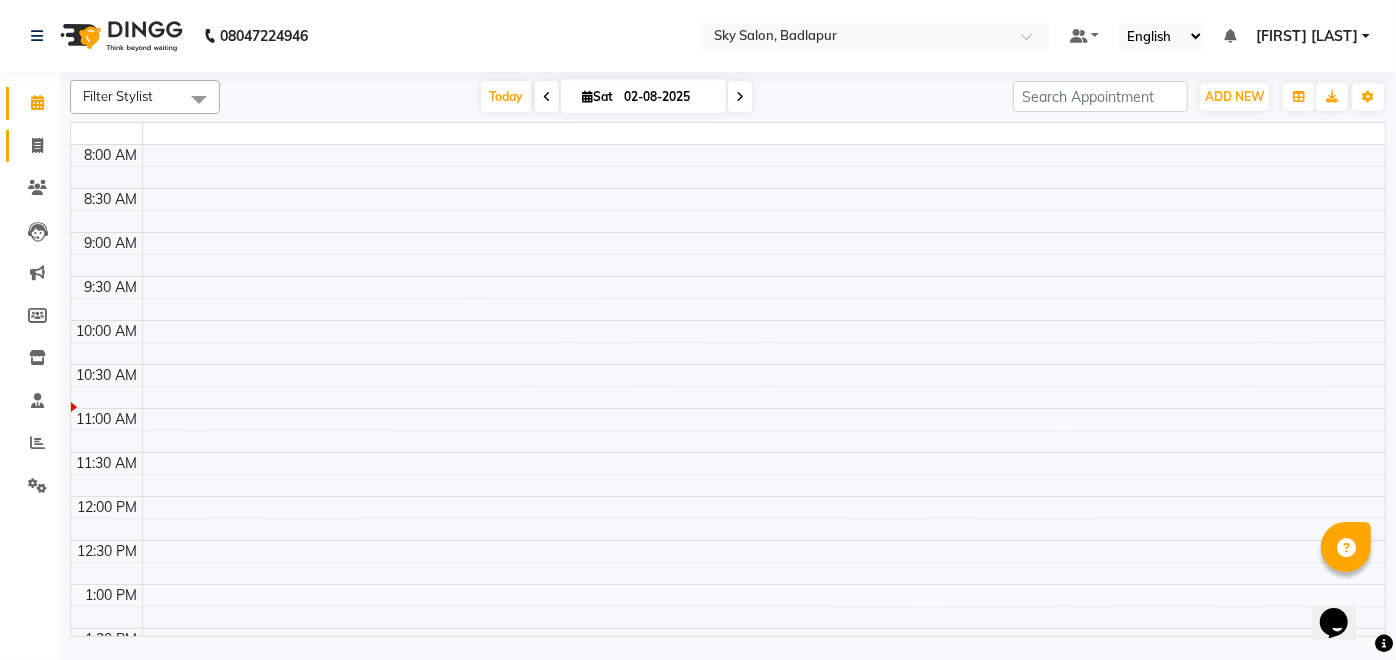 click on "Invoice" 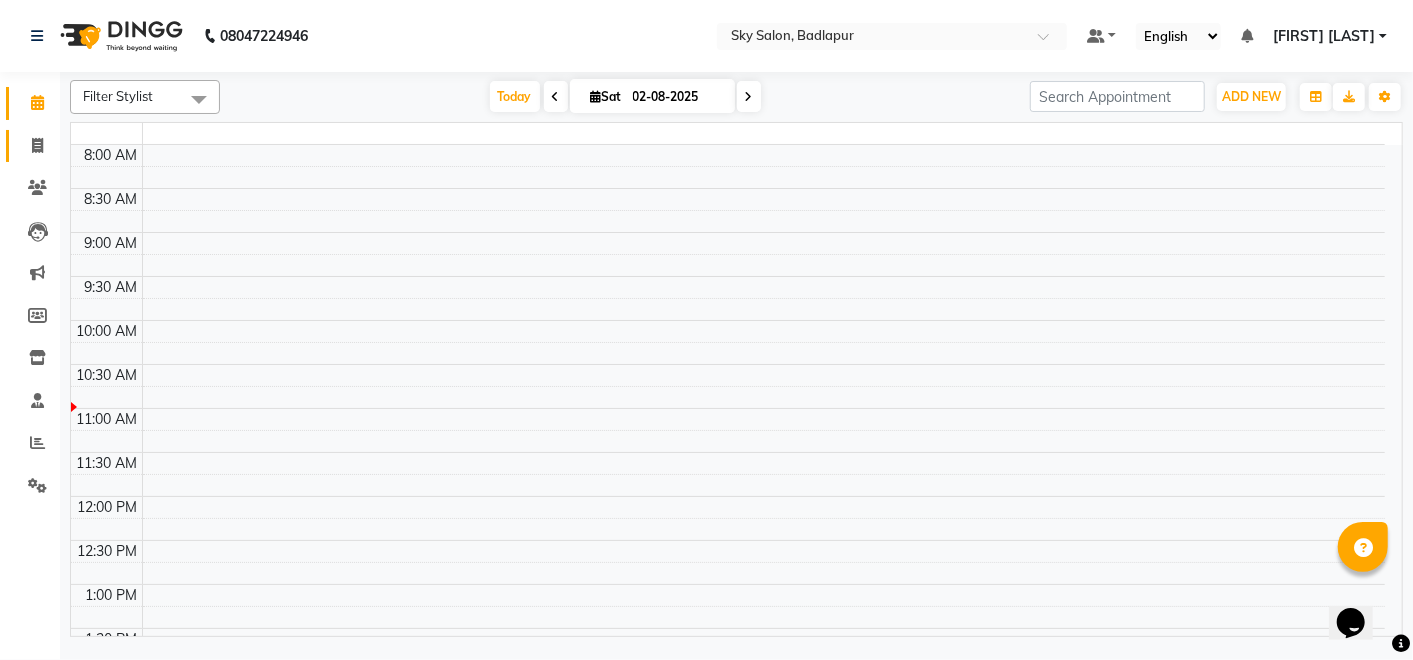 scroll, scrollTop: 0, scrollLeft: 0, axis: both 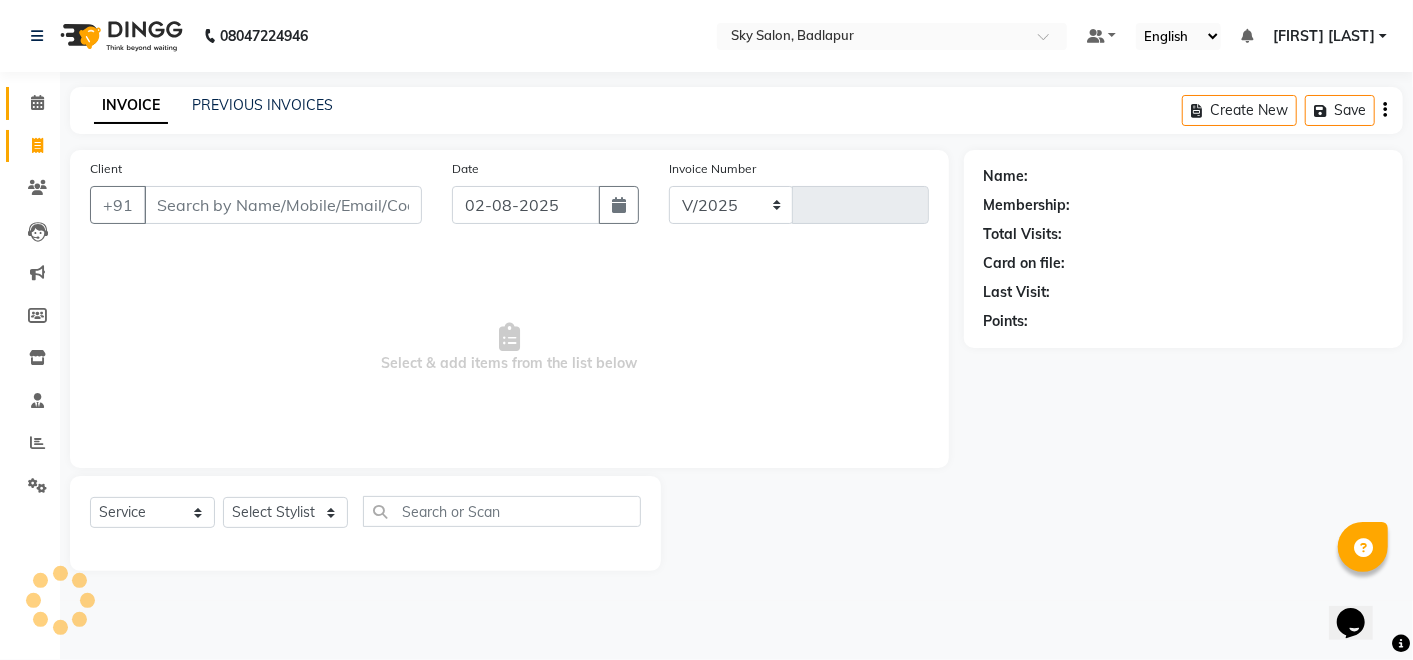 select on "6927" 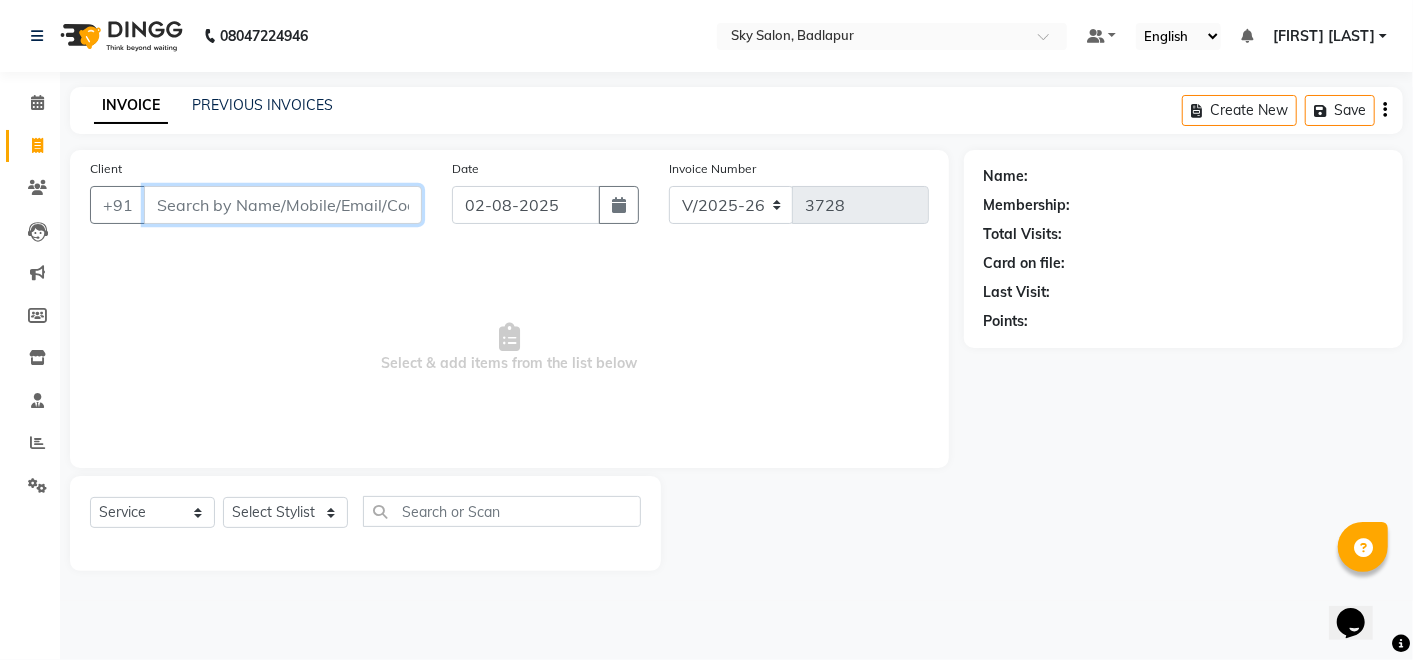 click on "Client" at bounding box center [283, 205] 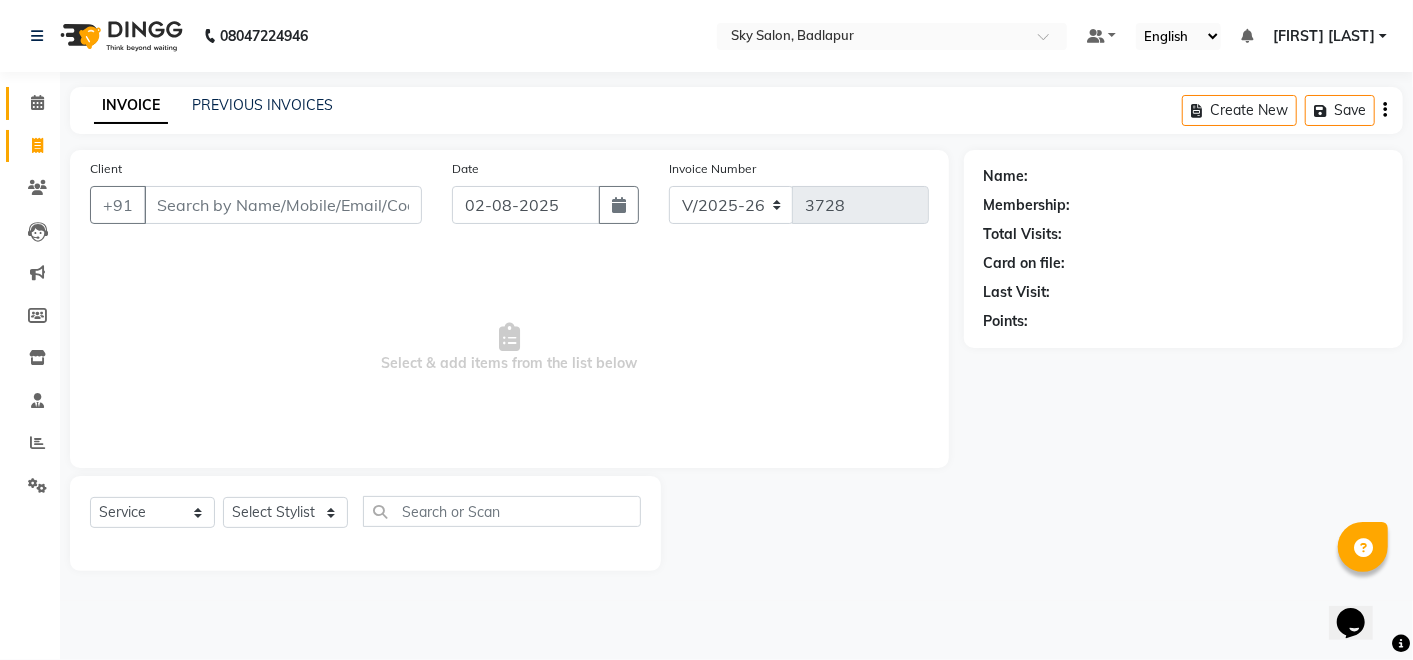 click 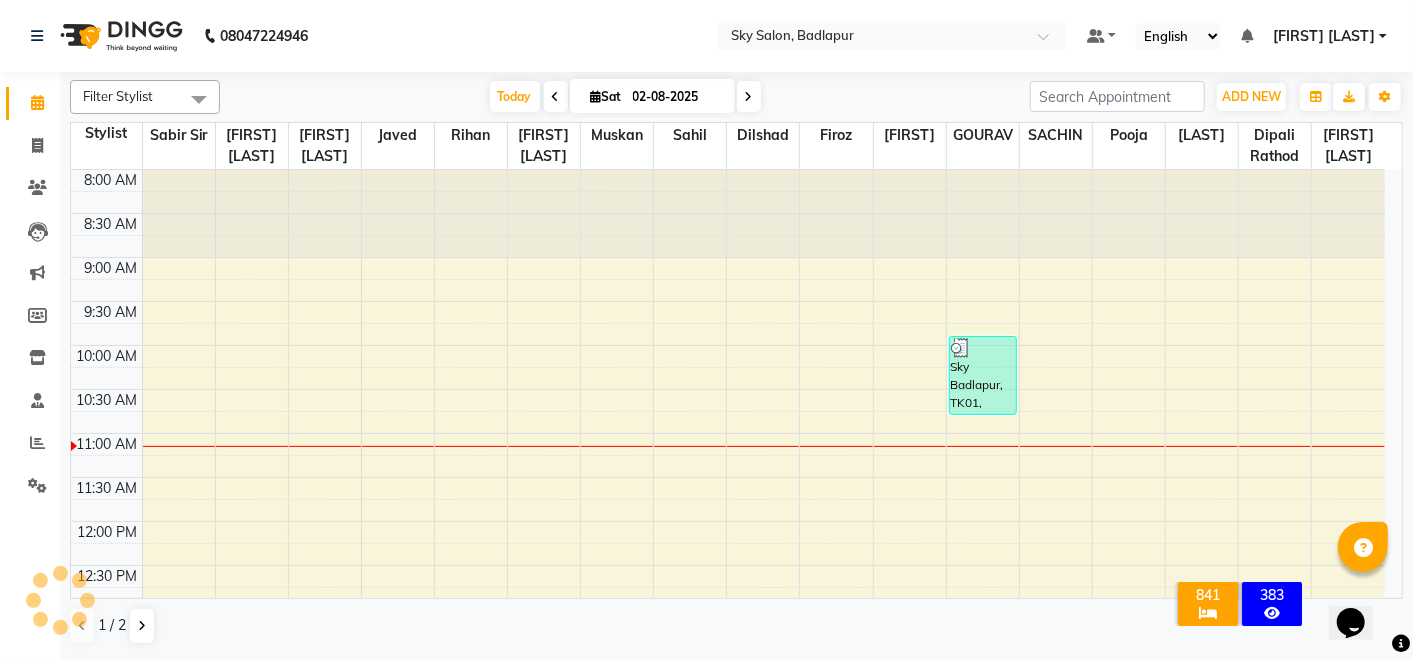 scroll, scrollTop: 0, scrollLeft: 0, axis: both 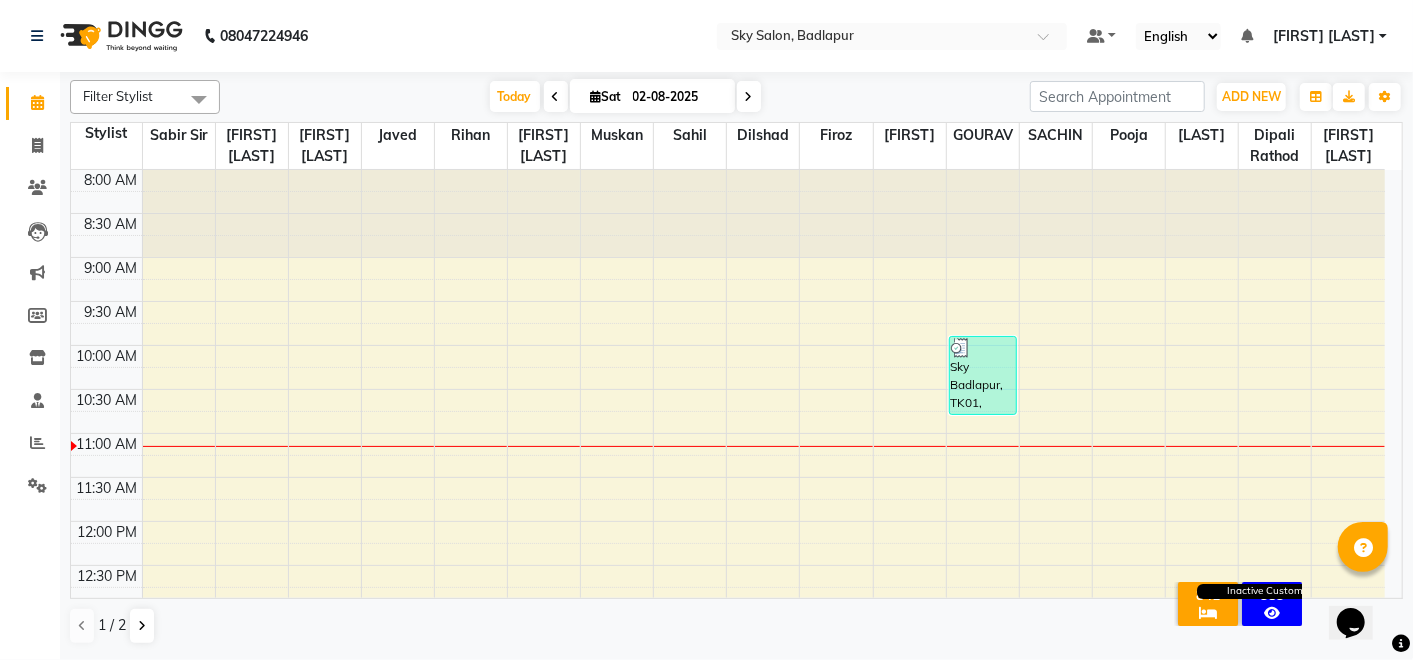 click at bounding box center (1272, 613) 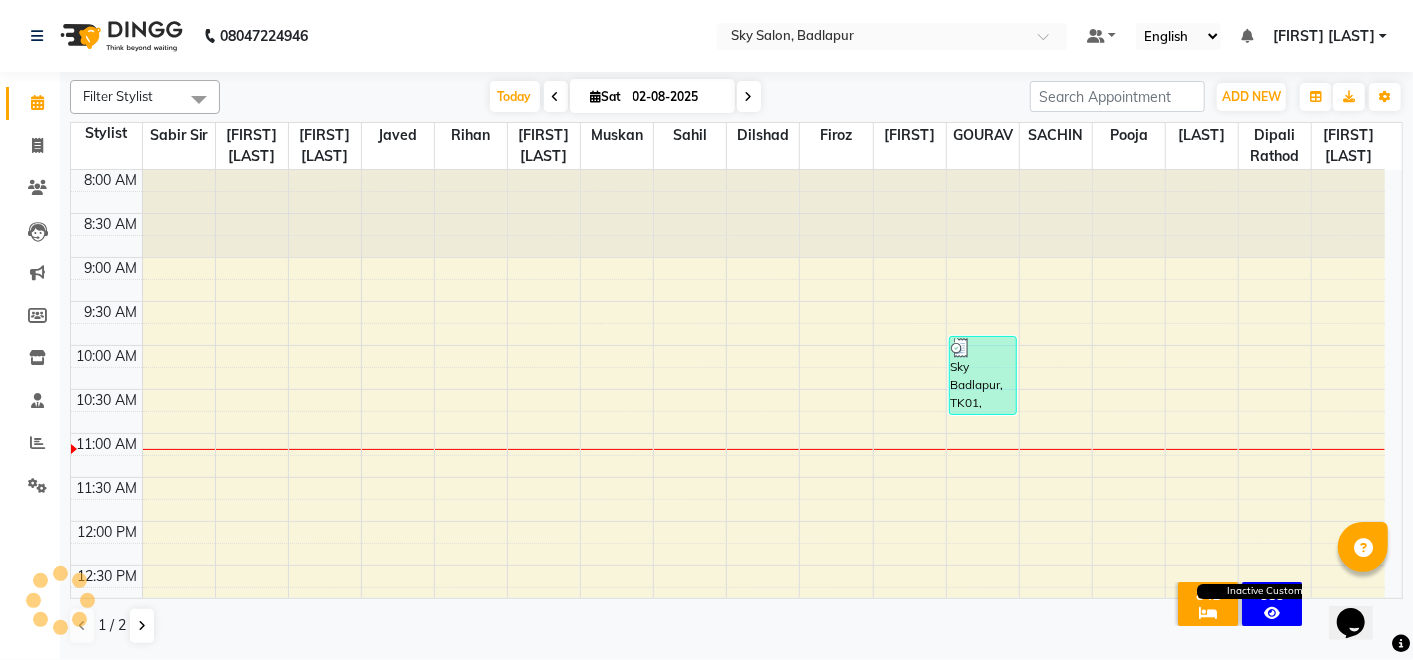 click on "Inactive Customers" at bounding box center (1272, 591) 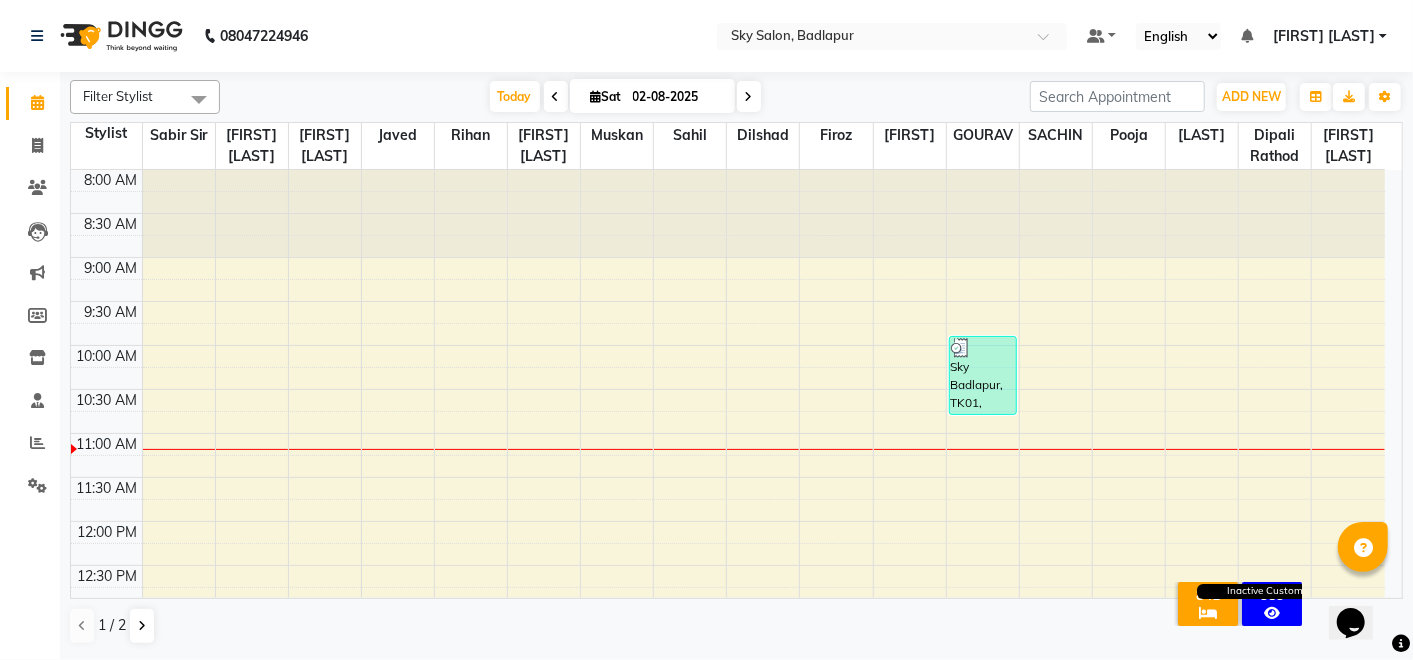click at bounding box center [1272, 613] 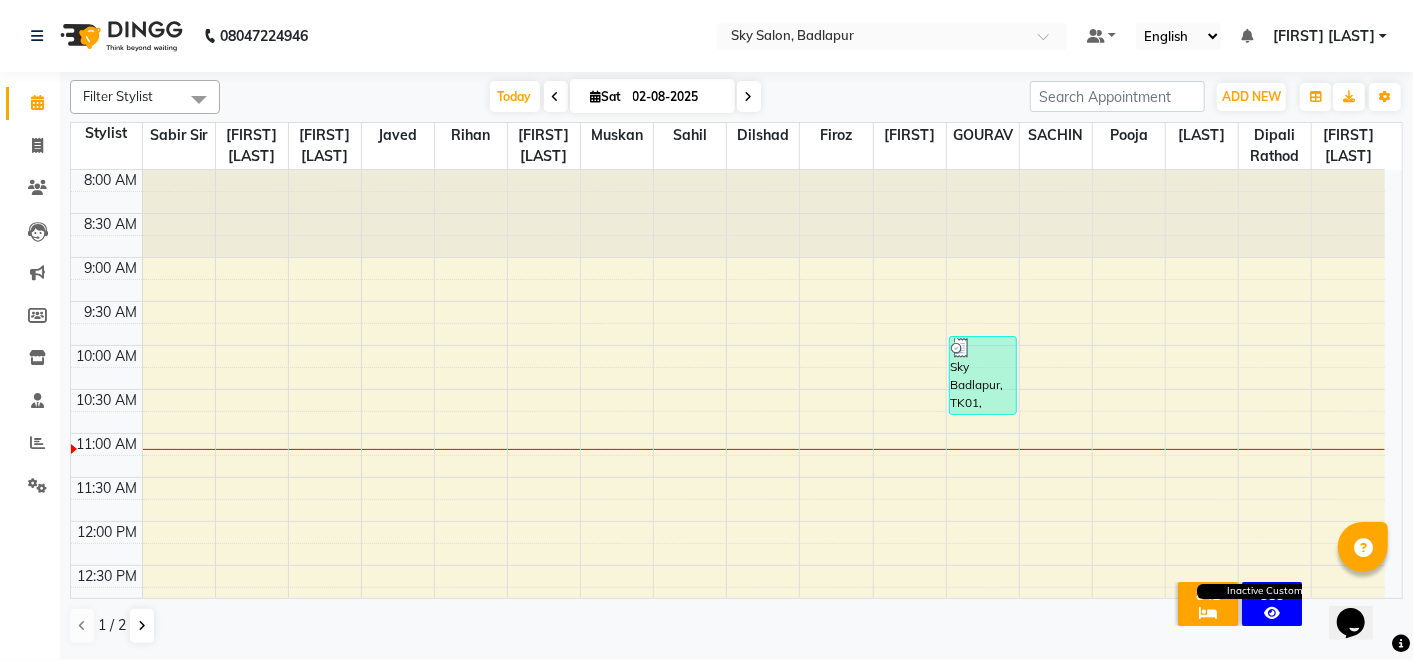 click on "Inactive Customers" at bounding box center (1272, 613) 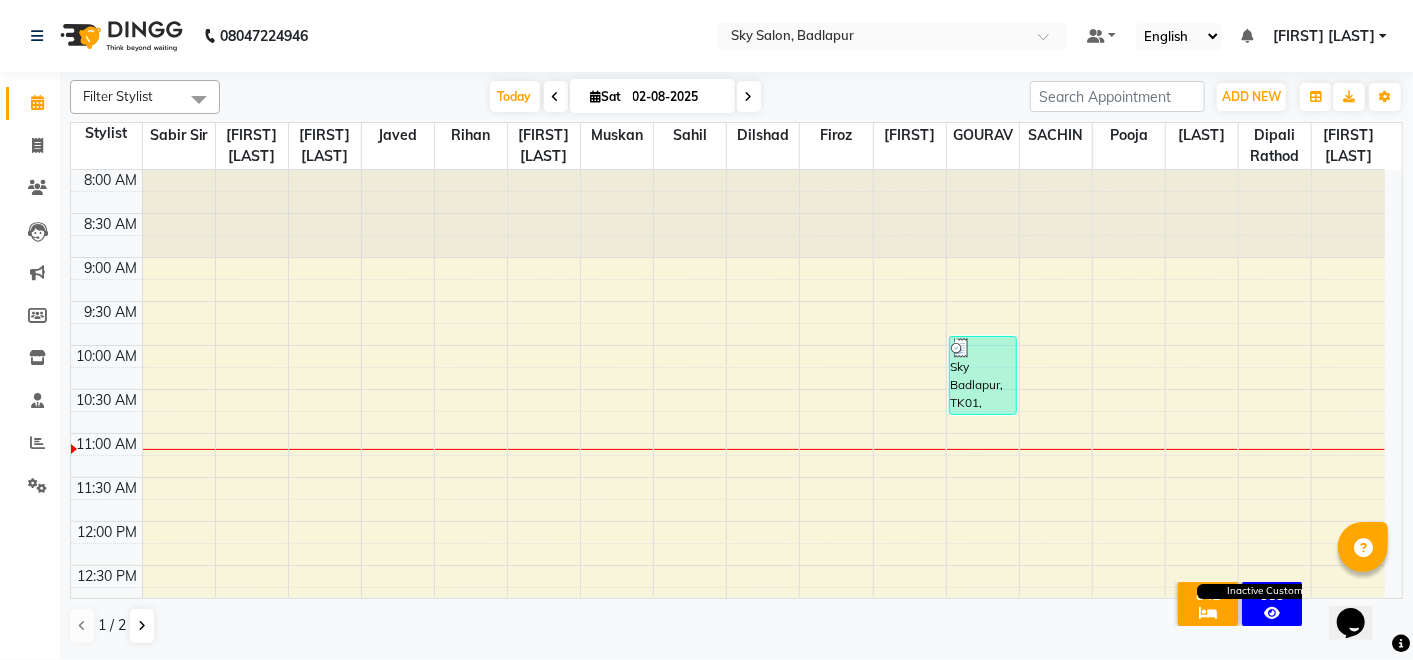 click at bounding box center [1272, 613] 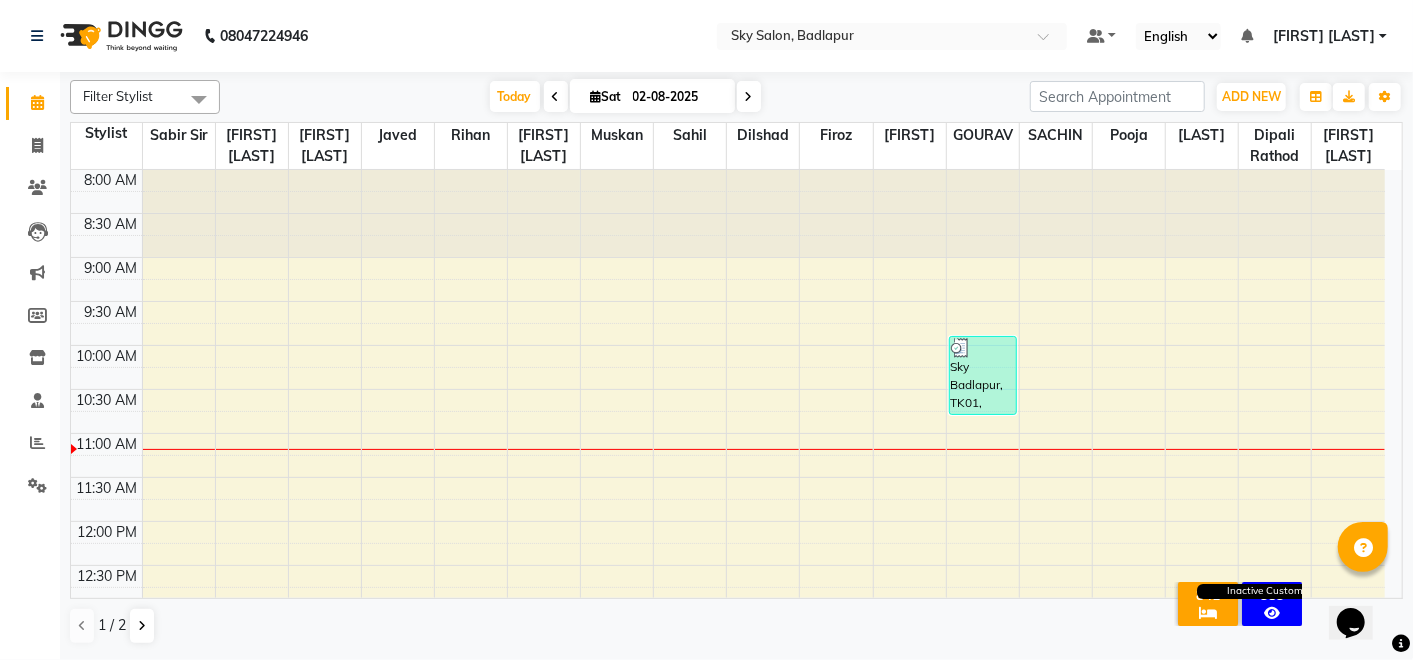 click on "Inactive Customers" at bounding box center [1272, 613] 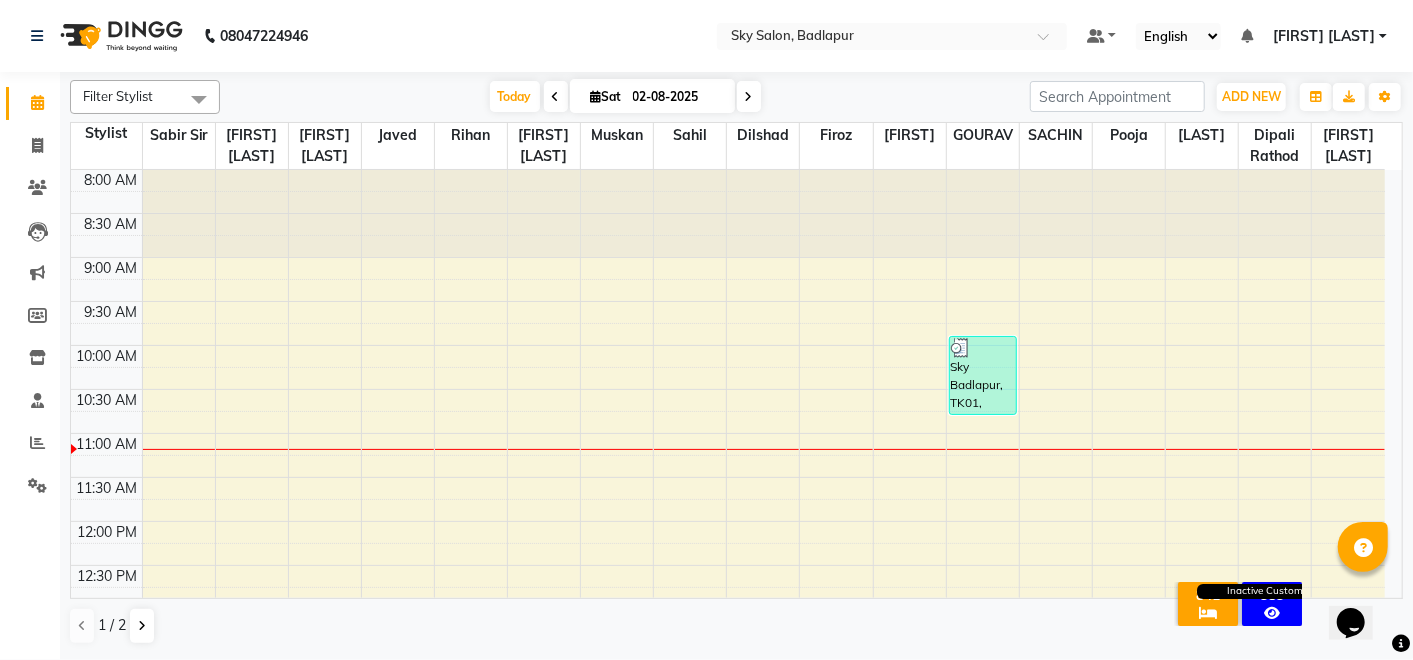 click at bounding box center (1272, 613) 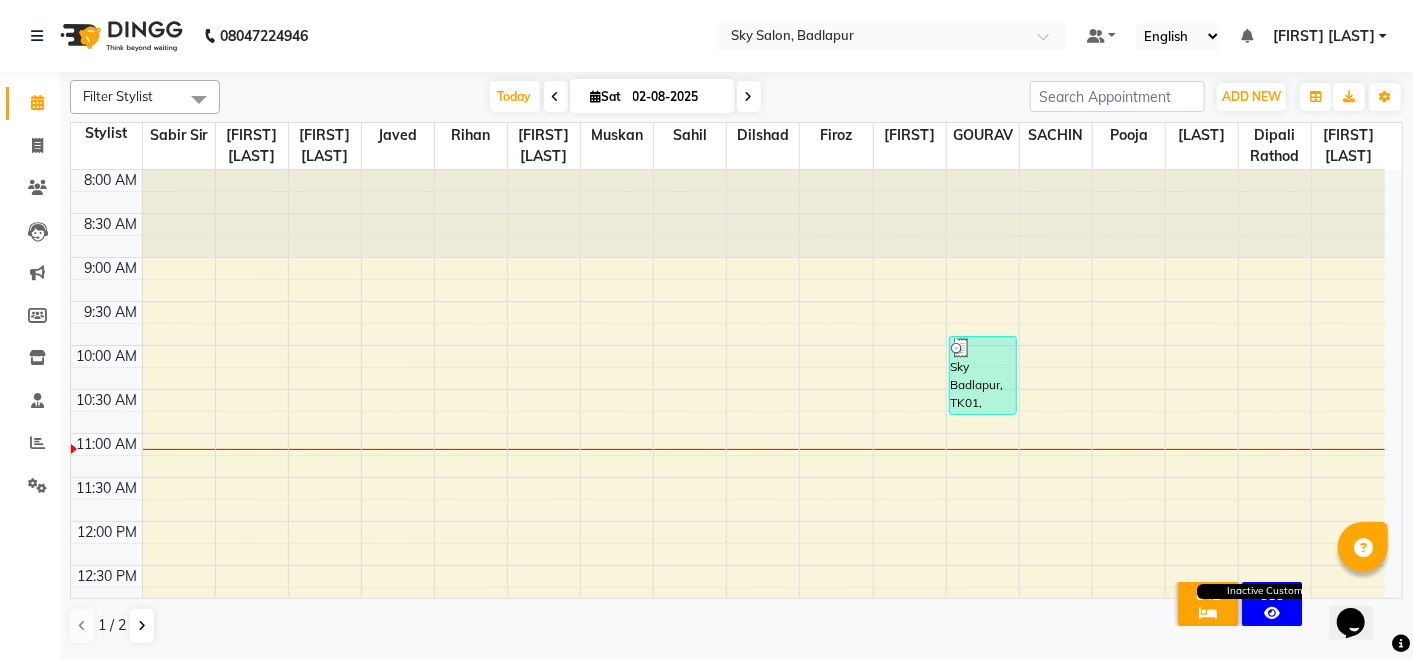 click at bounding box center (1272, 613) 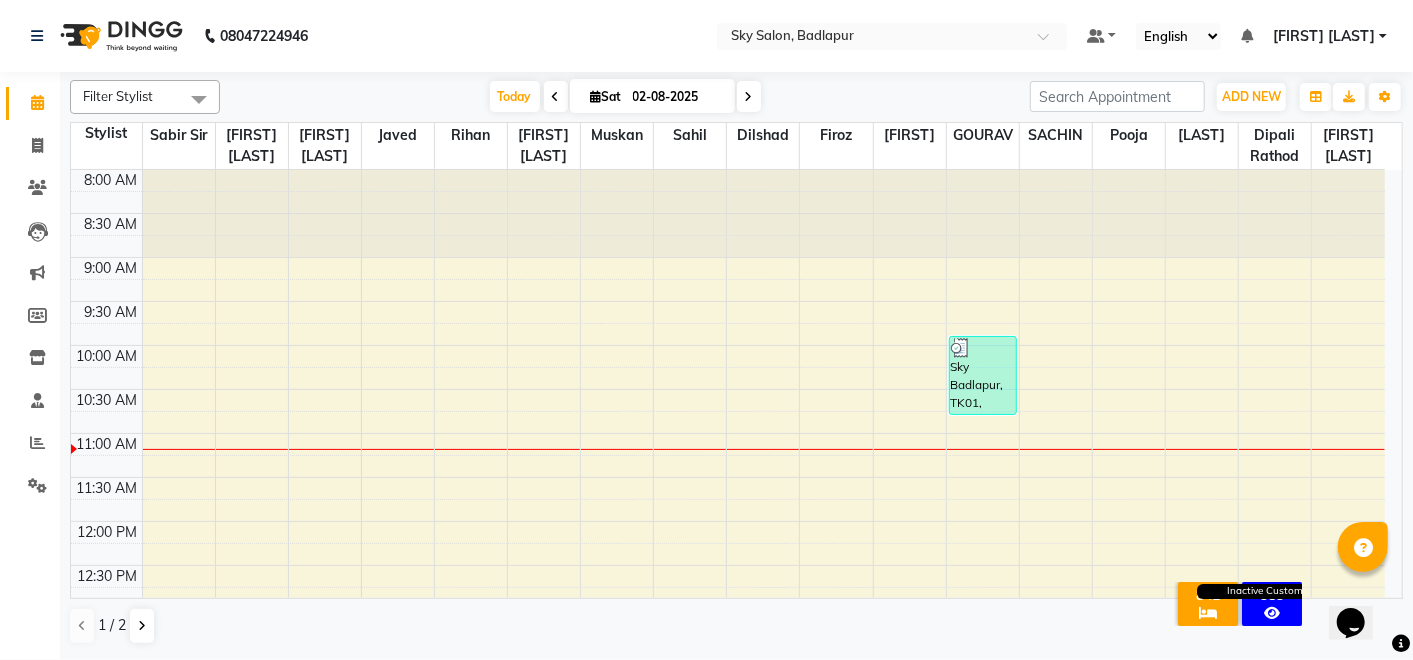 click on "Inactive Customers" at bounding box center (1272, 613) 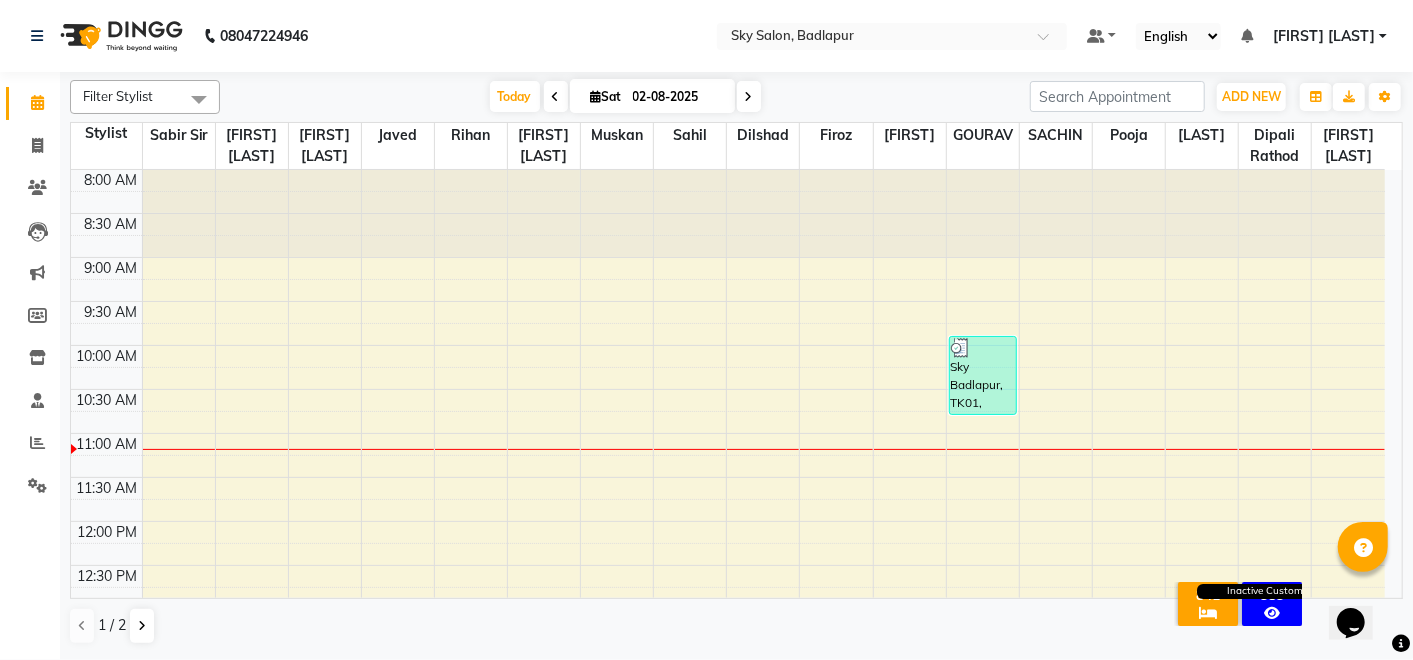 click at bounding box center (1272, 613) 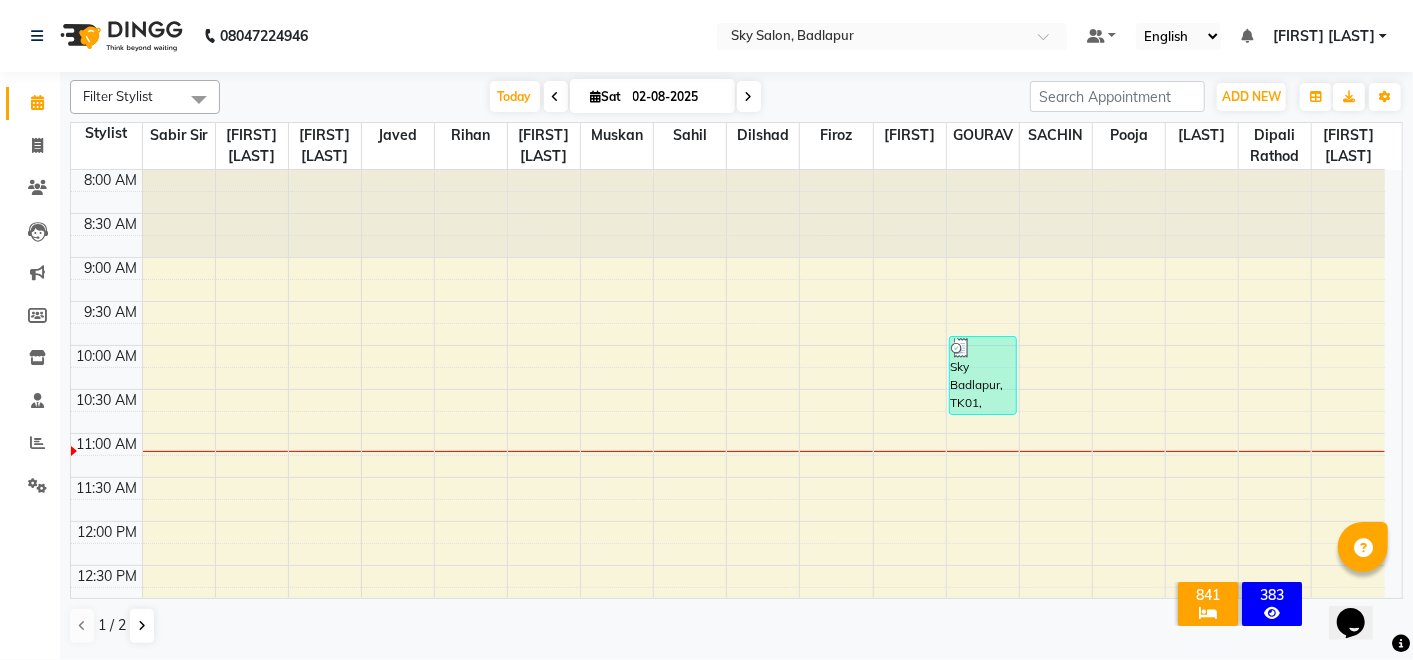 click on "383" at bounding box center (1272, 595) 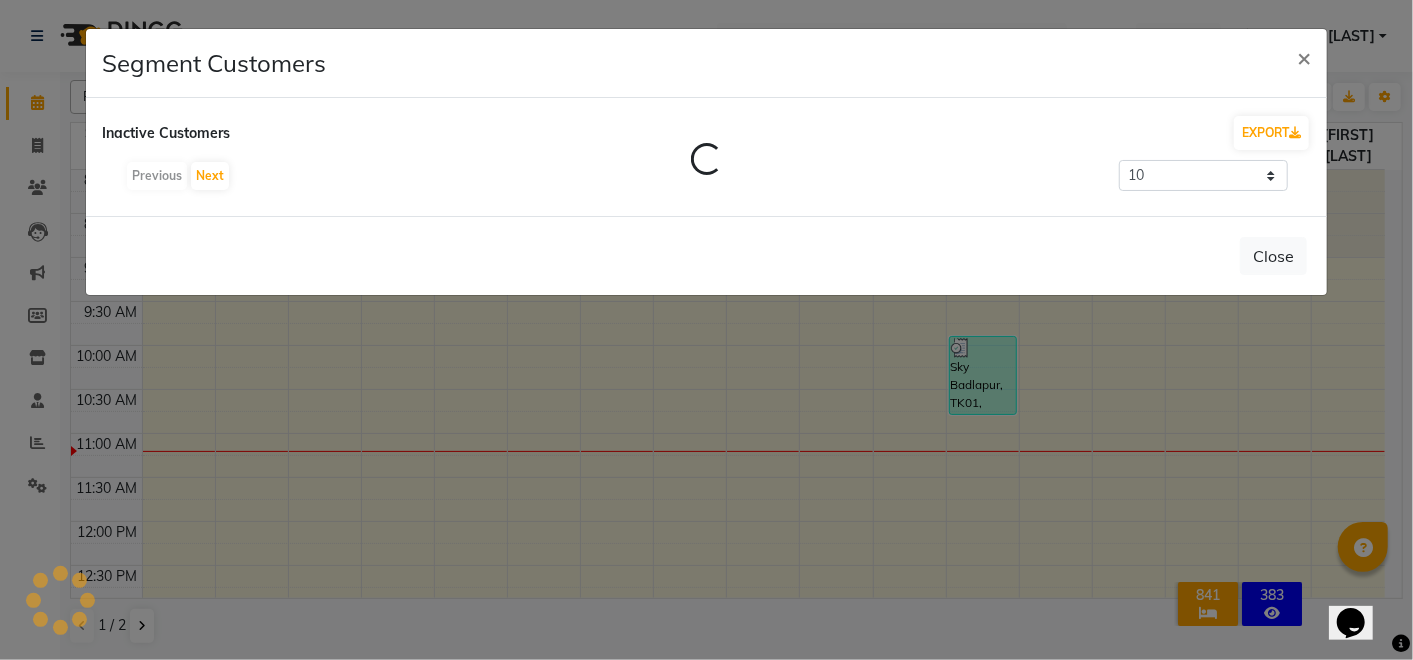 click on "Segment Customers ×  Inactive Customers  EXPORT Loading...  Previous   Next  10 50 100 500  Close" 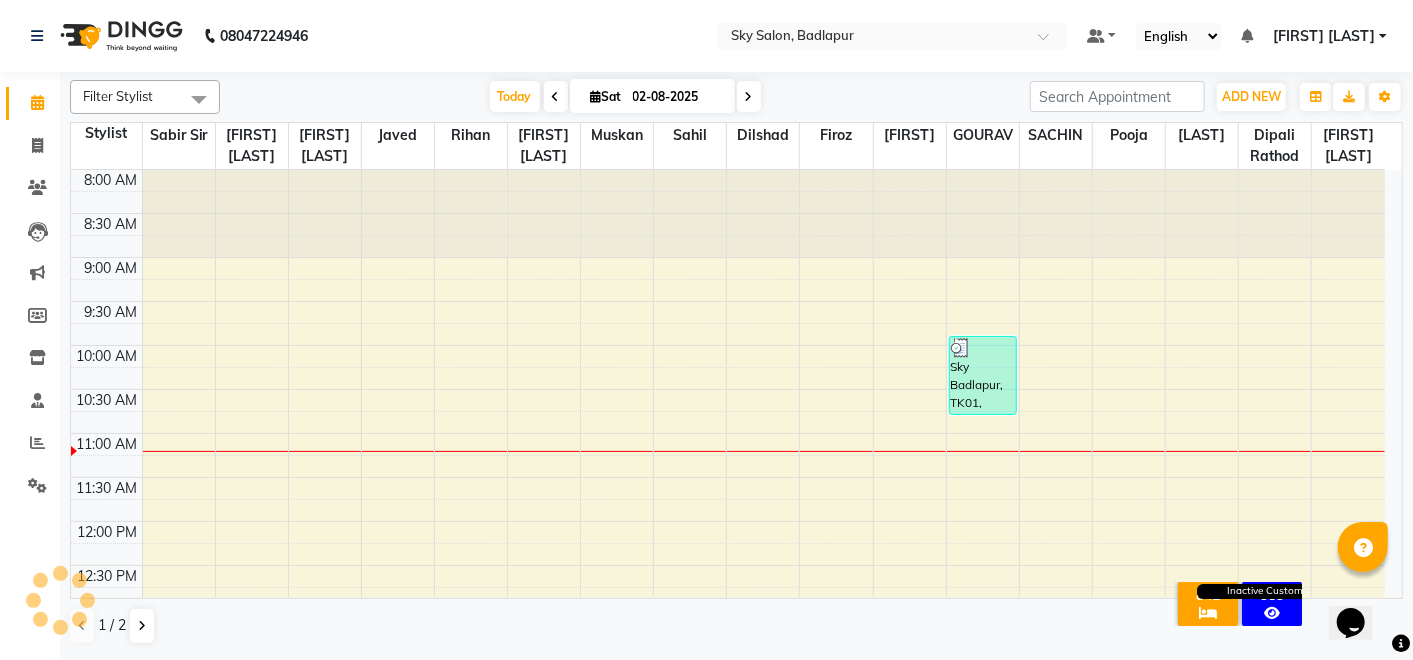 click at bounding box center [1272, 613] 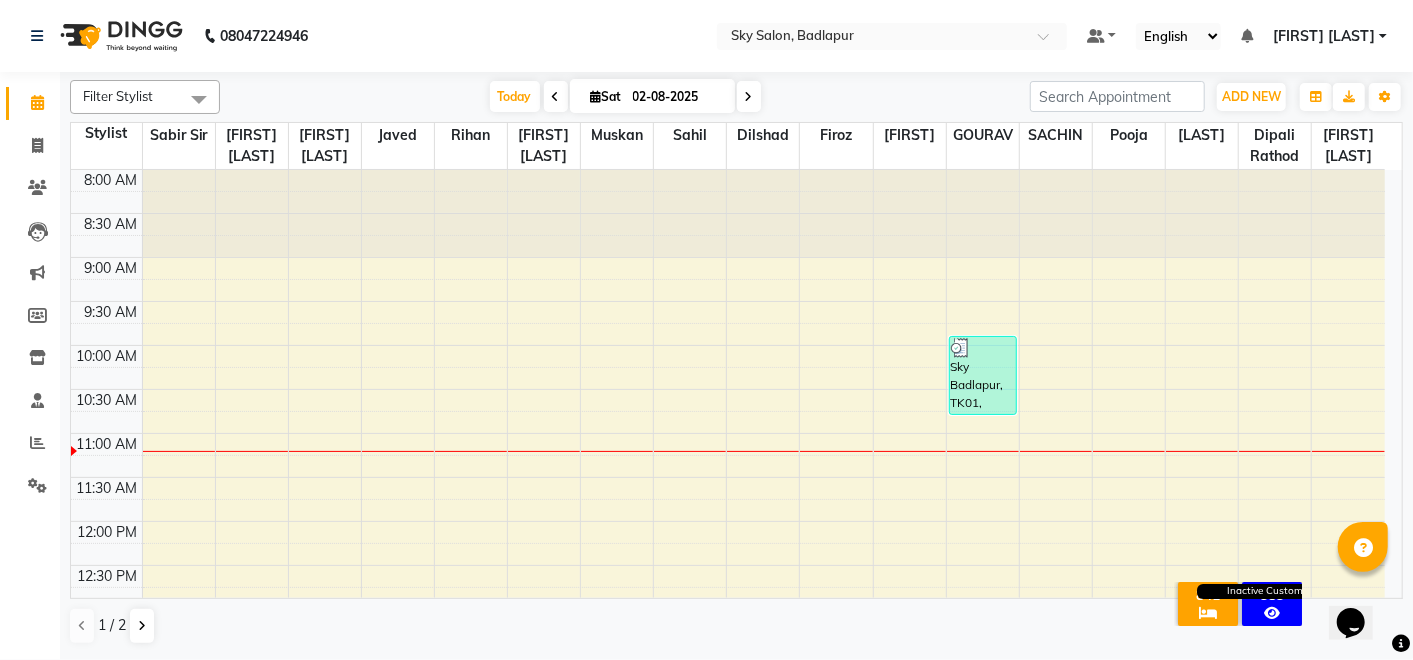 click on "Inactive Customers" at bounding box center (1272, 613) 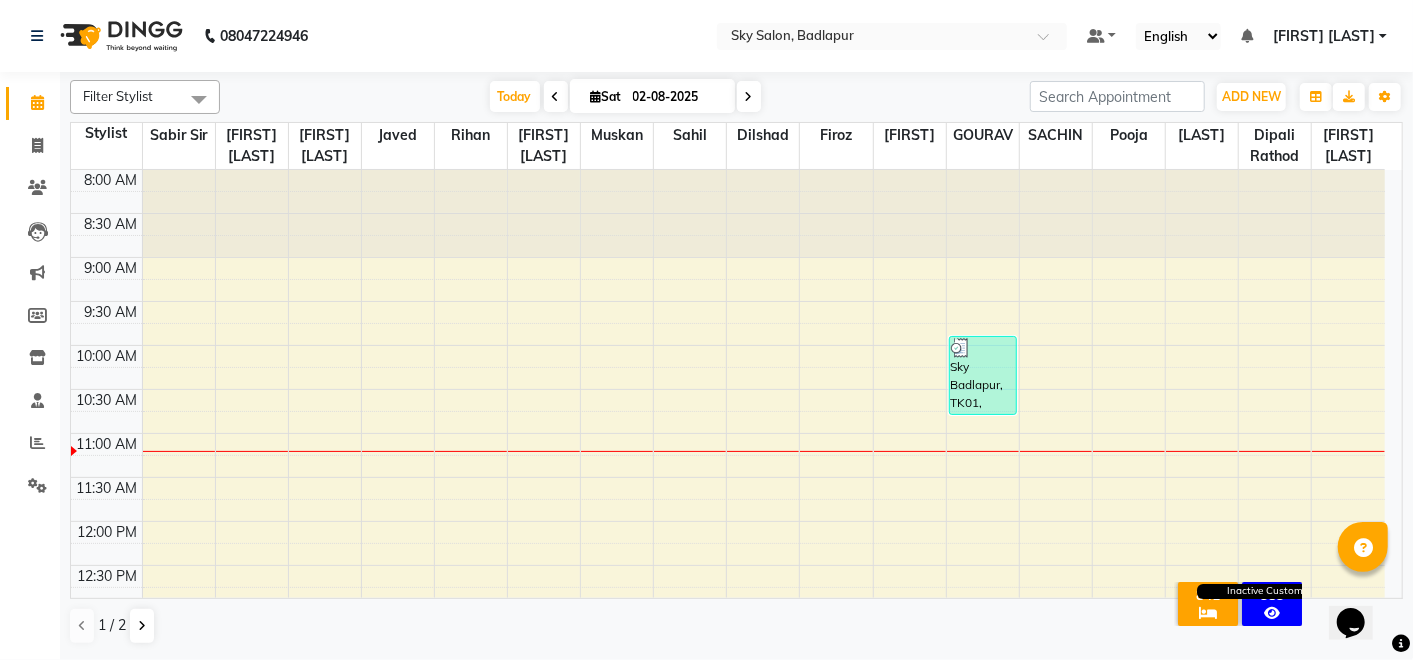 click on "Inactive Customers" at bounding box center [1272, 613] 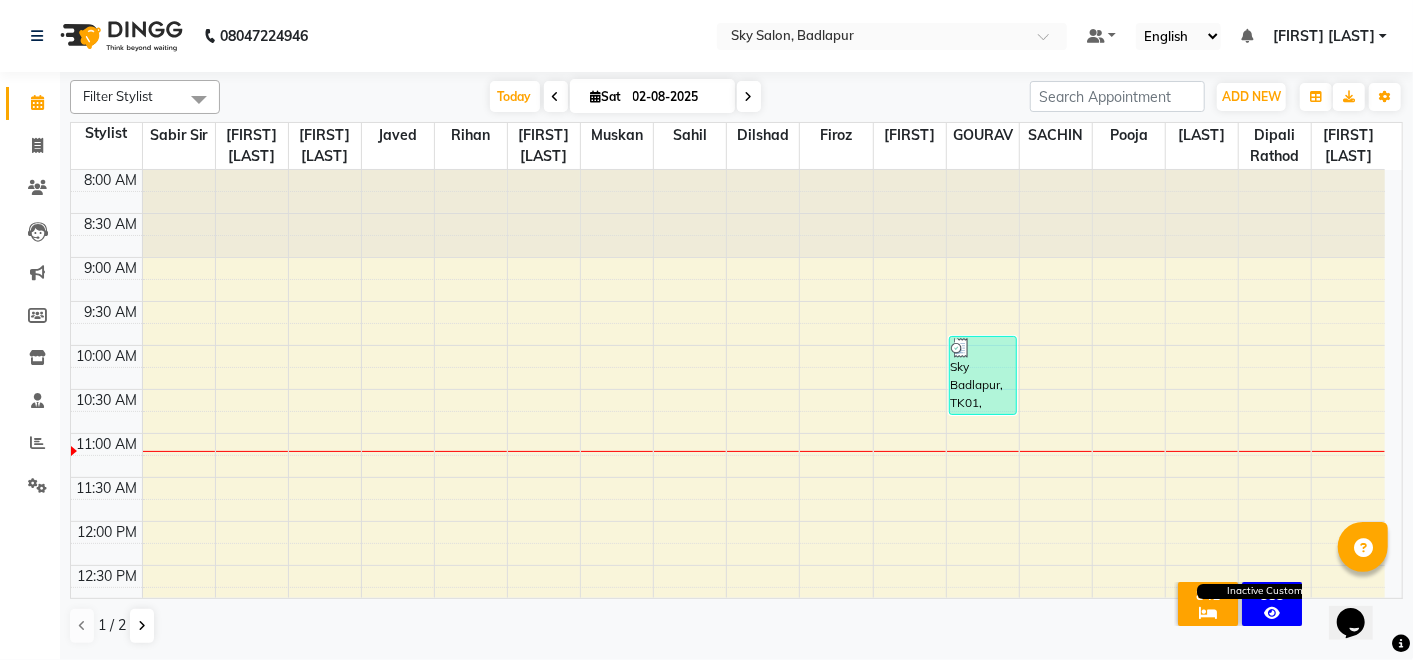 click at bounding box center (1272, 613) 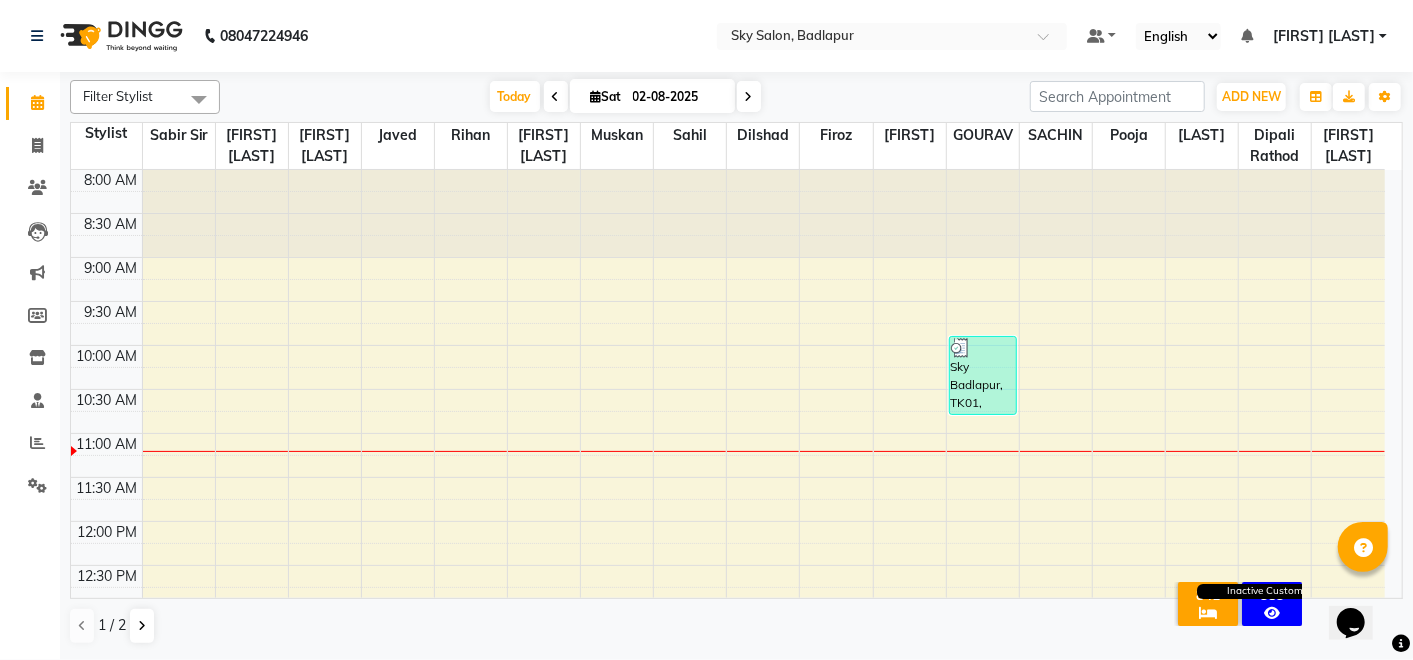 click on "Inactive Customers" at bounding box center [1272, 613] 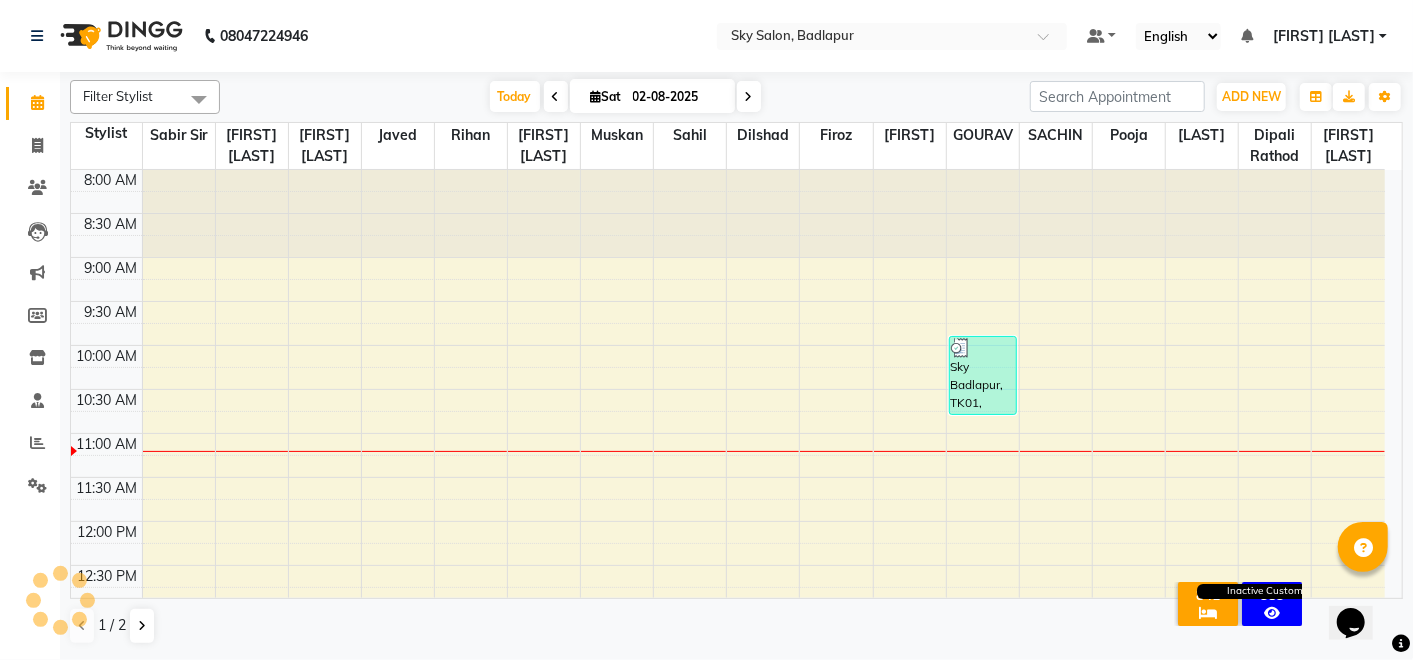 click at bounding box center (1272, 613) 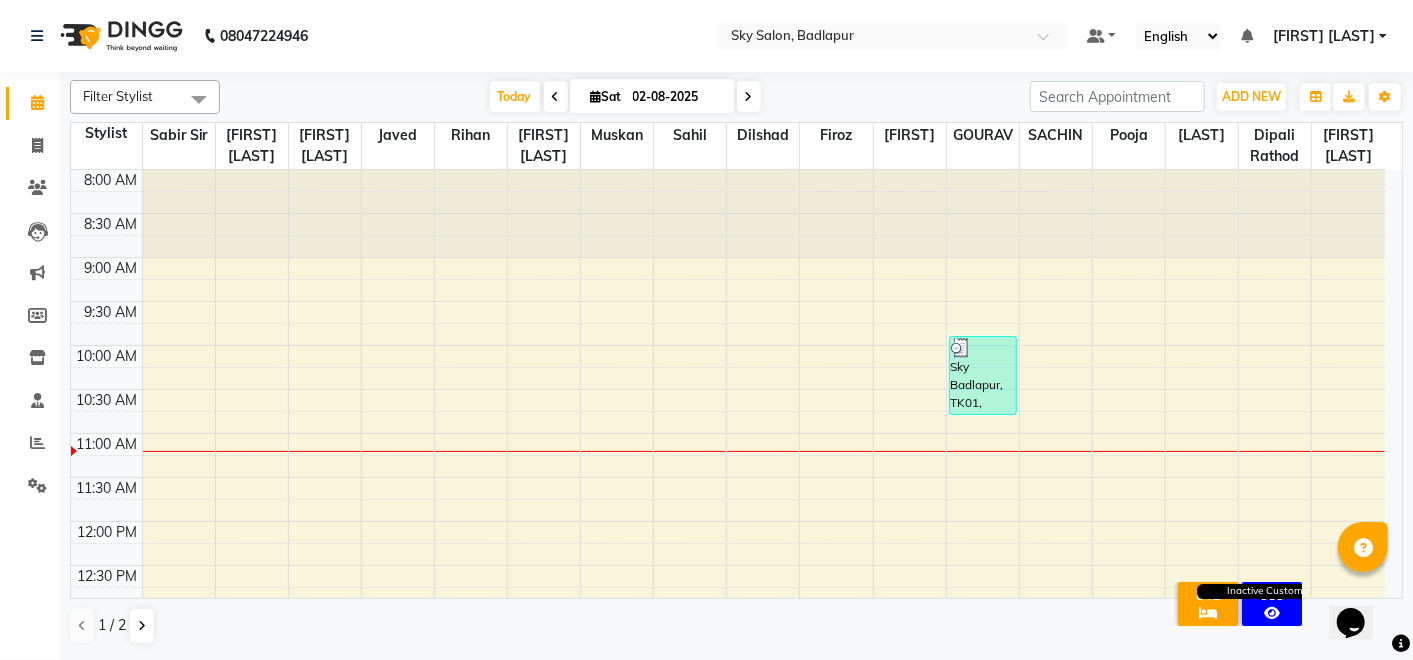click at bounding box center [1272, 613] 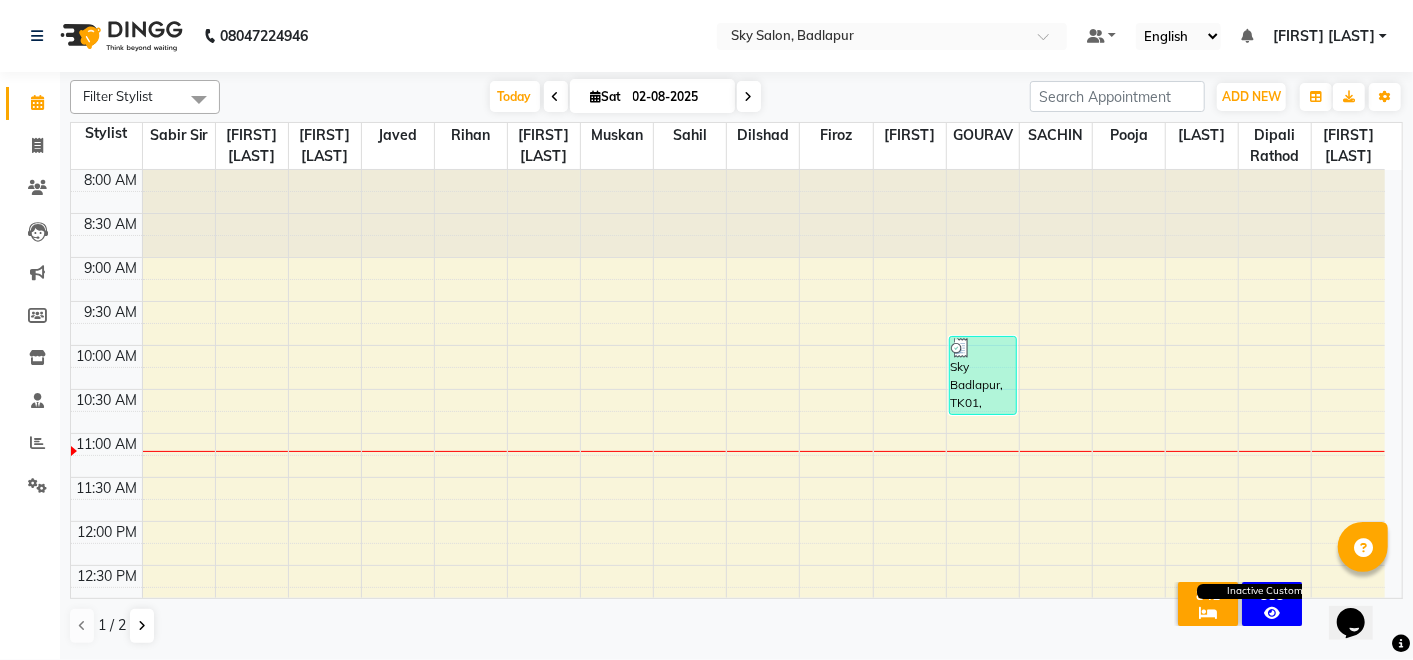 click on "Inactive Customers" at bounding box center (1272, 613) 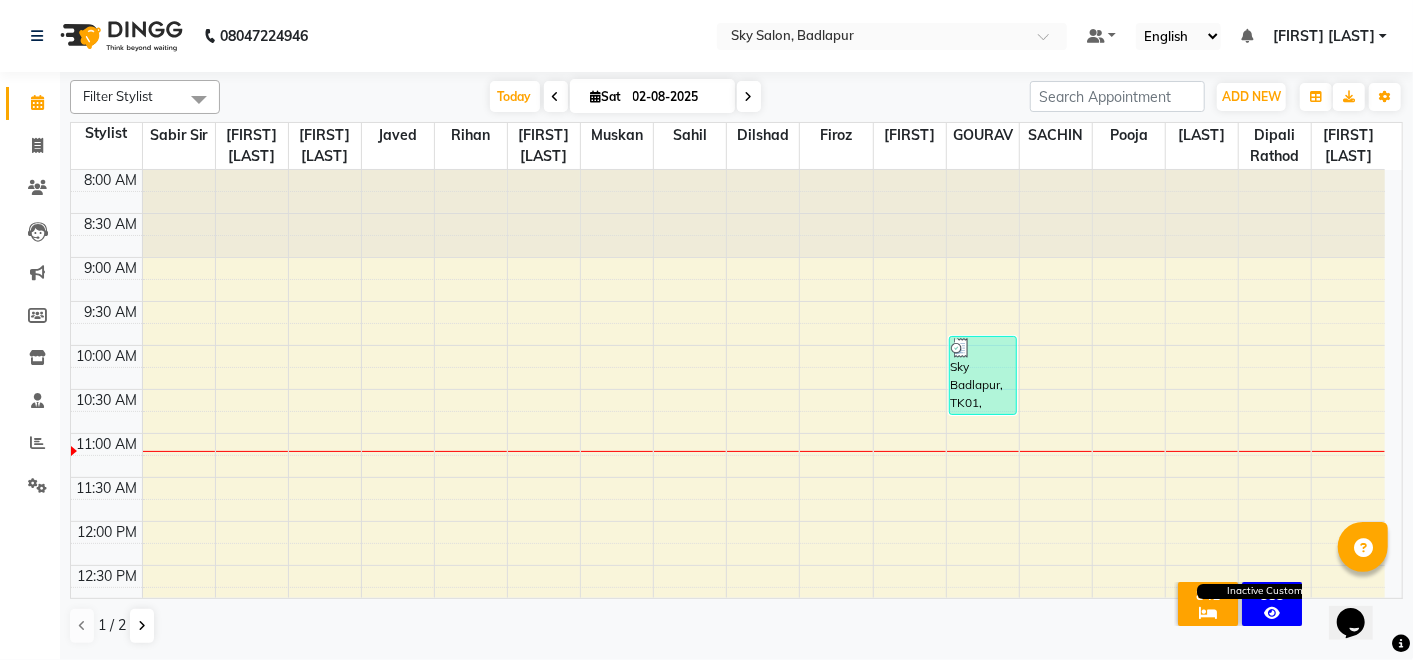 click on "Inactive Customers" at bounding box center (1272, 613) 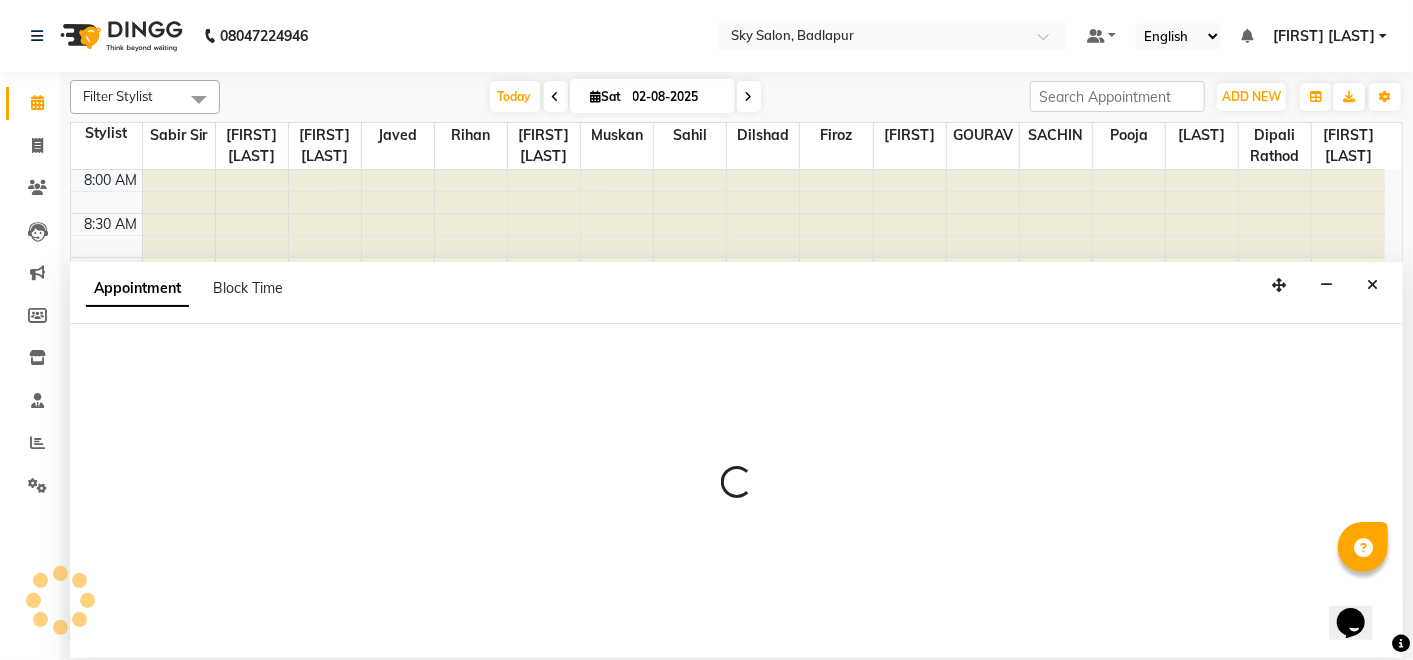 select on "[PHONE]" 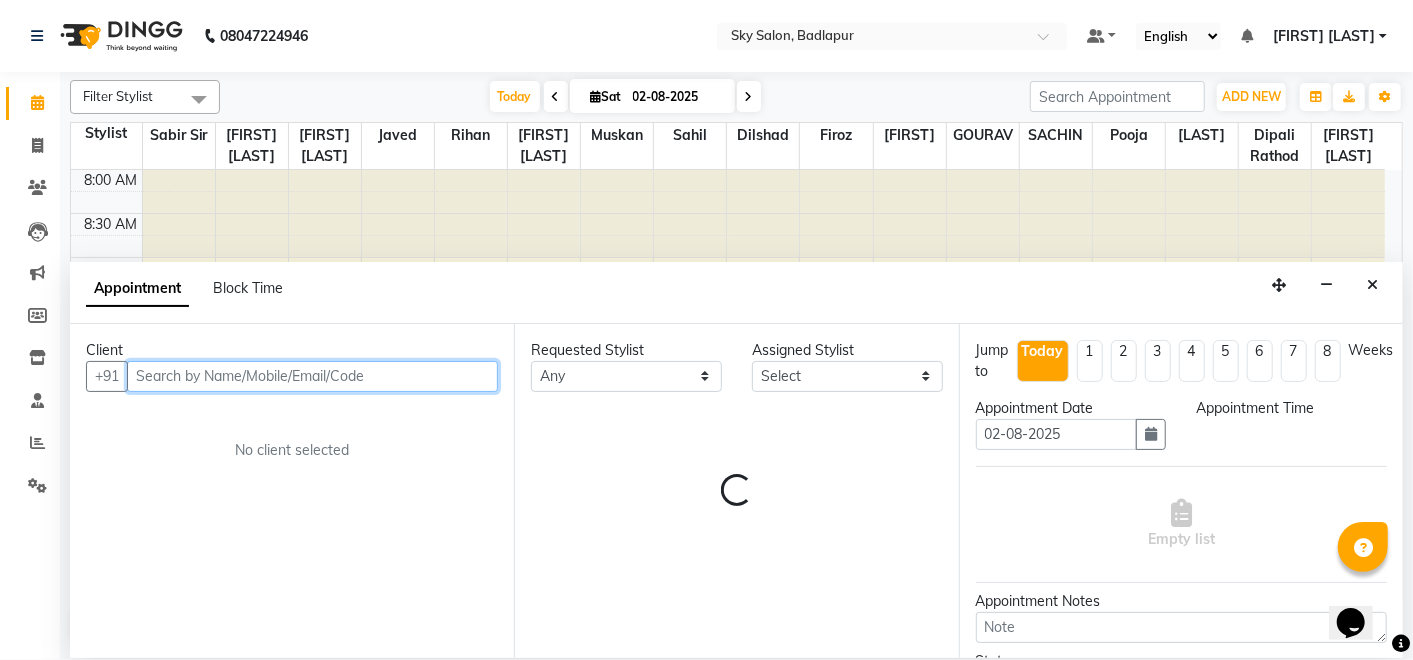 select on "615" 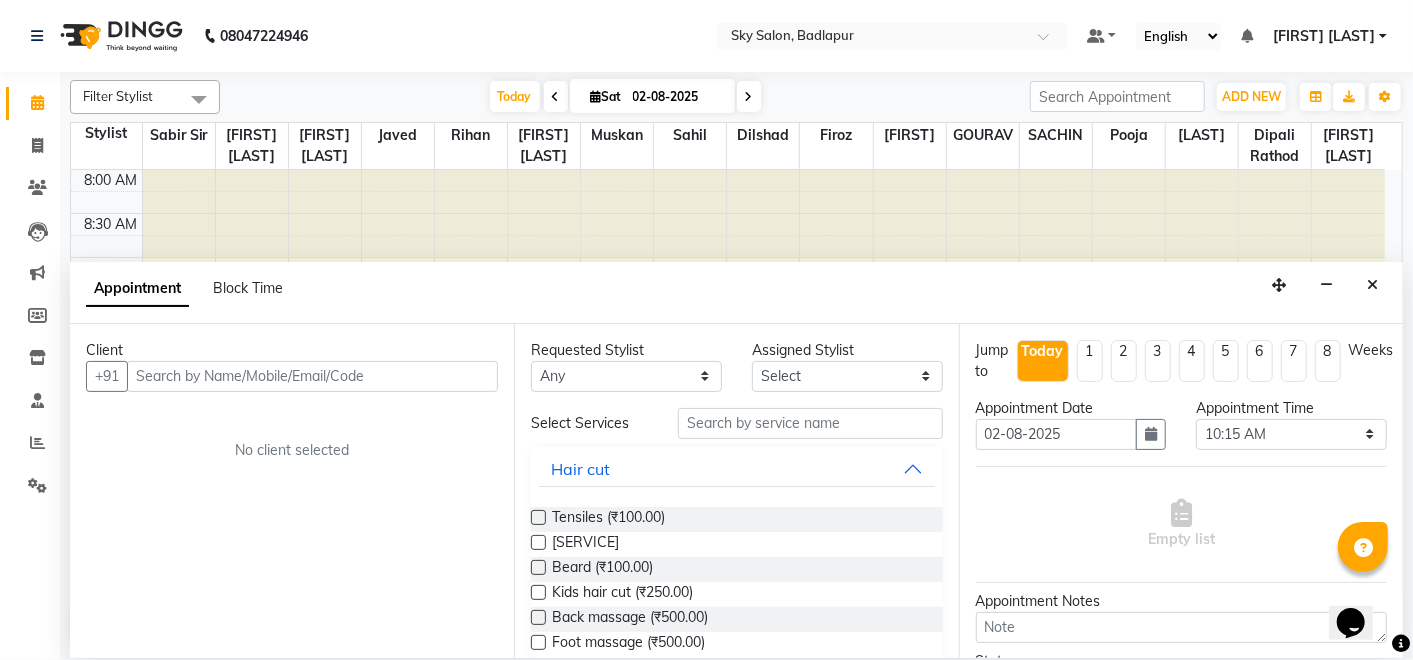 click 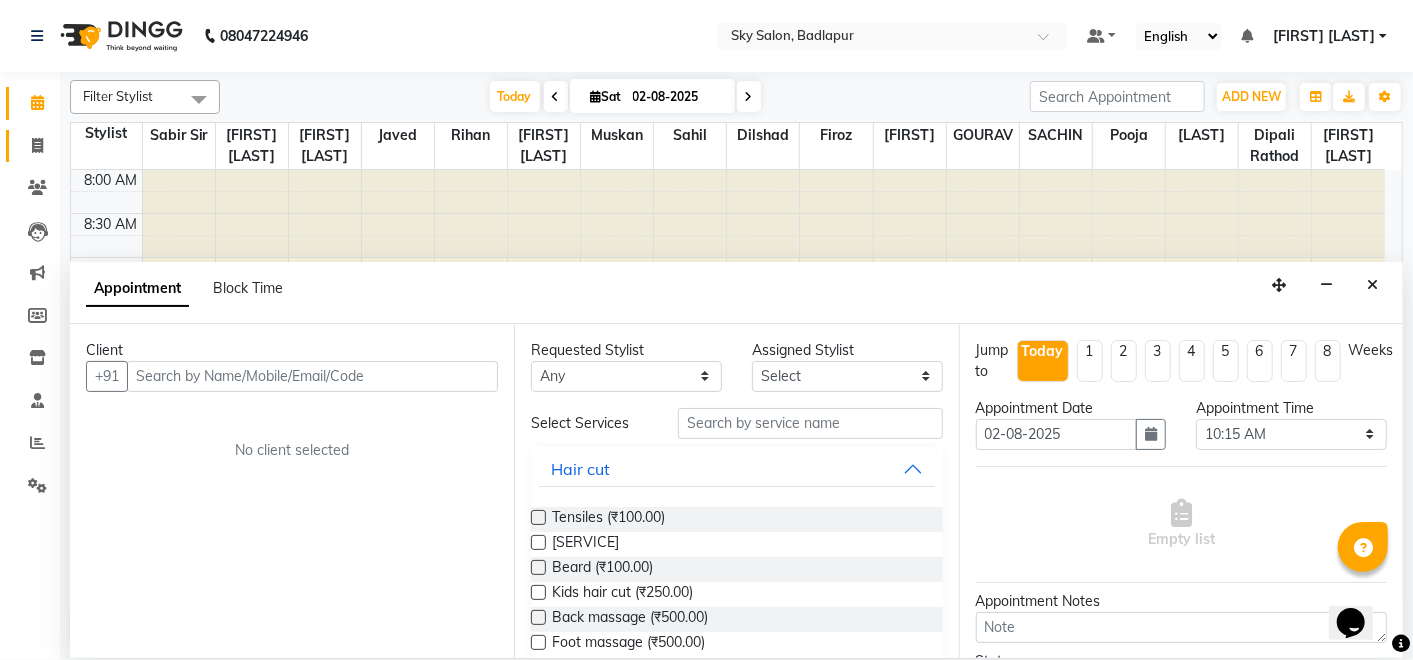 click 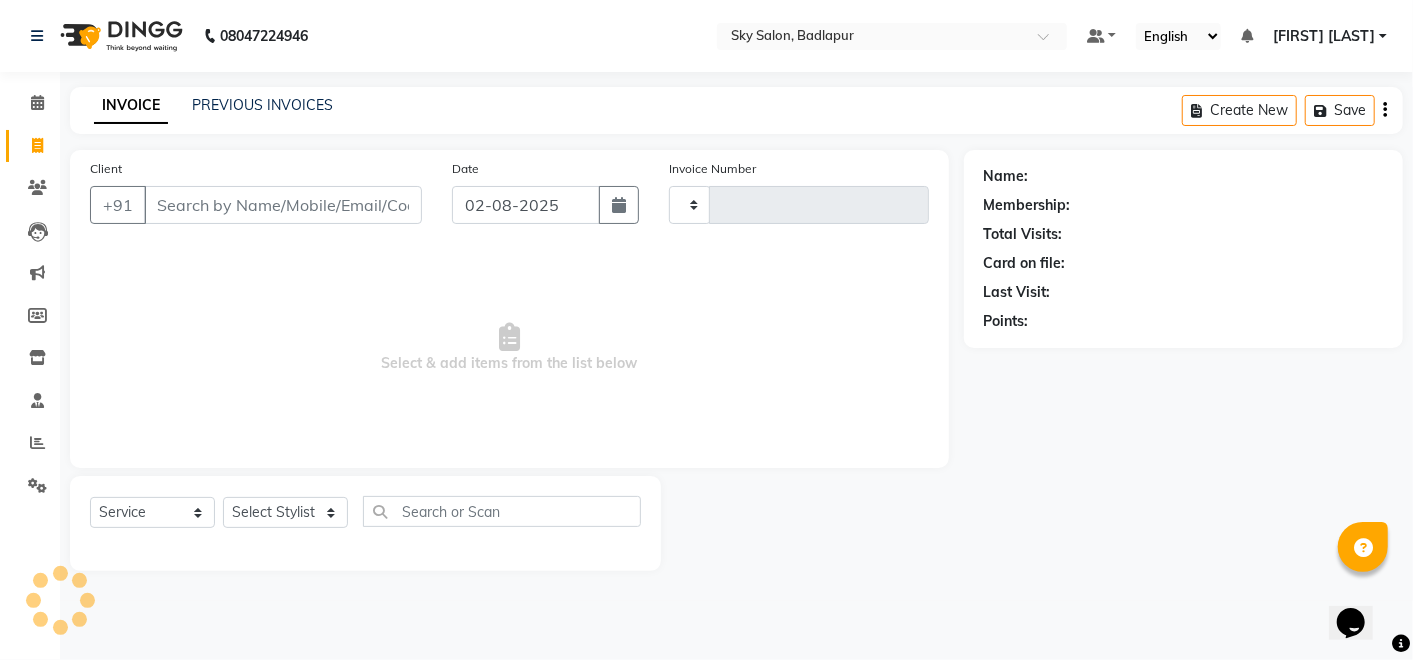 type on "3728" 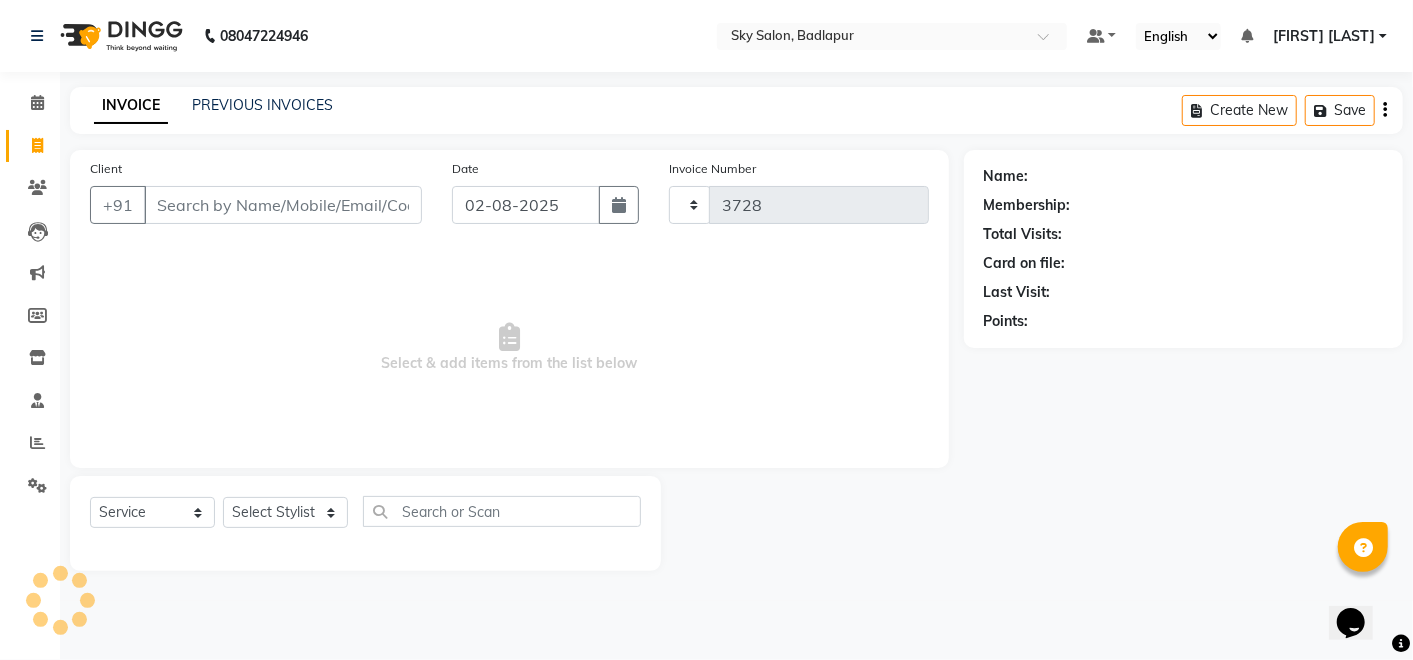 select on "6927" 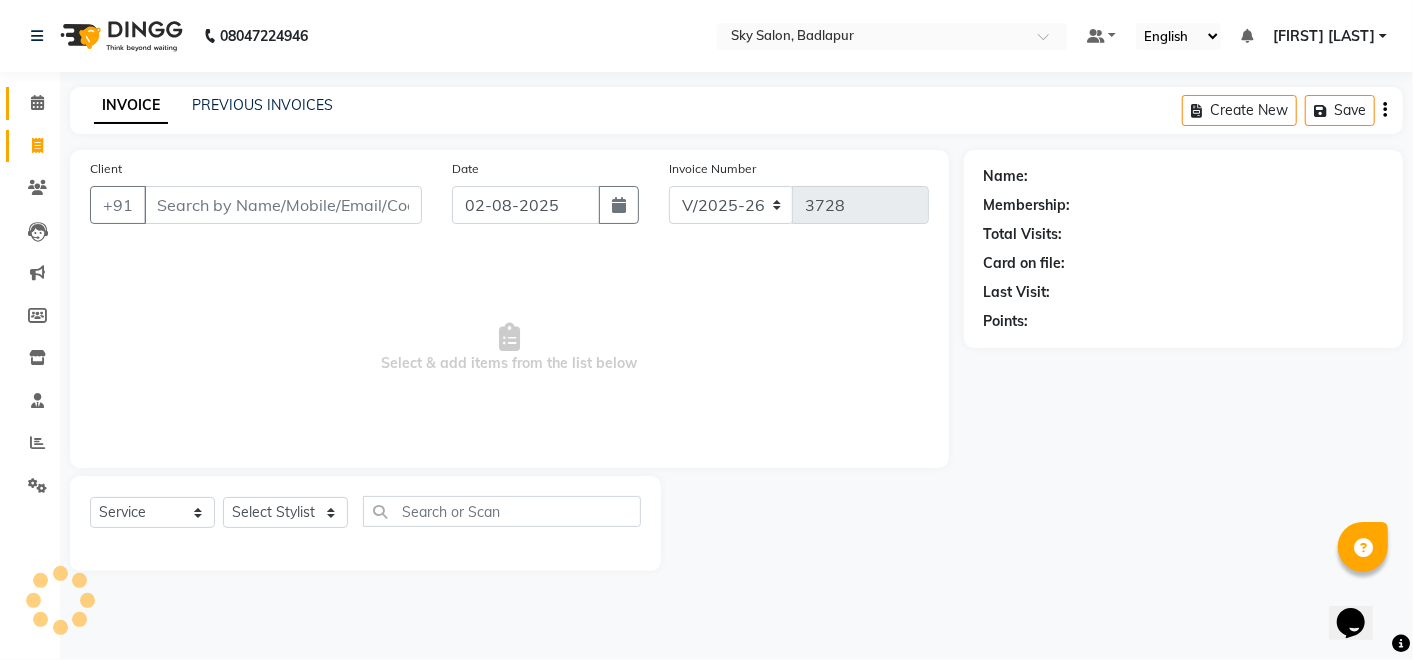 click 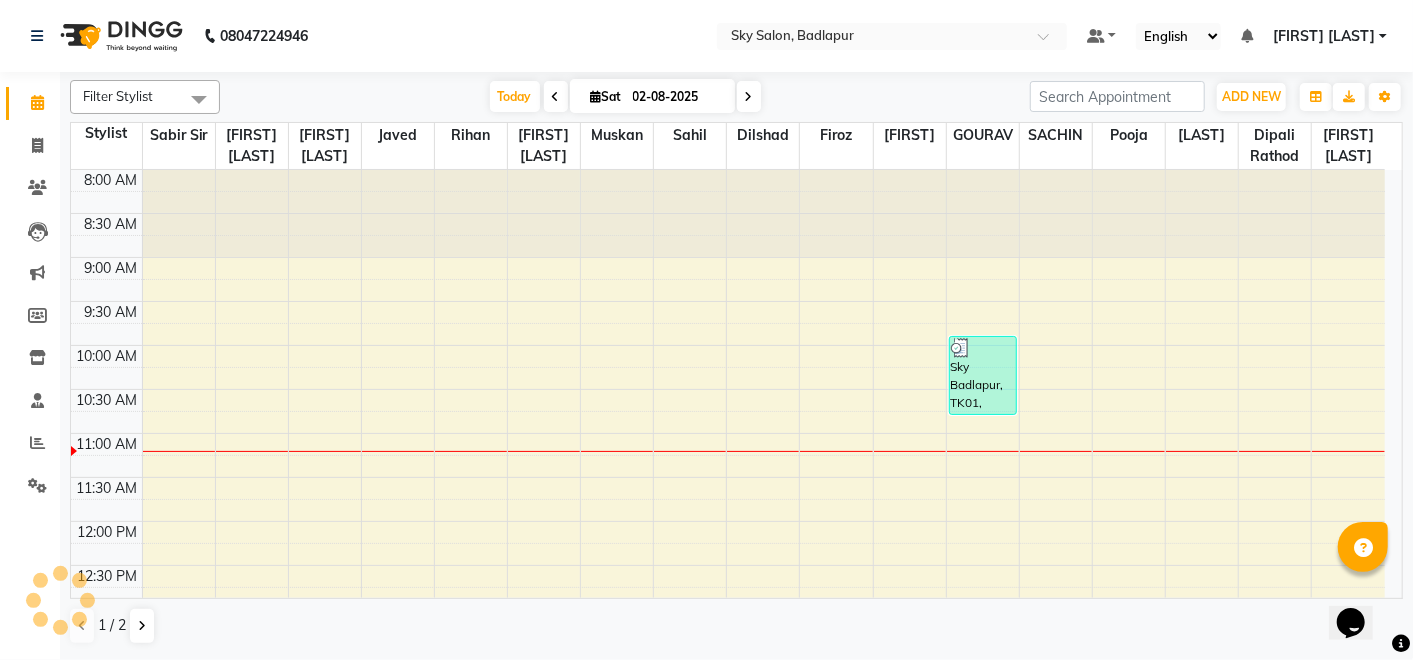 scroll, scrollTop: 0, scrollLeft: 0, axis: both 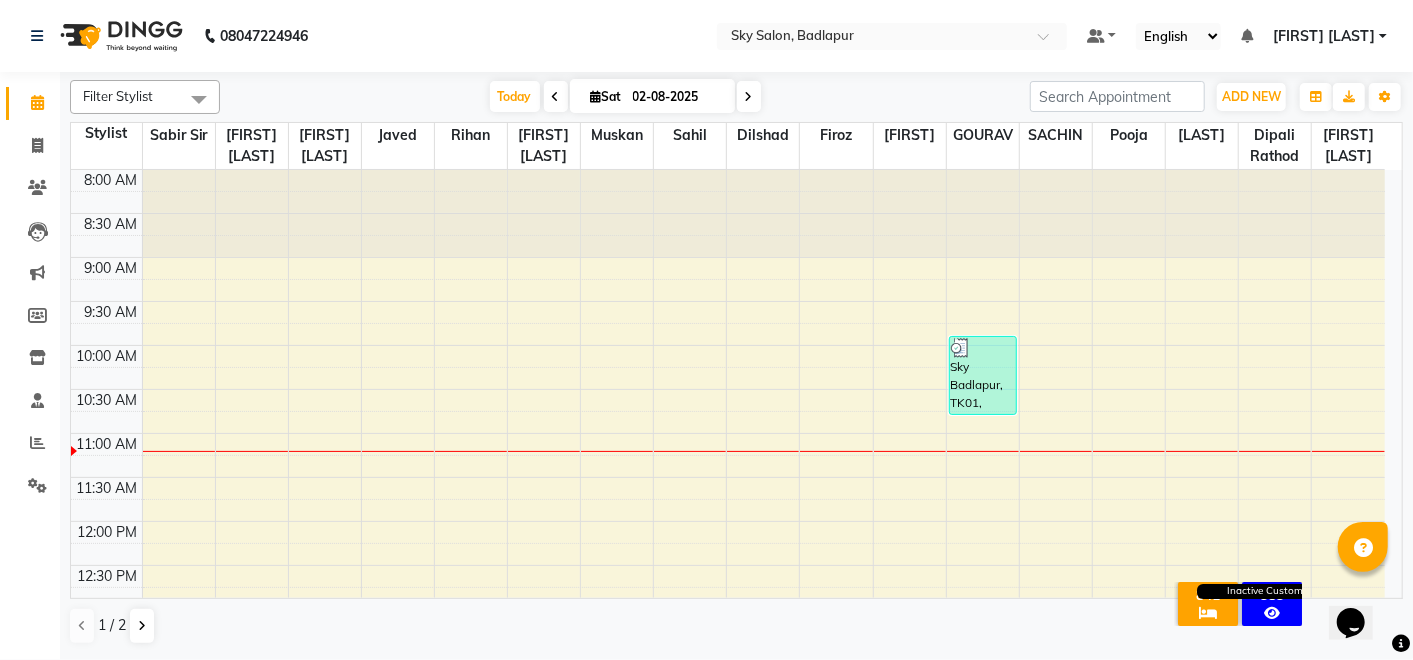 click at bounding box center [1272, 613] 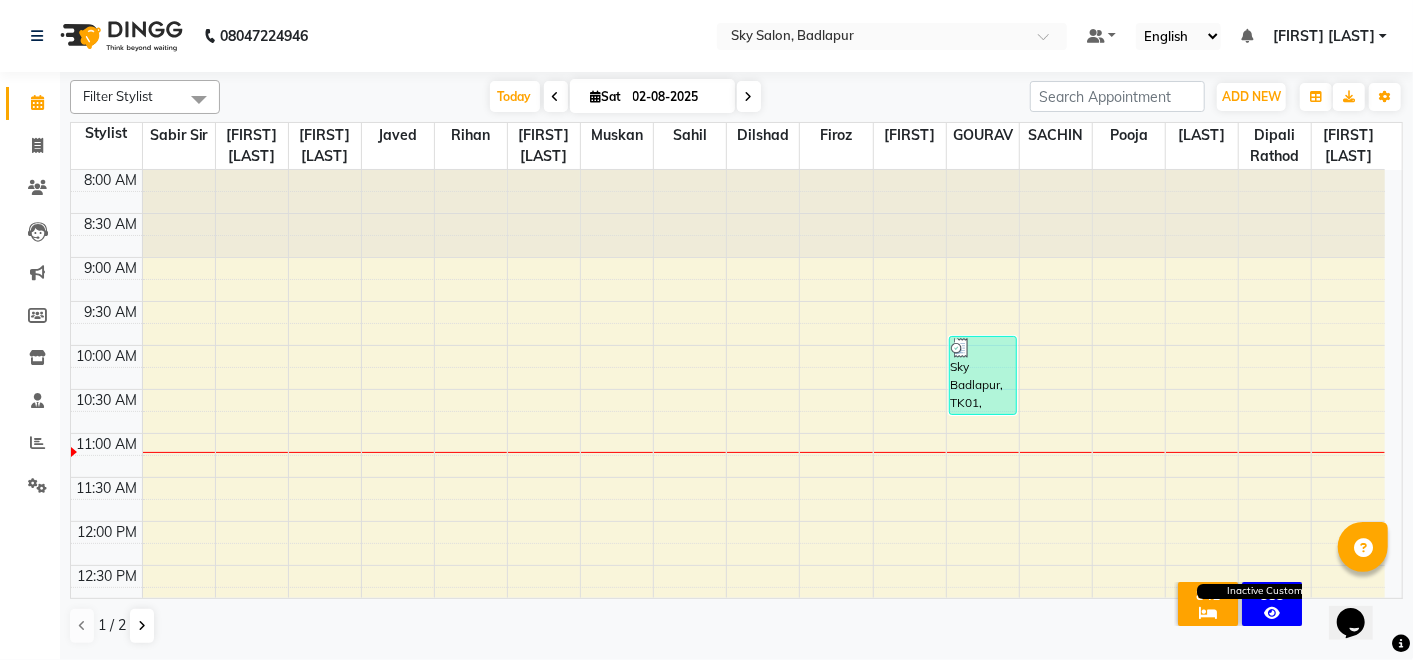 click on "Inactive Customers" at bounding box center [1272, 613] 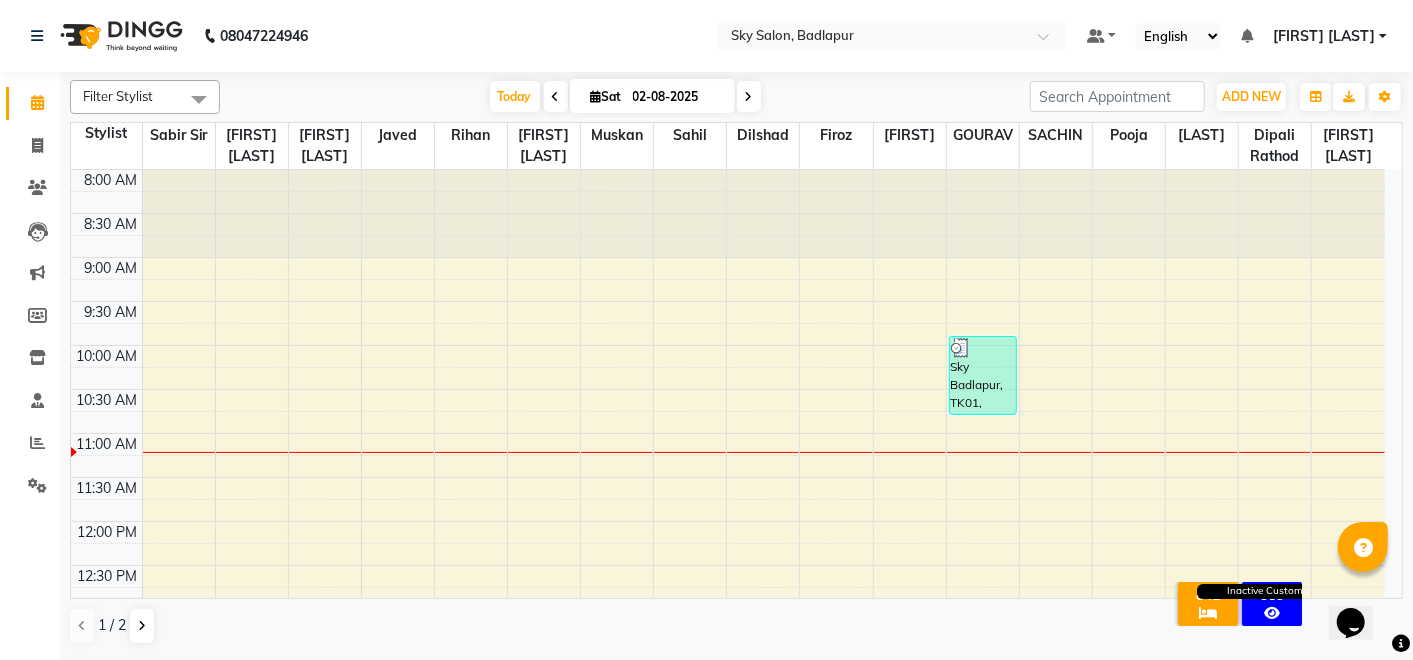 click at bounding box center [1272, 613] 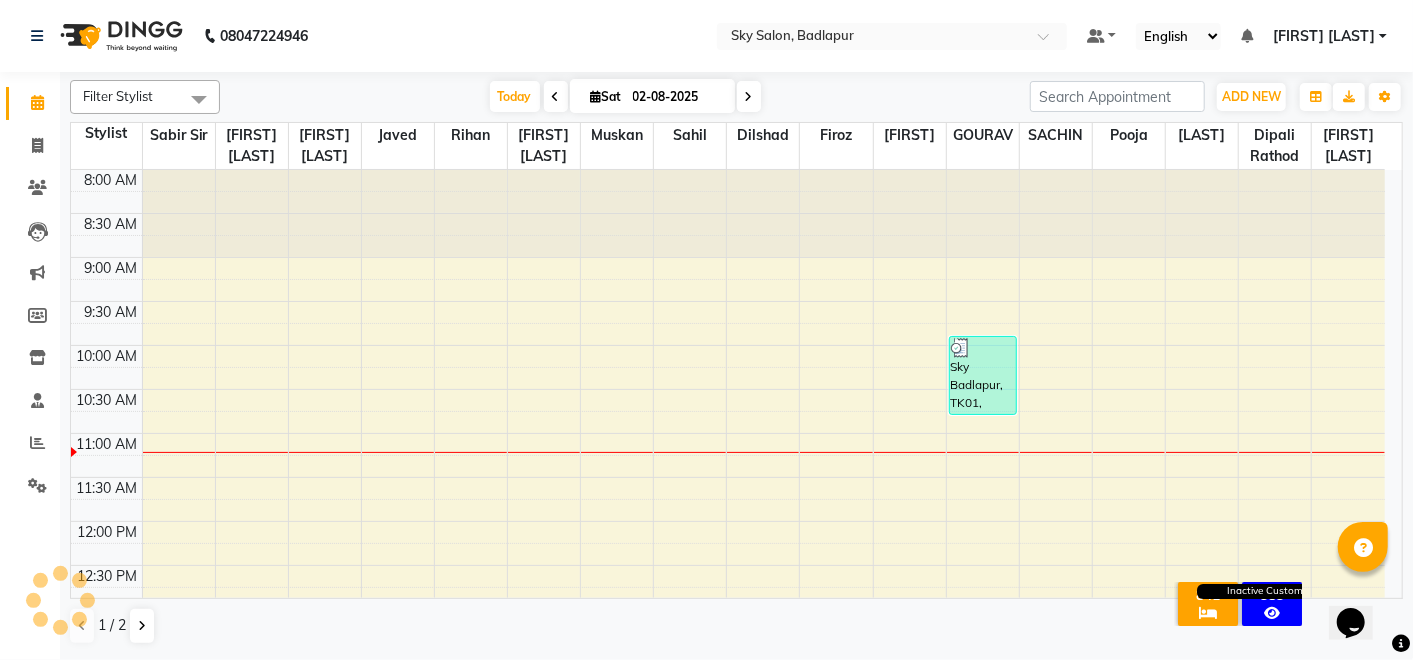 click at bounding box center [1272, 613] 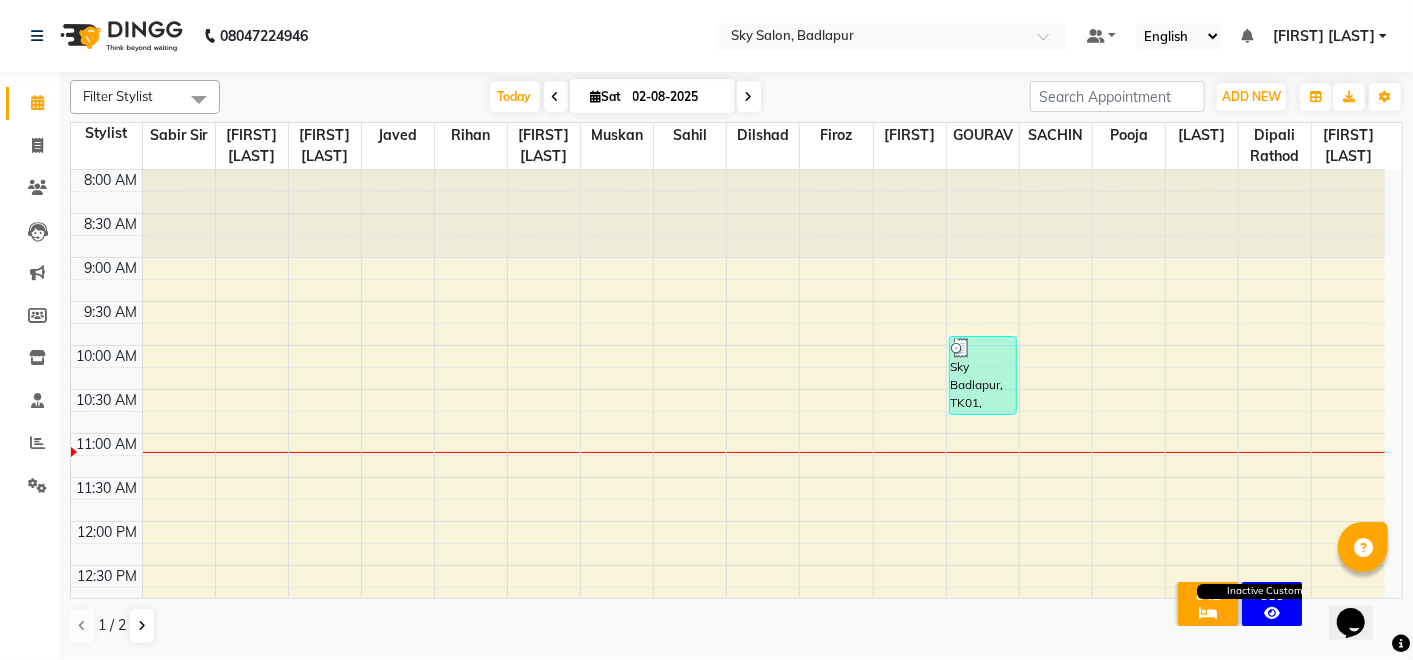 click at bounding box center (1272, 613) 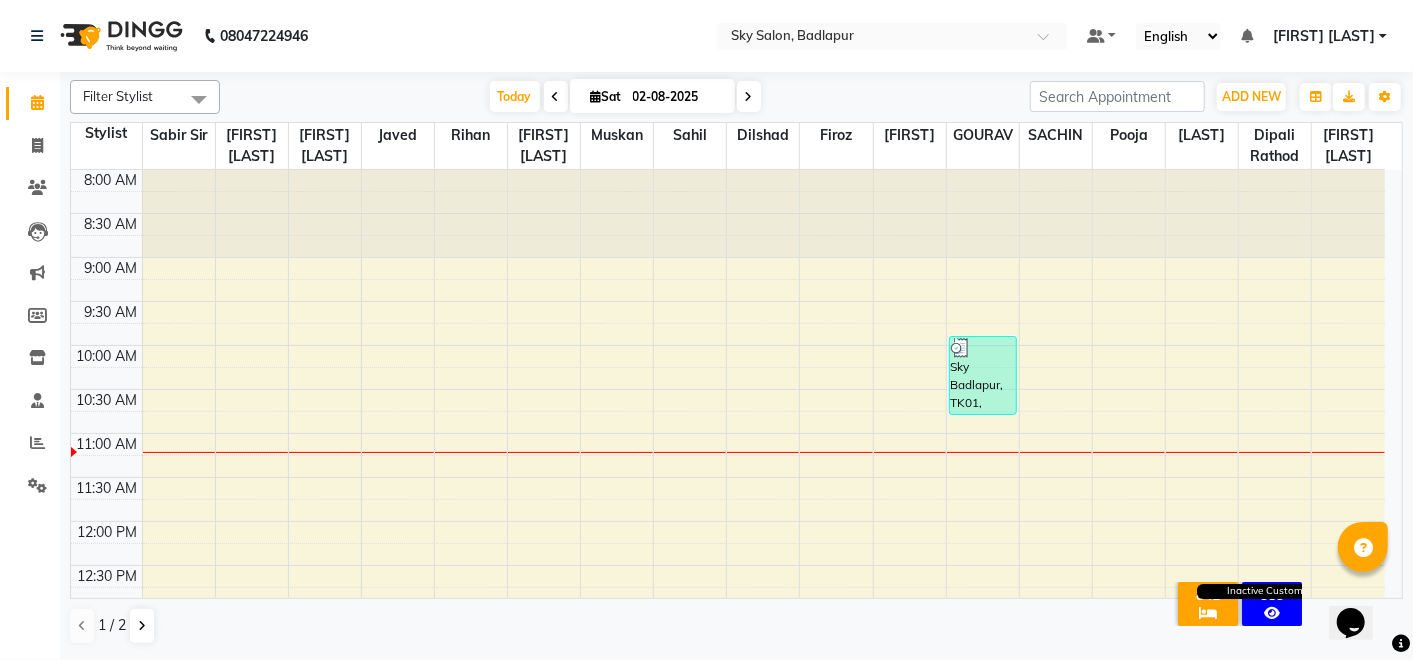 click at bounding box center (1272, 613) 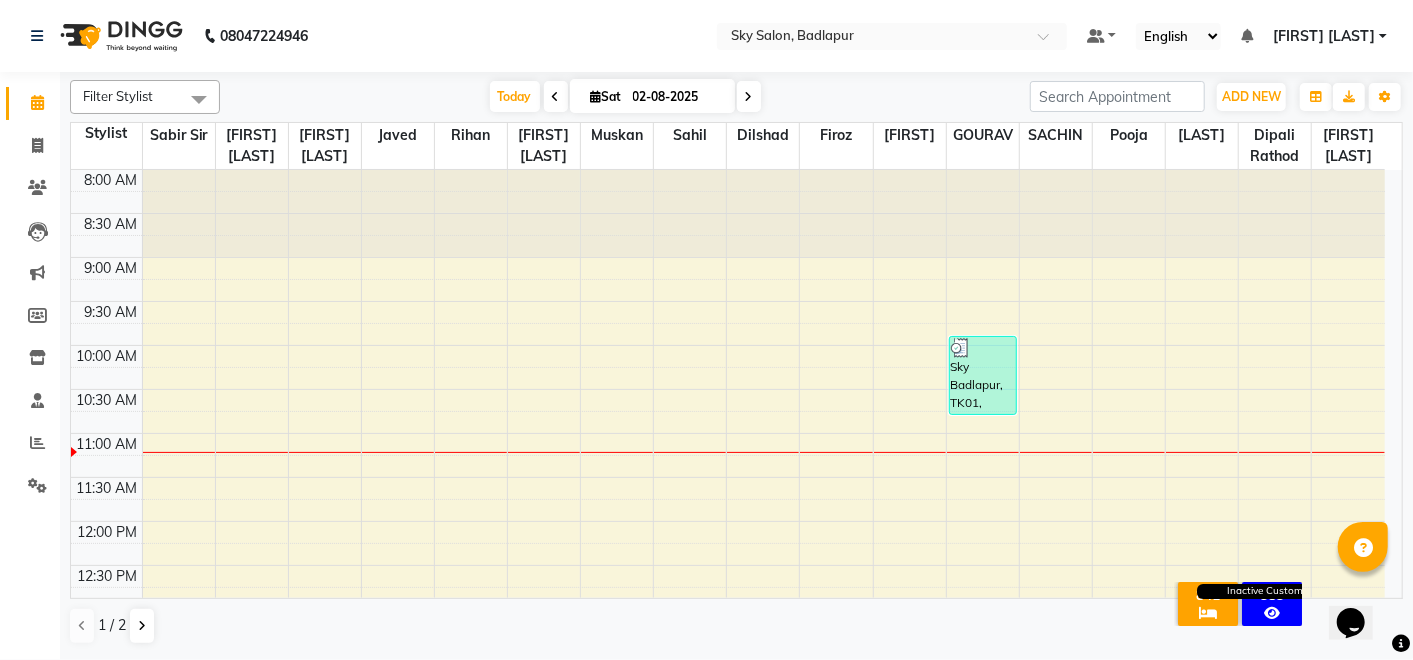 click at bounding box center (1272, 613) 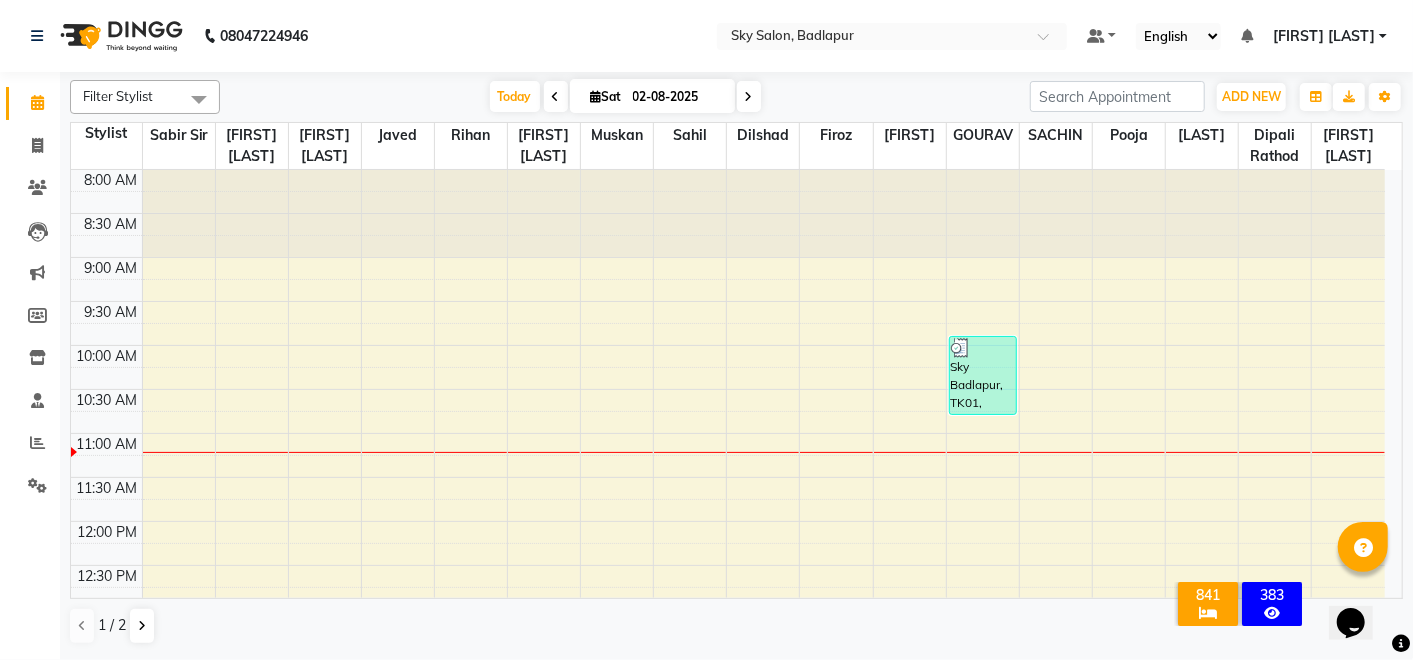 click on "383" at bounding box center (1272, 595) 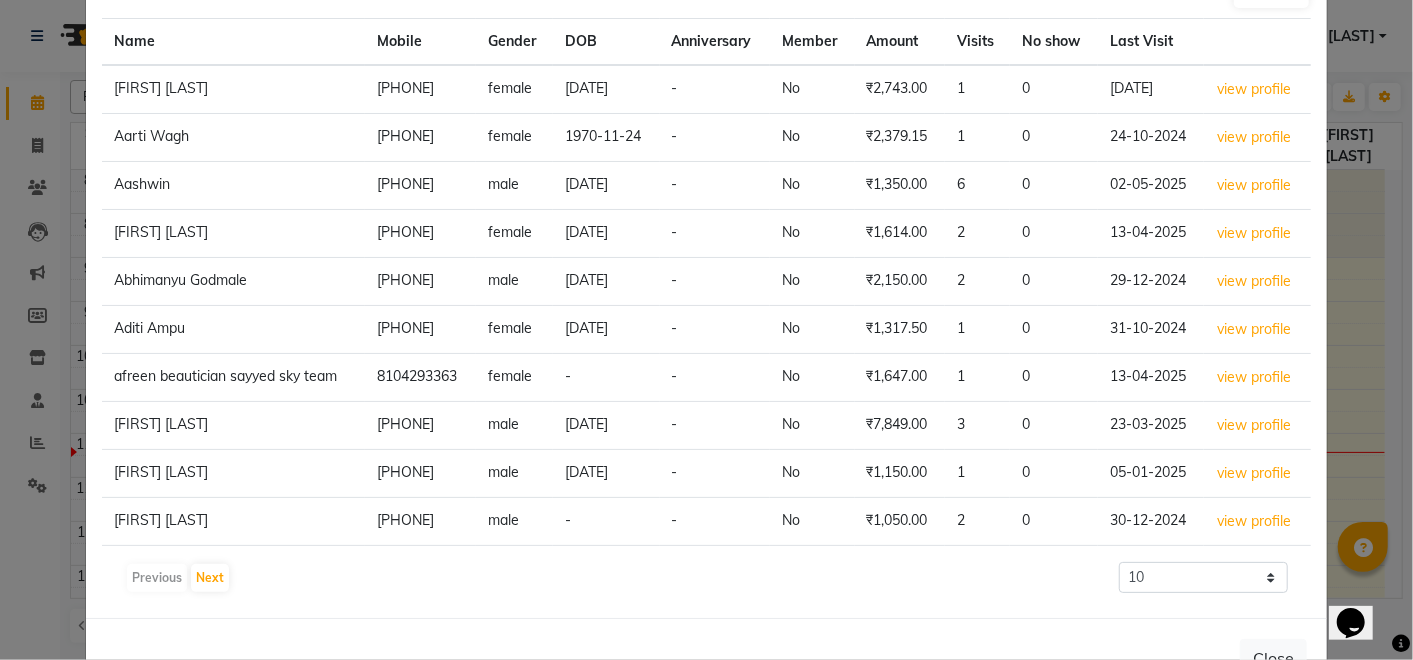 scroll, scrollTop: 205, scrollLeft: 0, axis: vertical 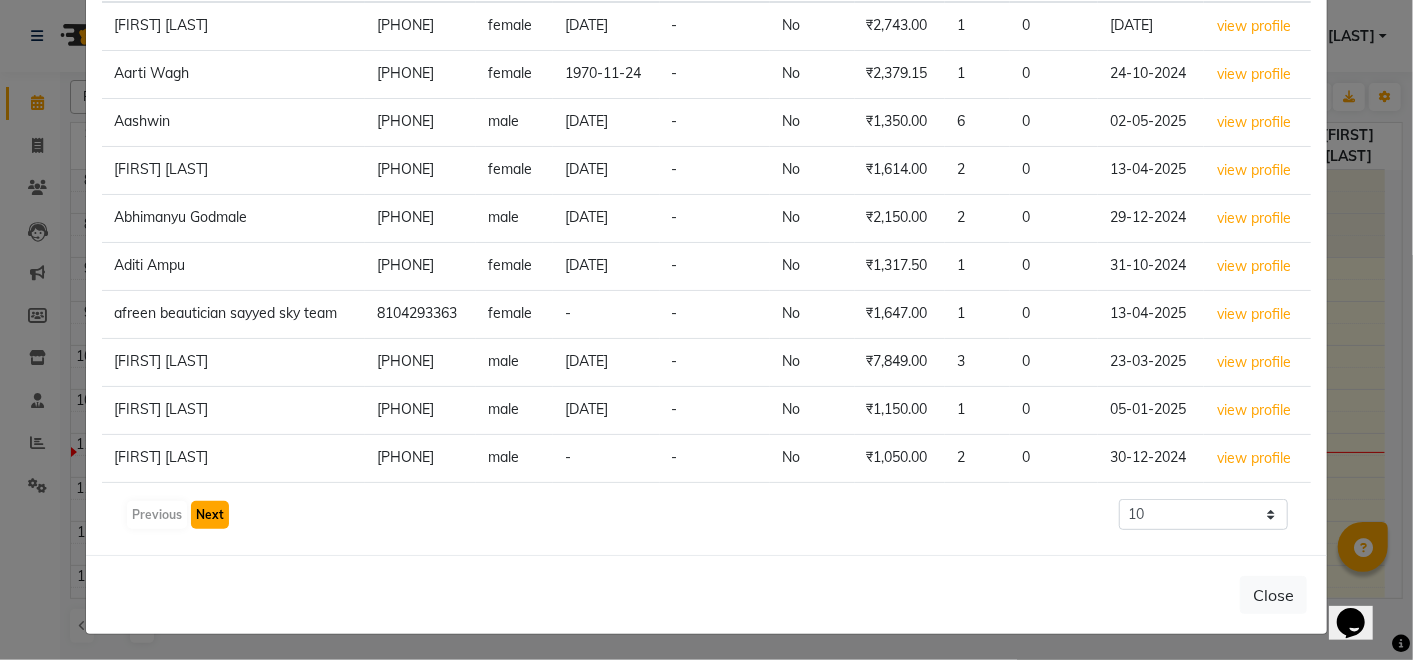 click on "Next" 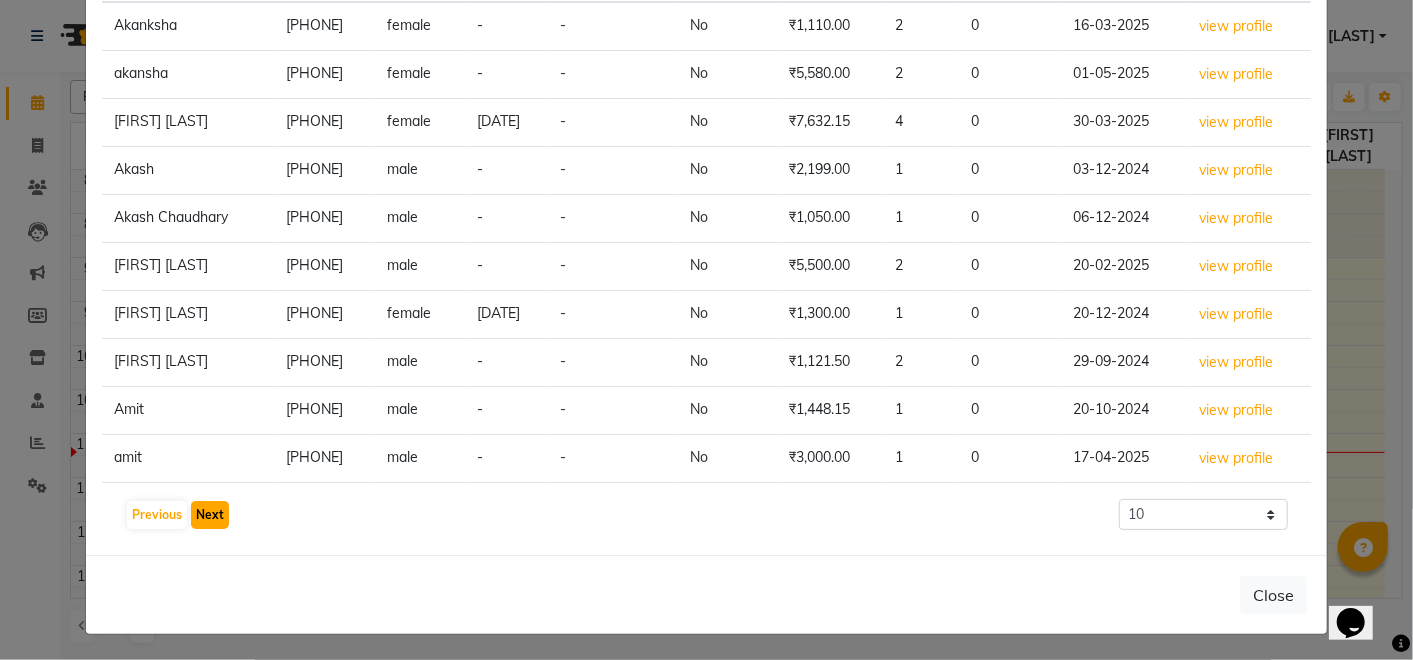 click on "Next" 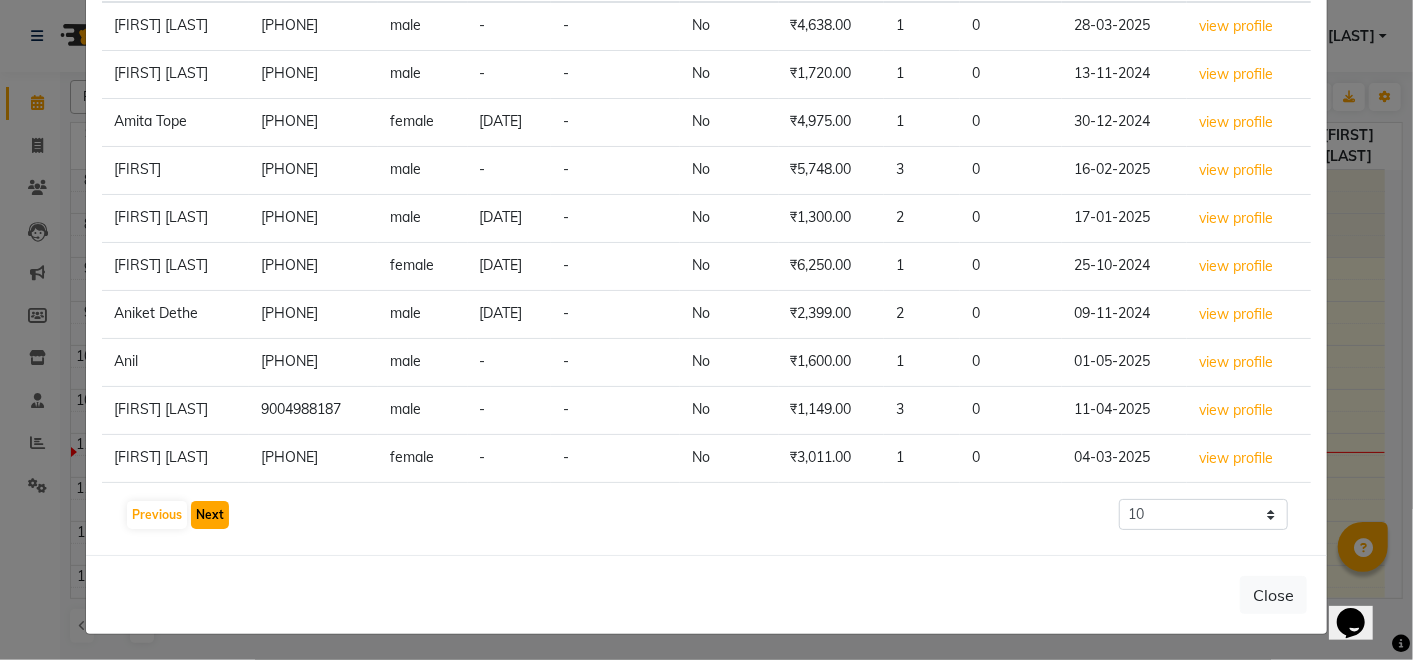 click on "Next" 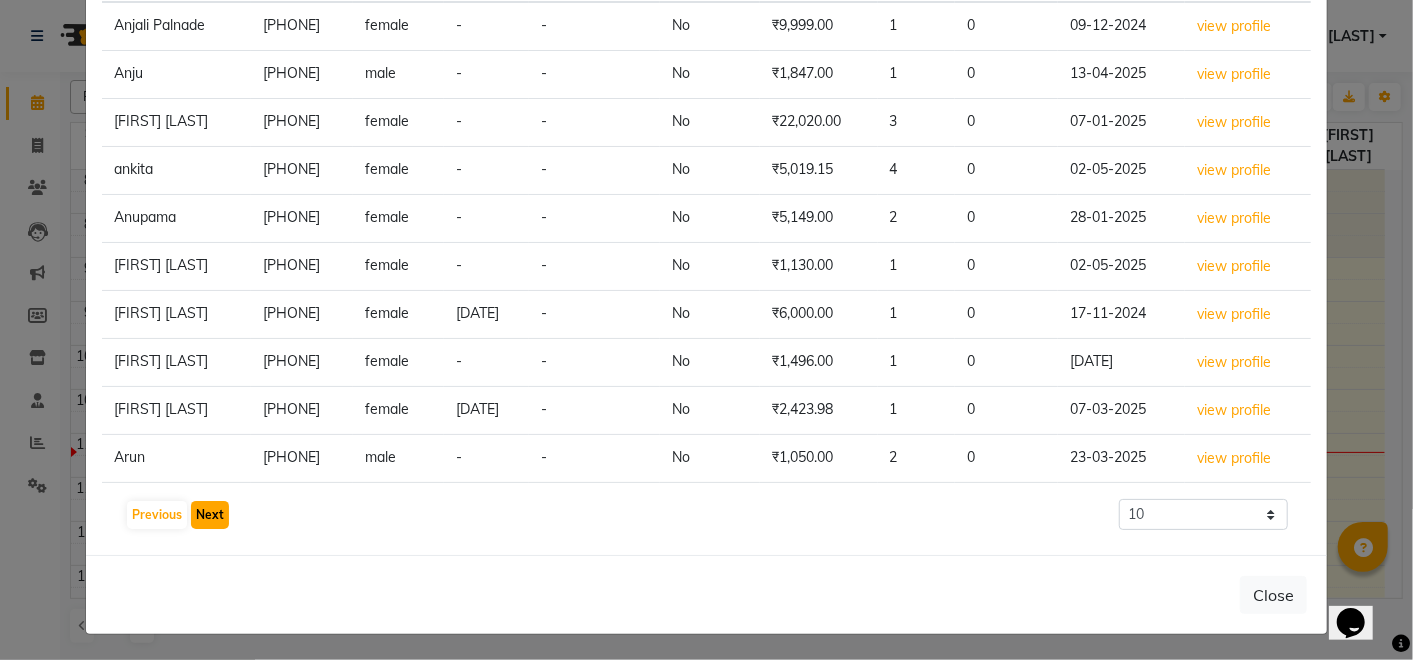 click on "Next" 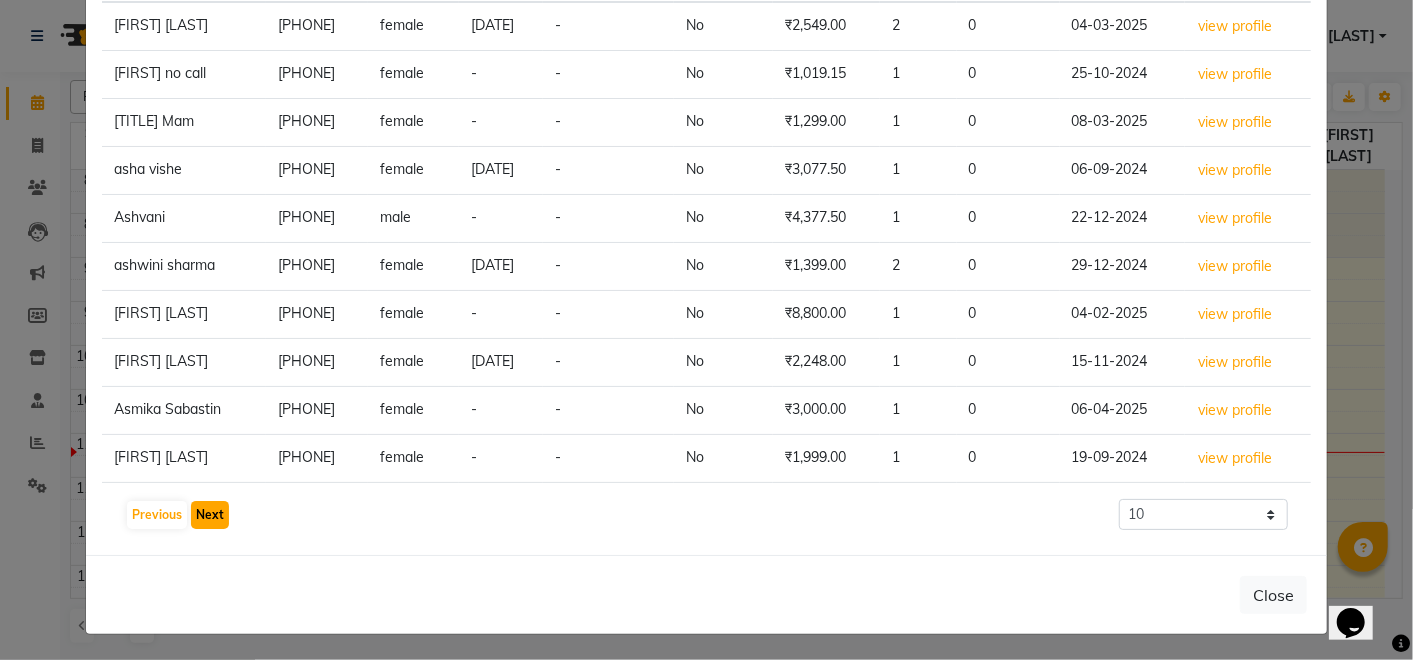 click on "Next" 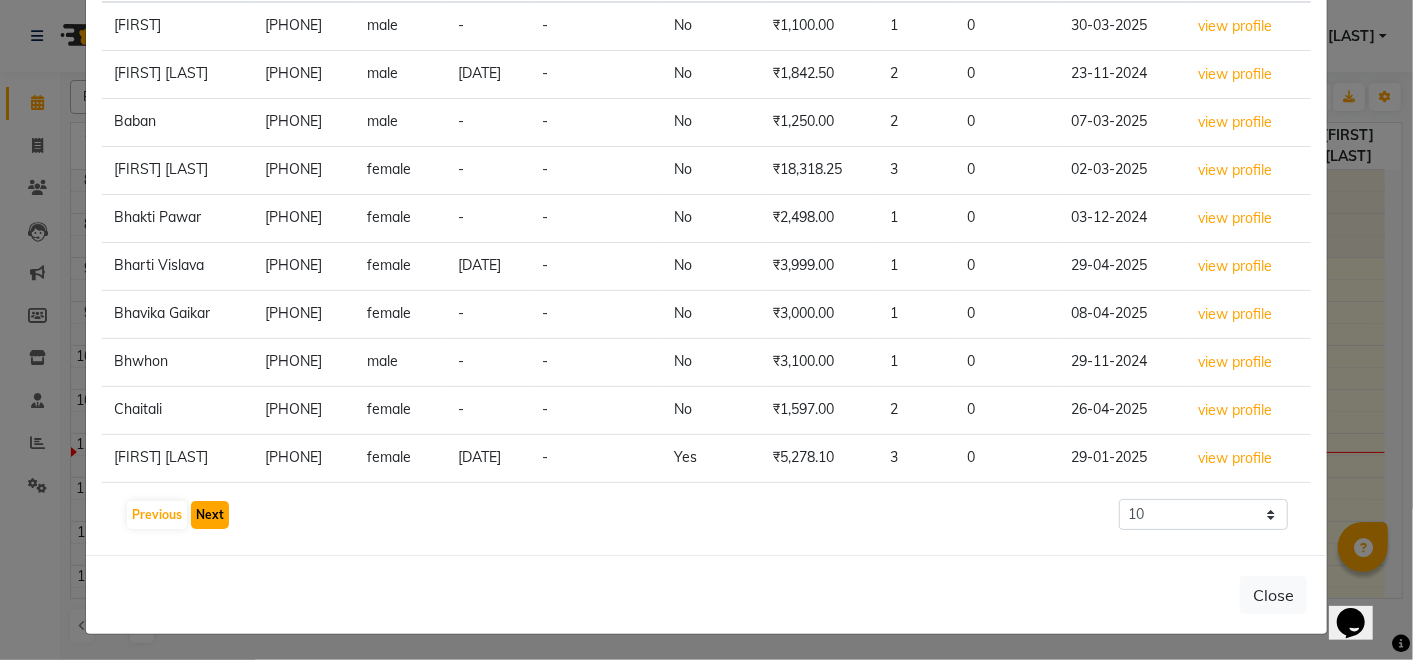 click on "Next" 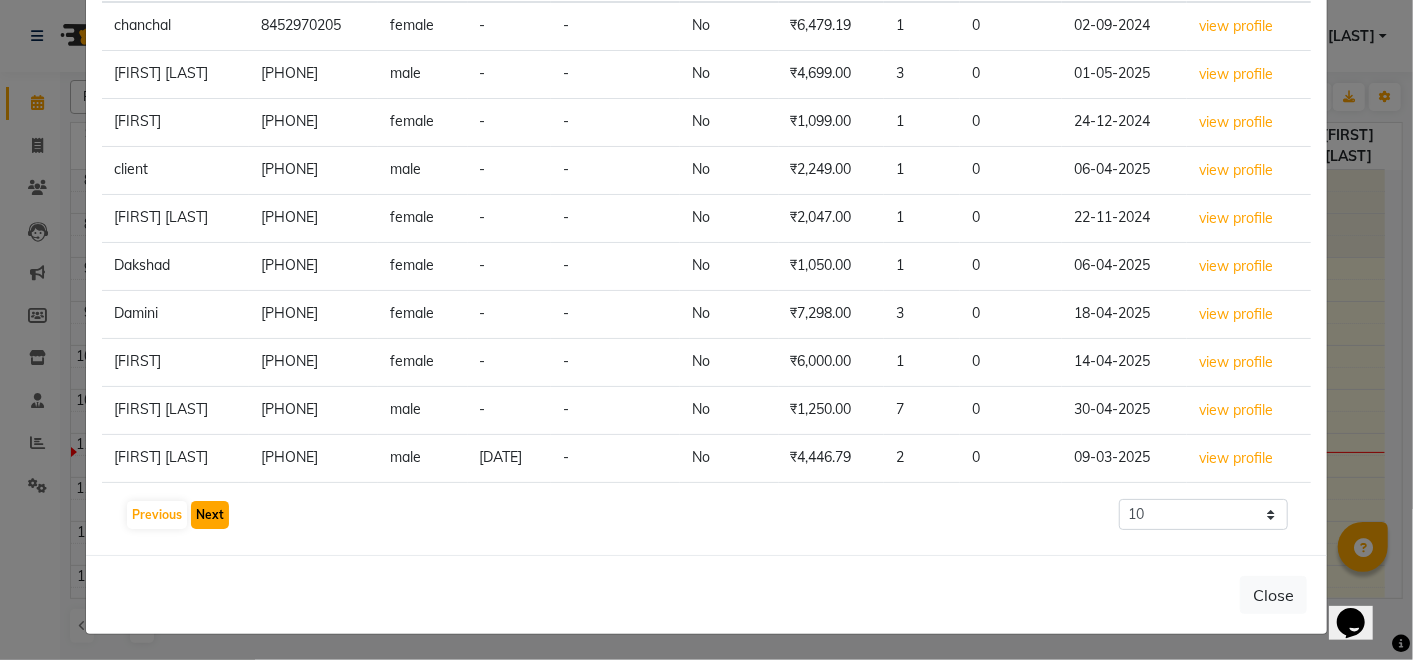 click on "Next" 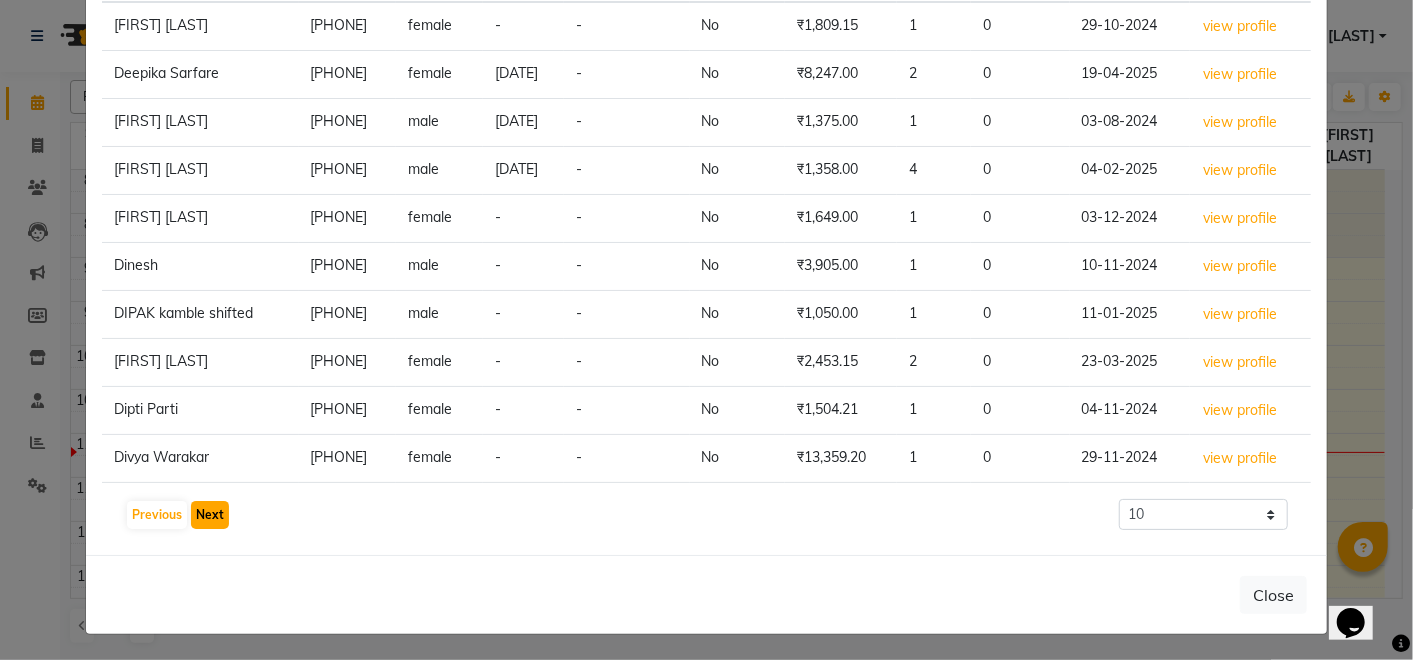 click on "Next" 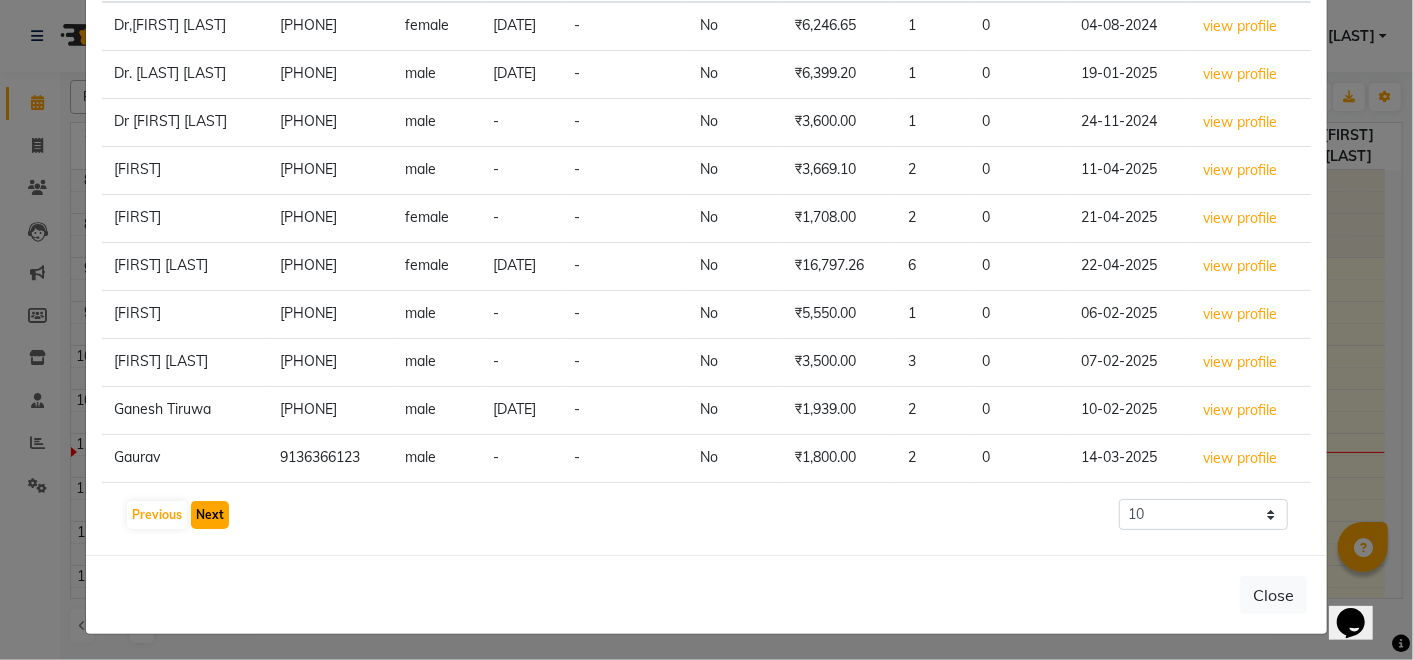 click on "Next" 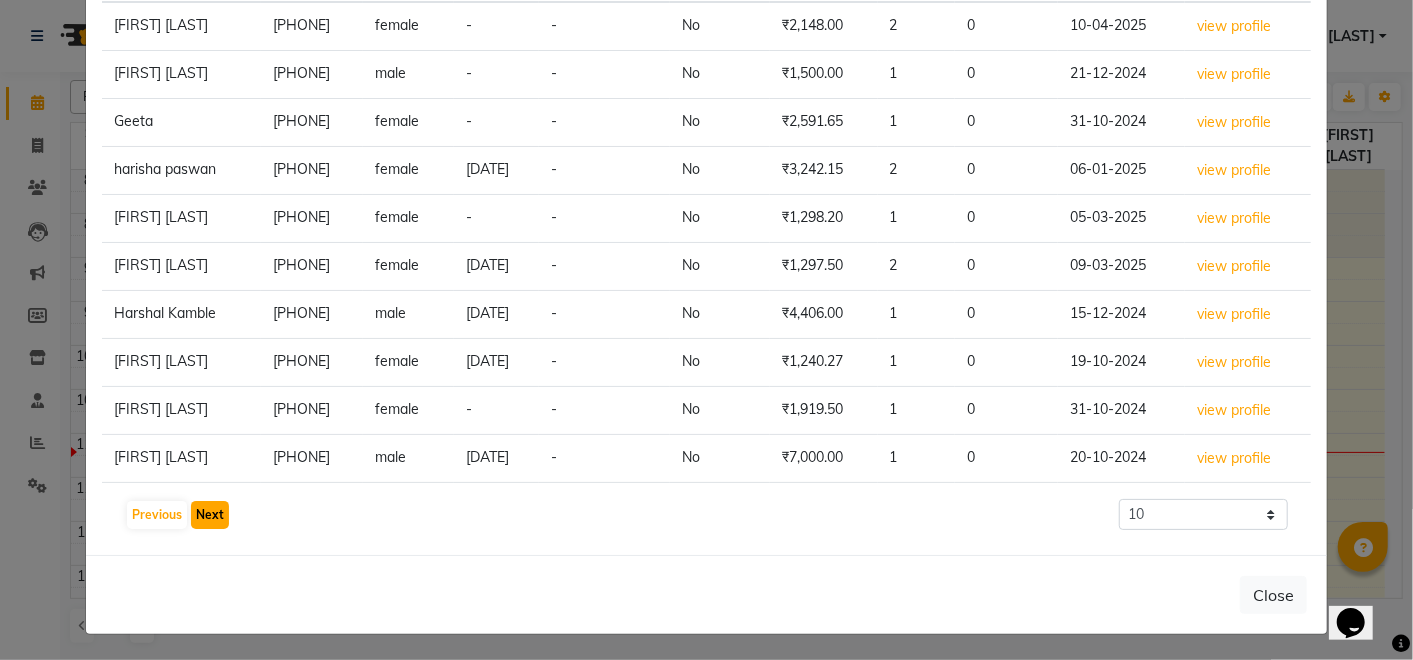 click on "Next" 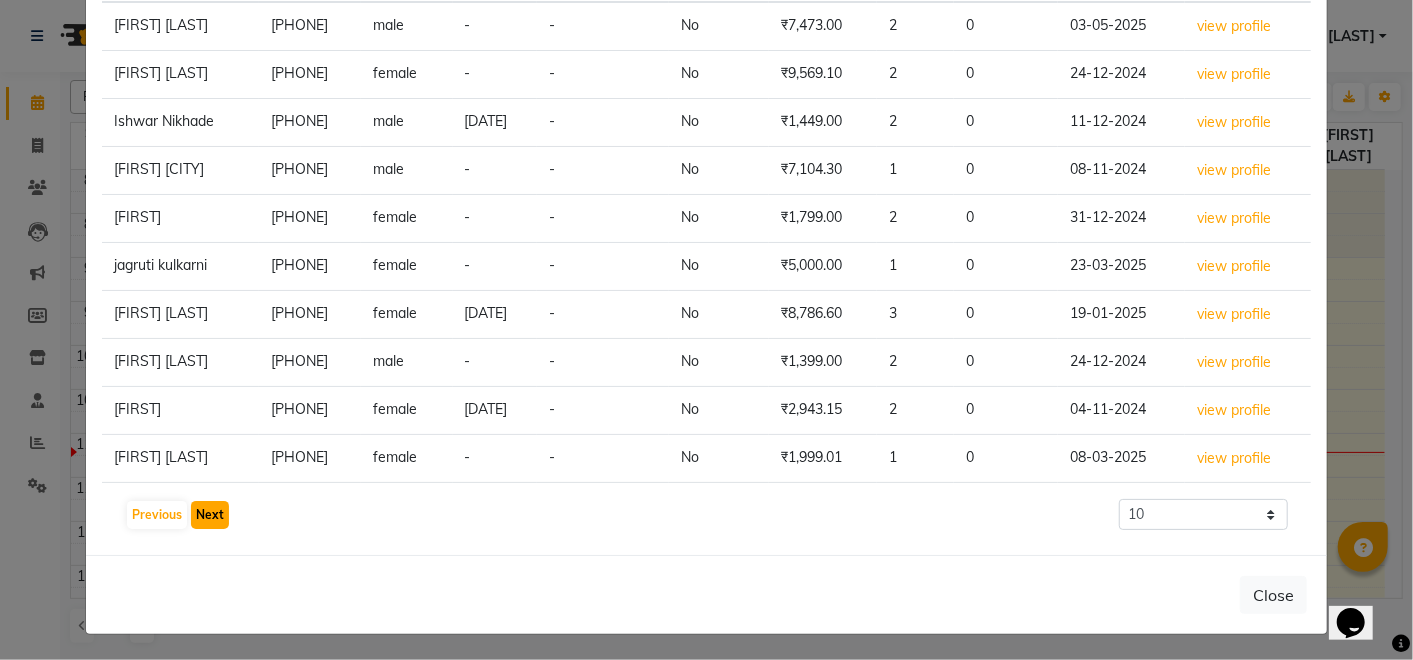click on "Next" 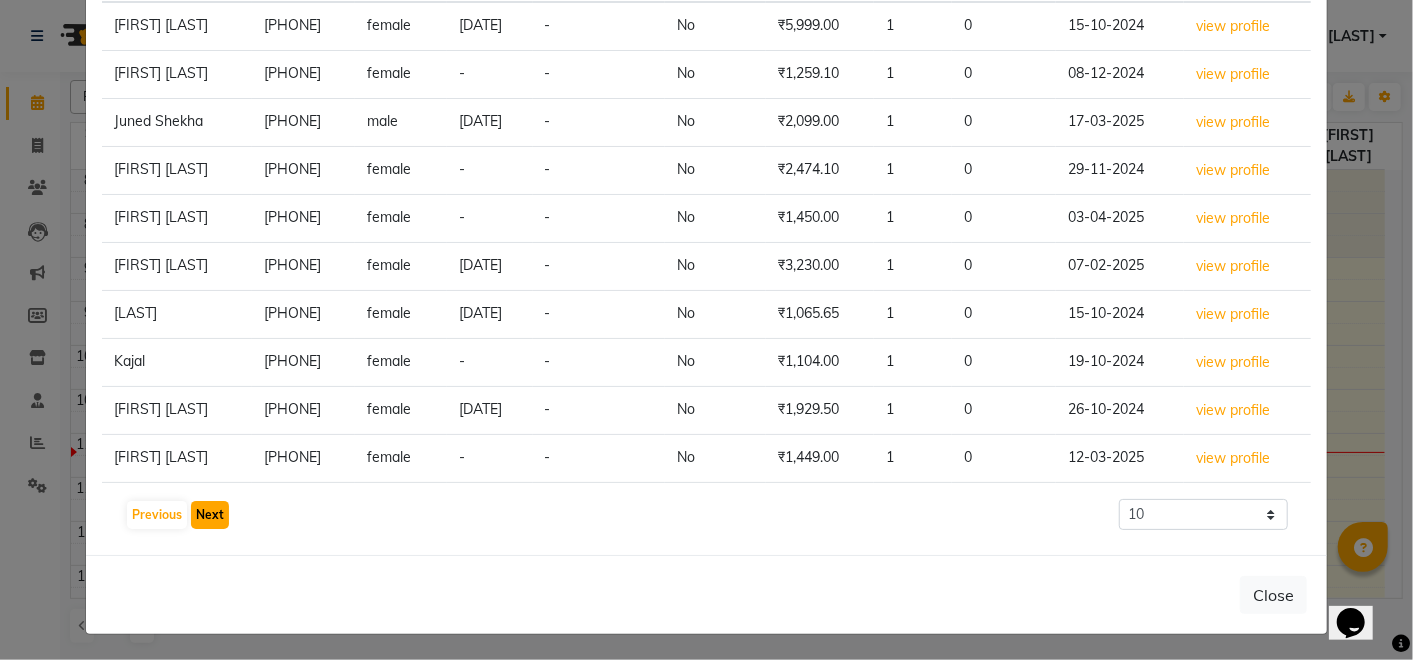 click on "Next" 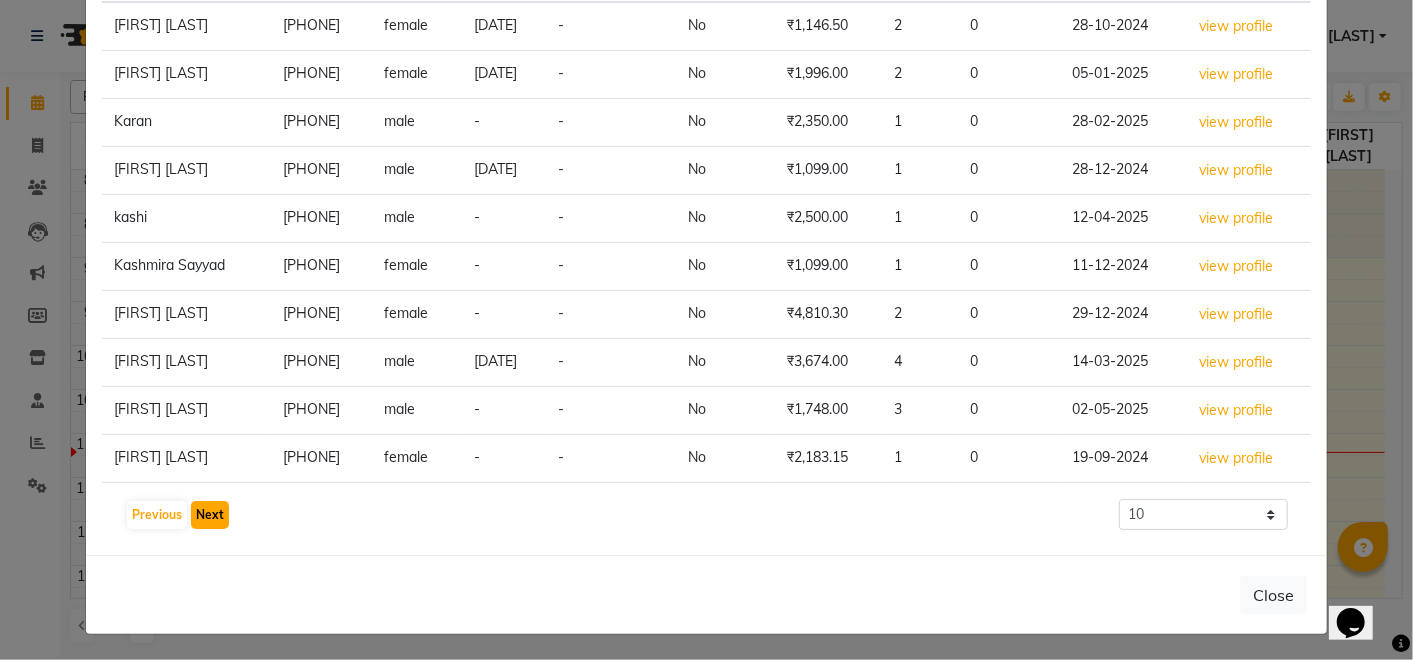 click on "Next" 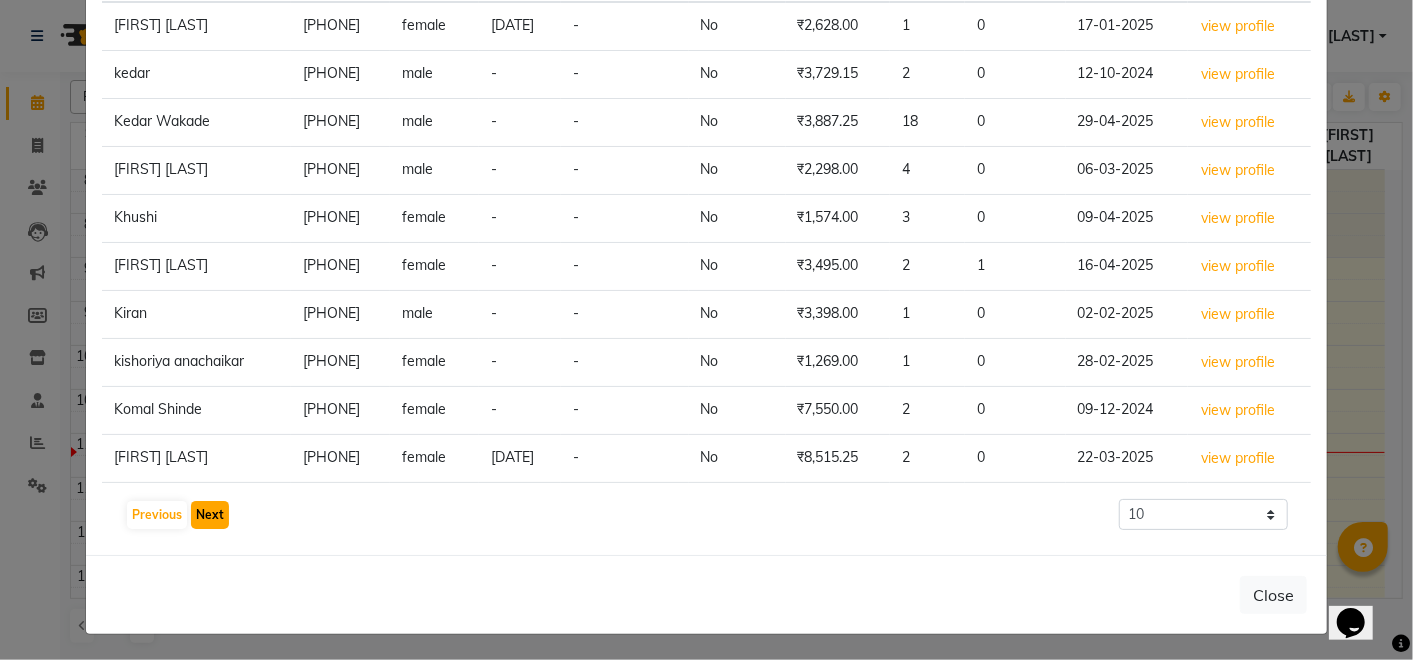 click on "Next" 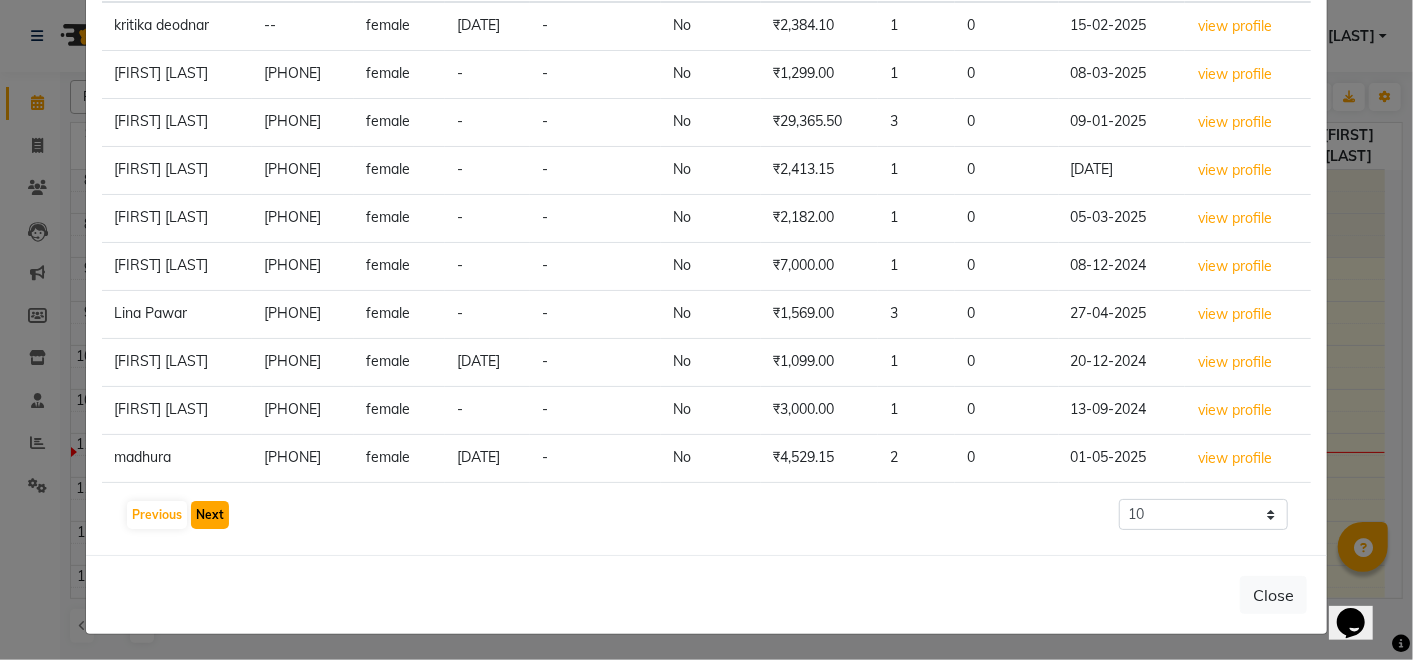 click on "Next" 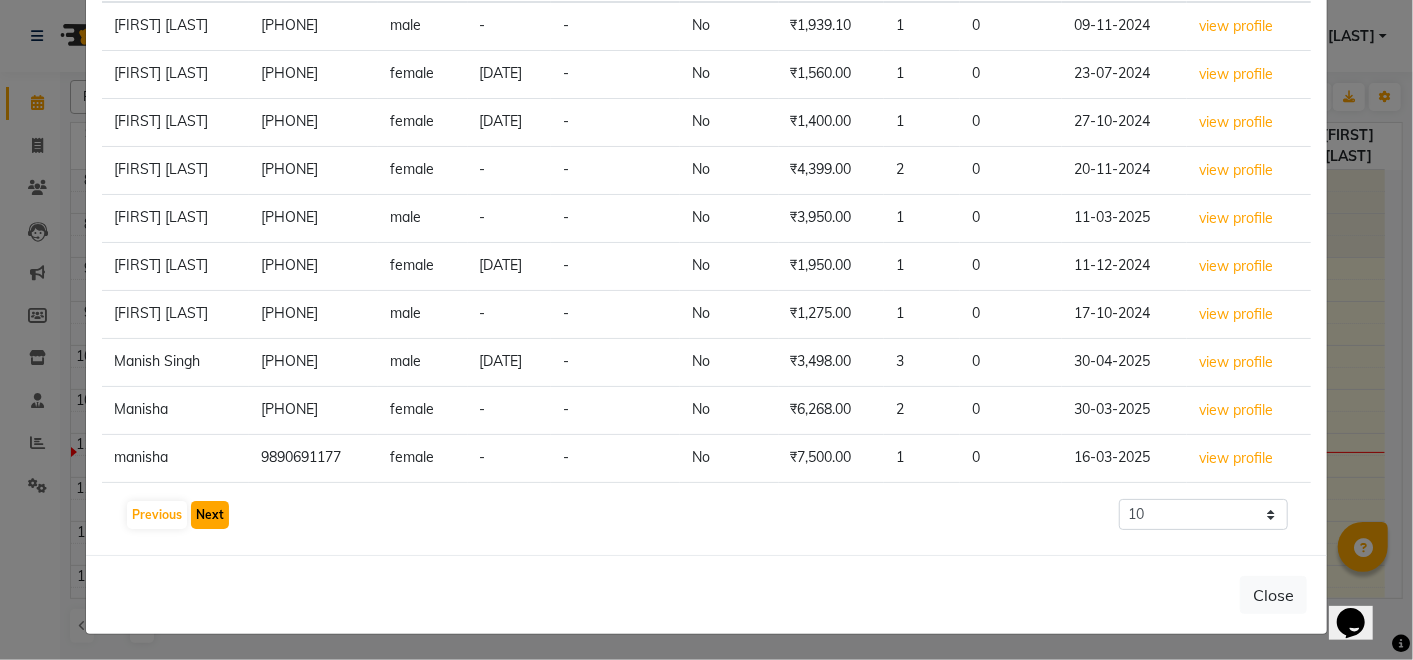 click on "Next" 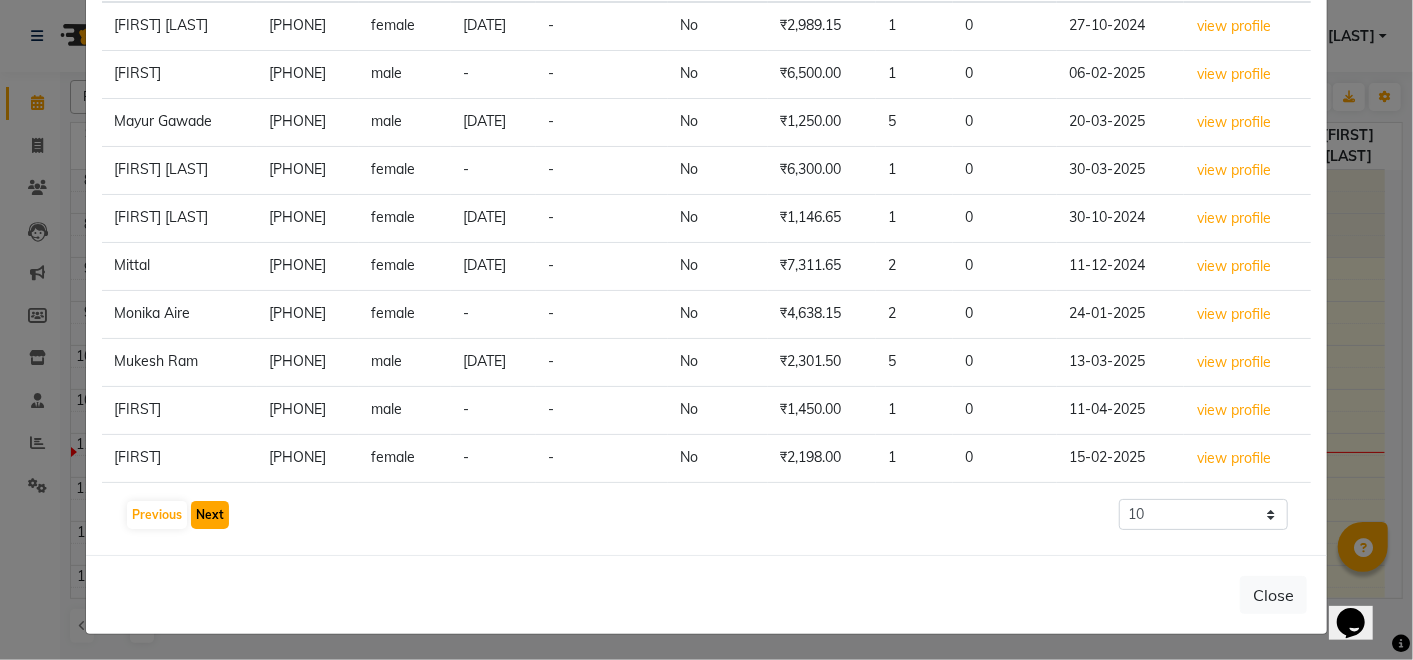 click on "Next" 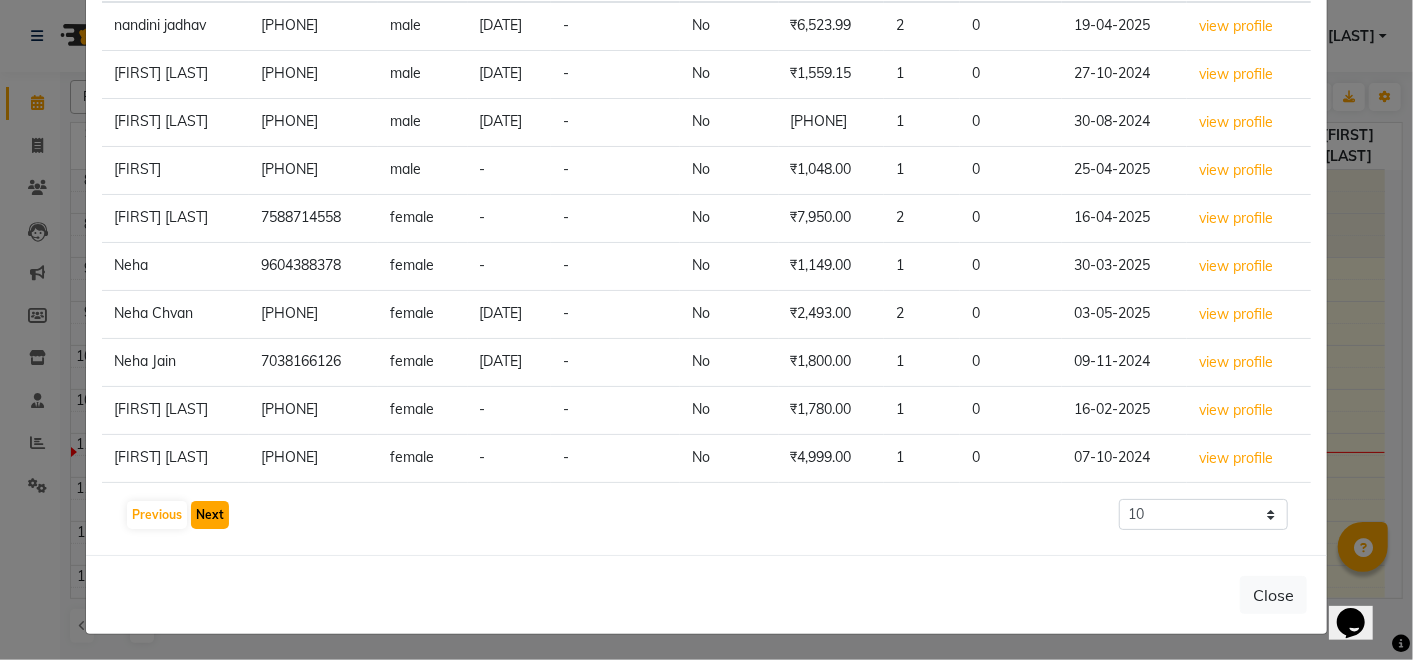 click on "Next" 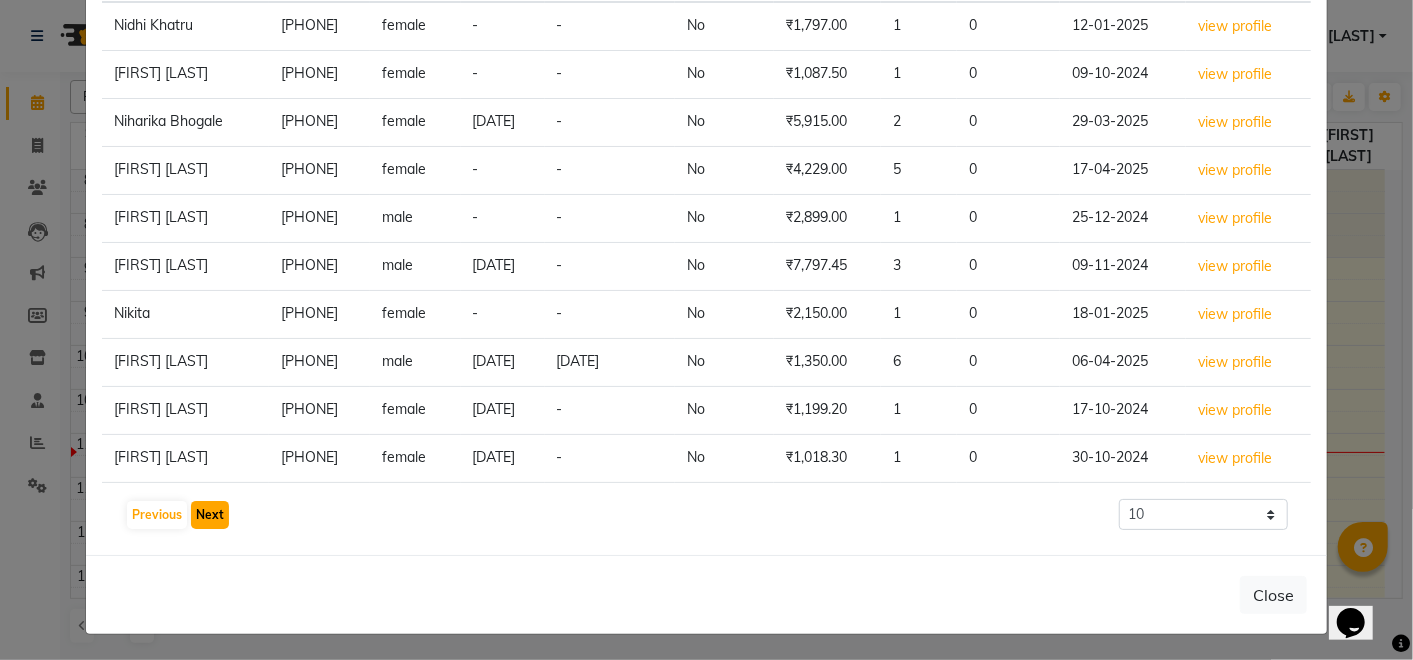 click on "Next" 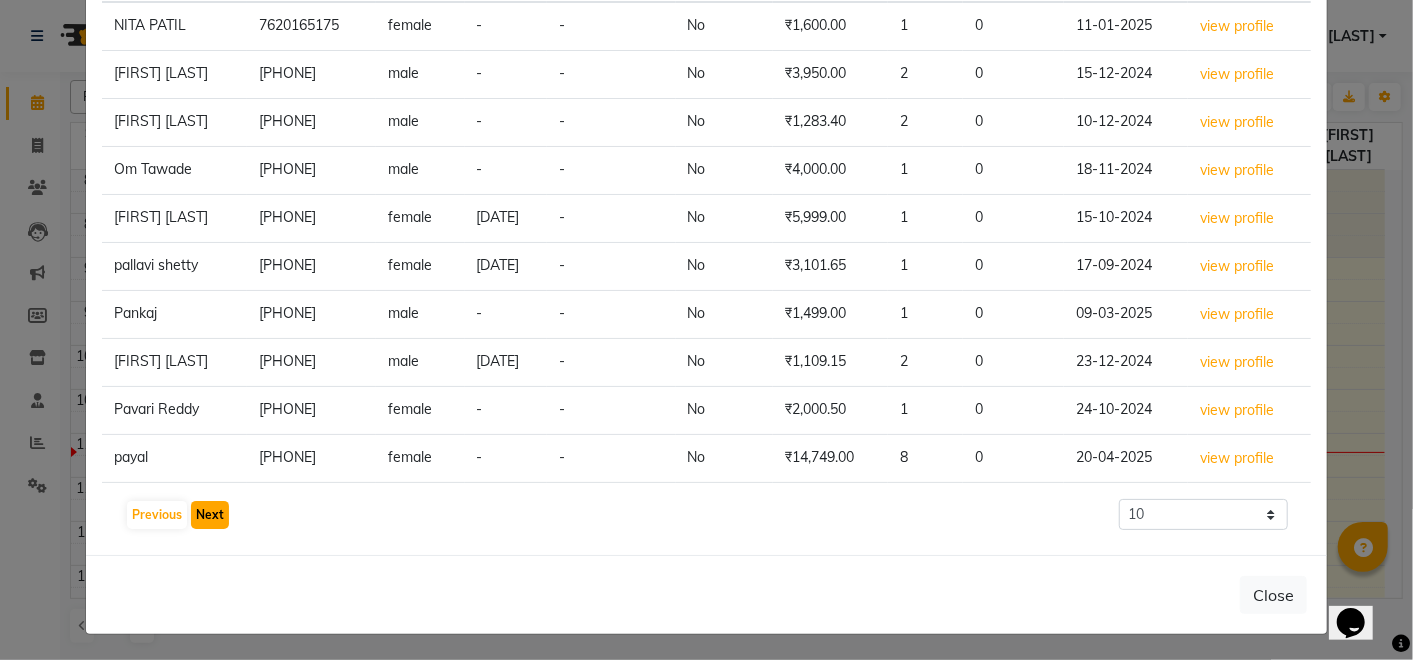 click on "Next" 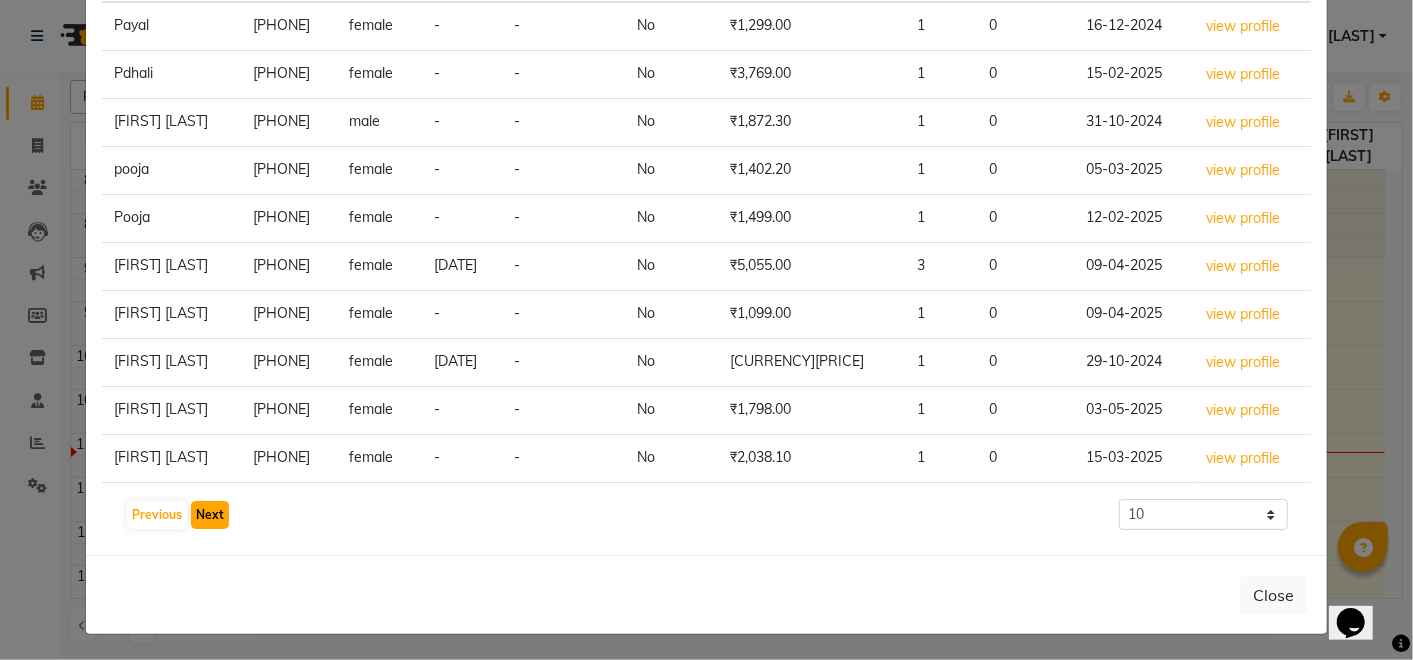 click on "Next" 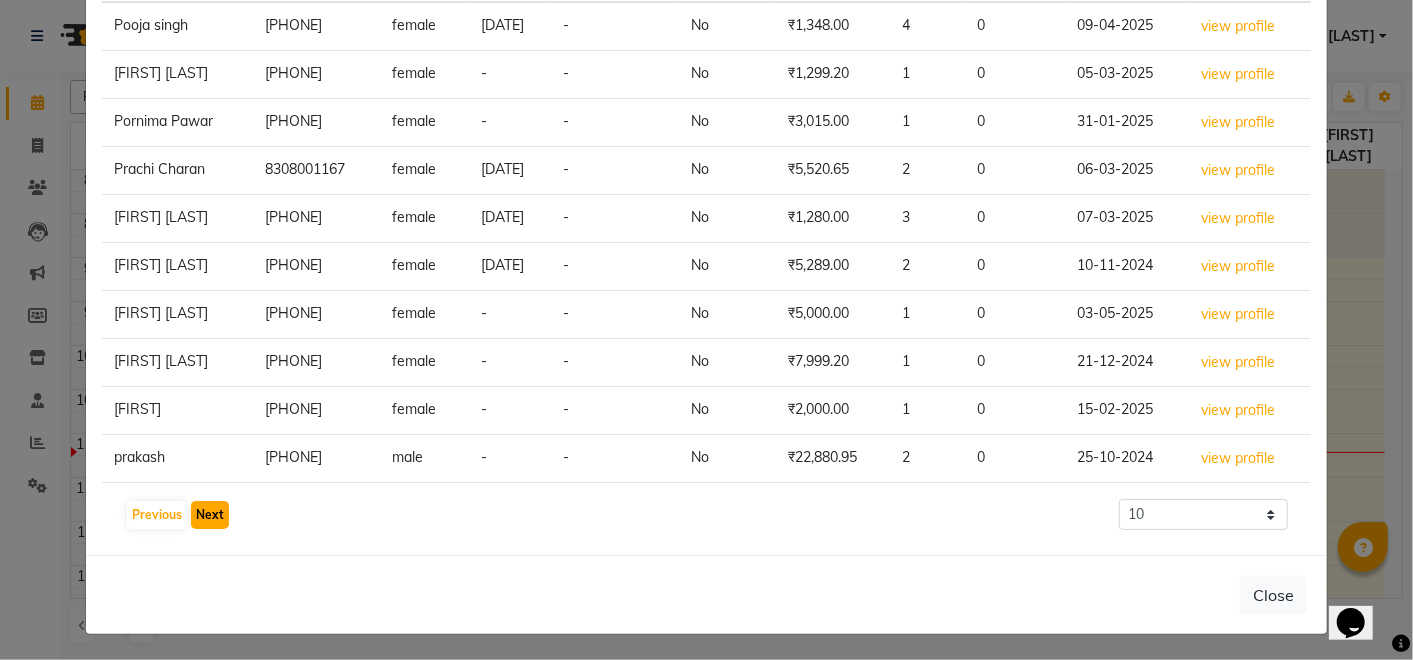 click on "Next" 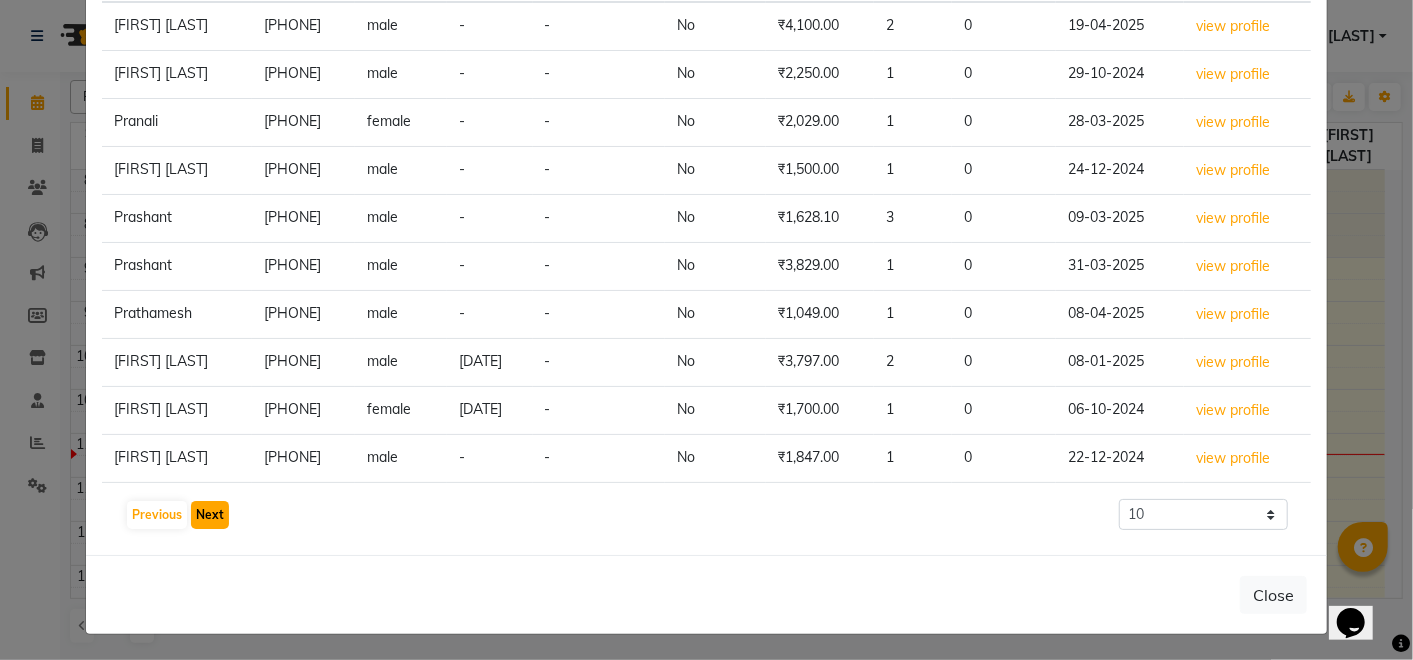 click on "Next" 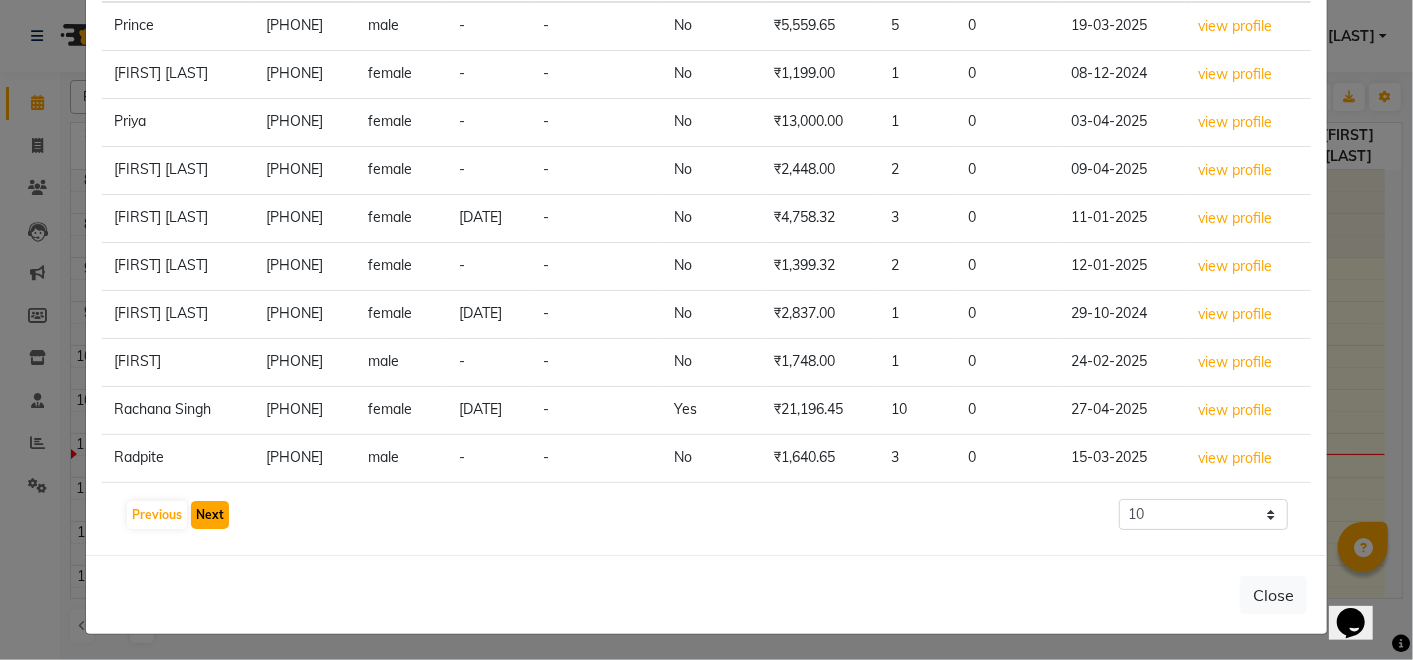 click on "Next" 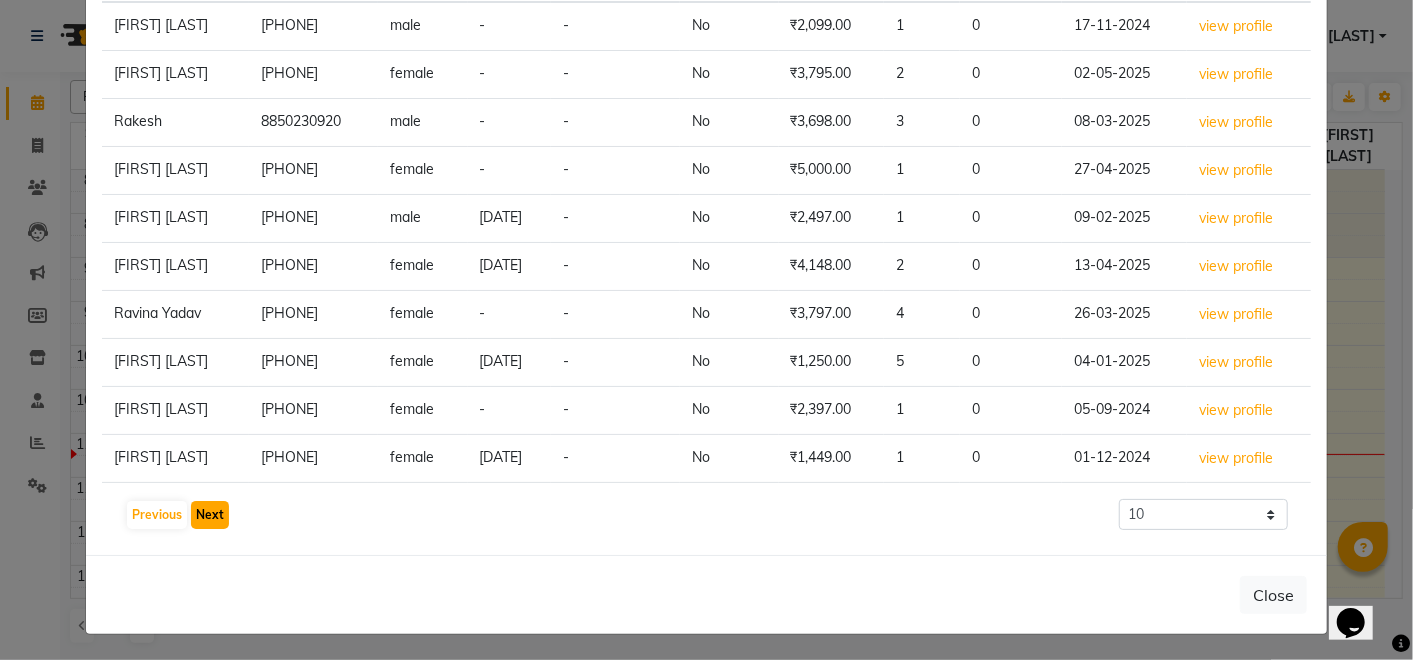 click on "Next" 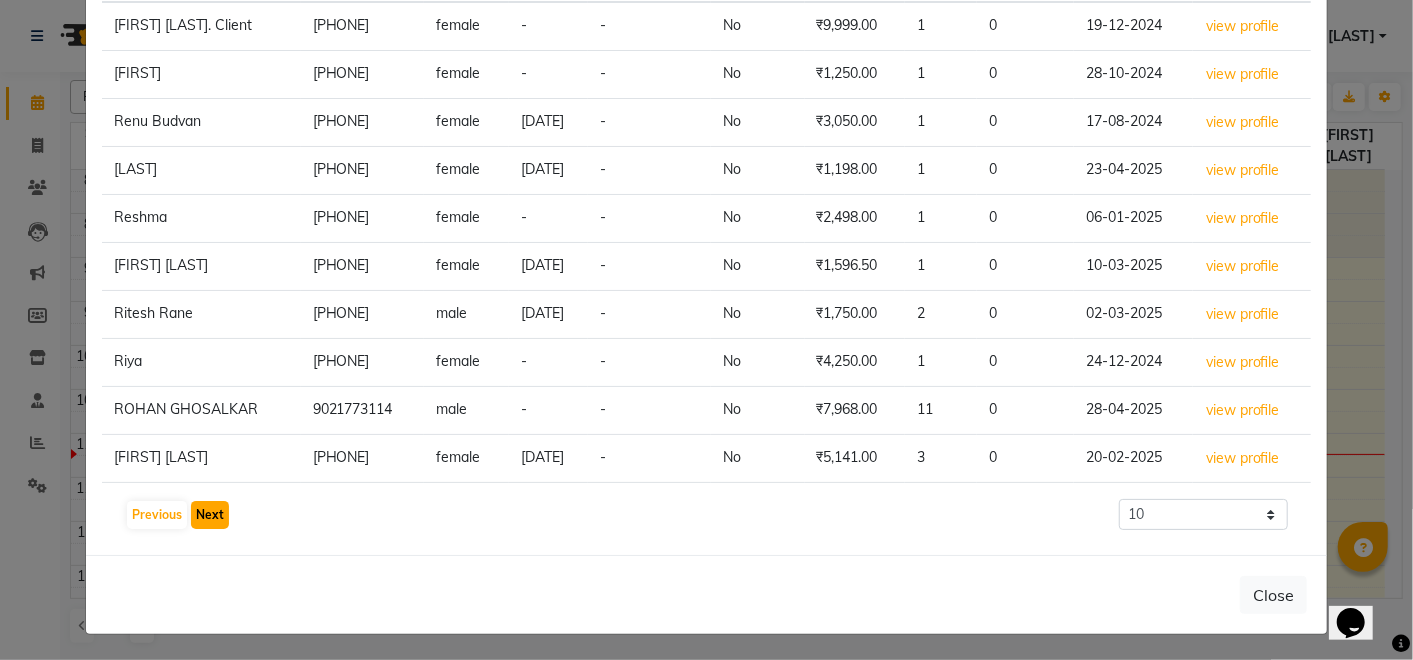 click on "Next" 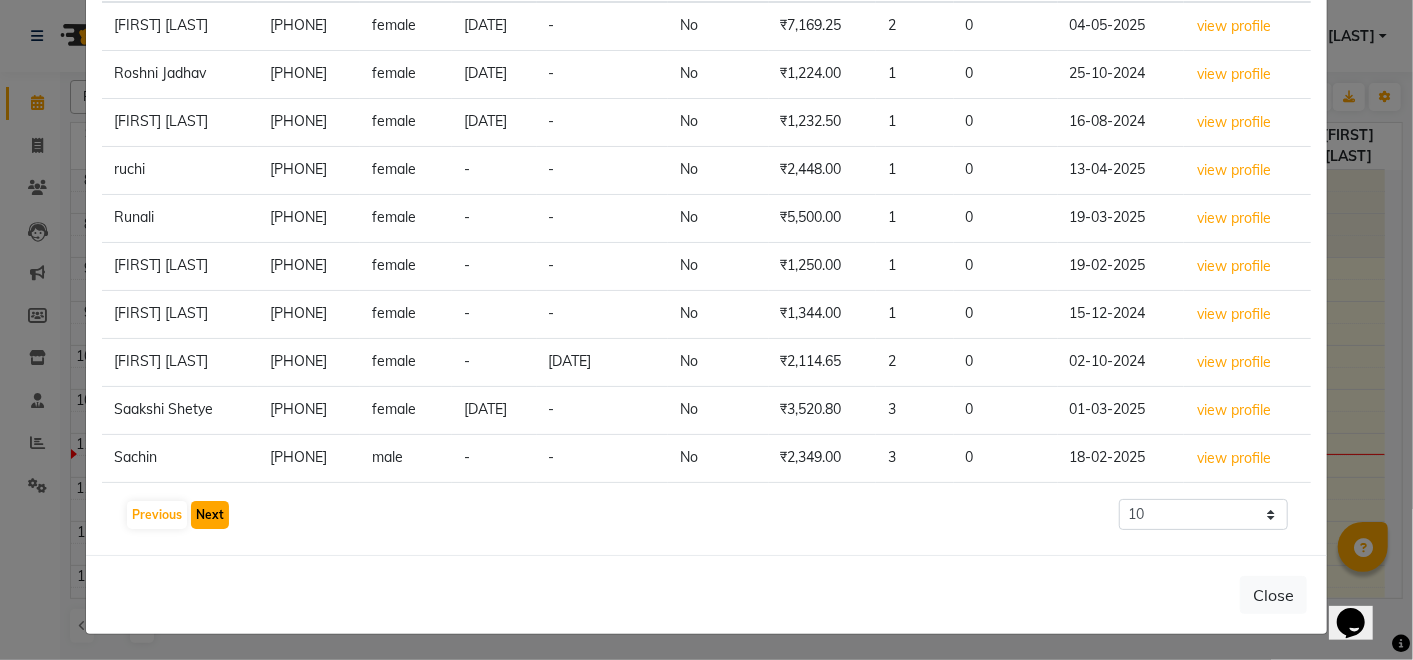 click on "Next" 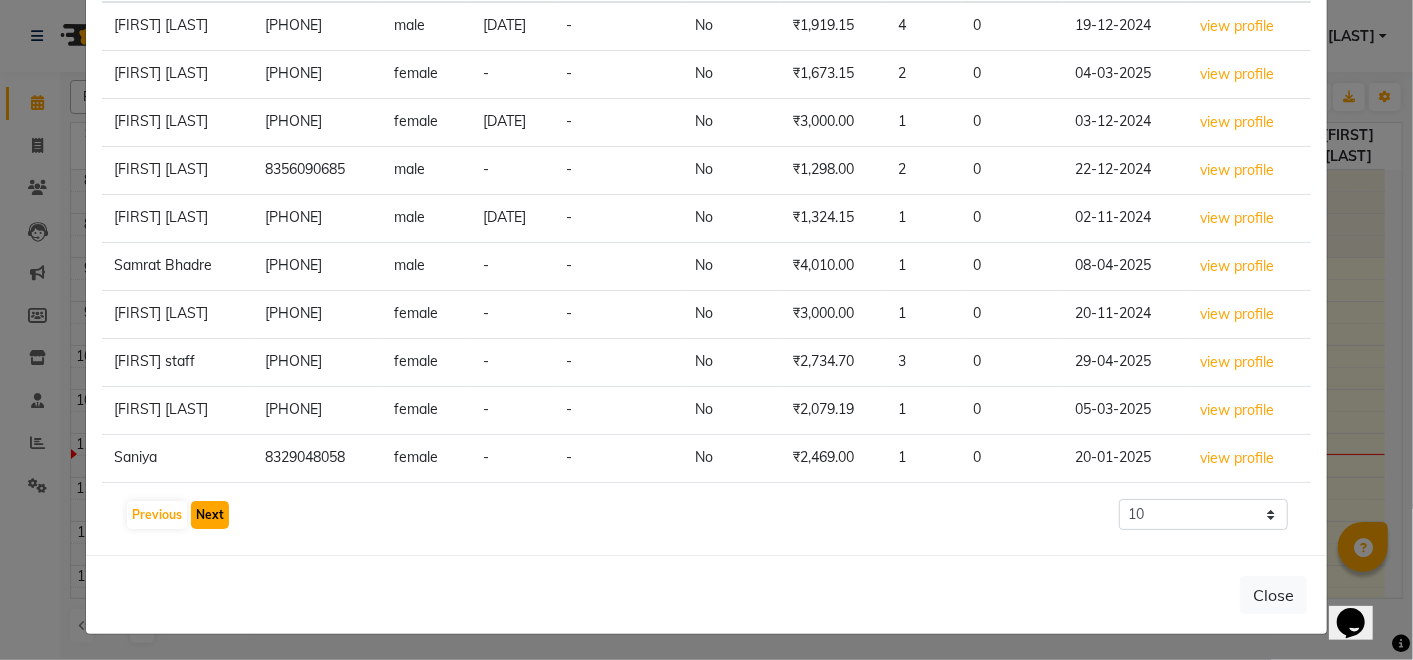 click on "Next" 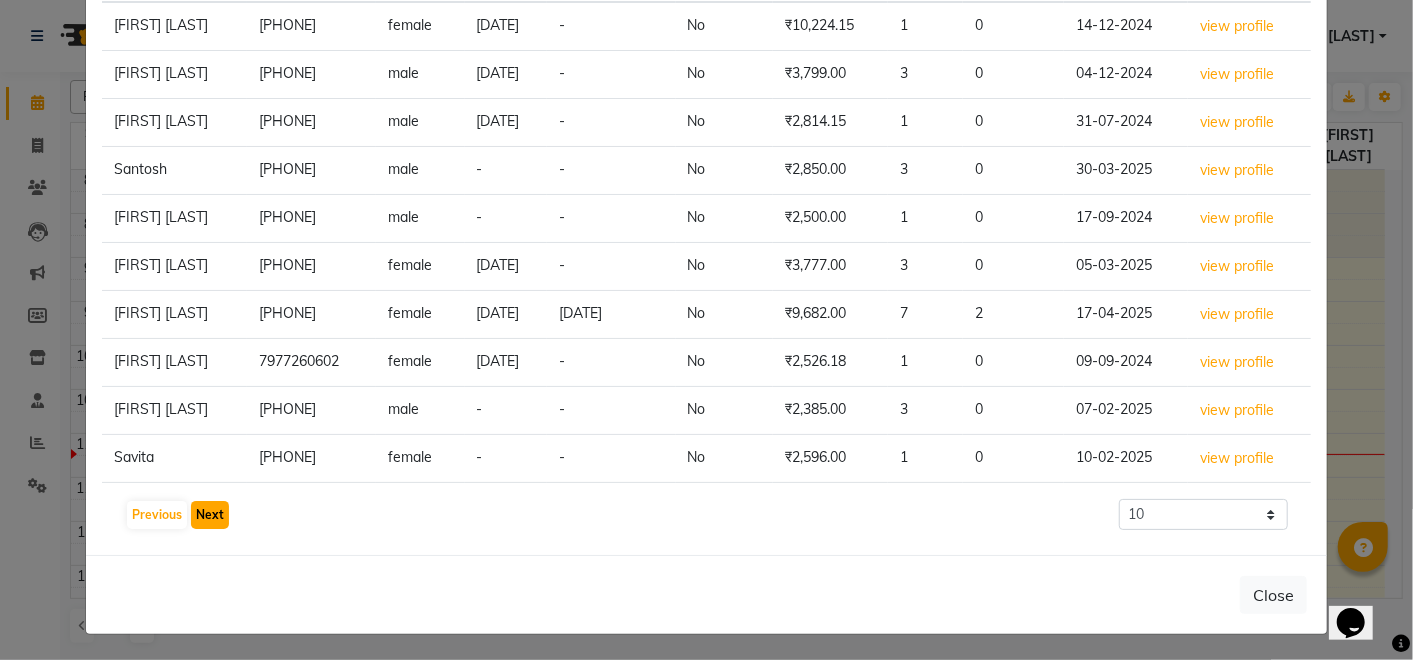 click on "Next" 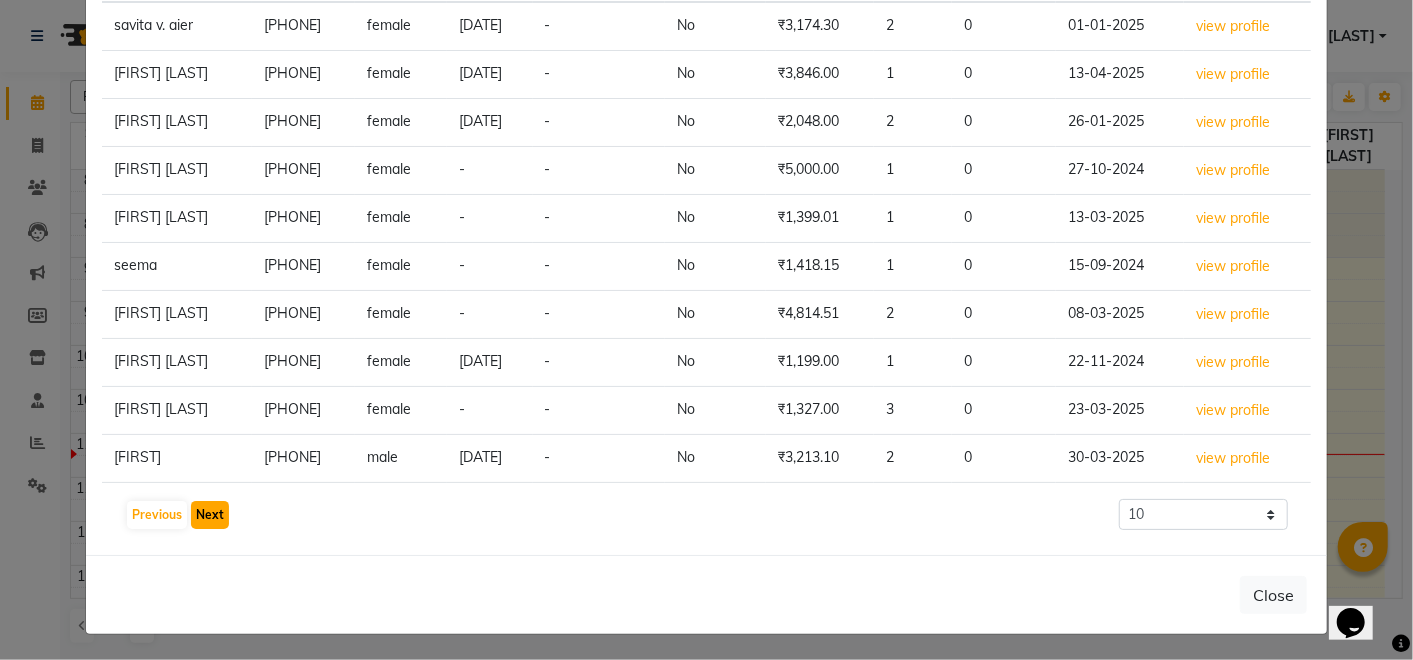 click on "Next" 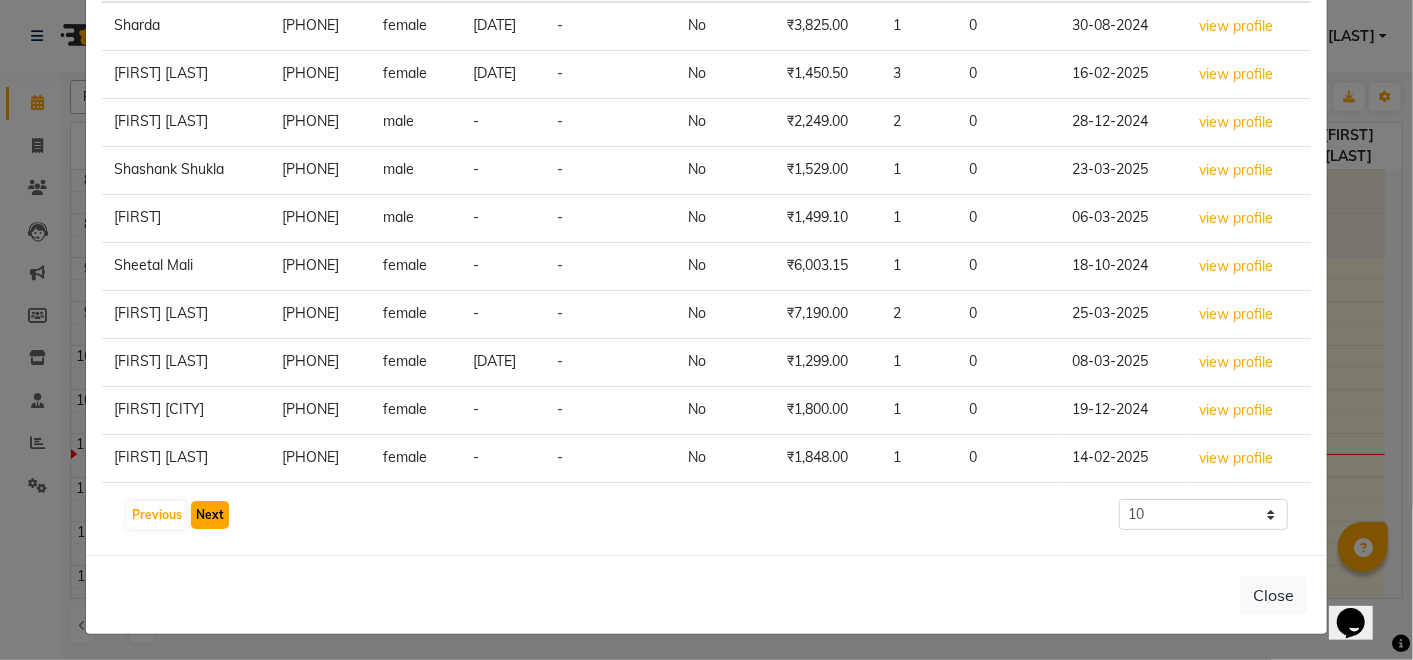 click on "Next" 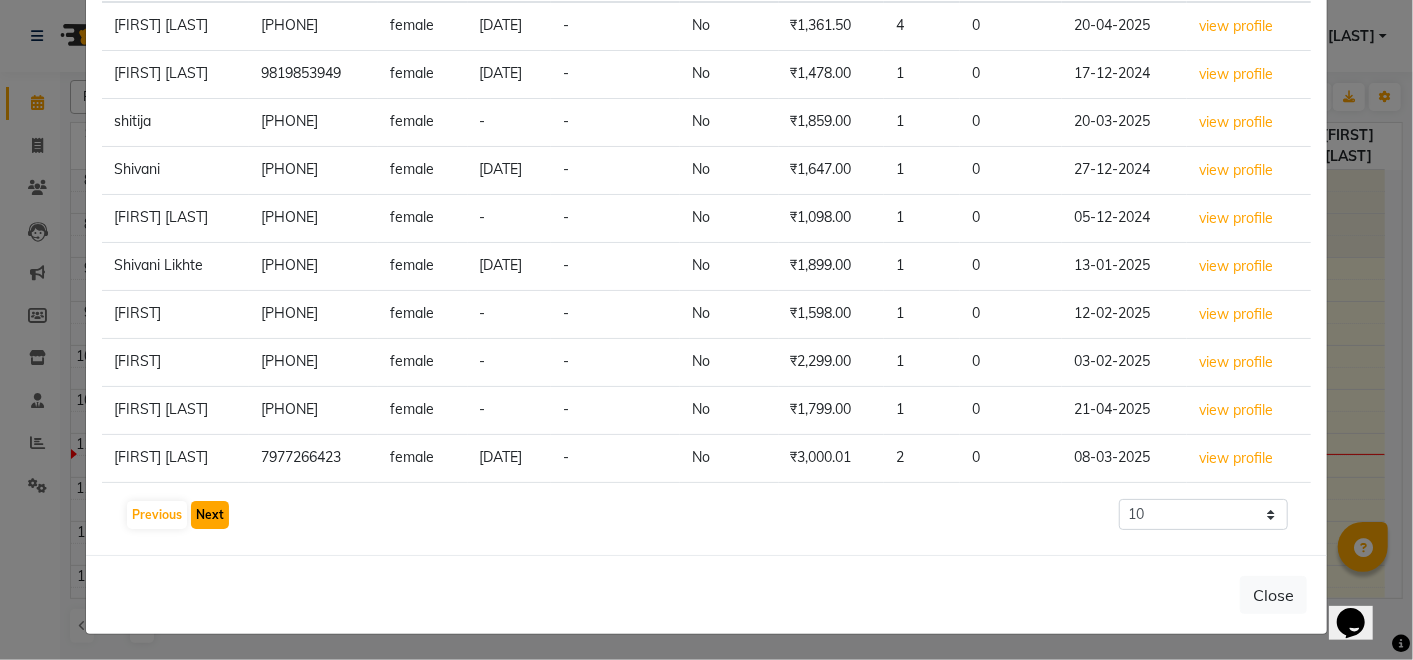 click on "Next" 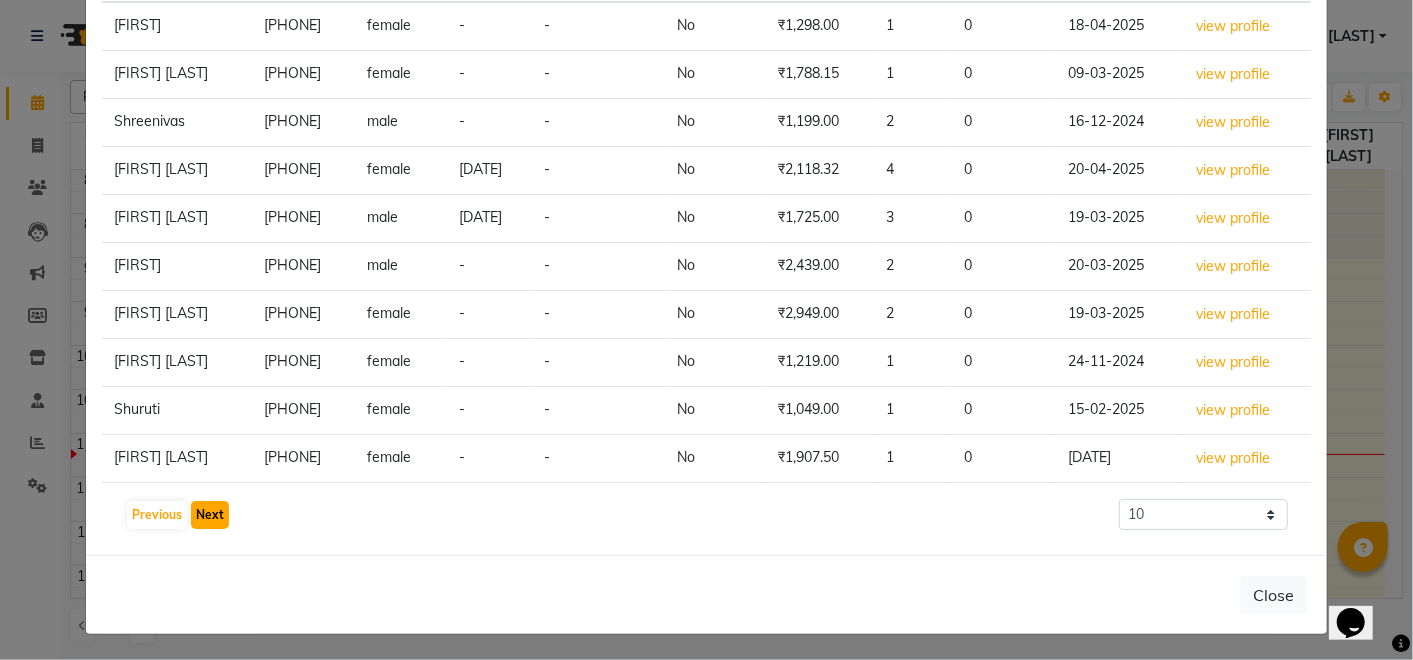 click on "Next" 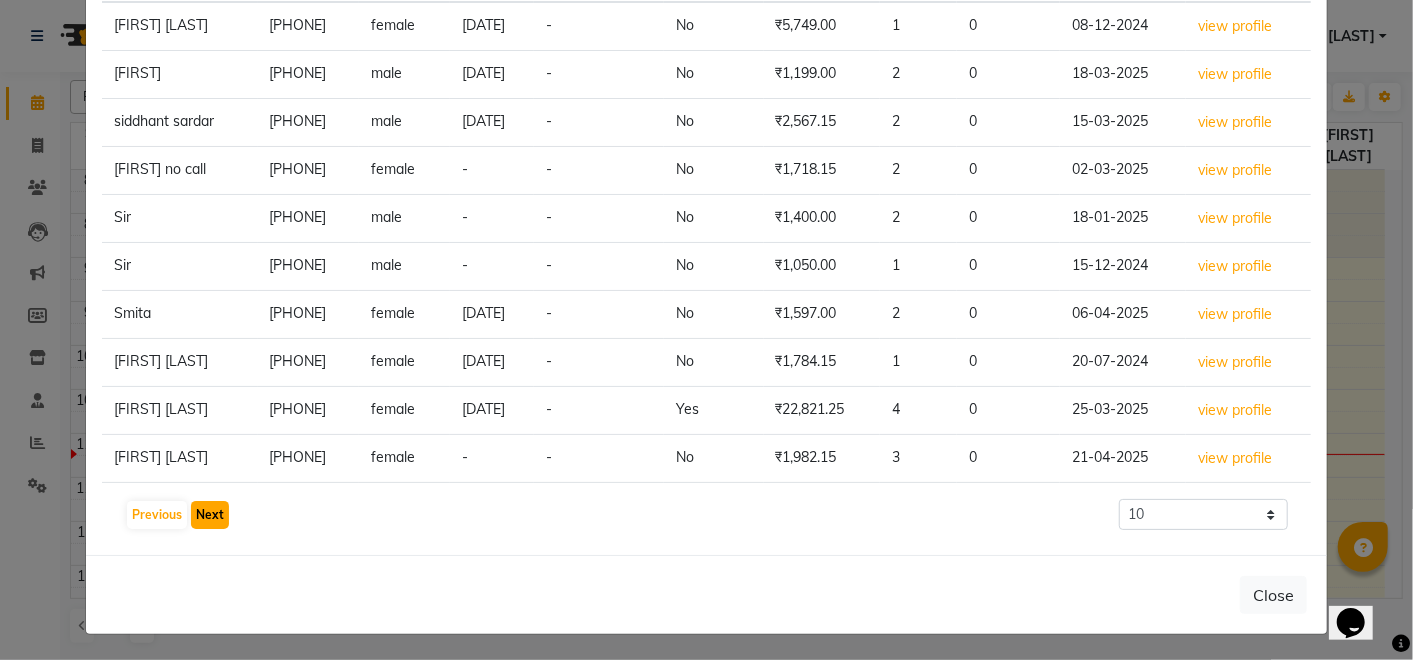 click on "Next" 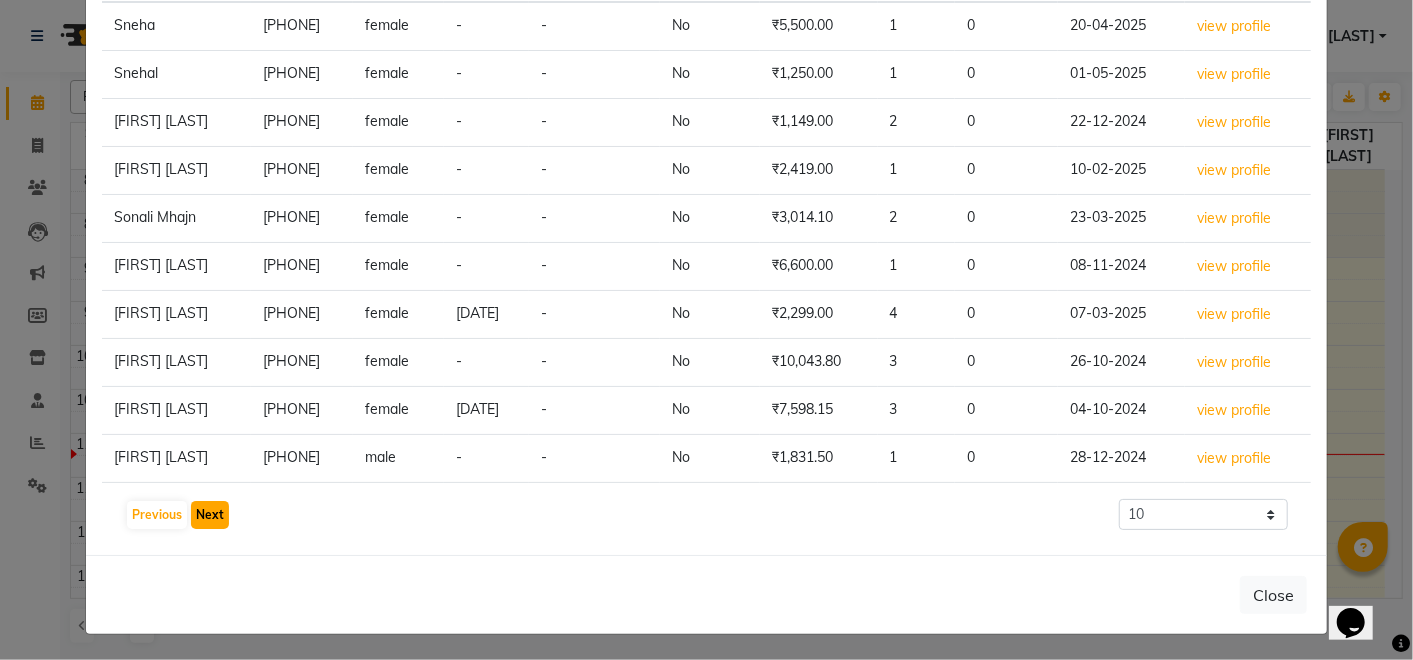 click on "Next" 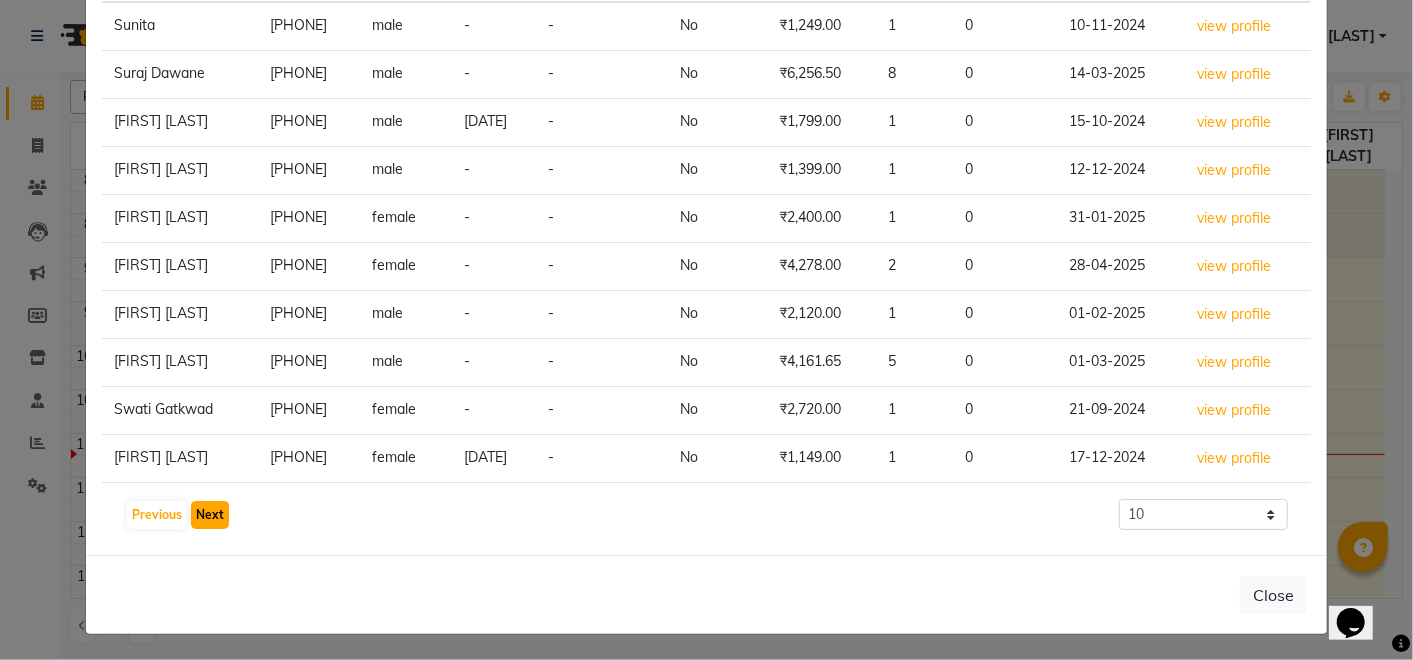 click on "Next" 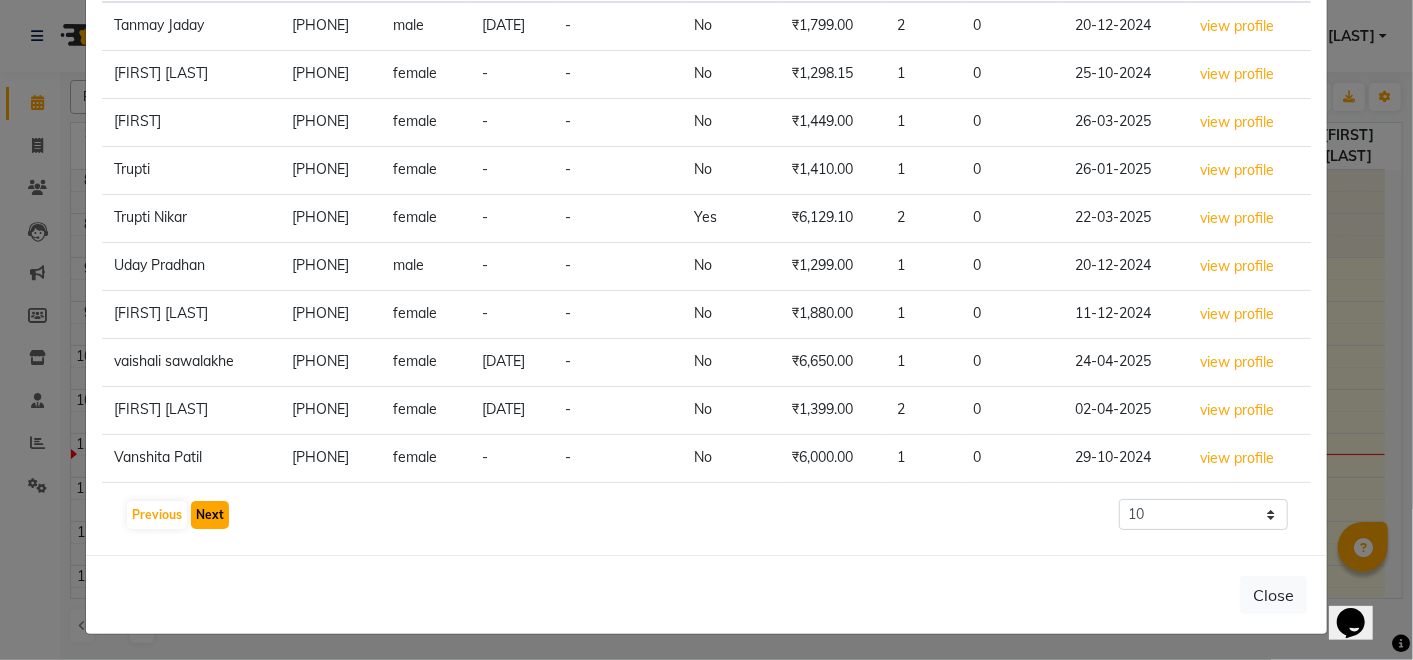 click on "Next" 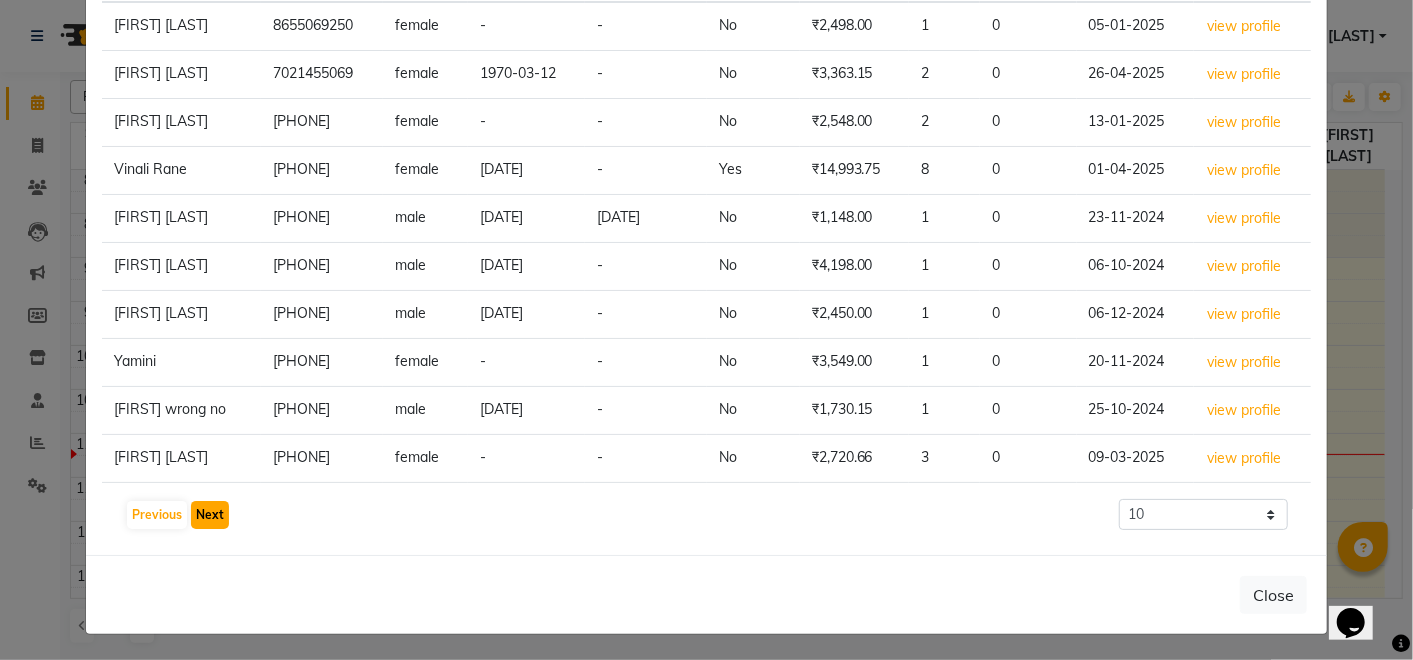 click on "Next" 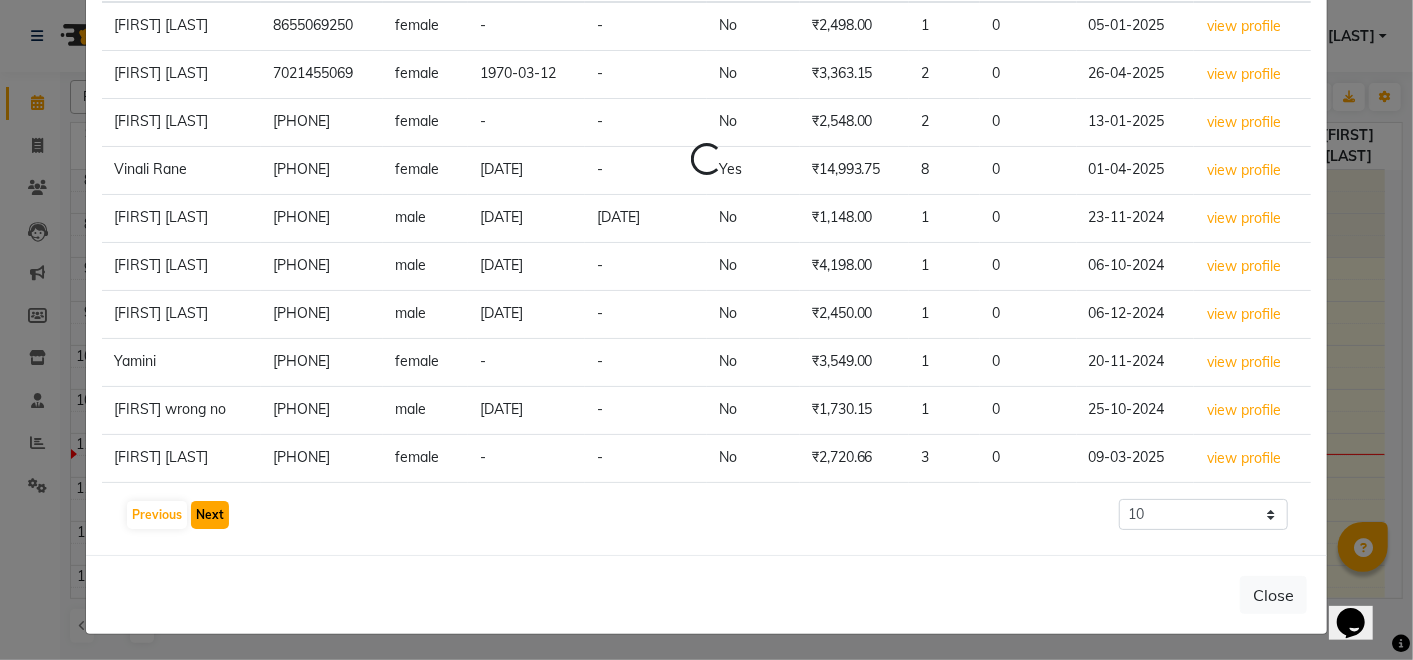 scroll, scrollTop: 0, scrollLeft: 0, axis: both 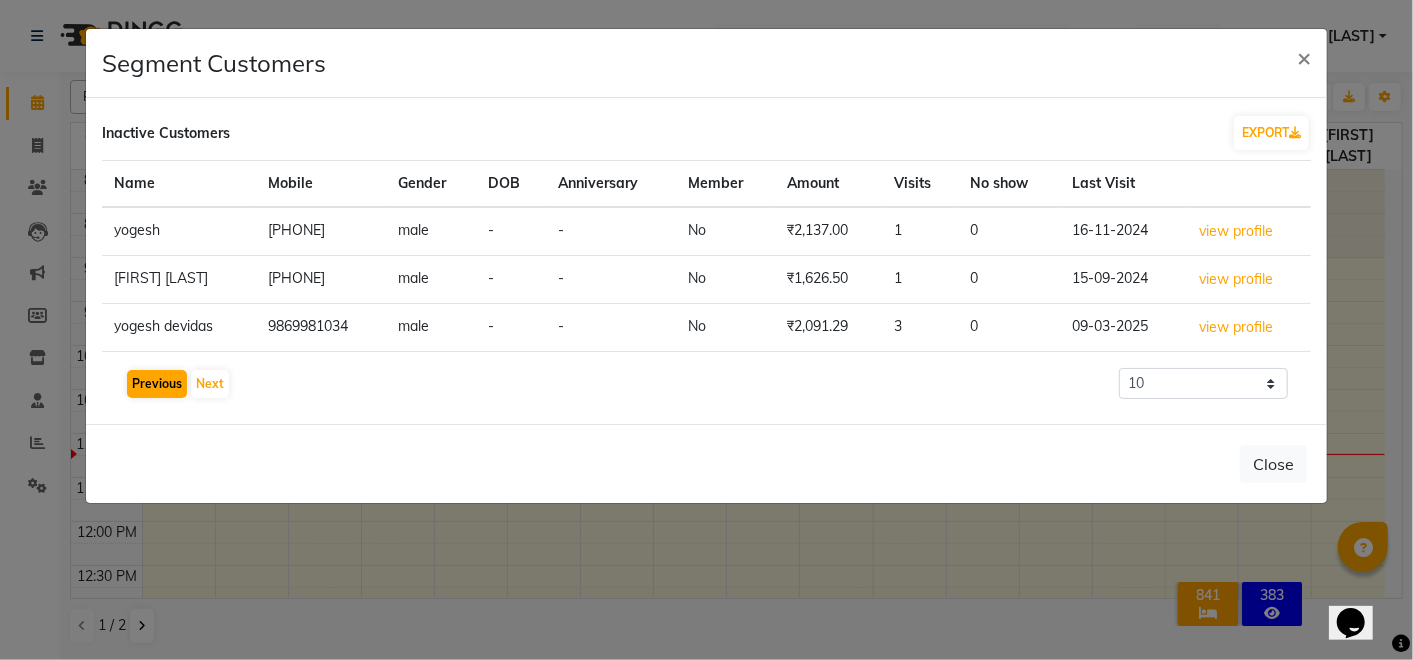 click on "Previous" 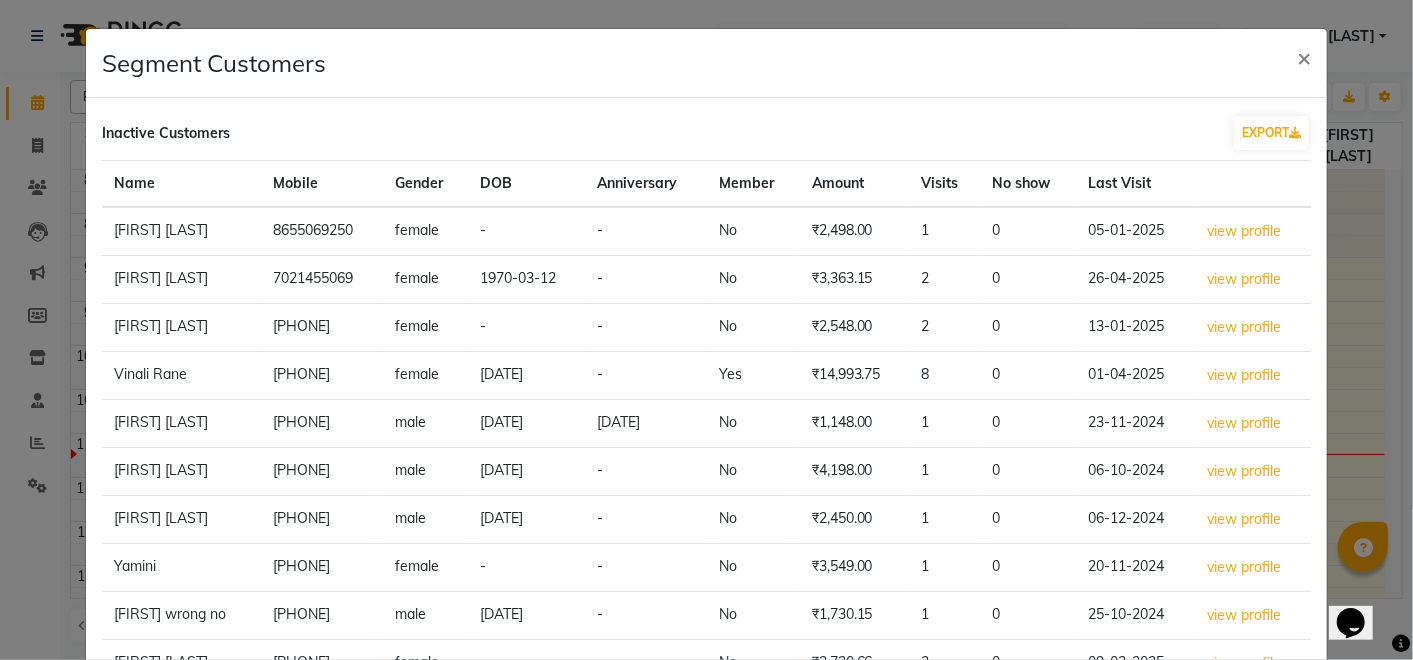 scroll, scrollTop: 205, scrollLeft: 0, axis: vertical 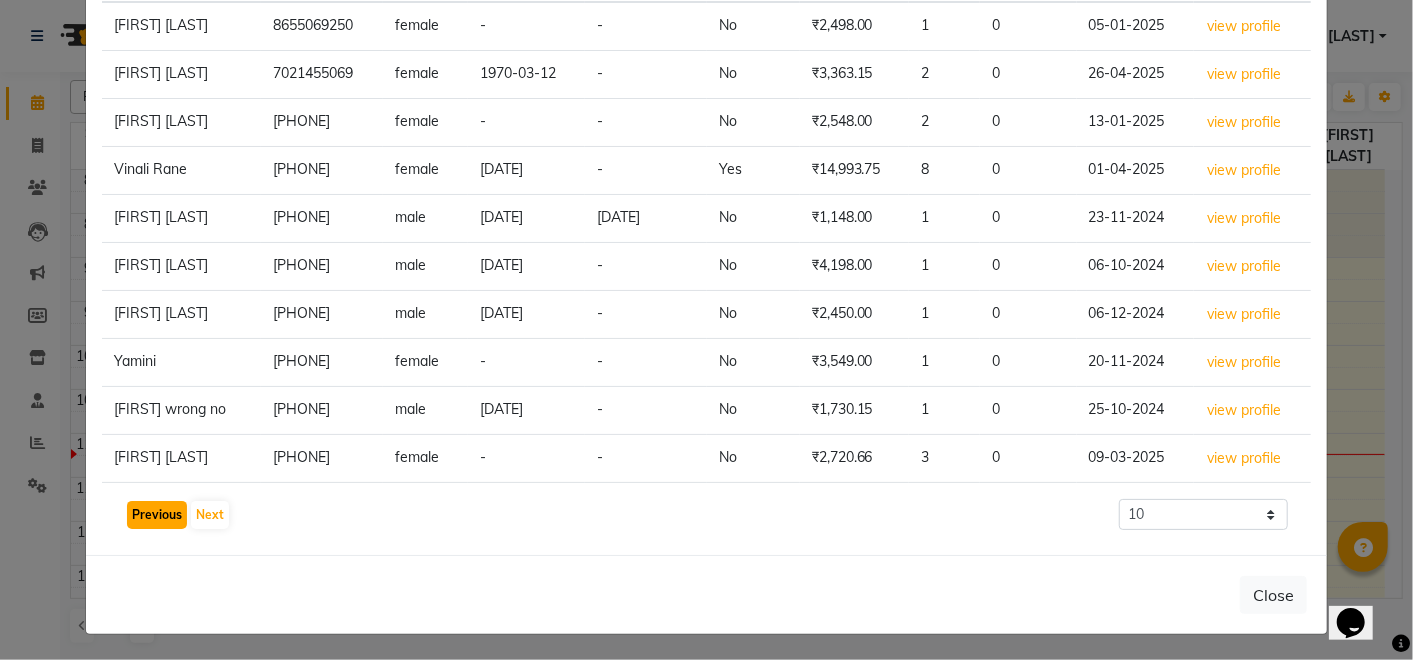 click on "Previous" 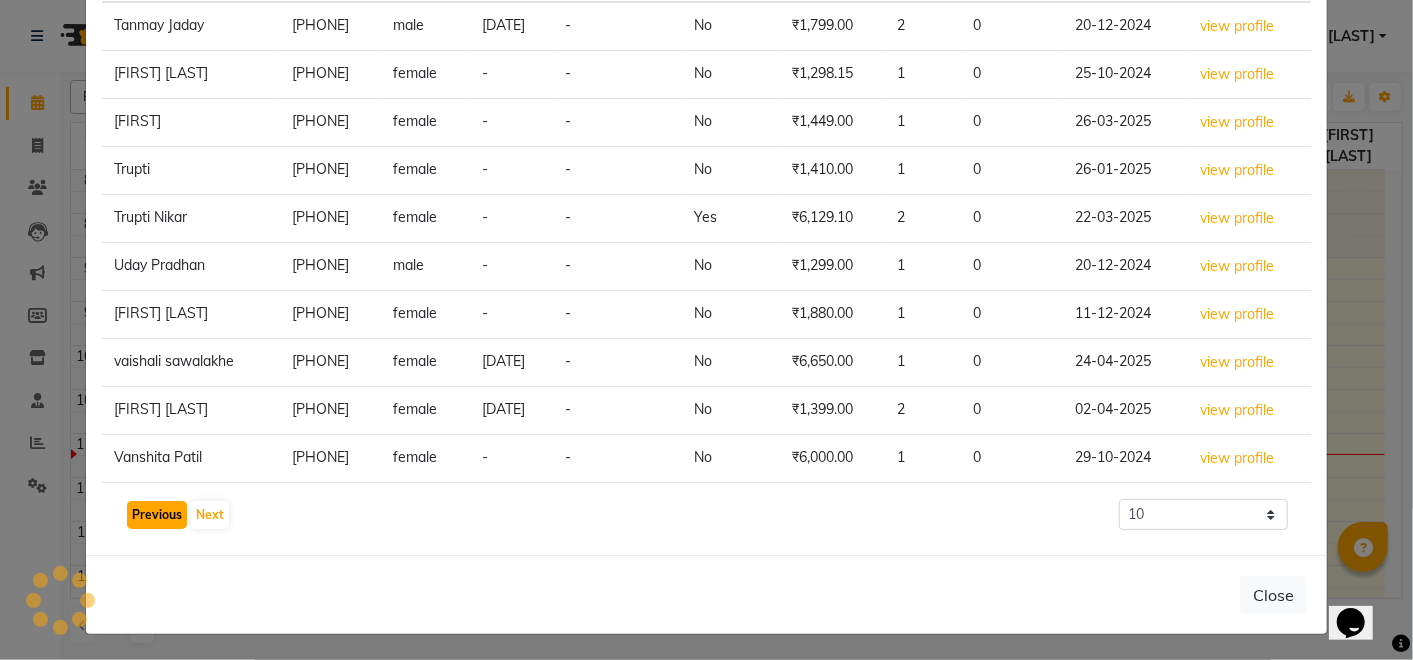 click on "Previous" 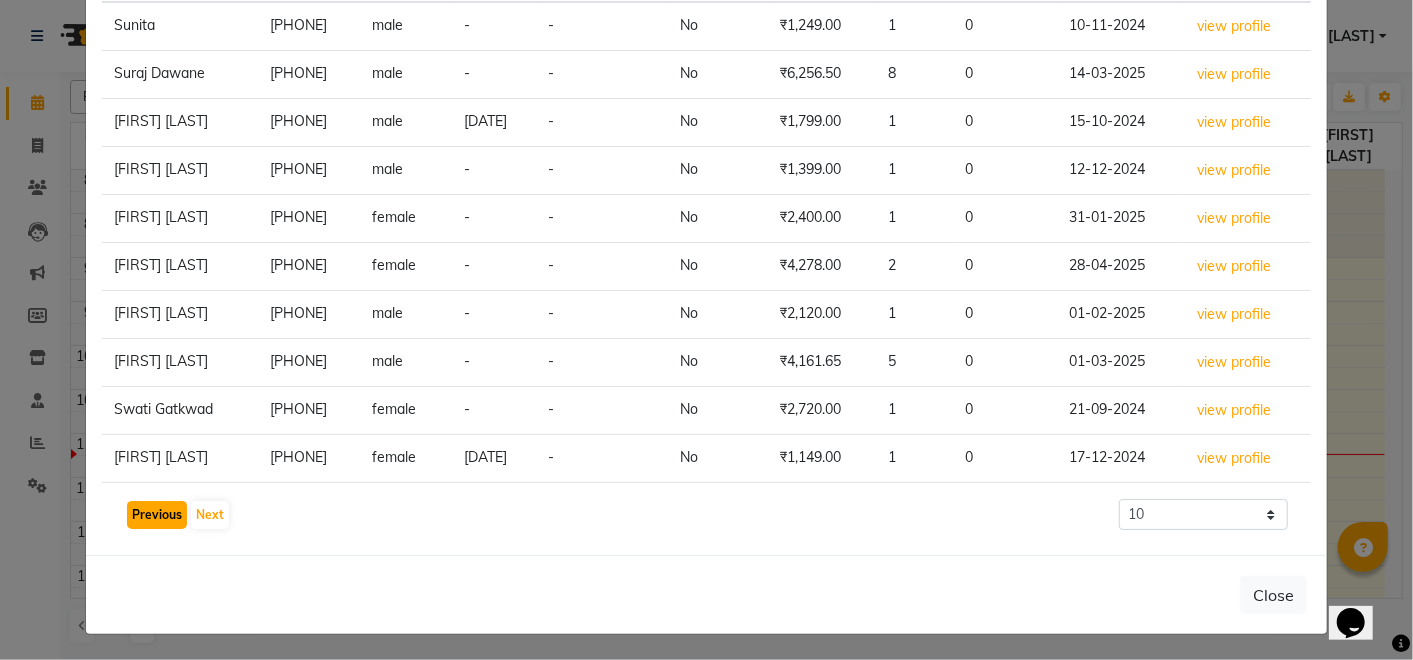 click on "Previous" 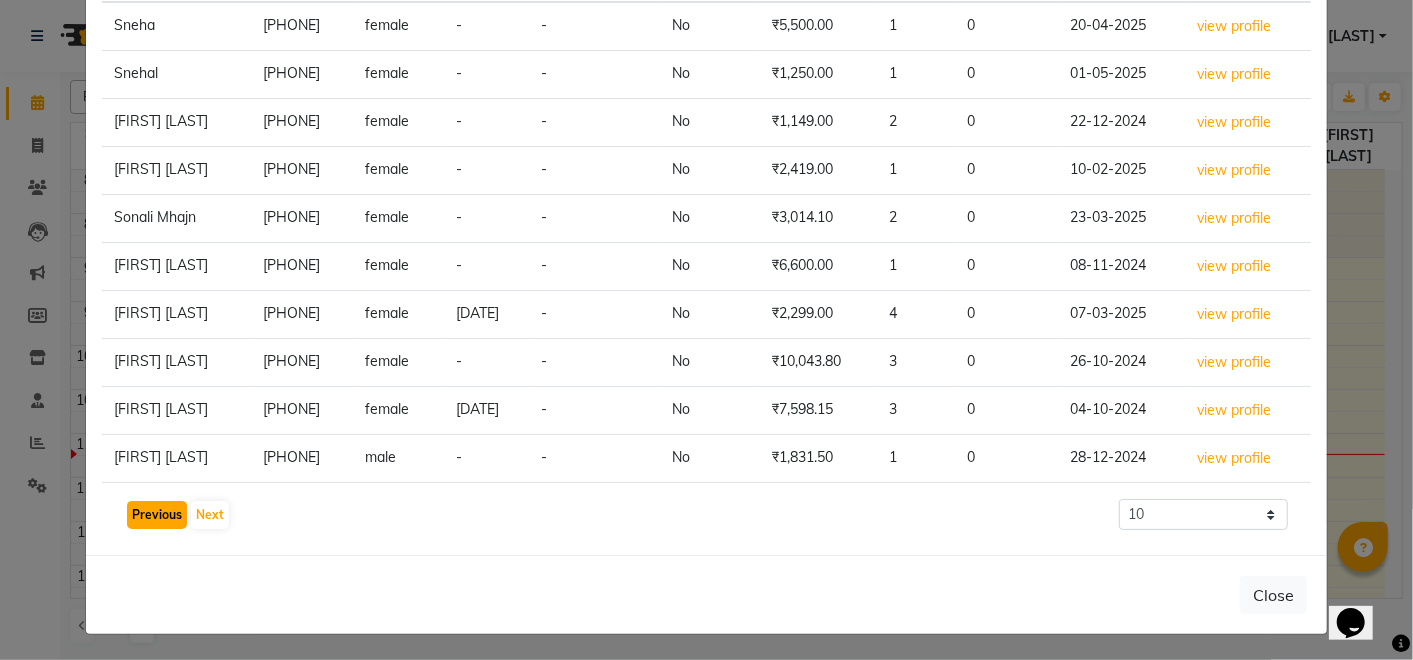 click on "Previous" 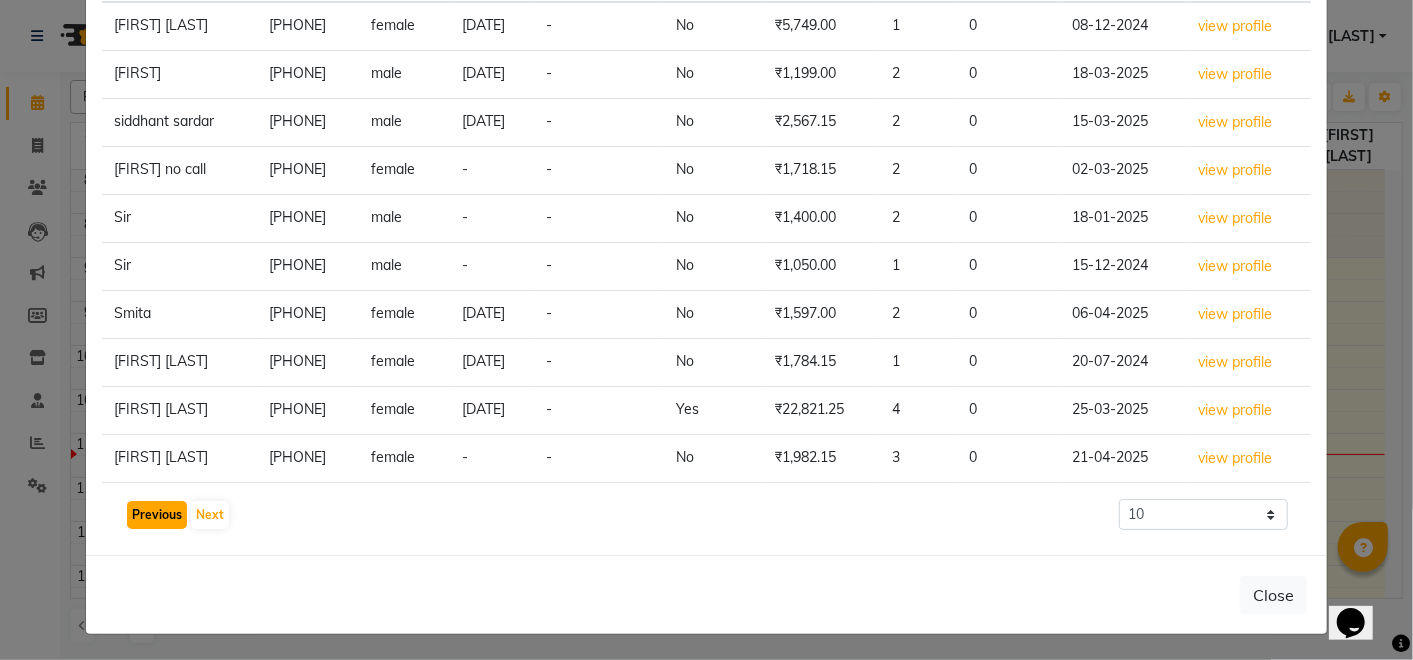 click on "Previous" 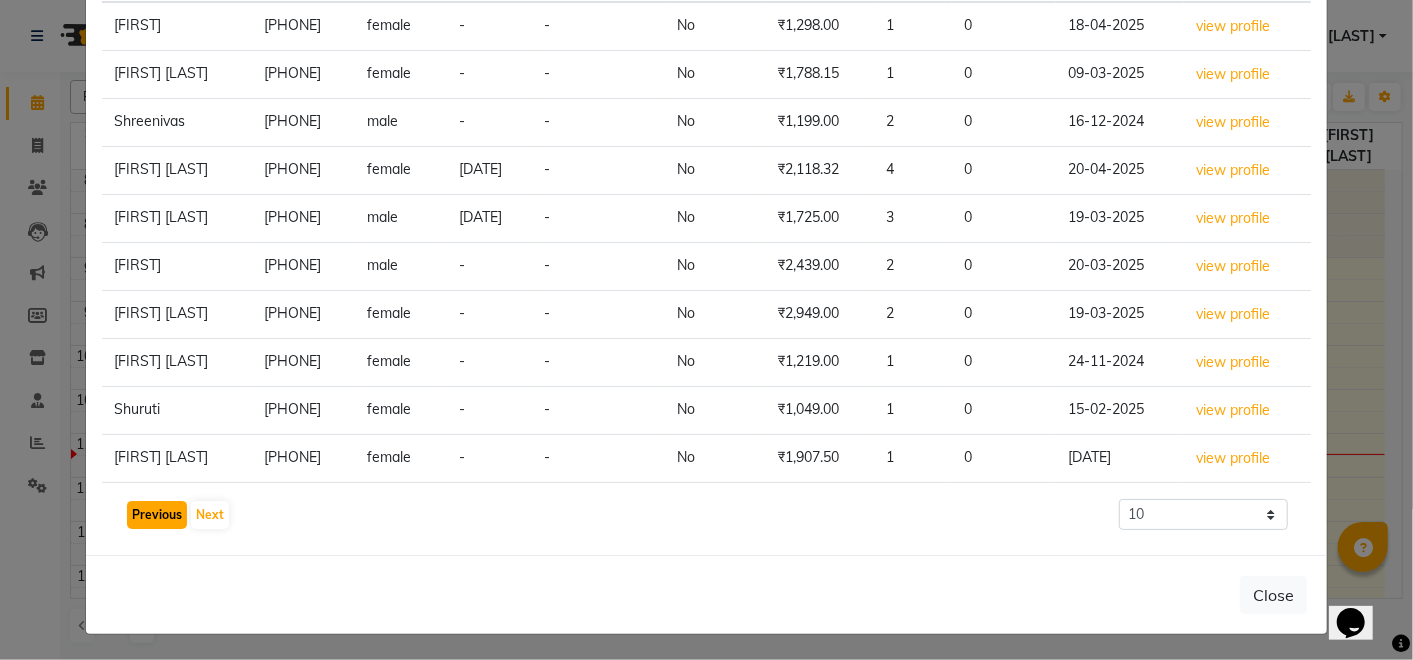 click on "Previous" 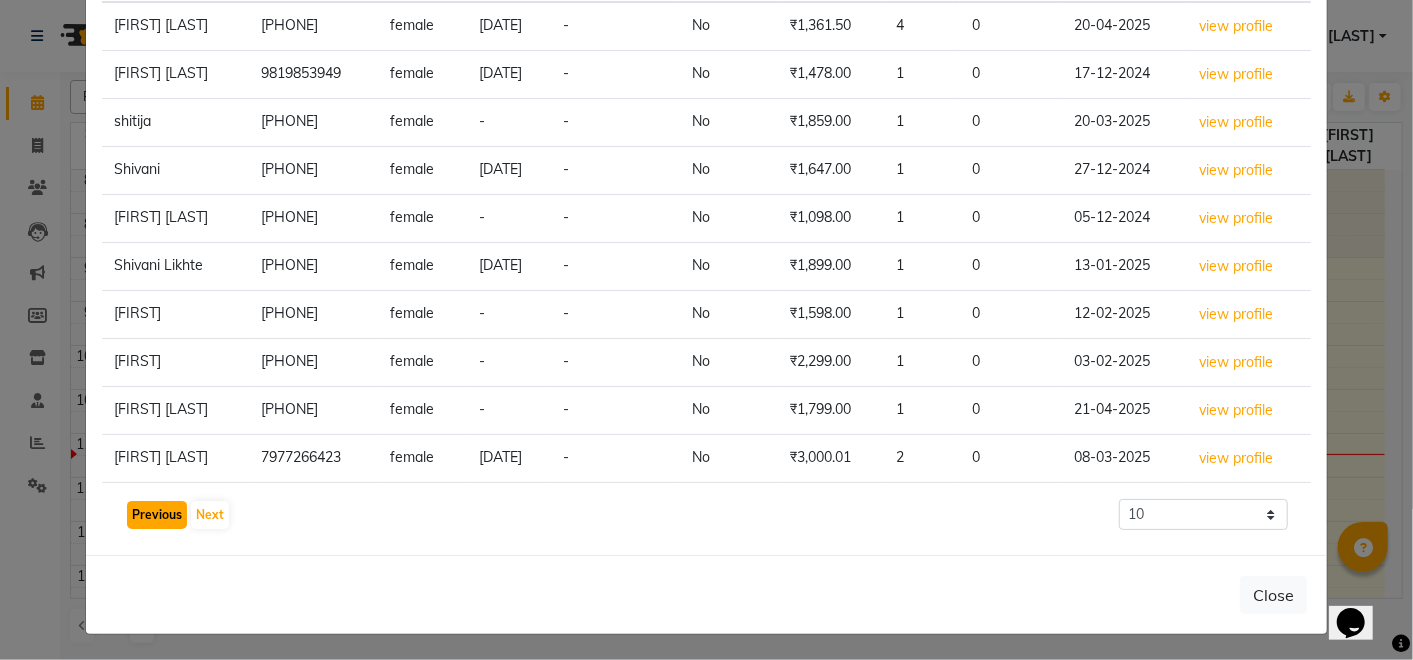 click on "Previous" 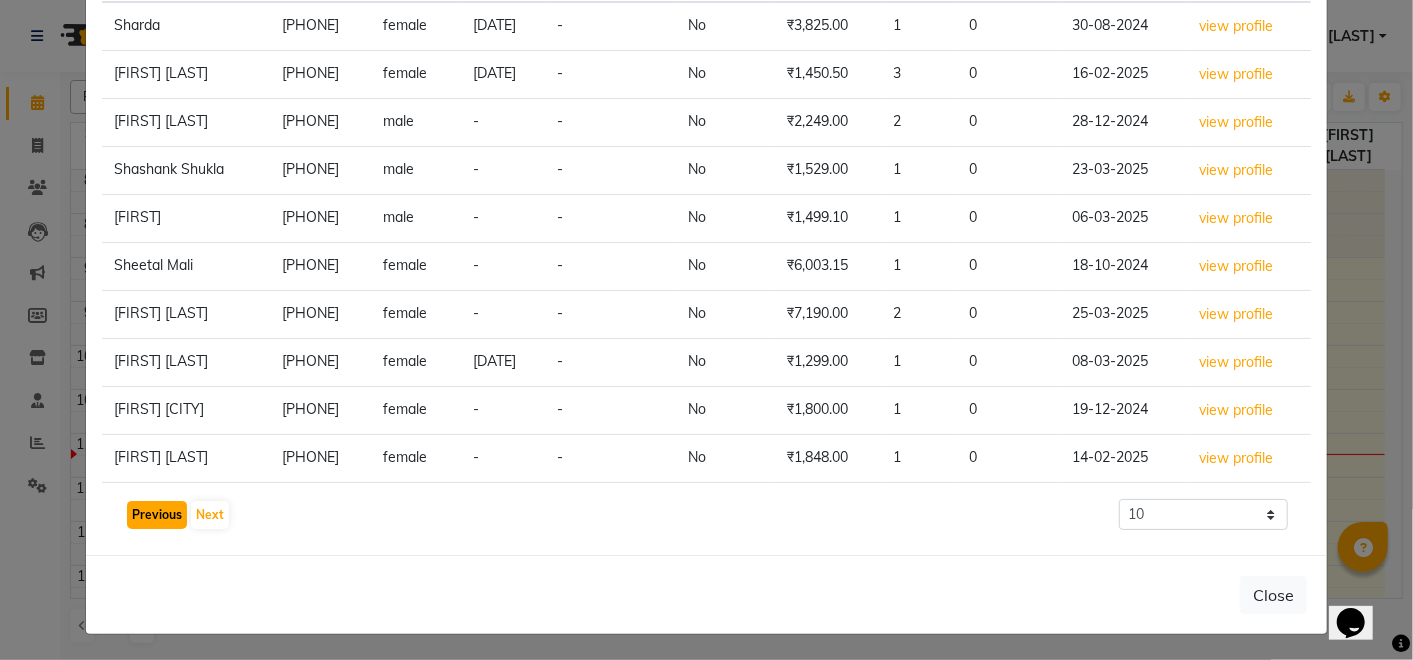 click on "Previous" 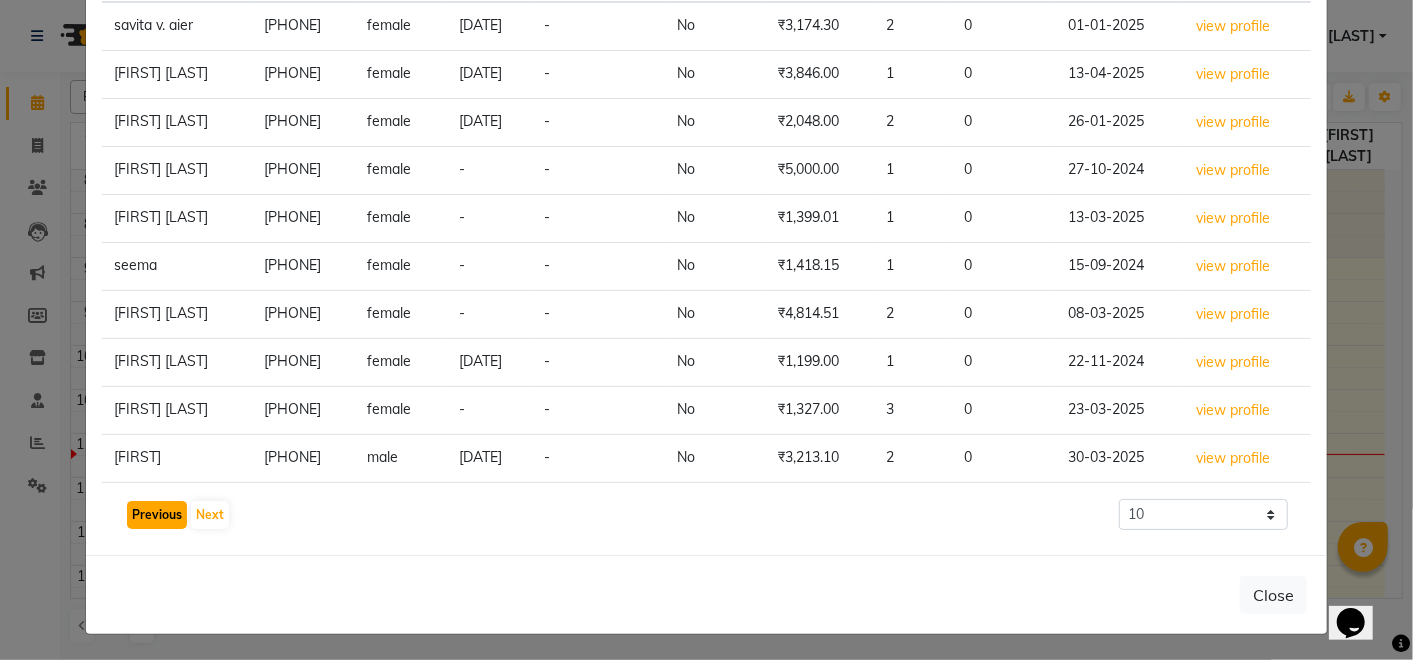 click on "Previous" 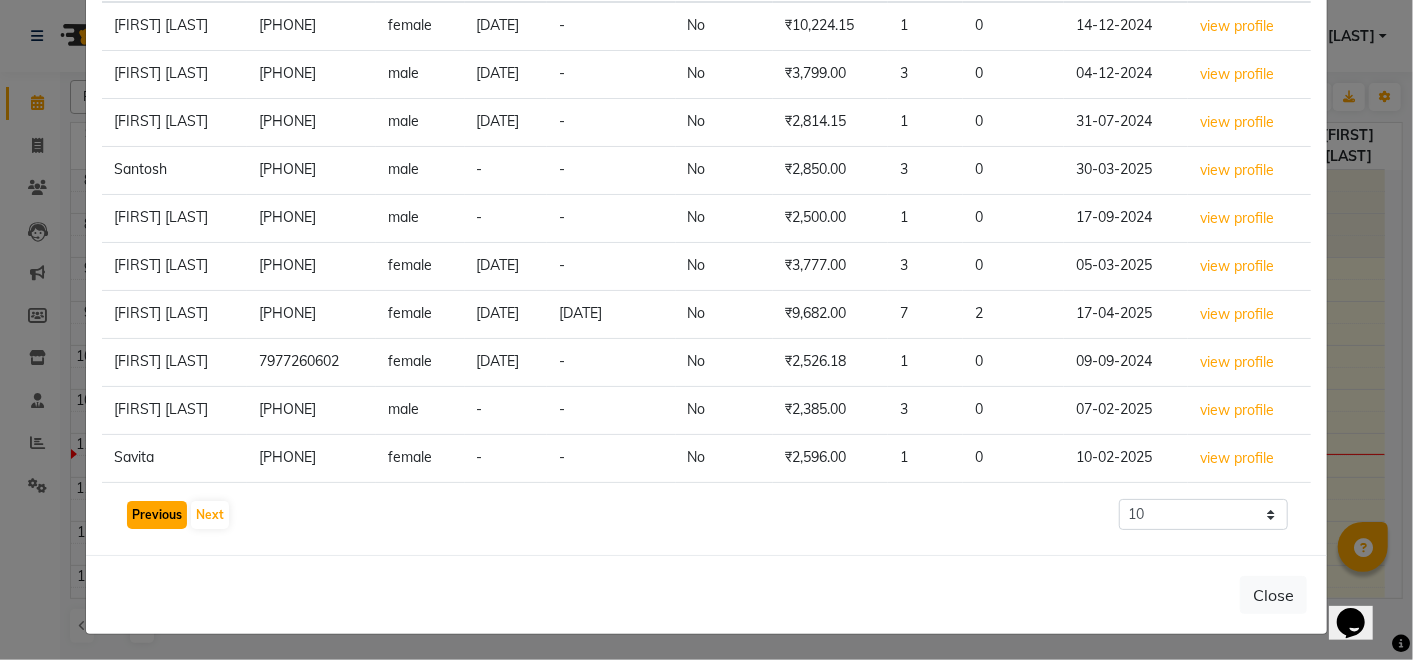 click on "Previous" 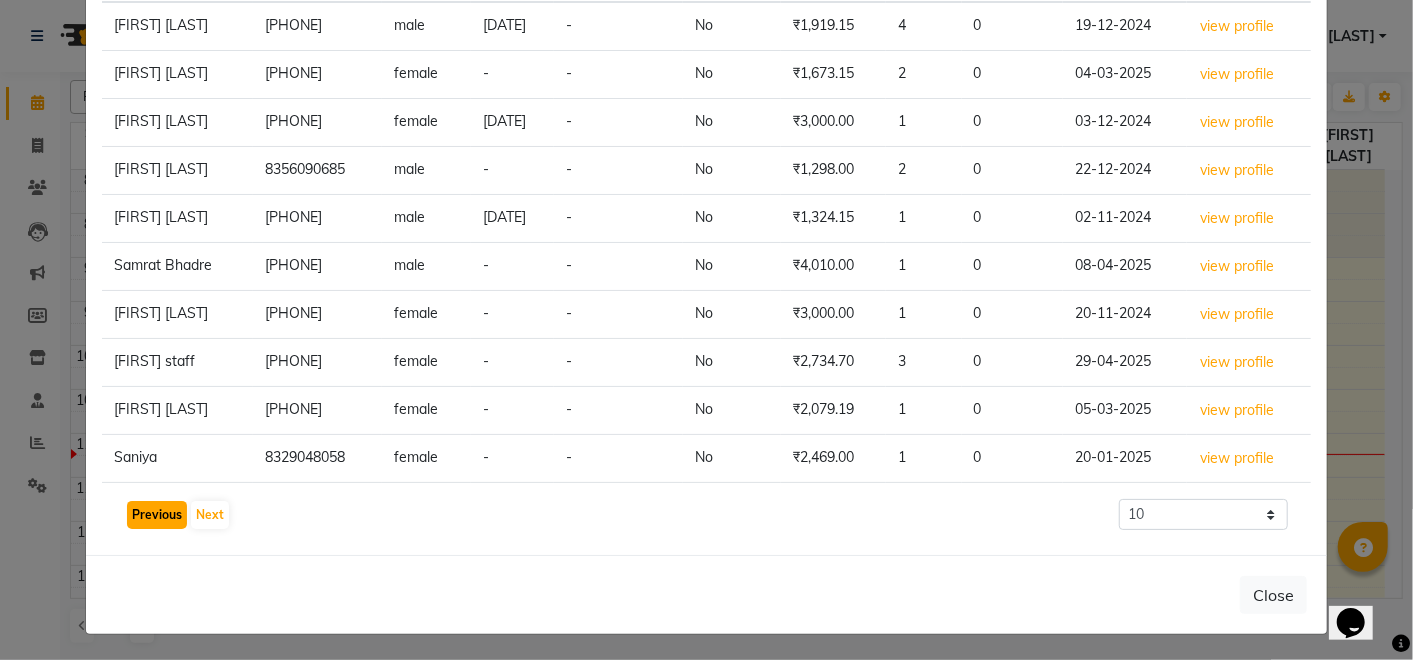 click on "Previous" 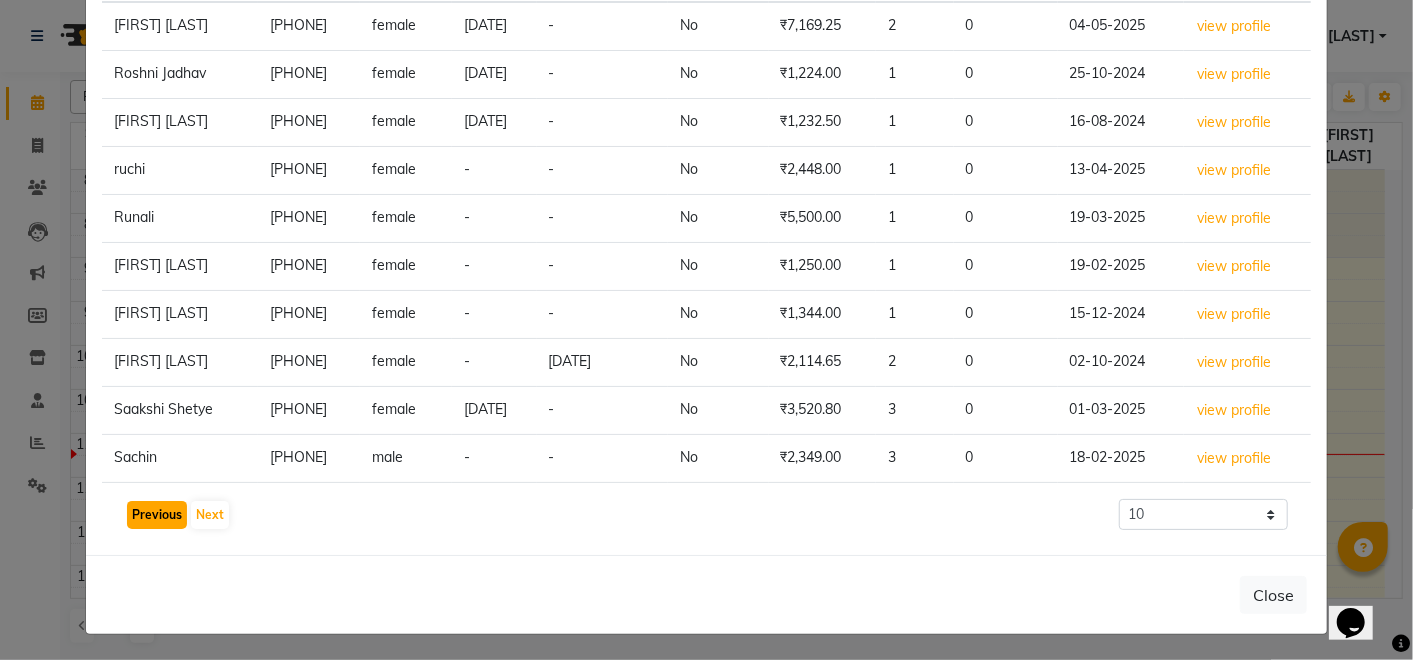 click on "Previous" 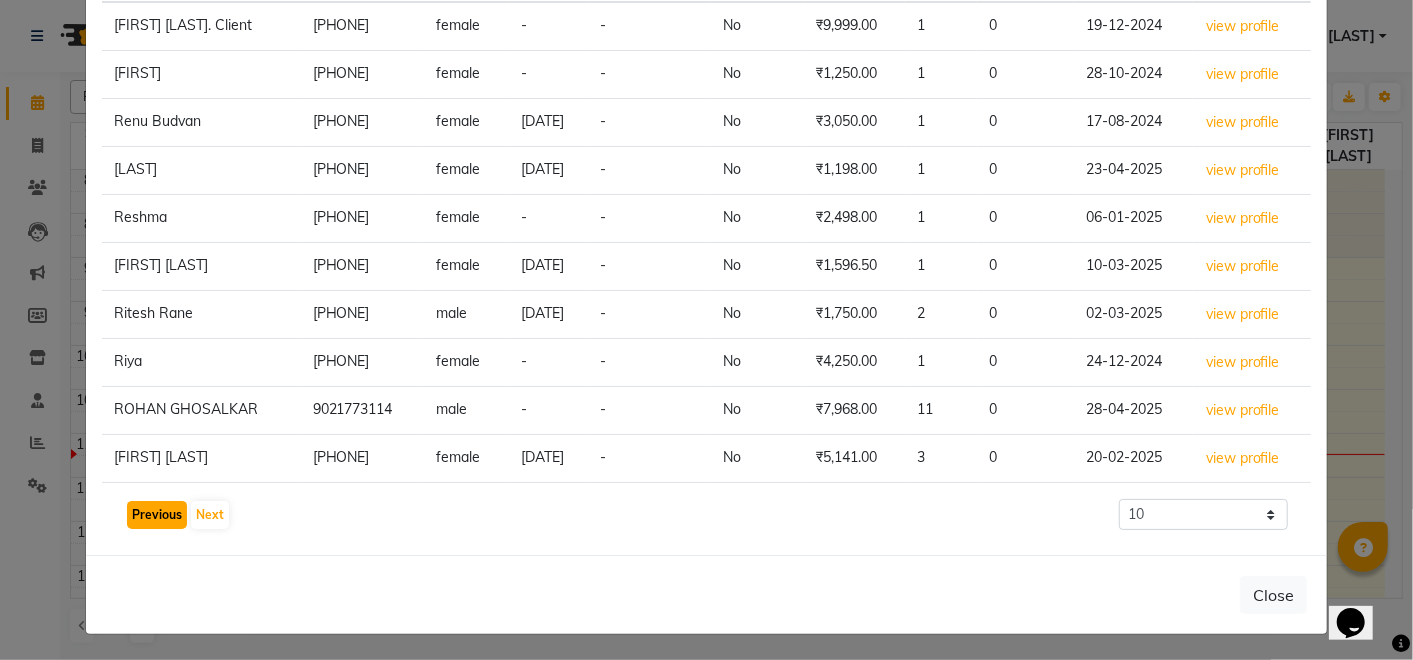 click on "Previous" 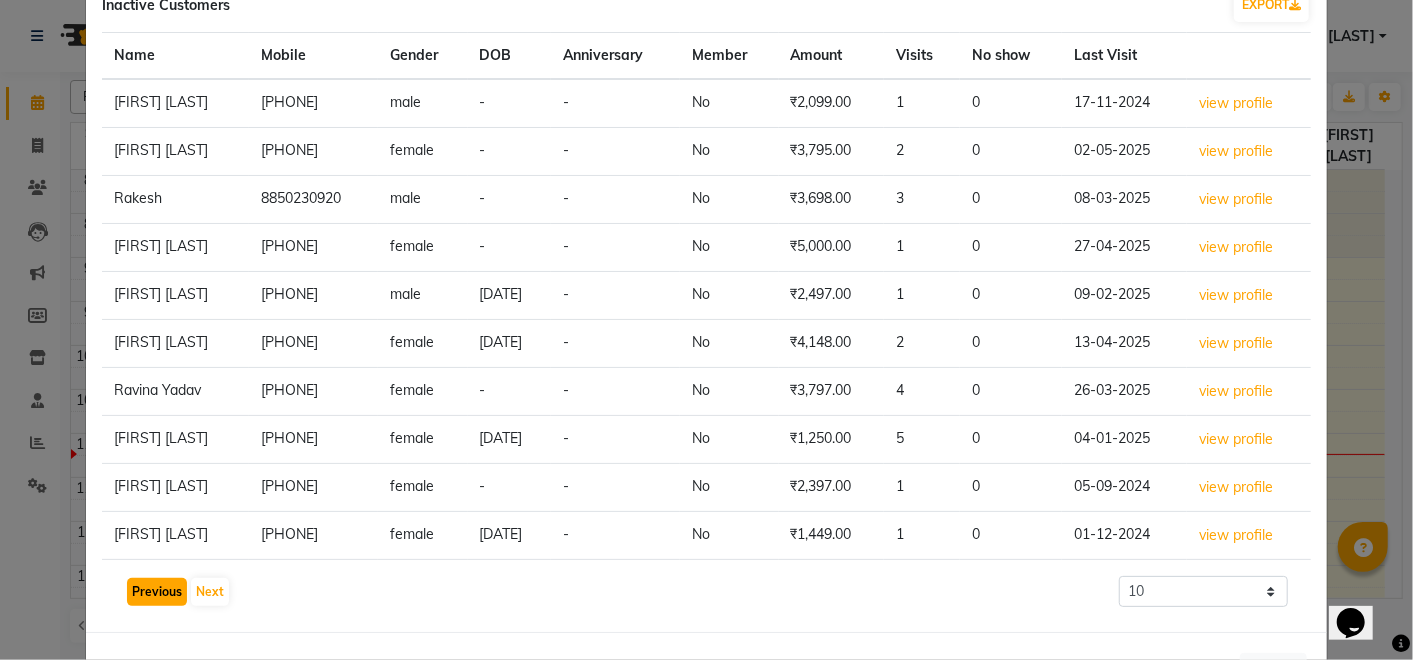 scroll, scrollTop: 132, scrollLeft: 0, axis: vertical 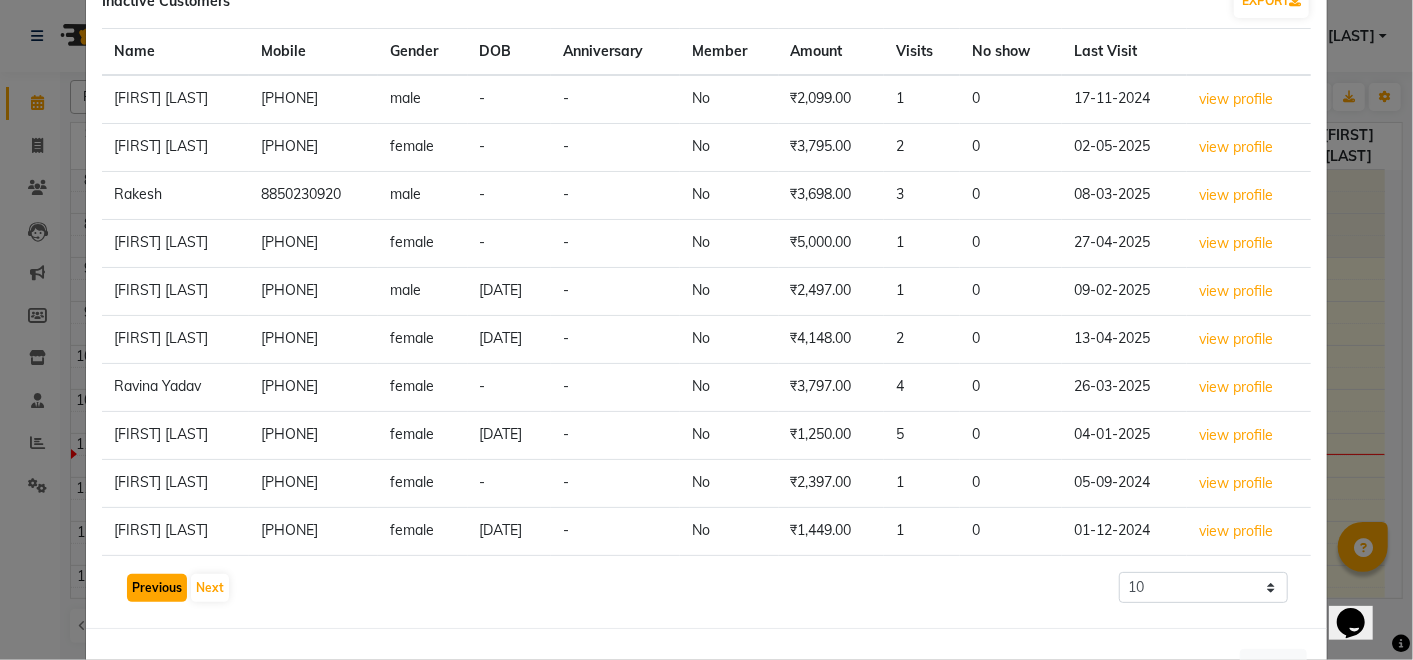 click on "Previous" 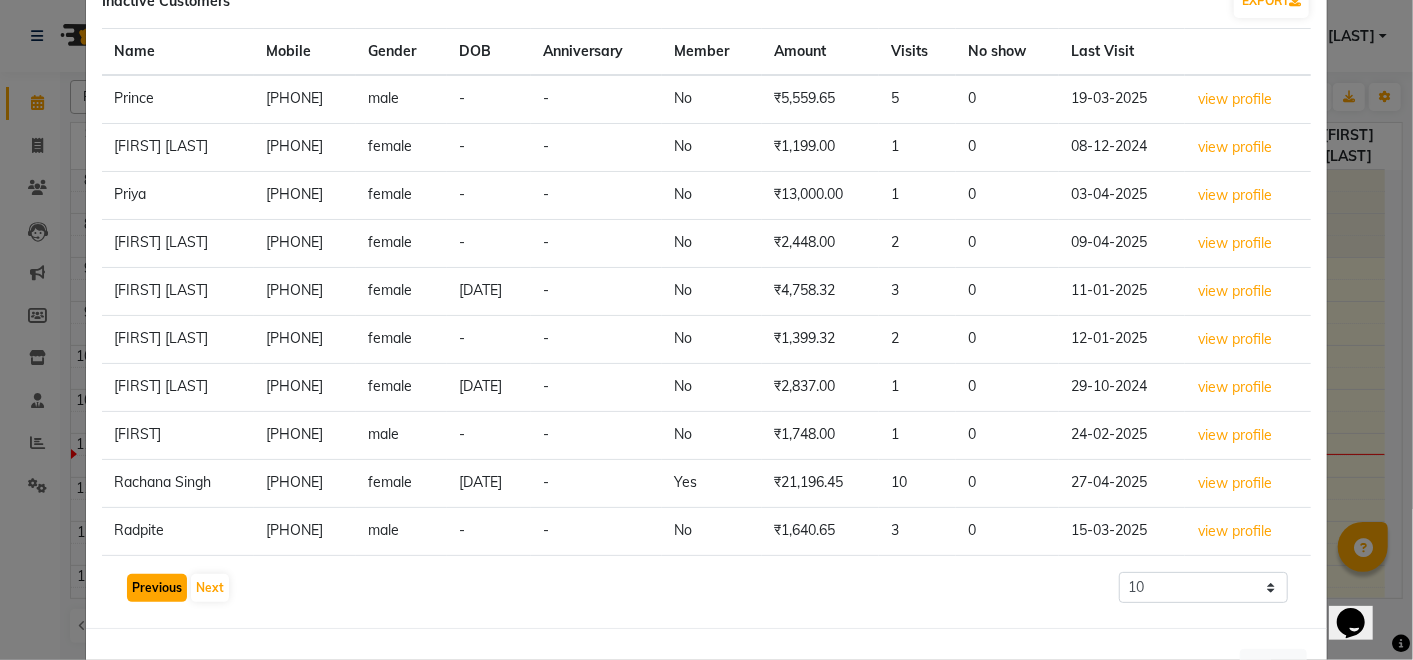 click on "Previous" 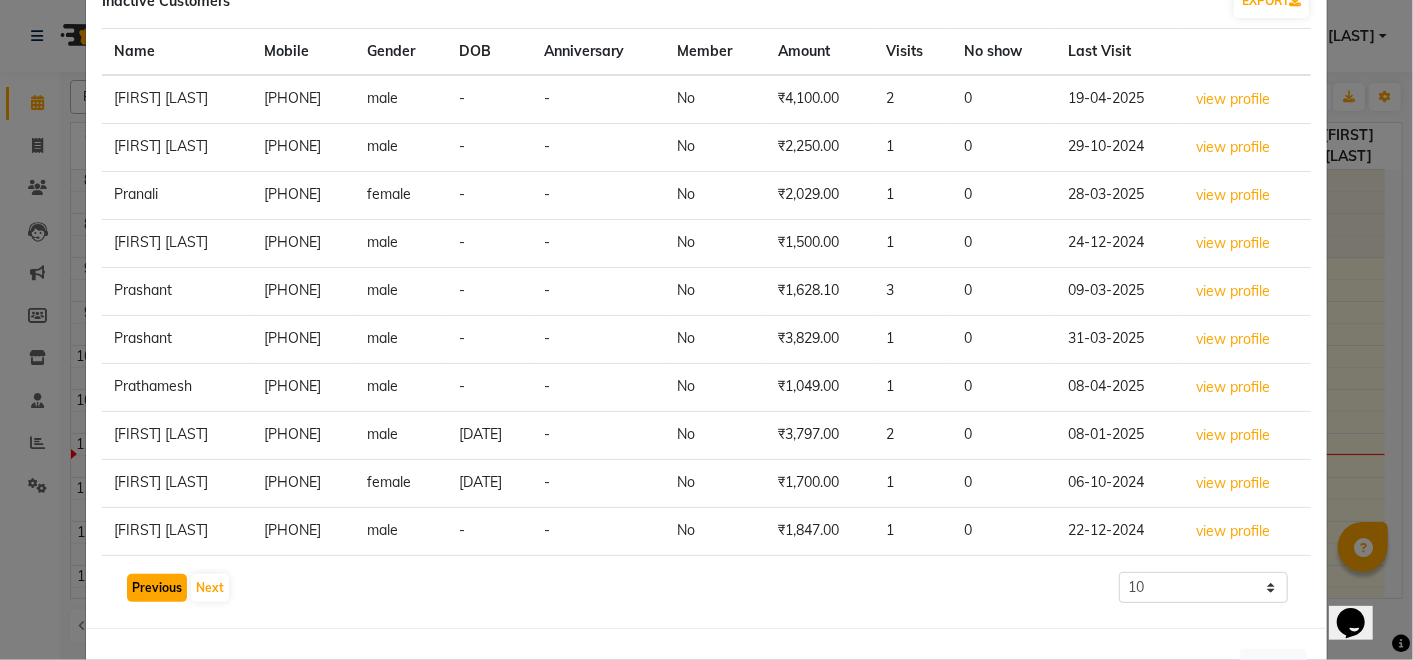 click on "Previous" 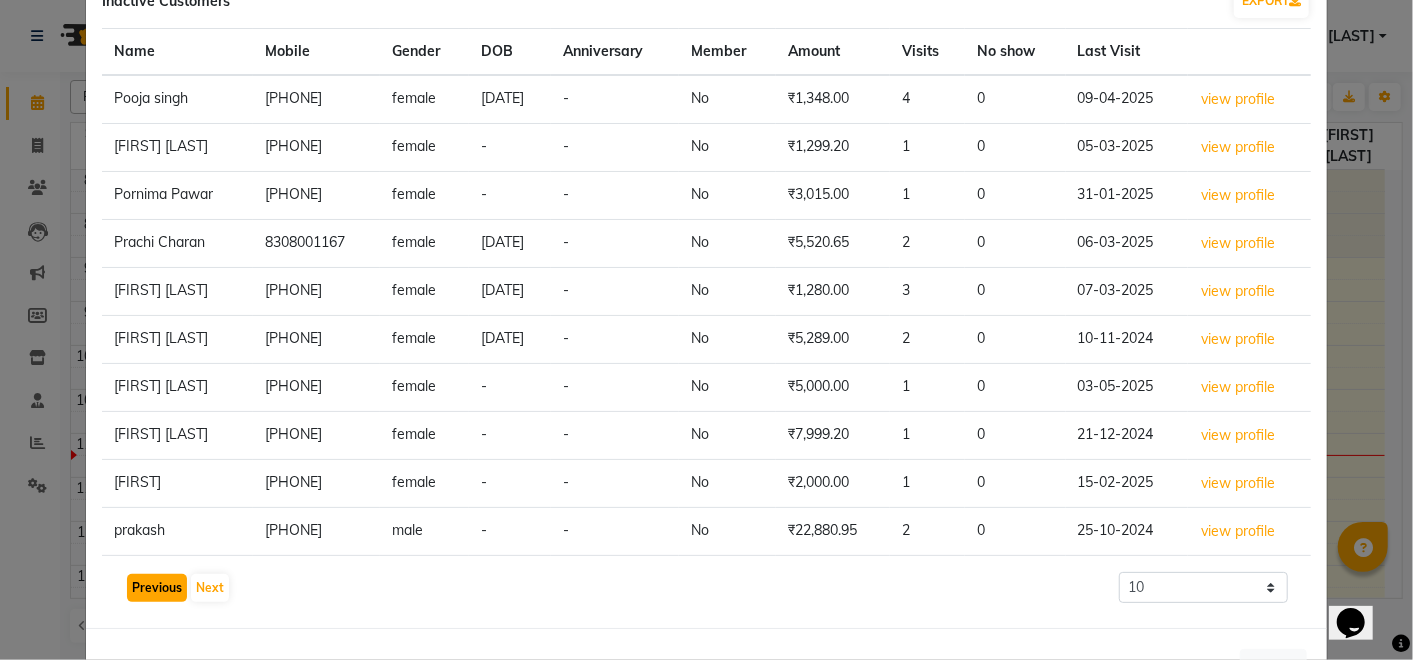click on "Previous" 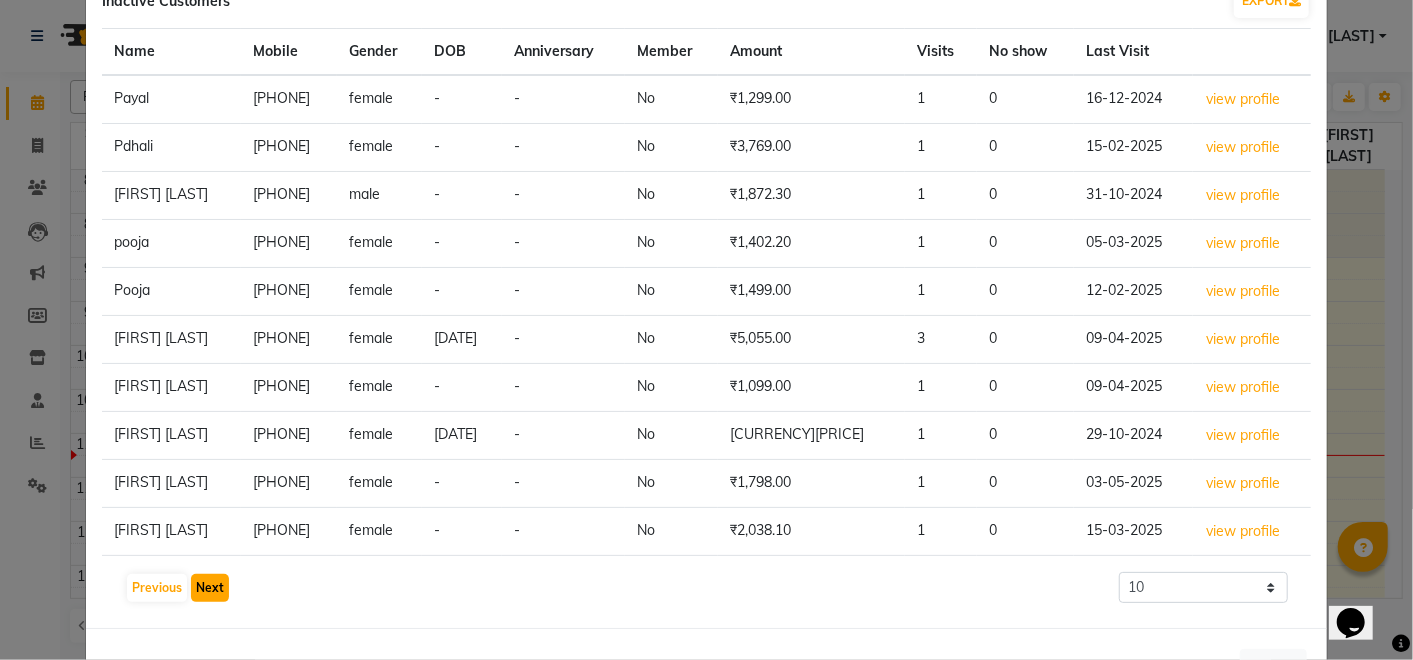 click on "Next" 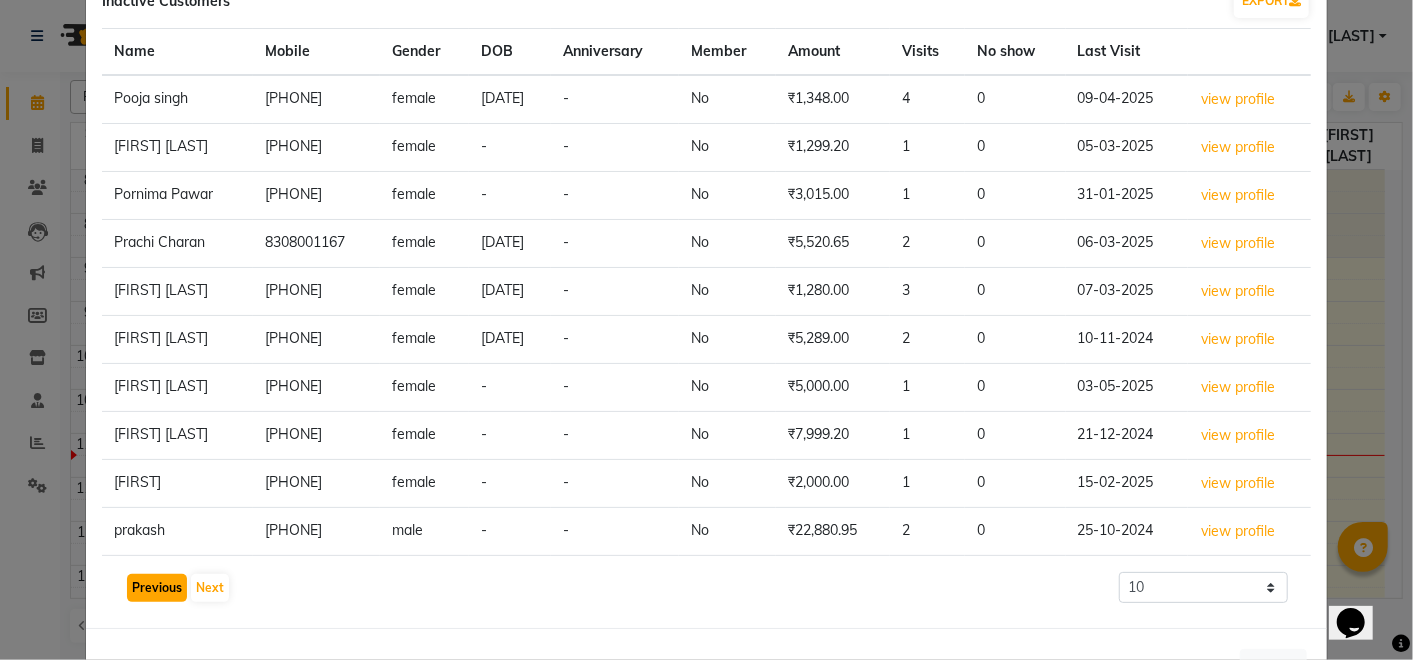 click on "Previous" 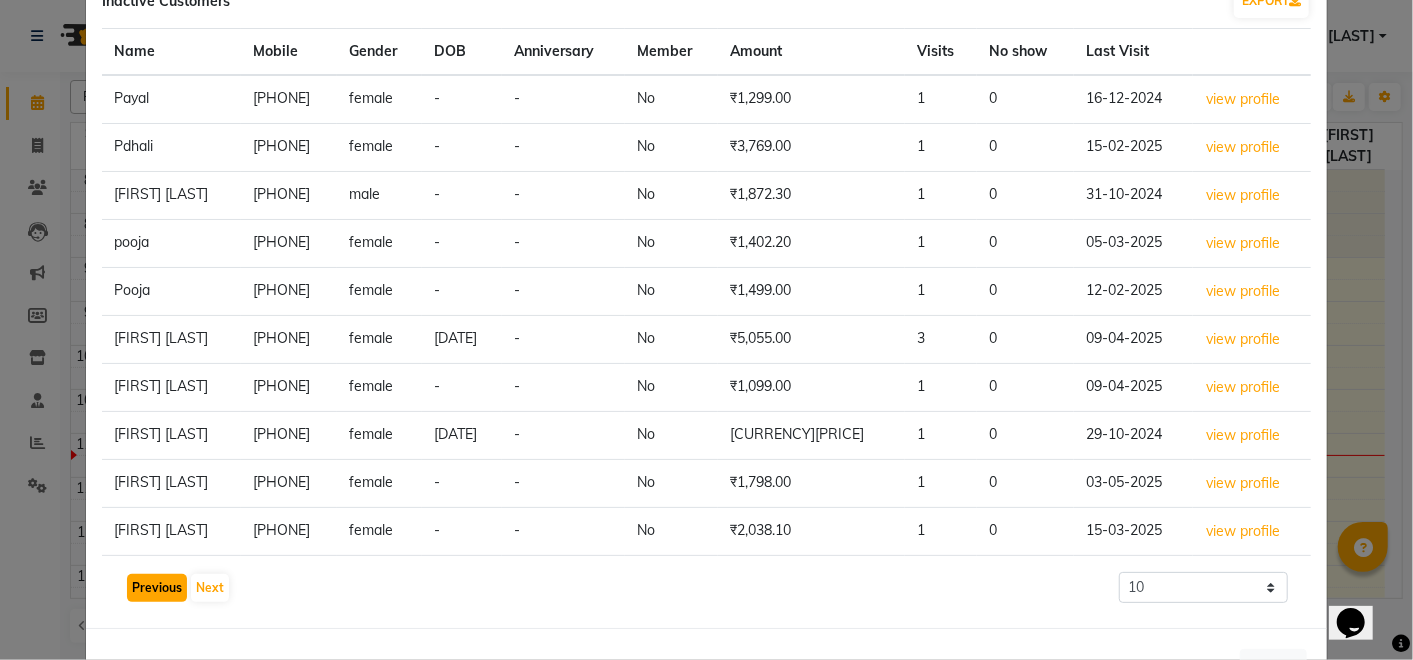 click on "Previous" 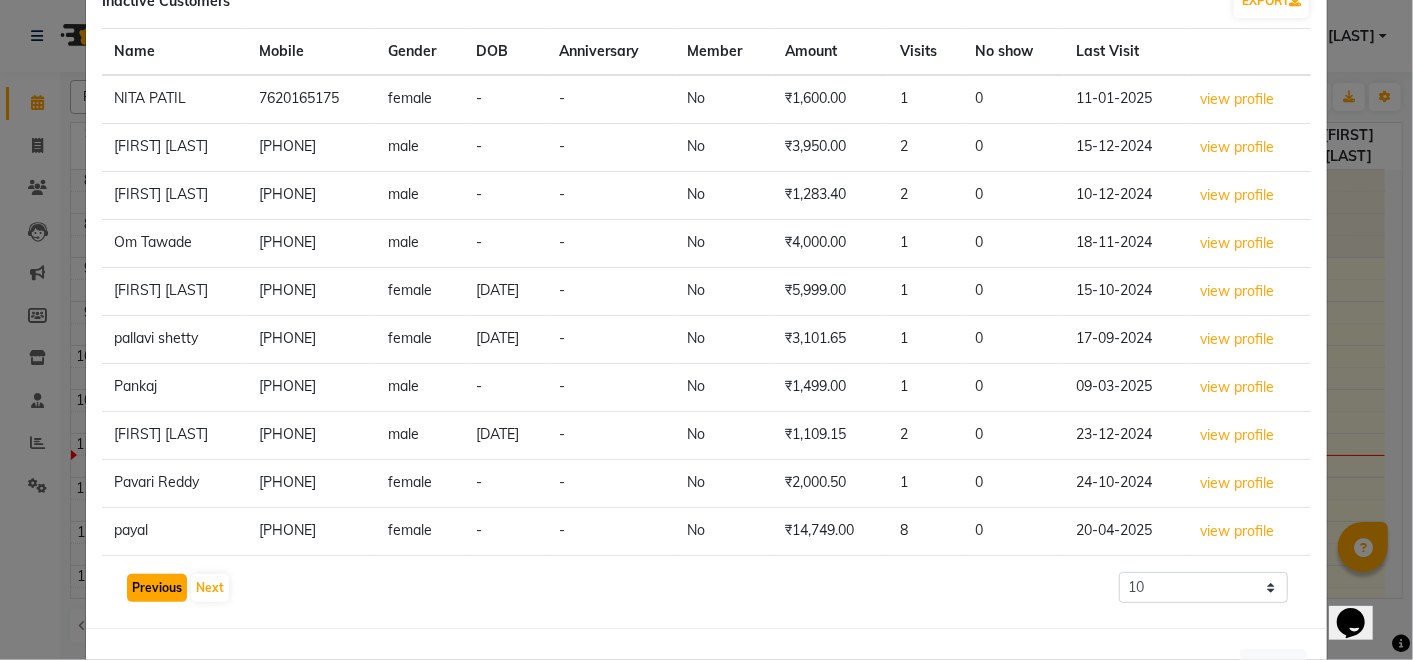 click on "Previous" 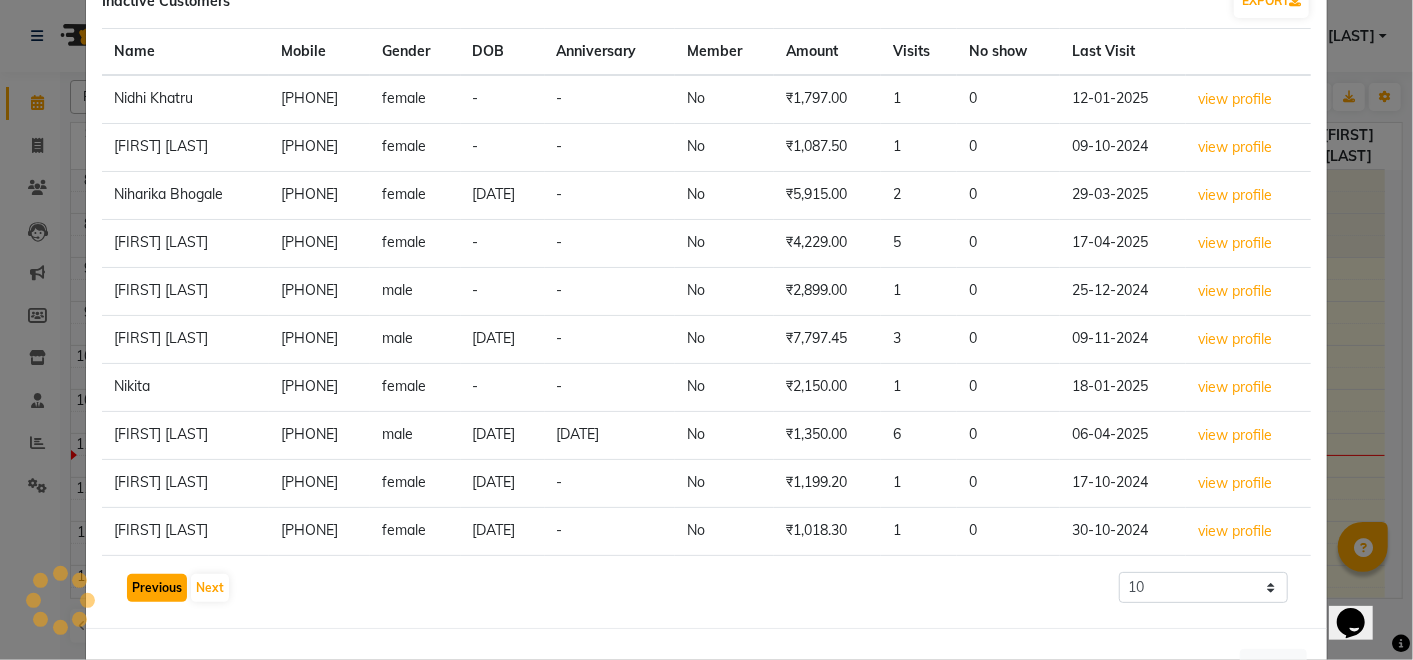 click on "Previous" 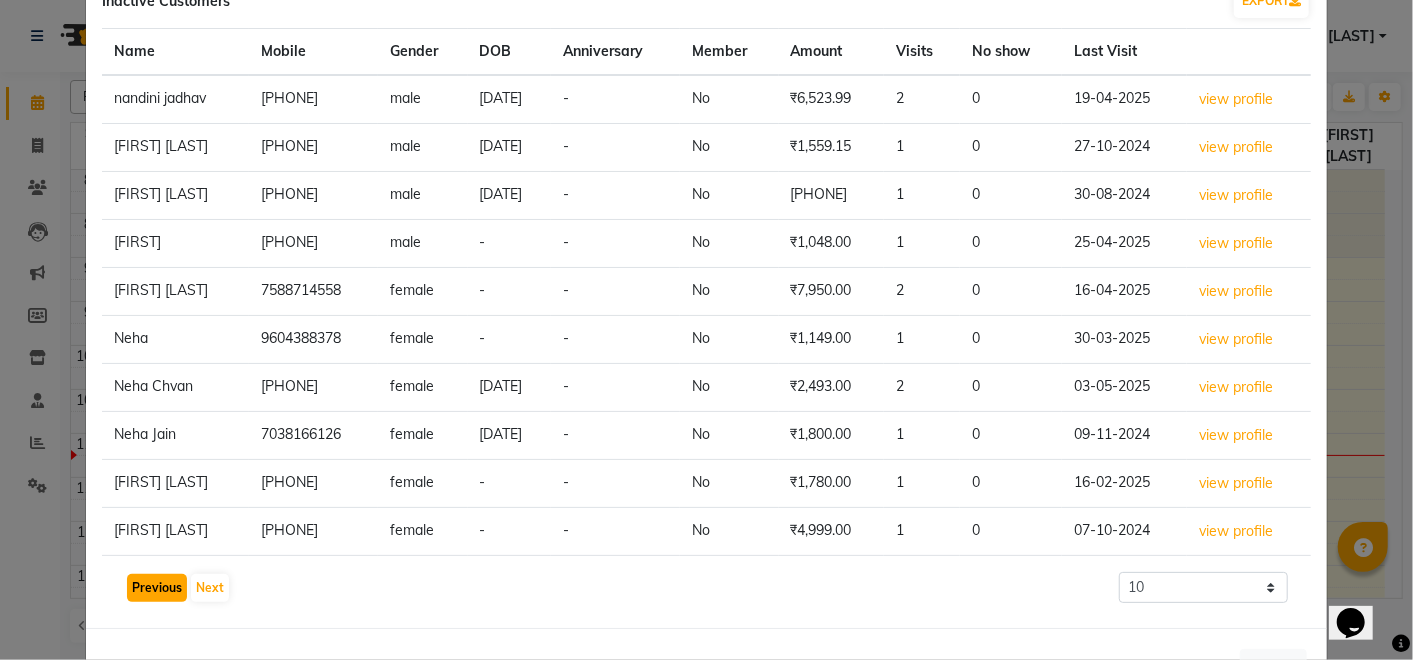 click on "Previous" 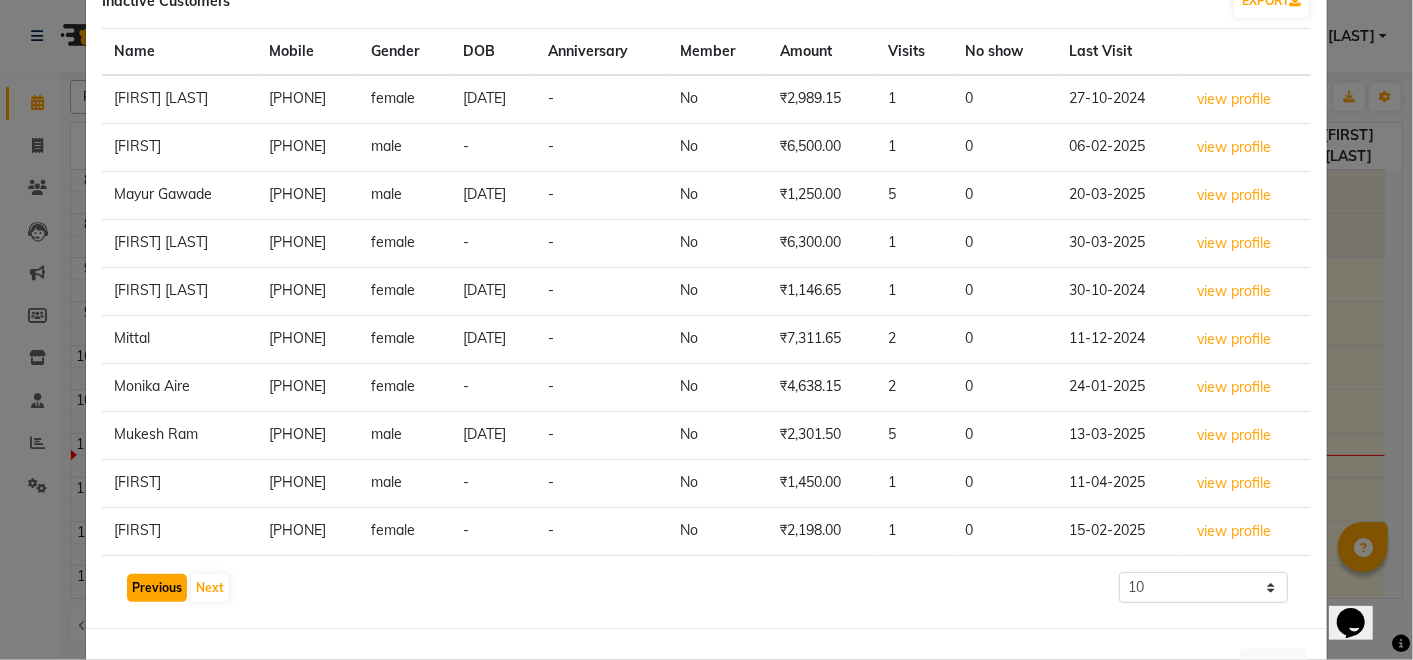 click on "Previous" 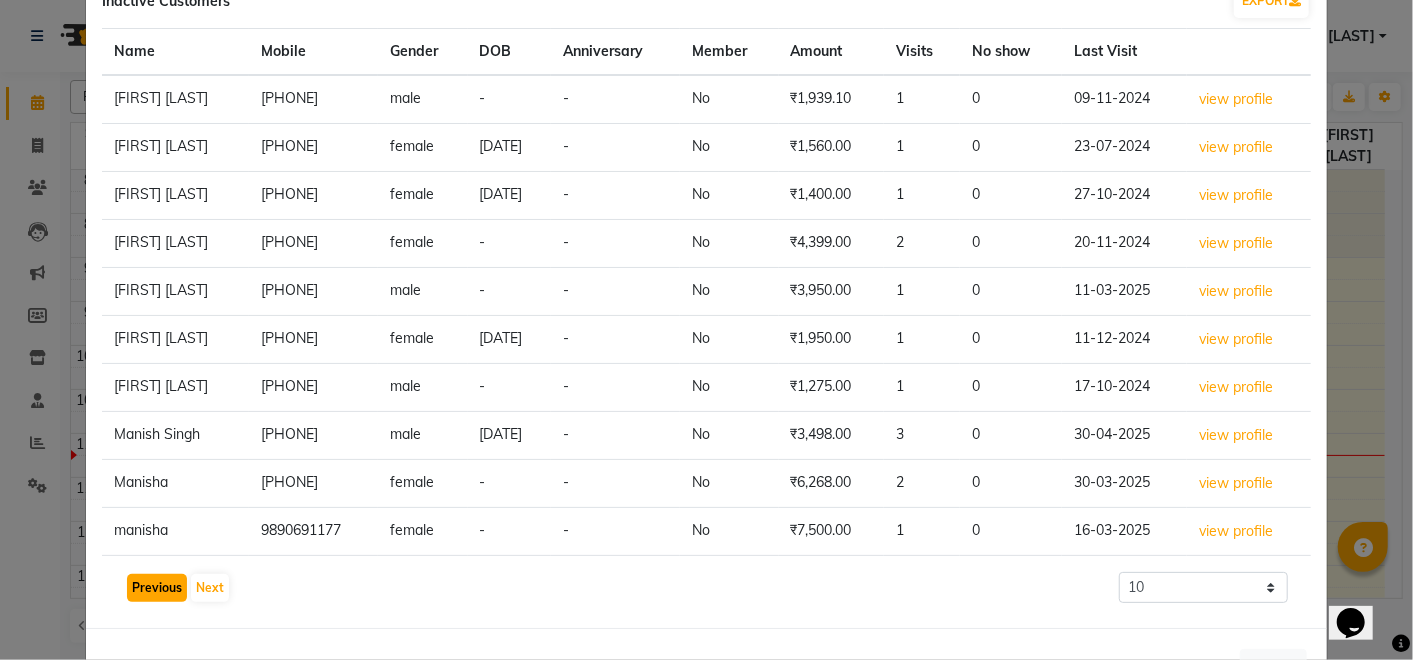 click on "Previous" 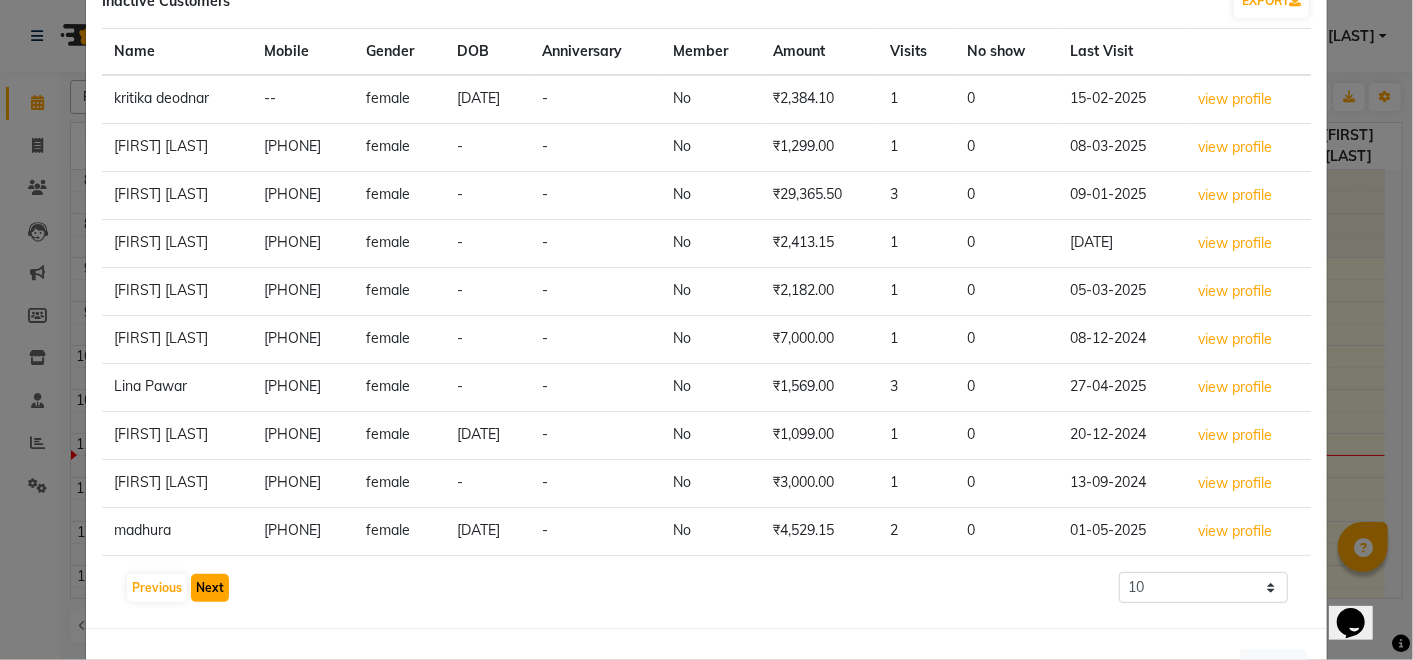 click on "Next" 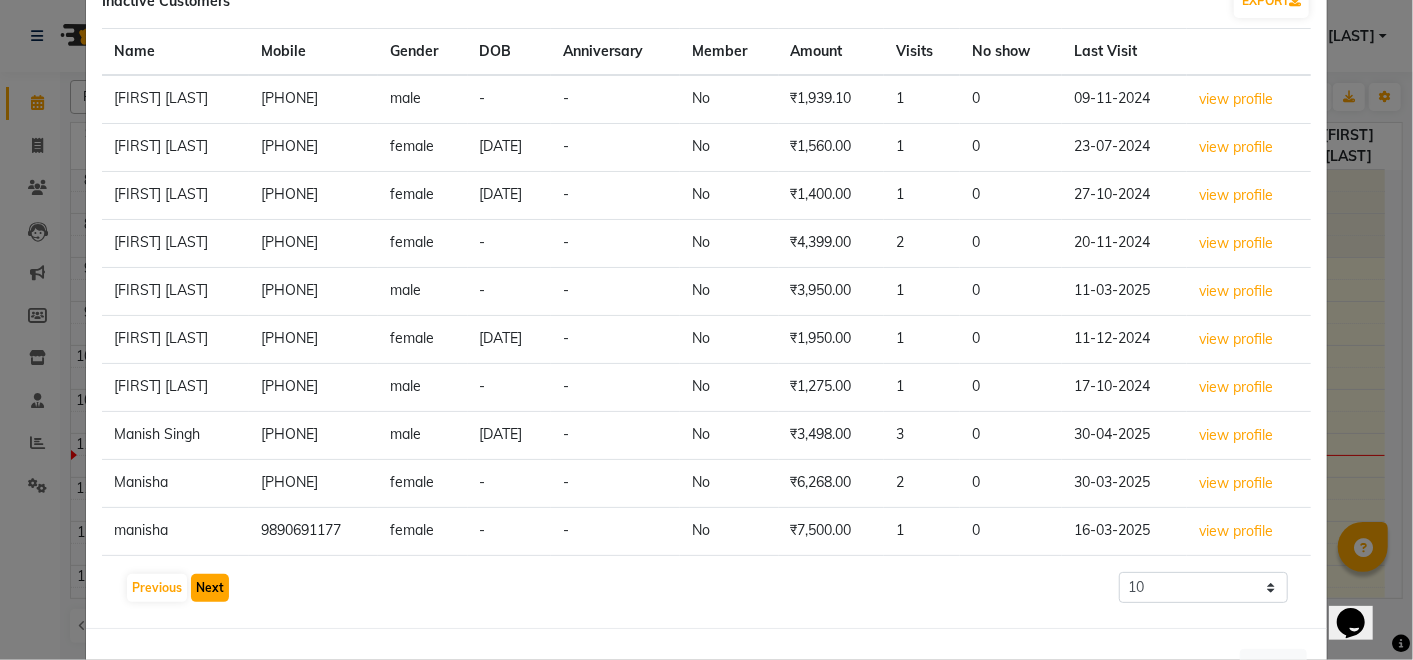 click on "Next" 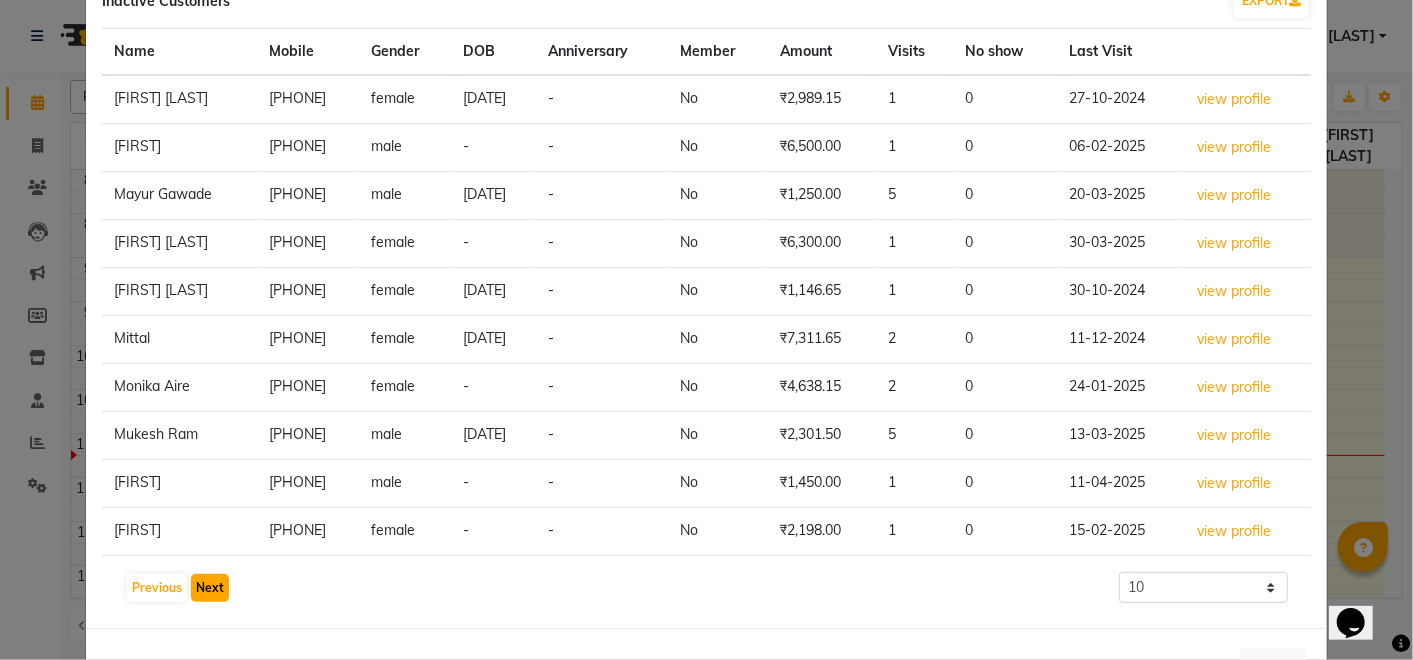 click on "Next" 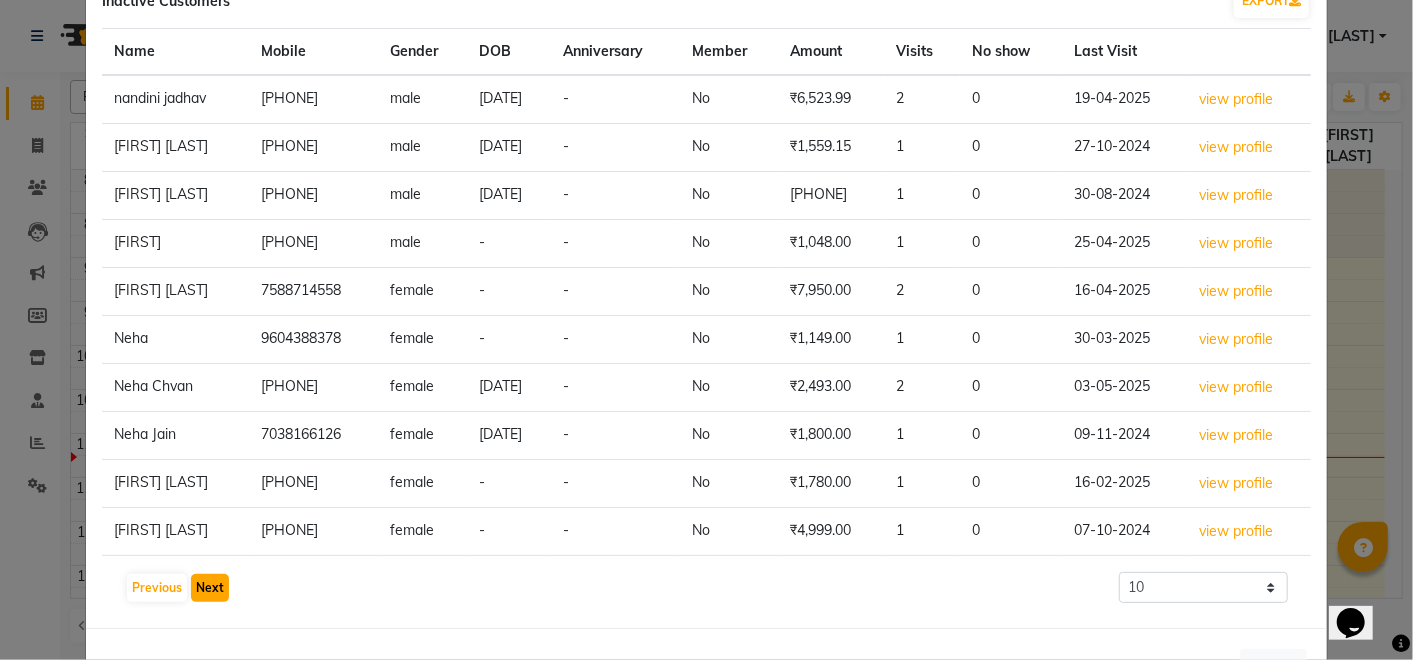 click on "Next" 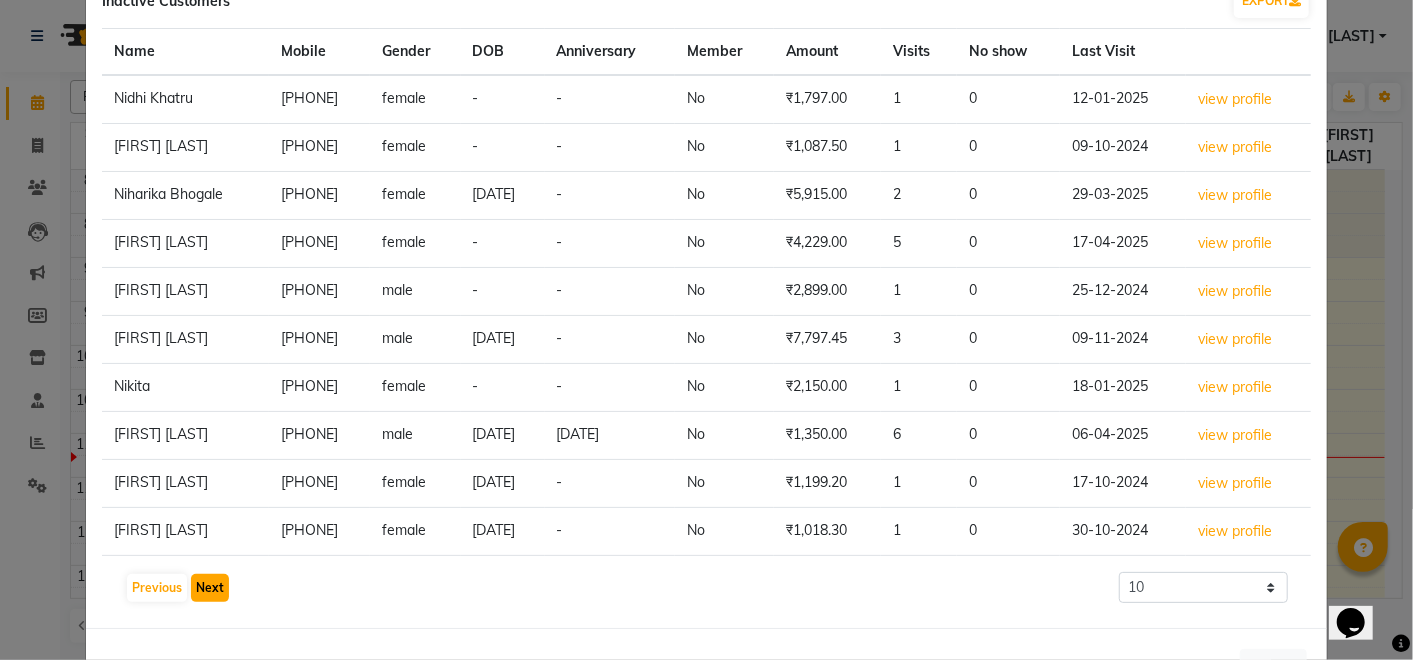 click on "Next" 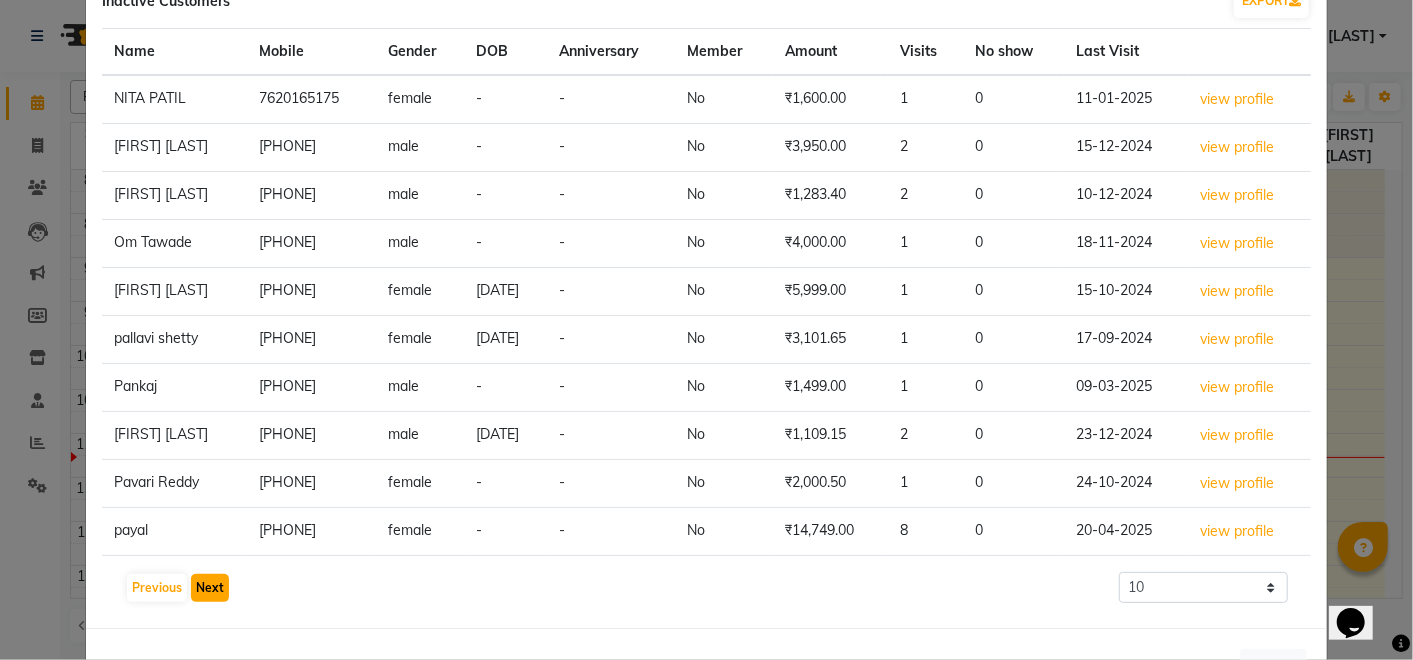 click on "Next" 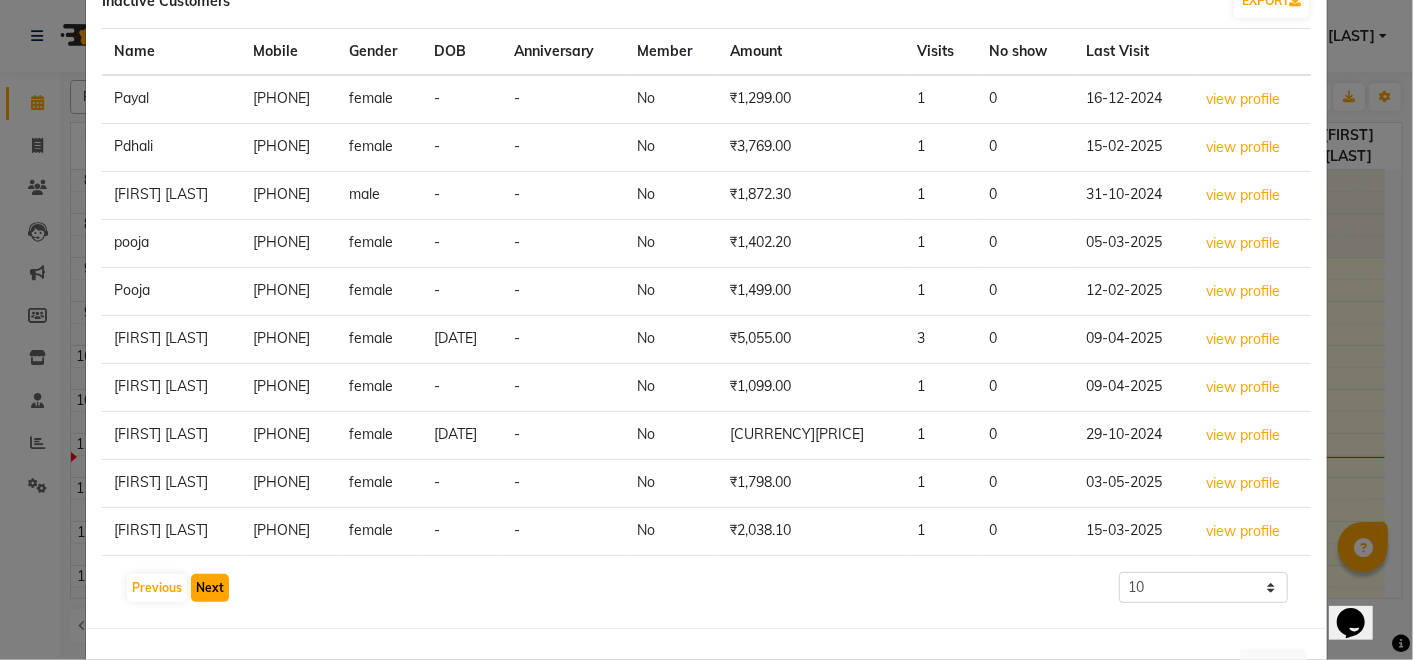 click on "Next" 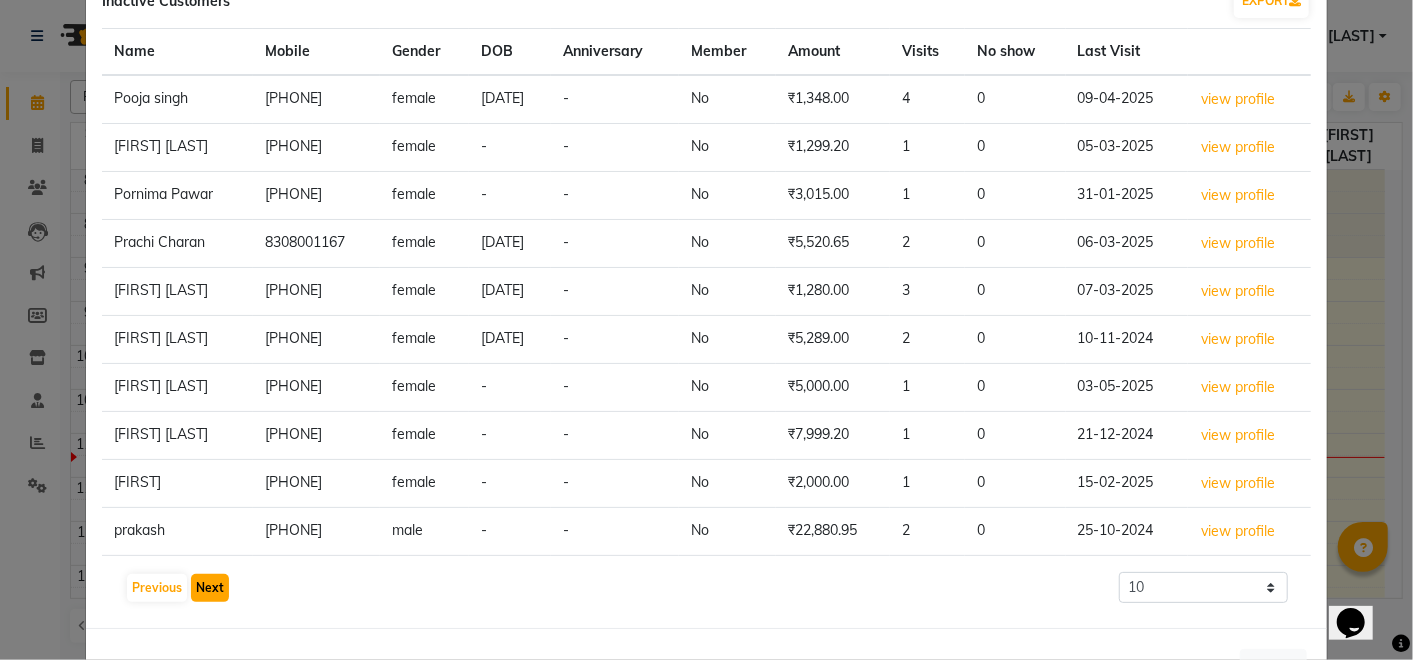 click on "Next" 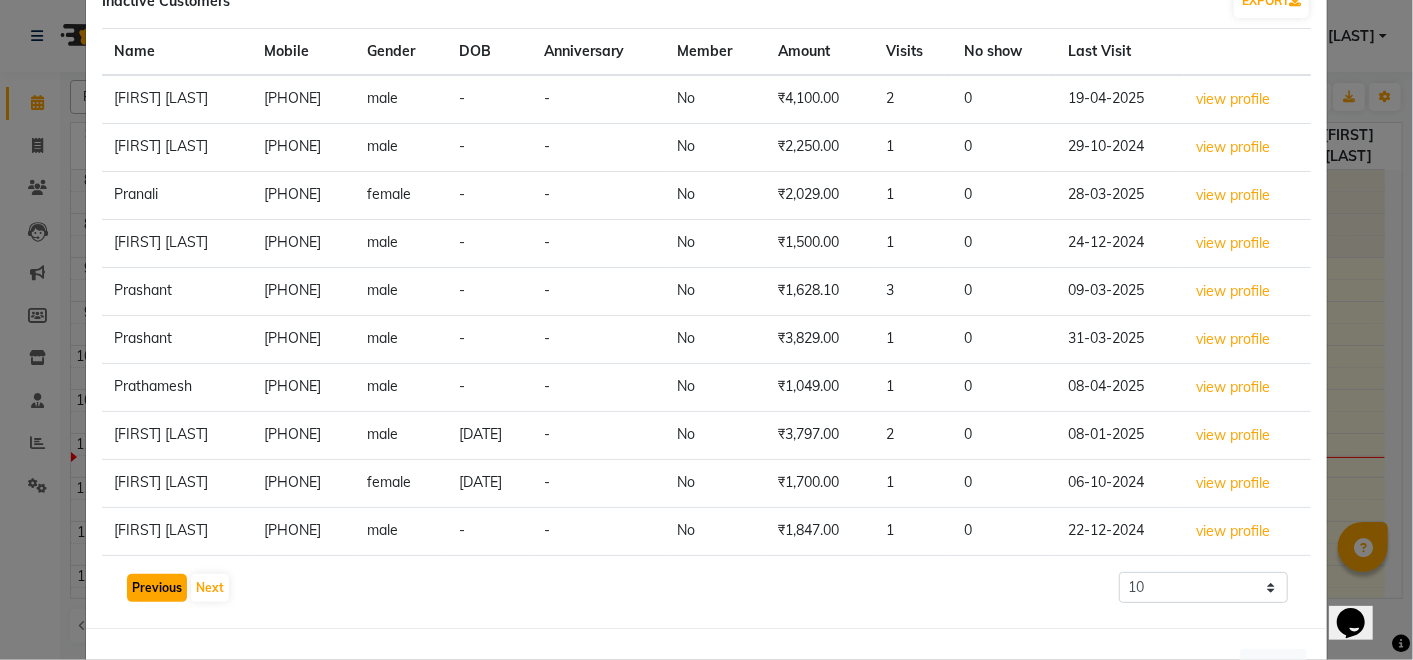 click on "Previous" 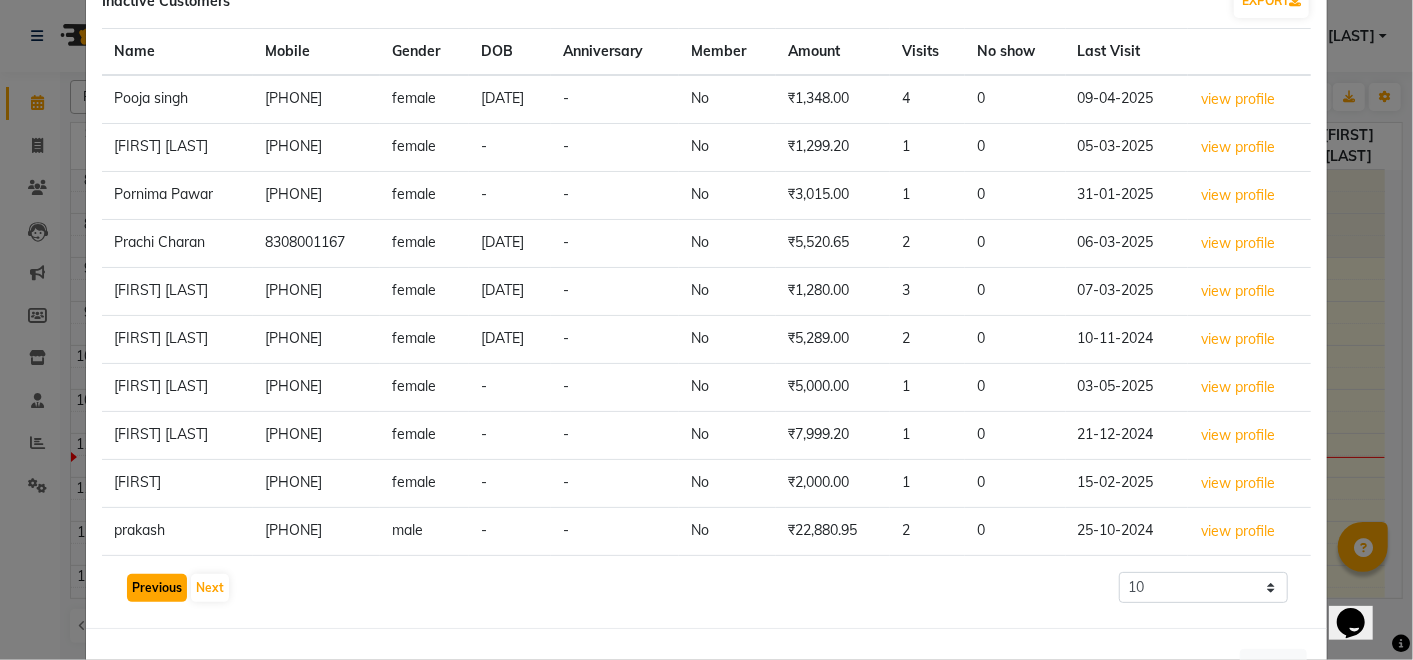 click on "Previous" 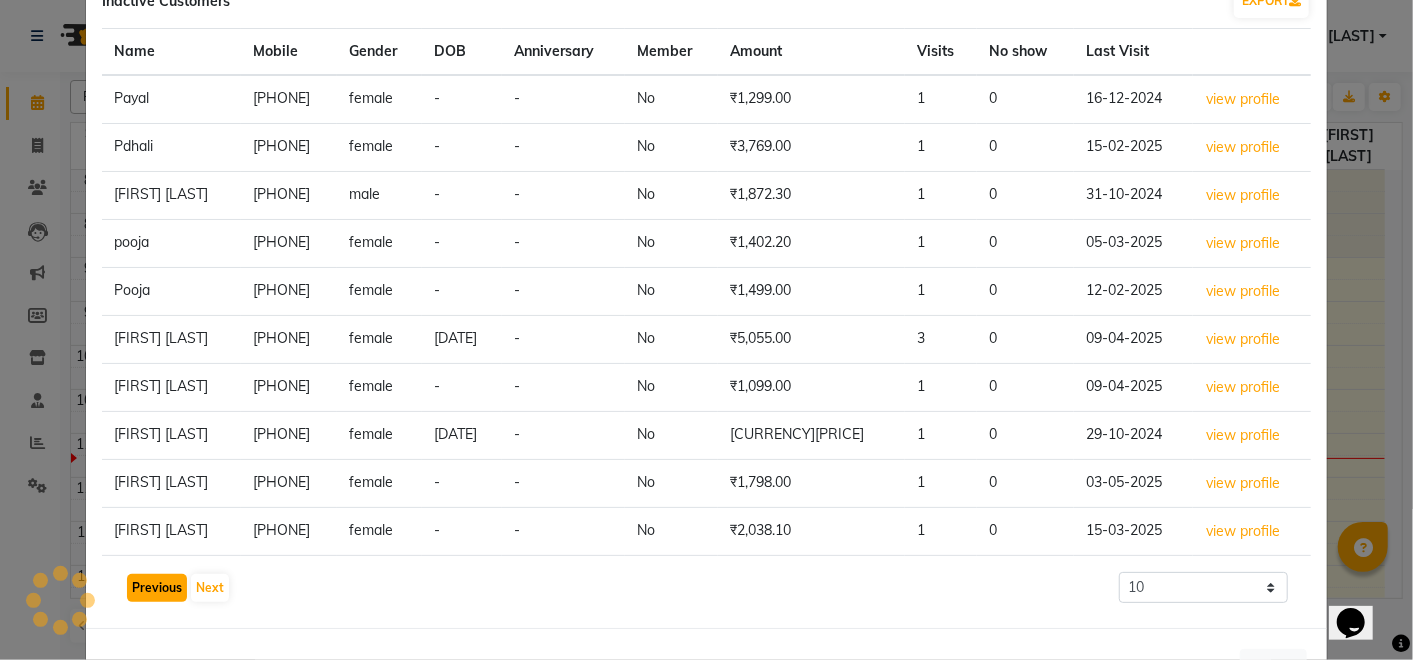 click on "Previous" 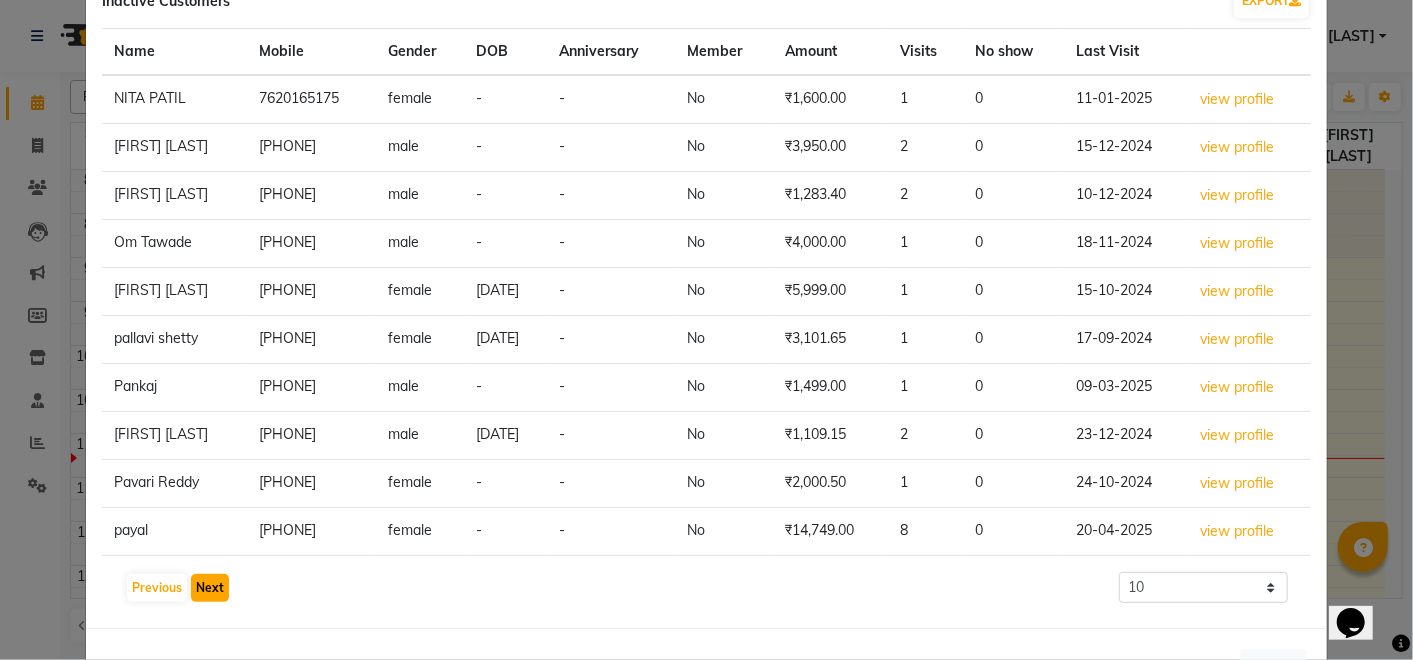 click on "Next" 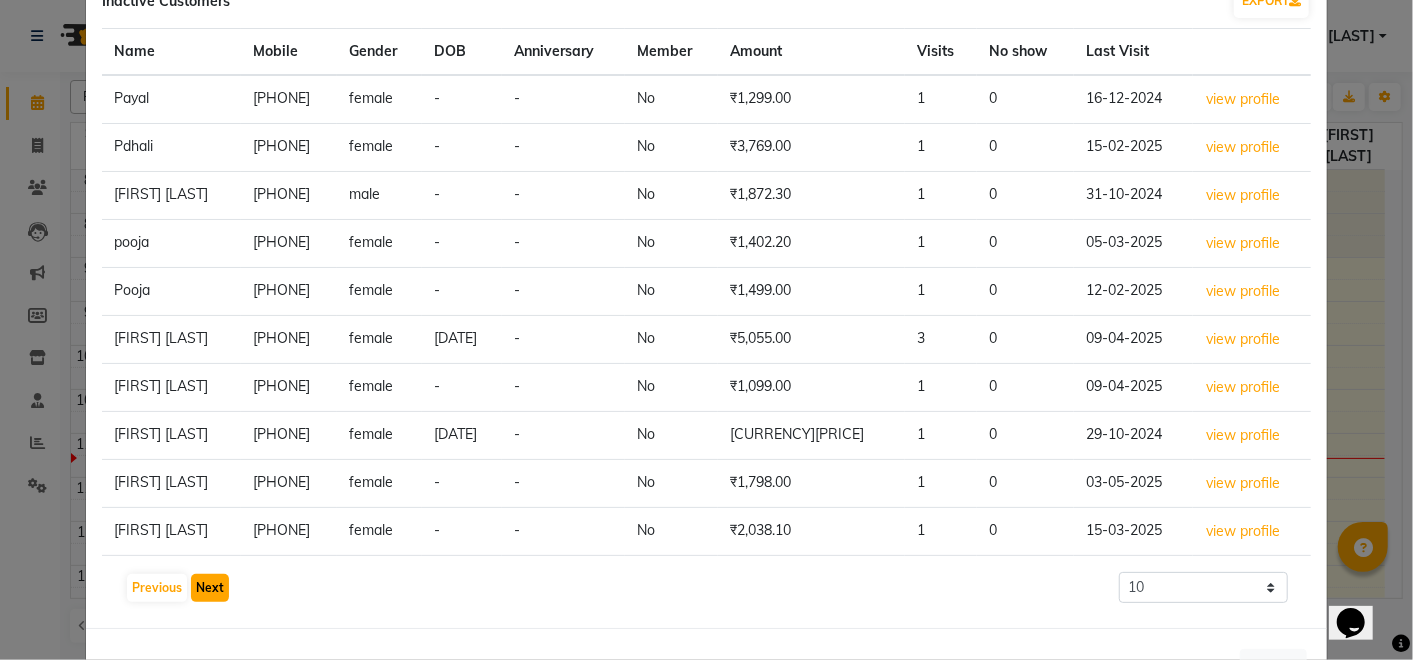 click on "Next" 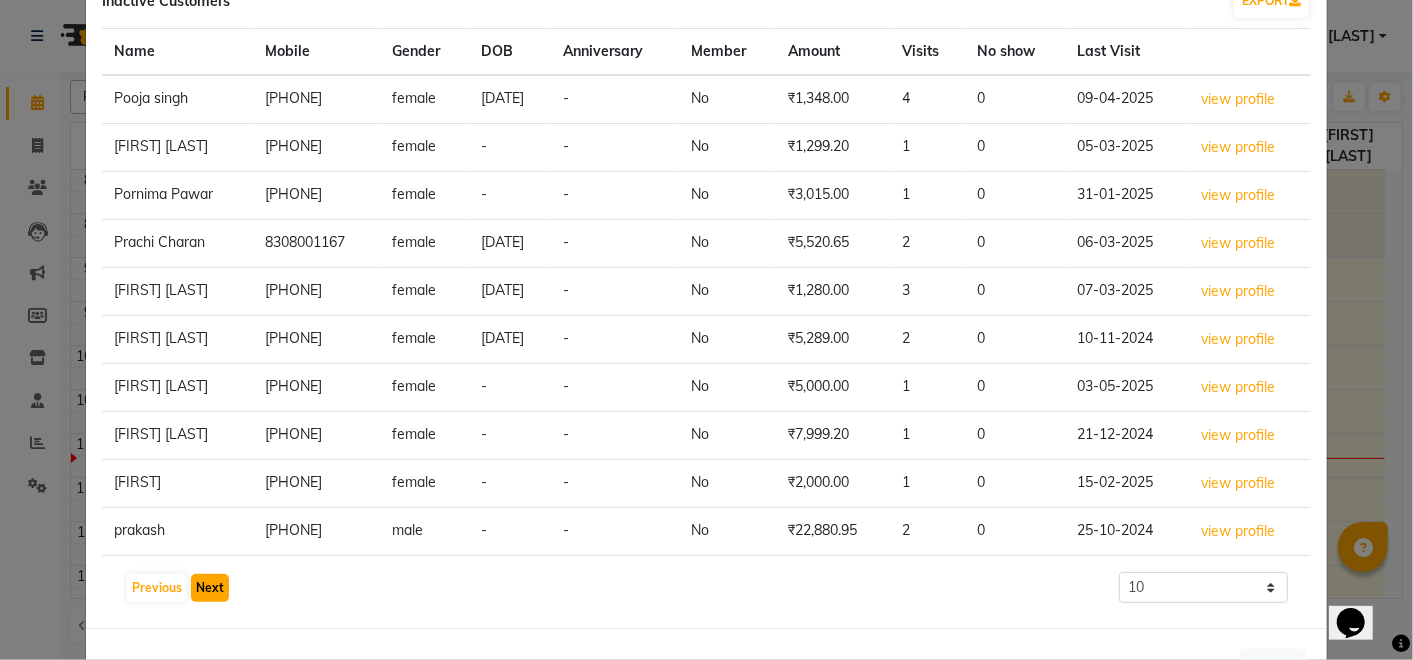 click on "Next" 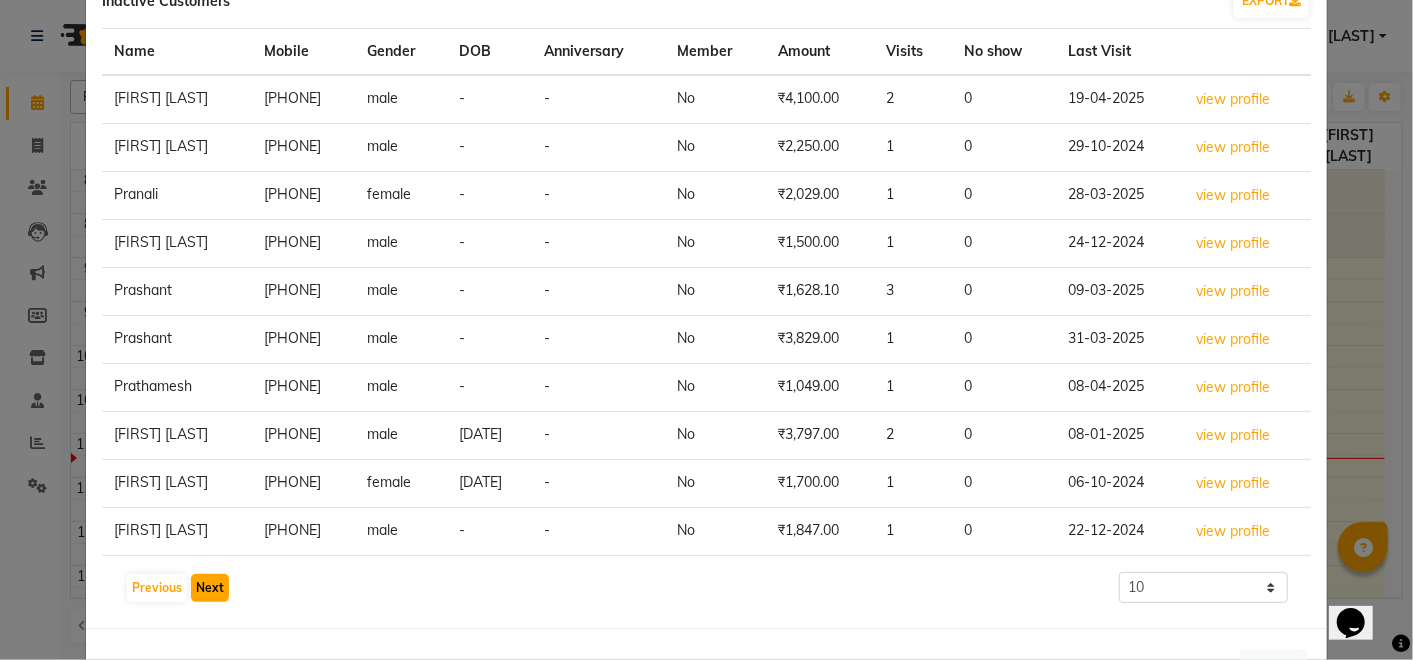 click on "Next" 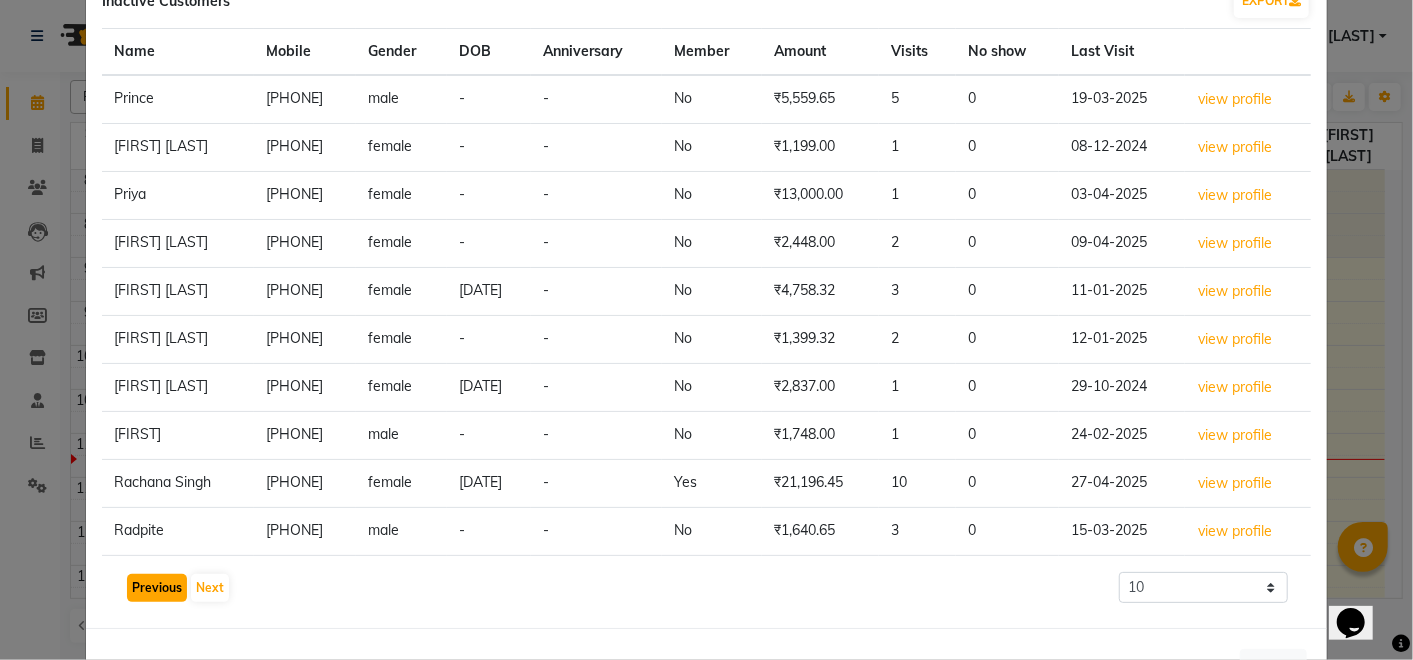 click on "Previous" 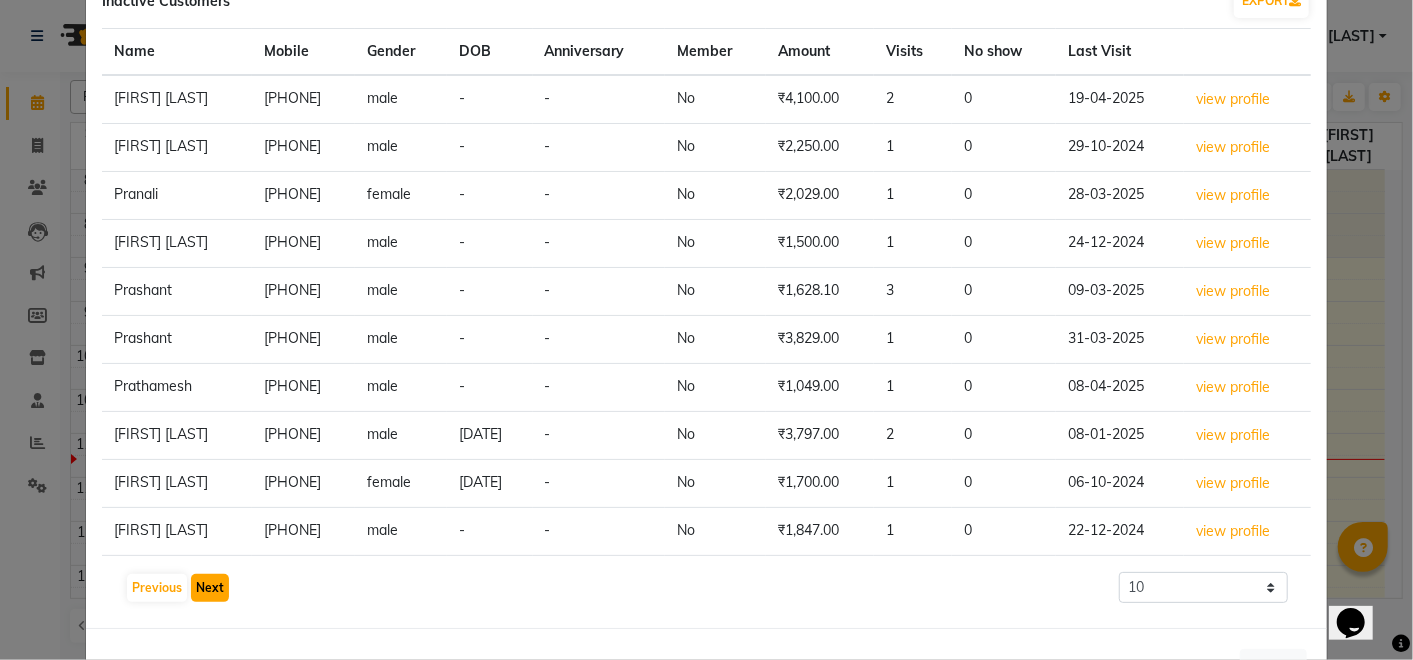 click on "Next" 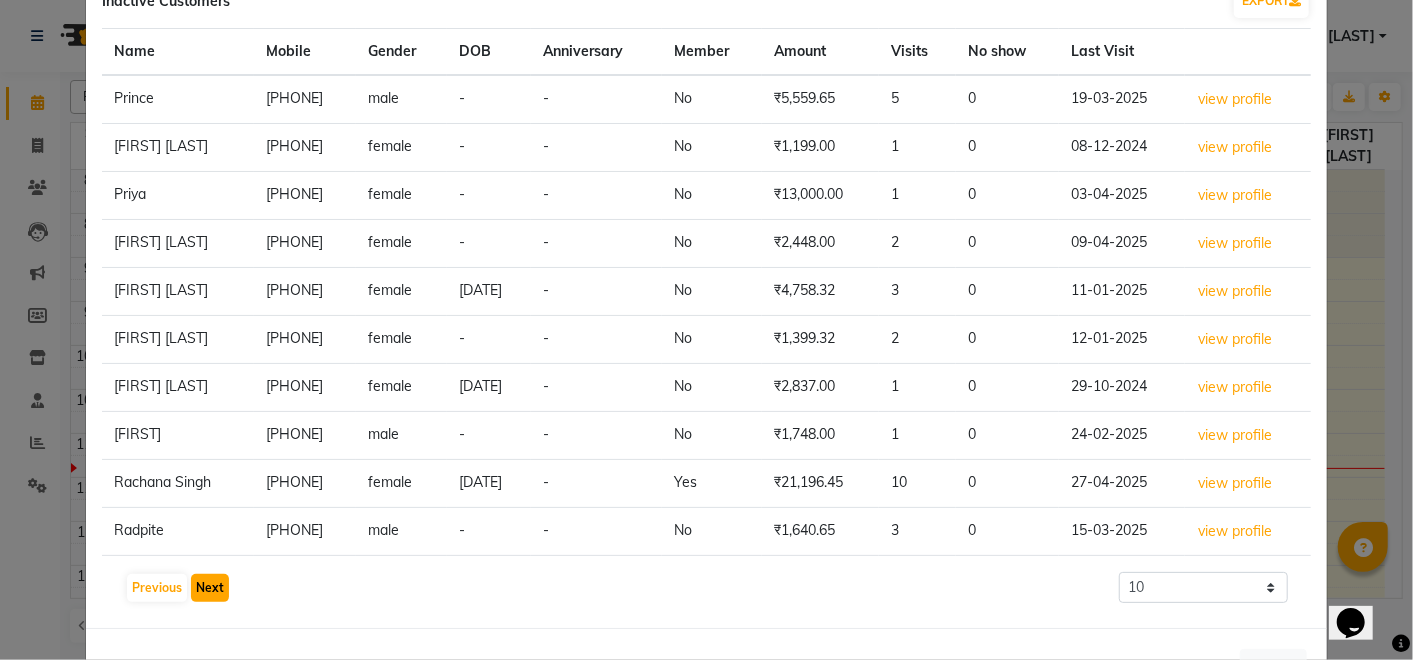 type 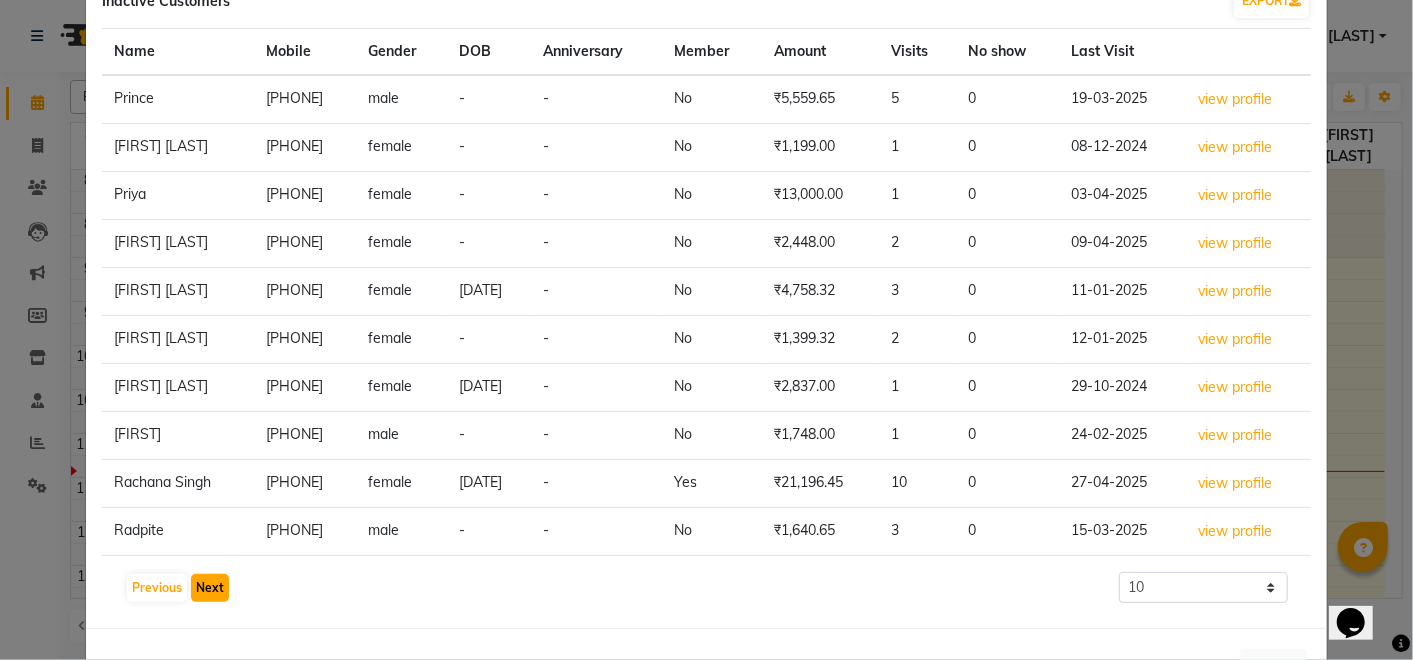 click on "Next" 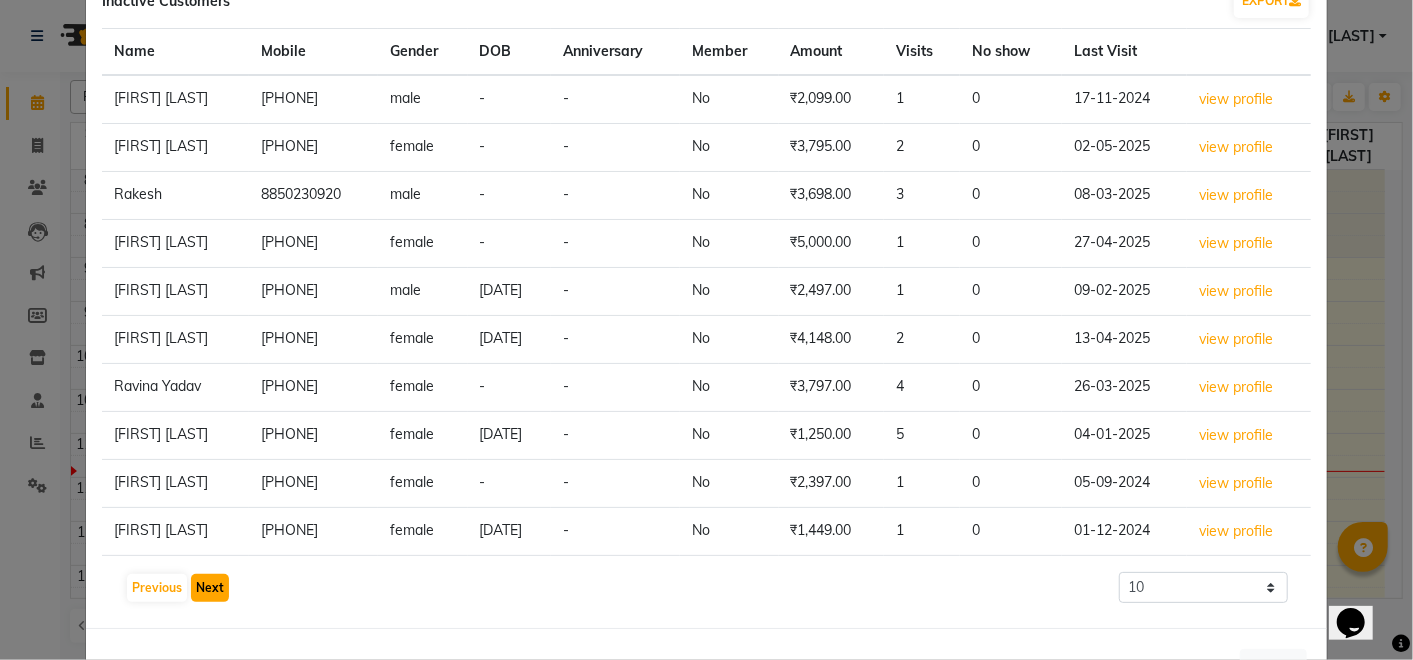 click on "Next" 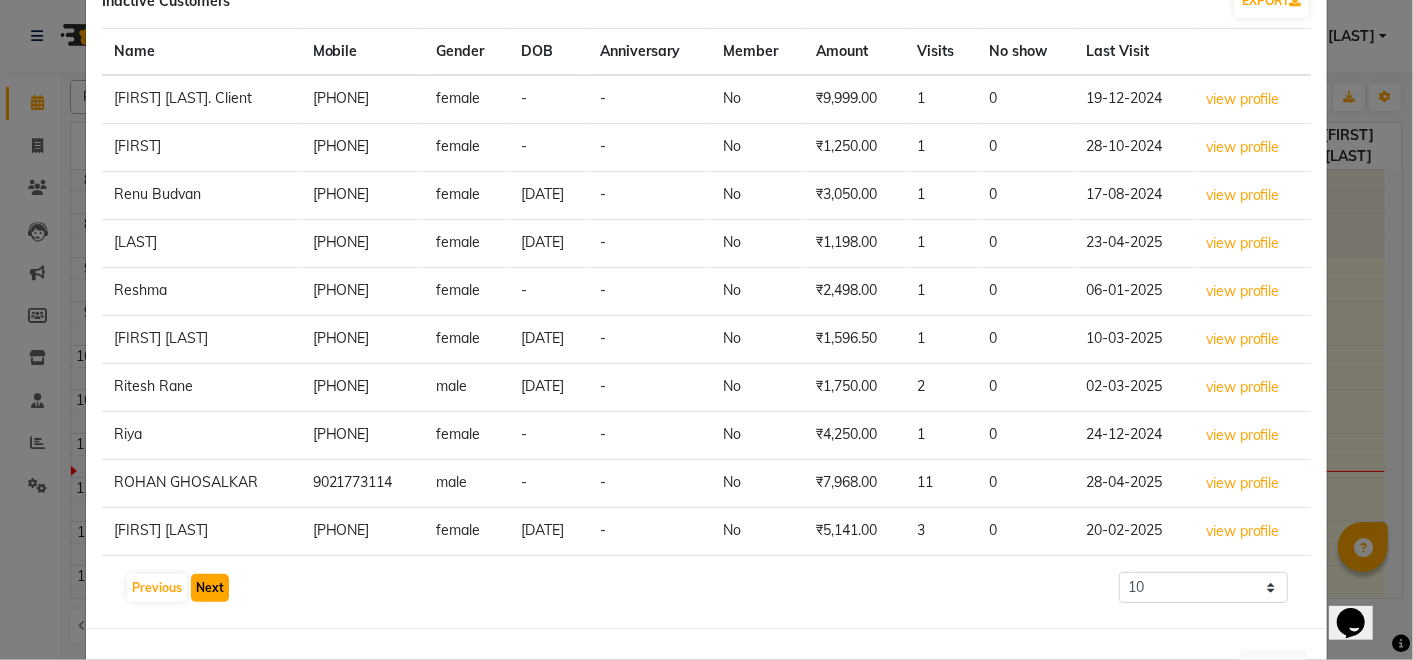 click on "Next" 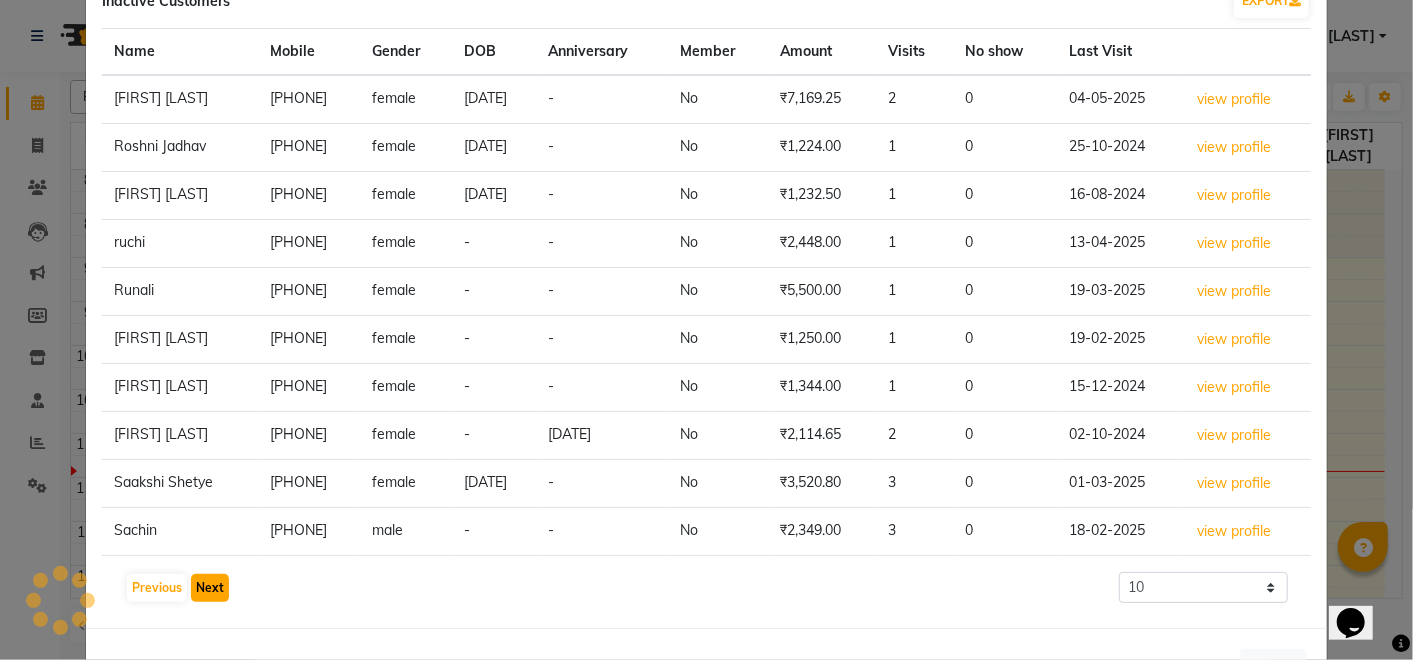 click on "Next" 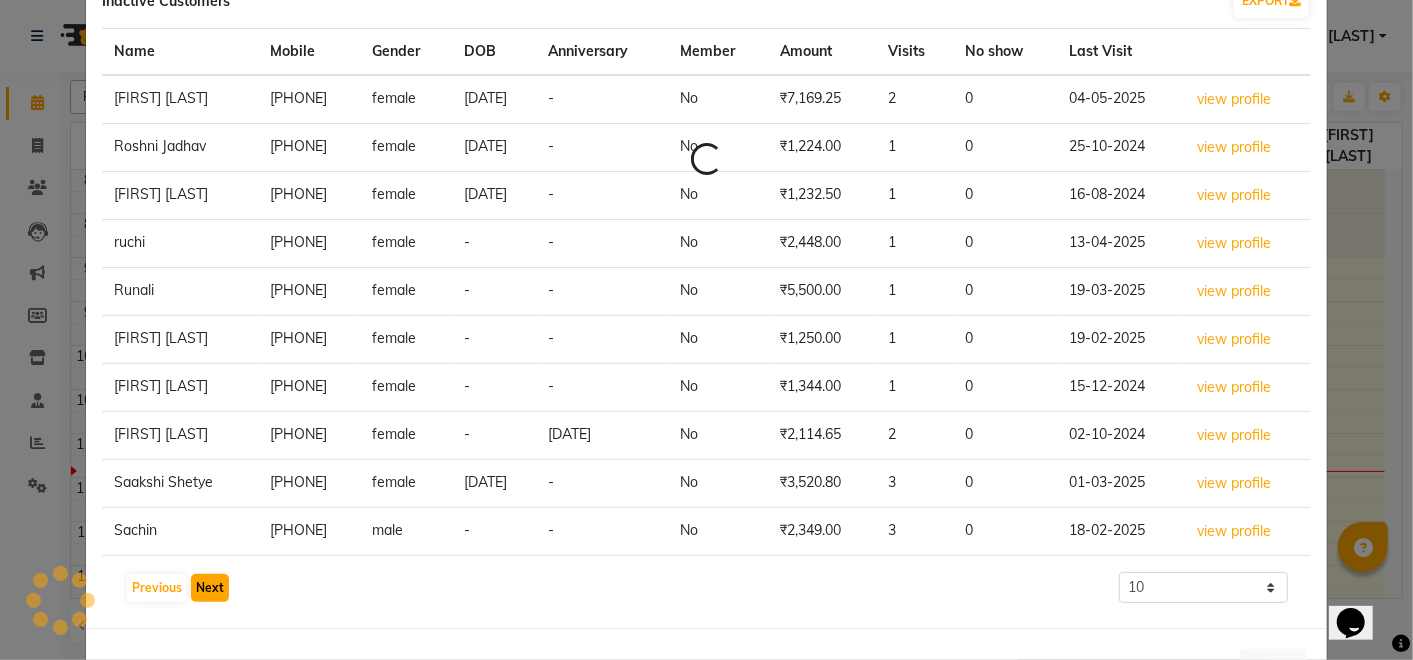 click on "Next" 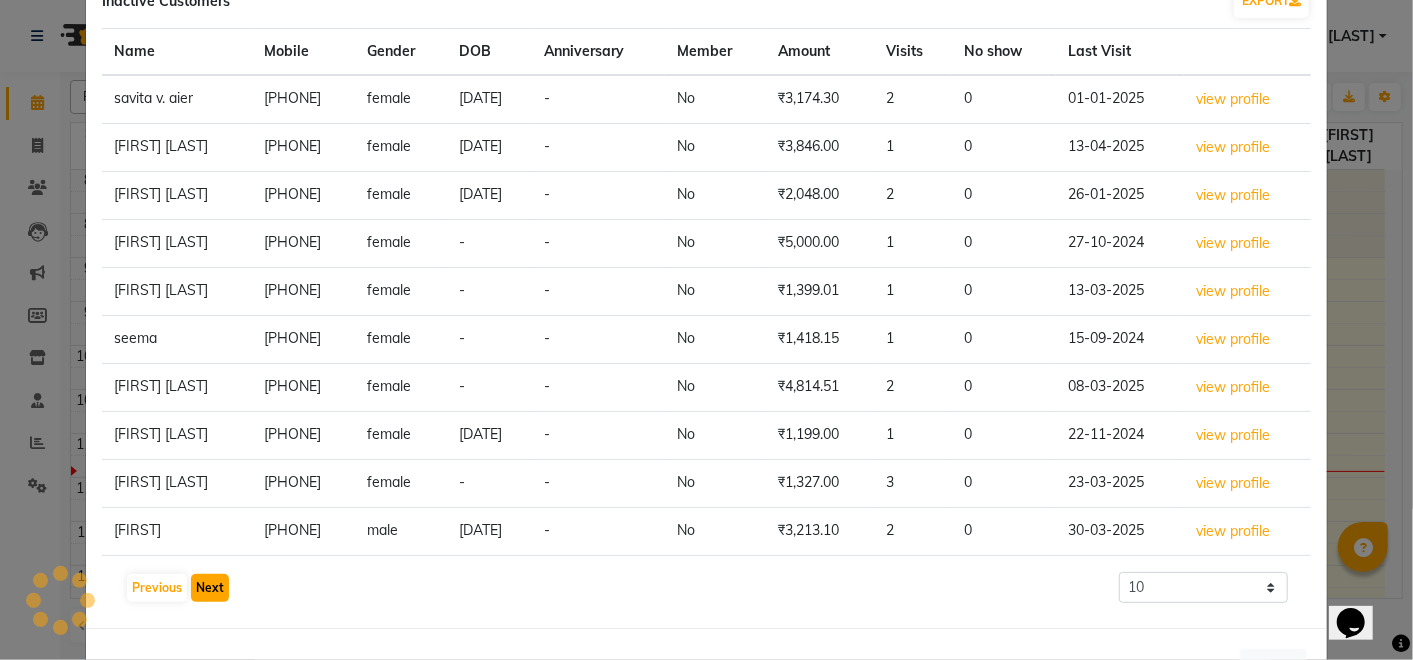 click on "Next" 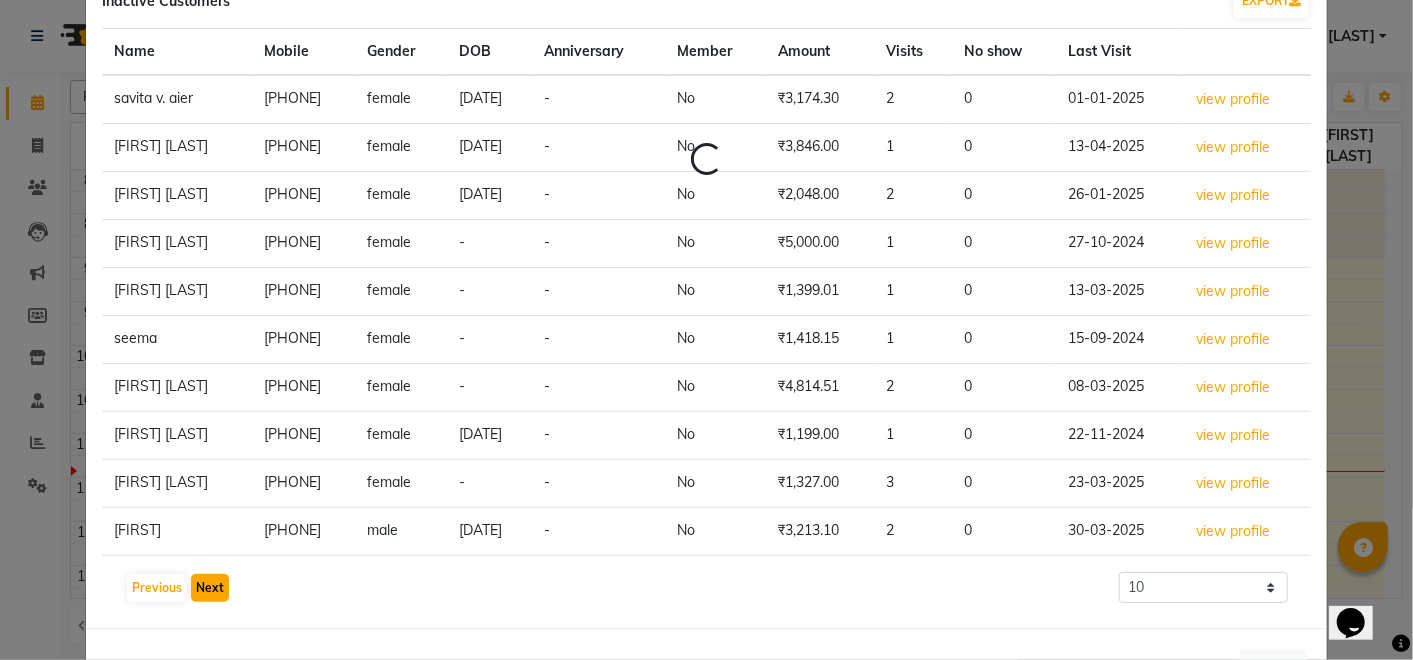 click on "Next" 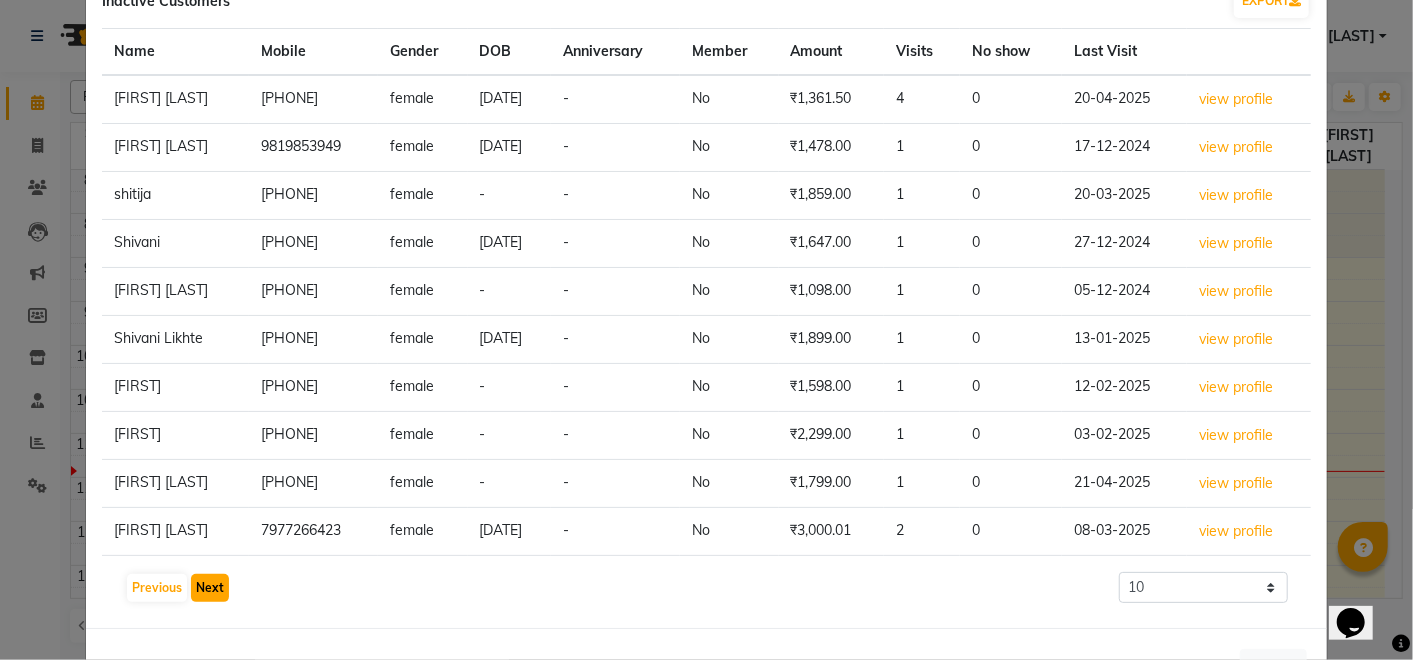 click on "Next" 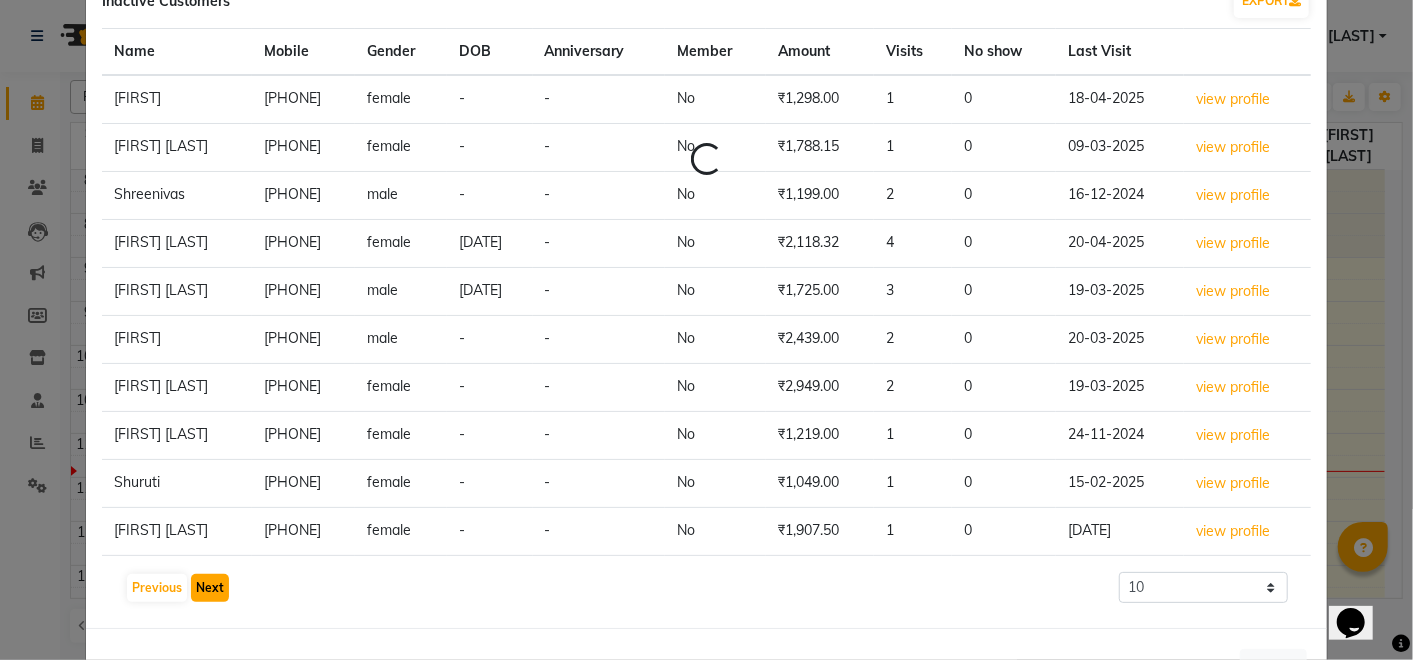 click on "Next" 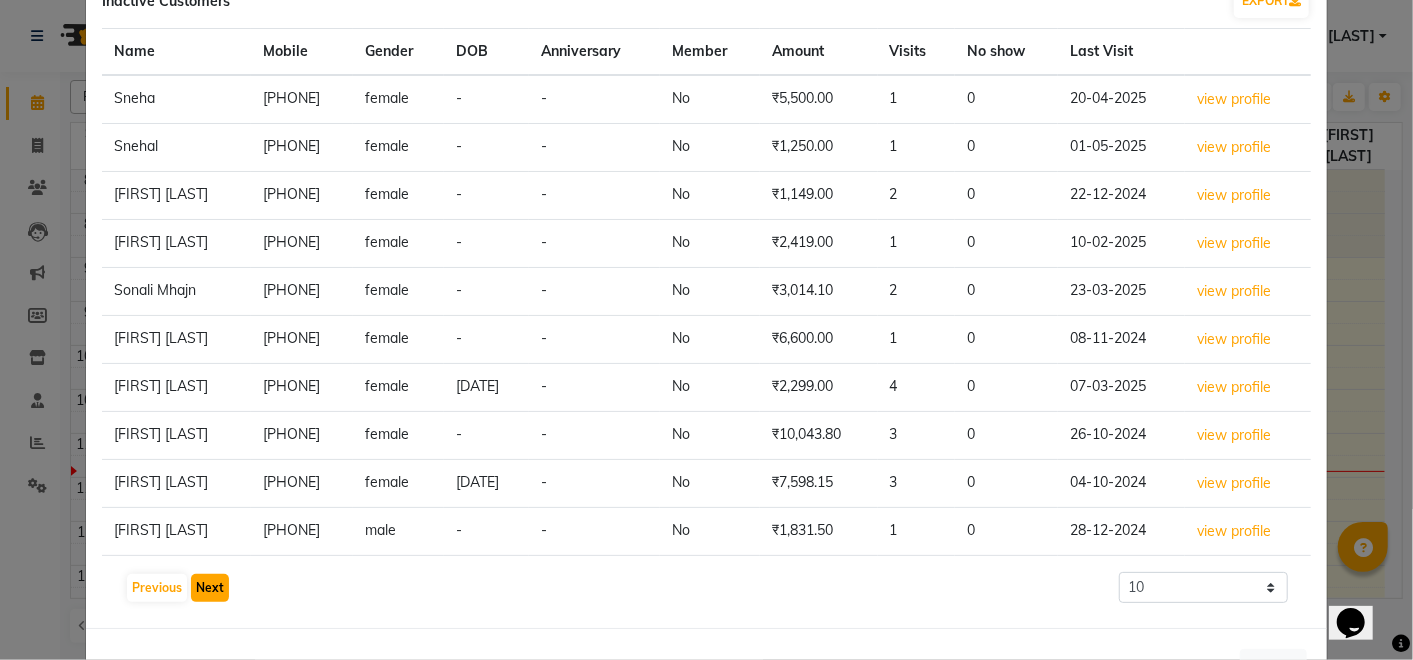 click on "Next" 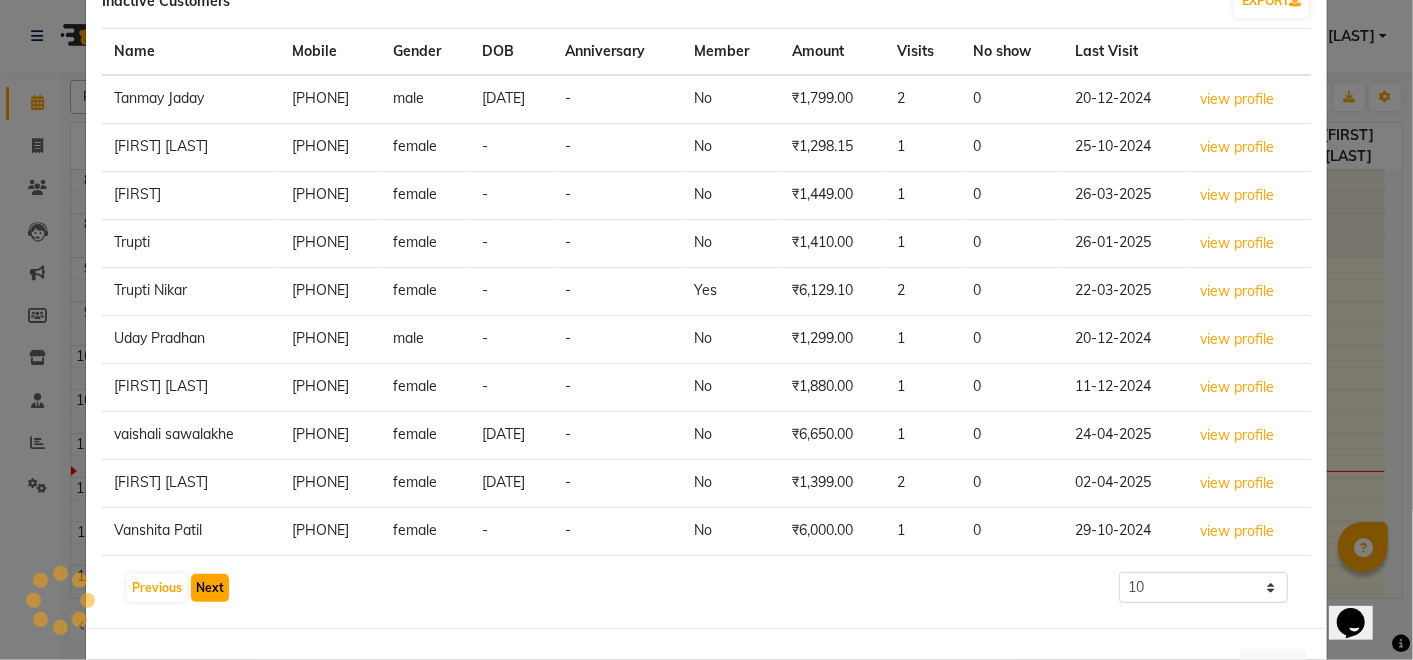 click on "Next" 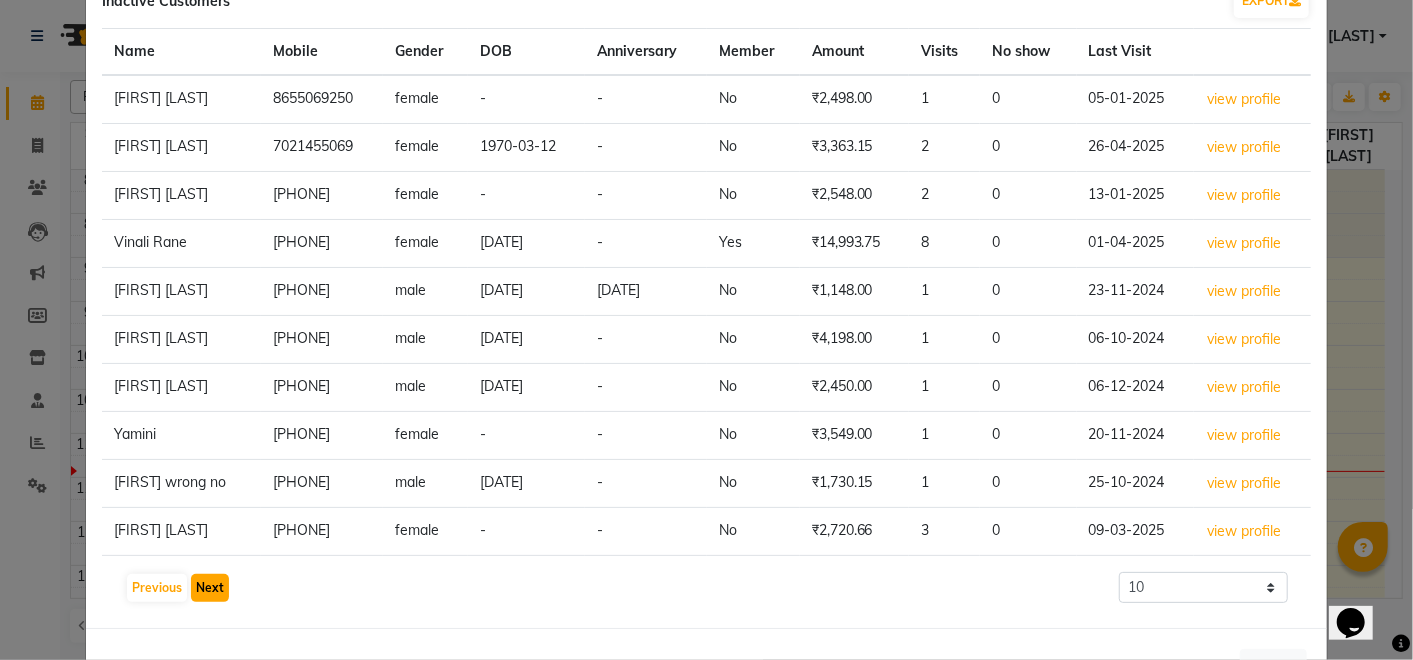 click on "Next" 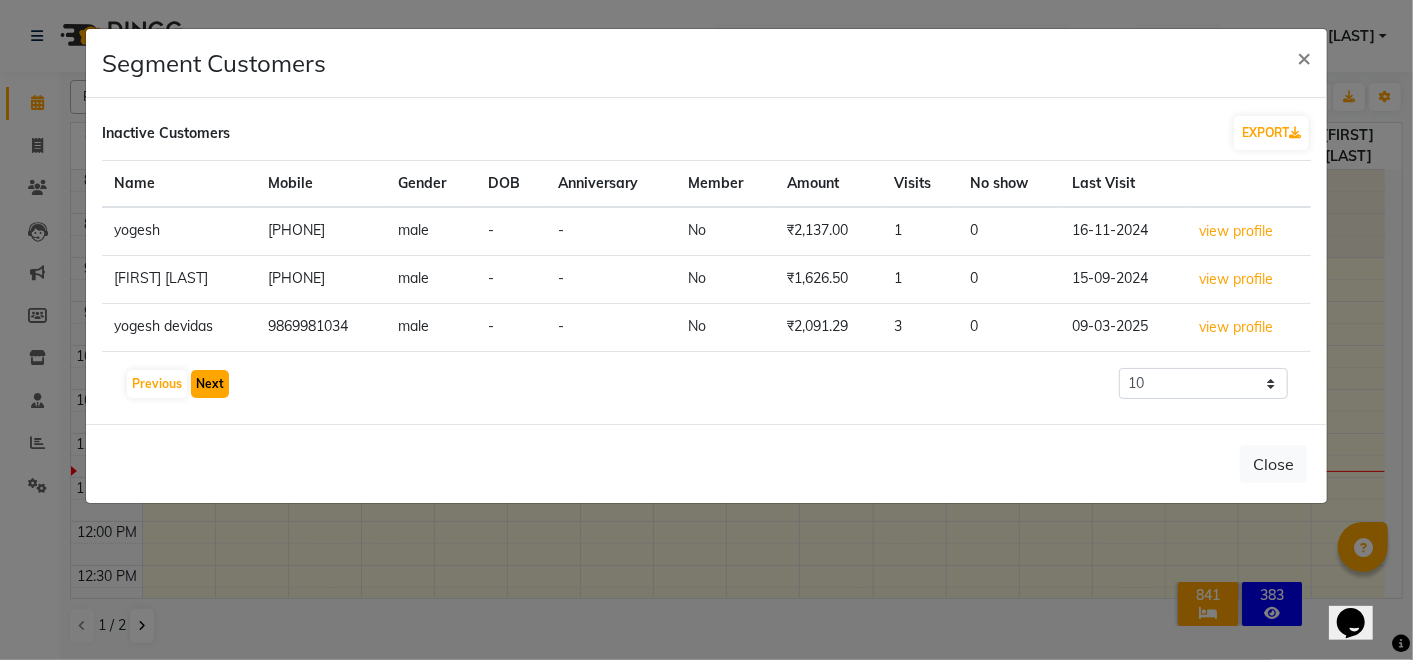 scroll, scrollTop: 0, scrollLeft: 0, axis: both 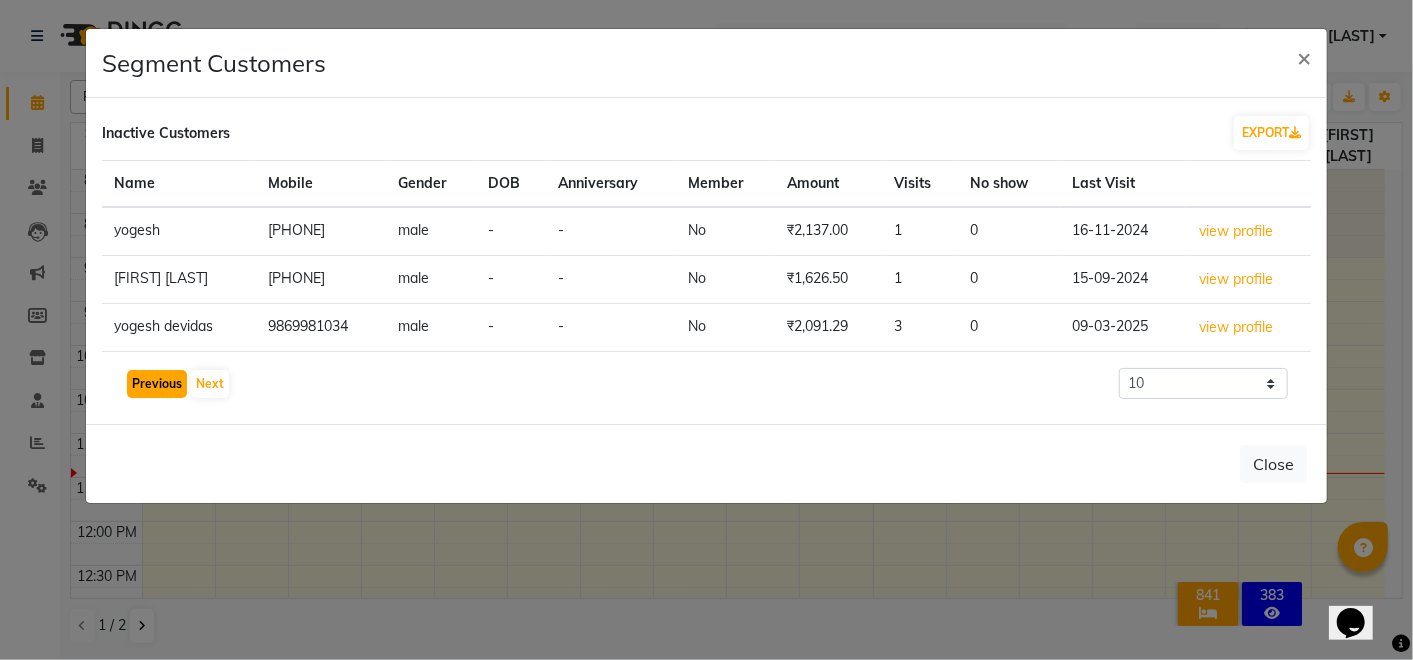 click on "Previous" 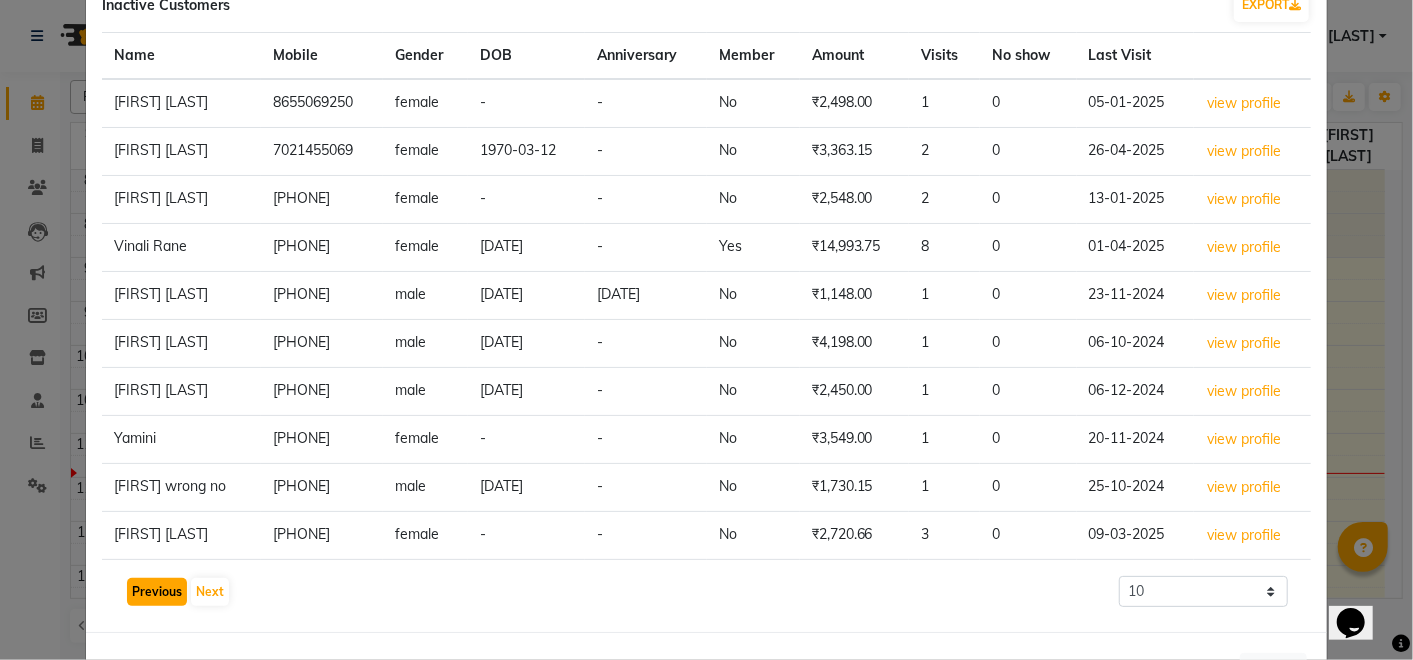 scroll, scrollTop: 131, scrollLeft: 0, axis: vertical 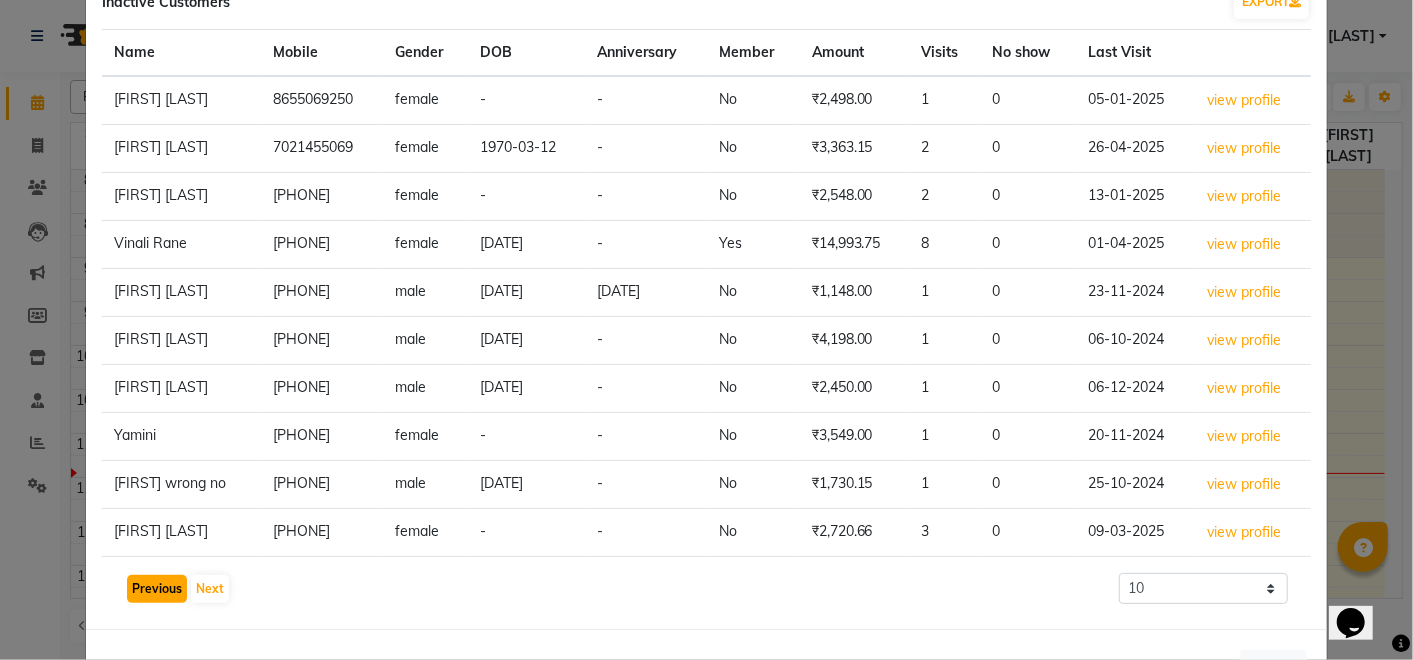 click on "Previous" 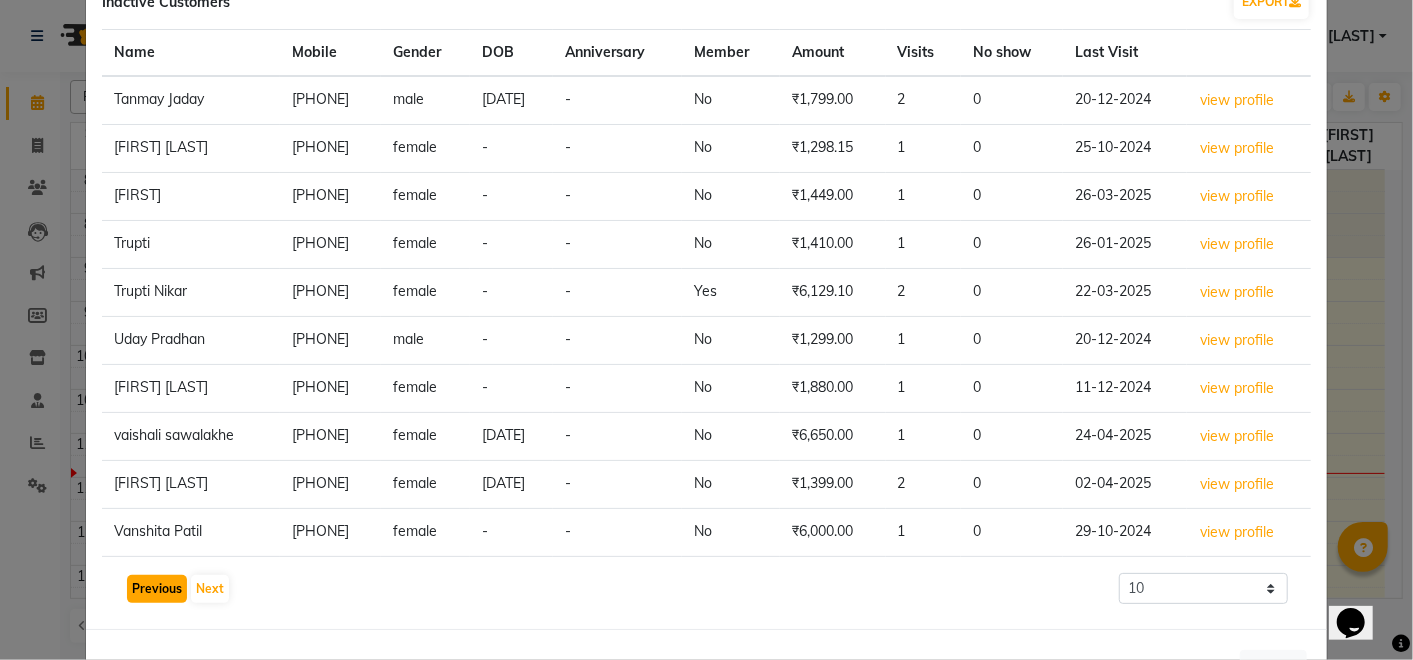 click on "Previous" 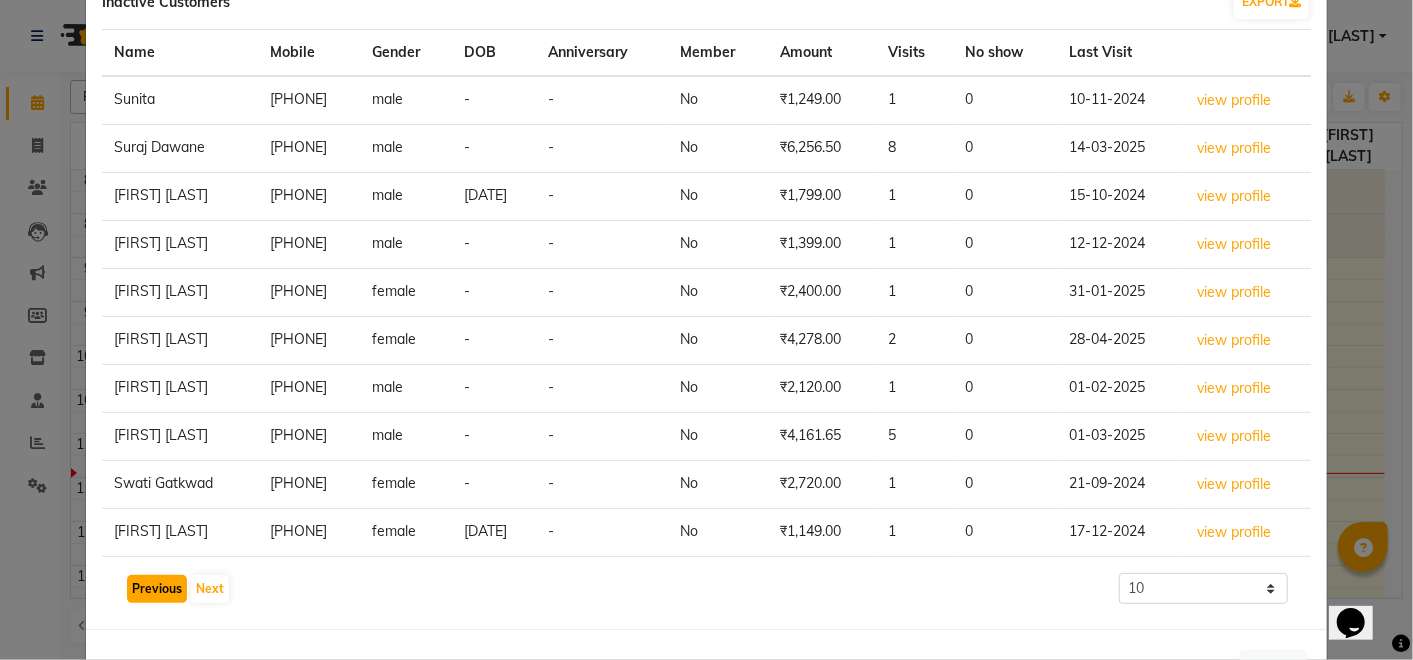 click on "Previous" 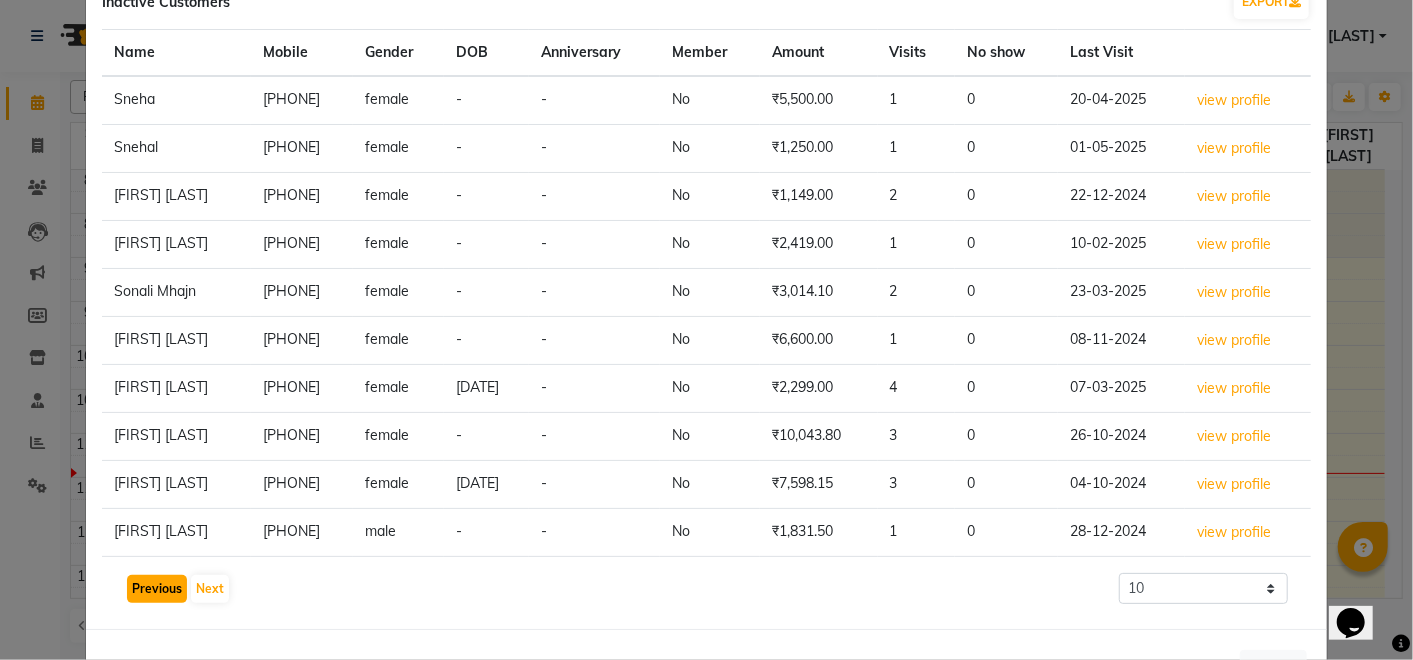 click on "Previous" 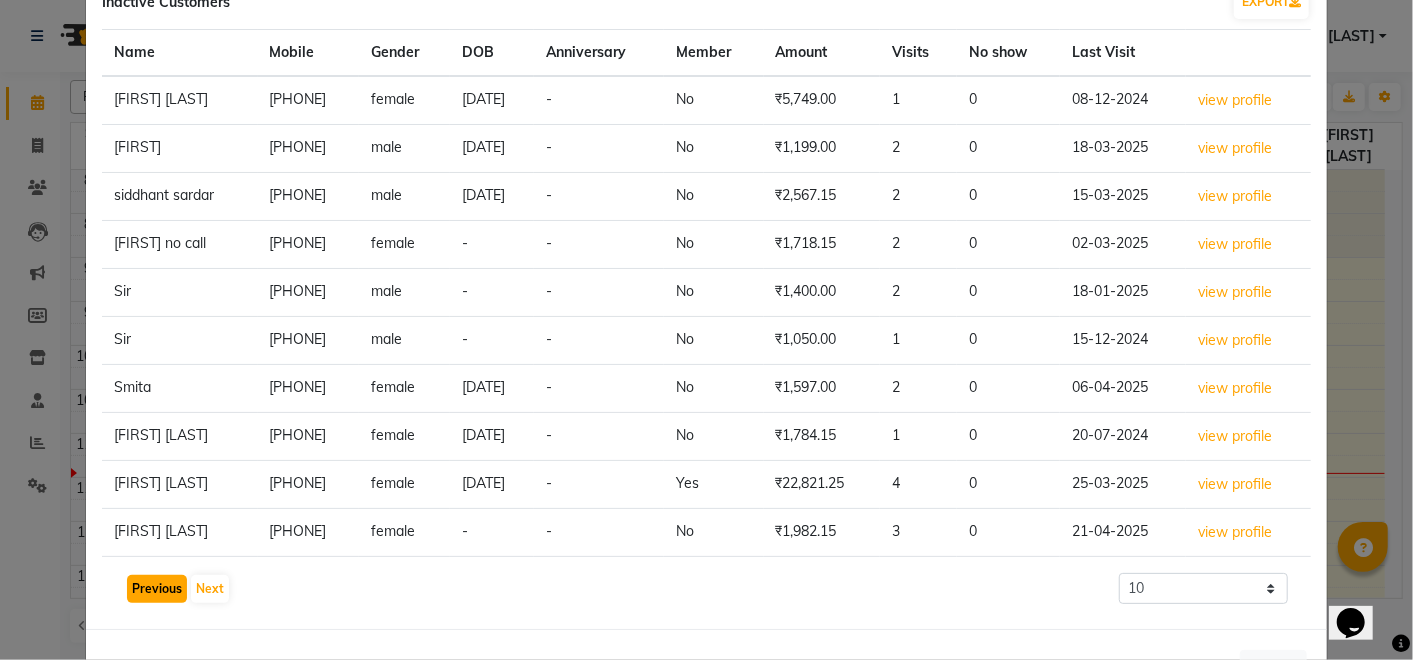 click on "Previous" 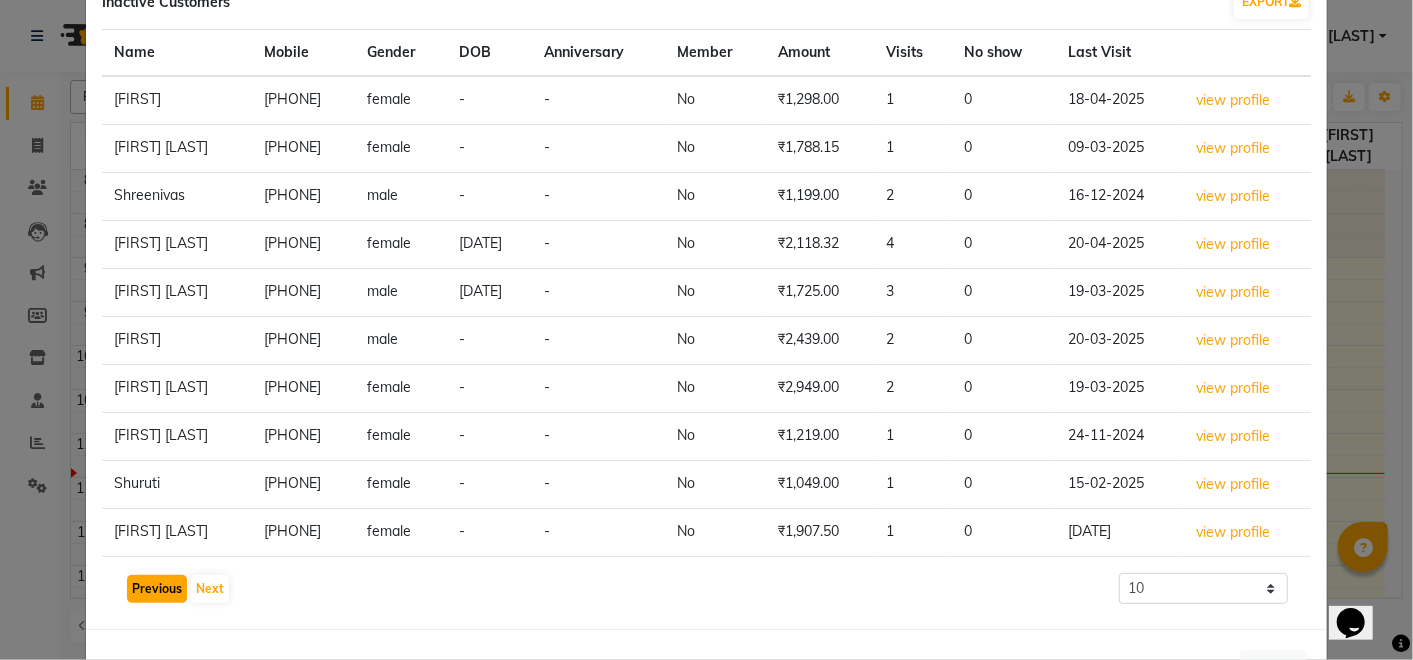 click on "Previous" 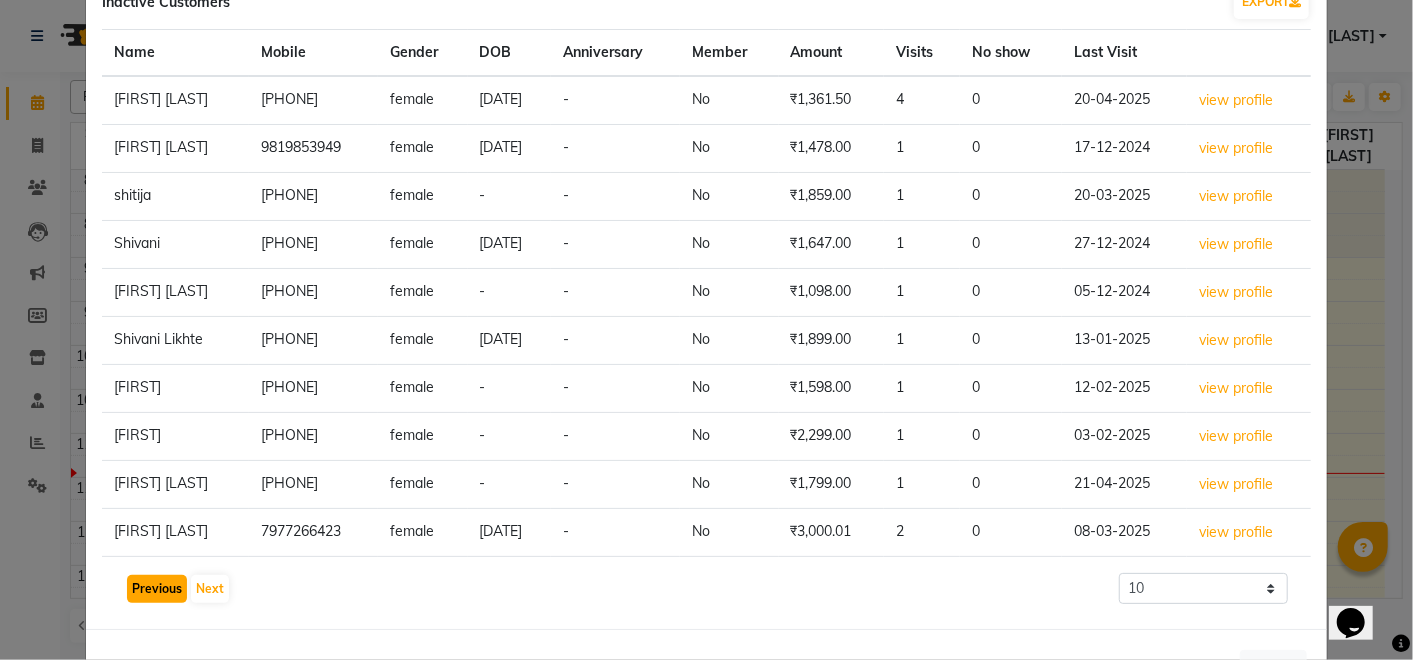 click on "Previous" 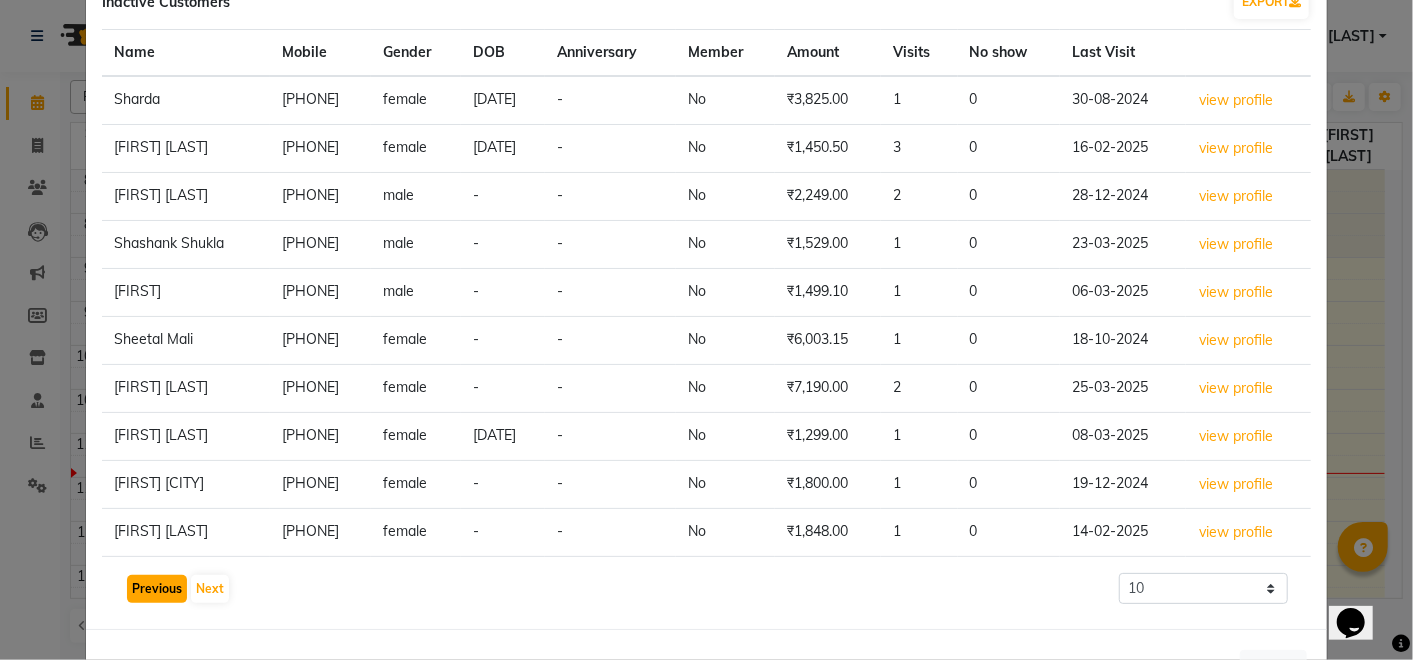 click on "Previous" 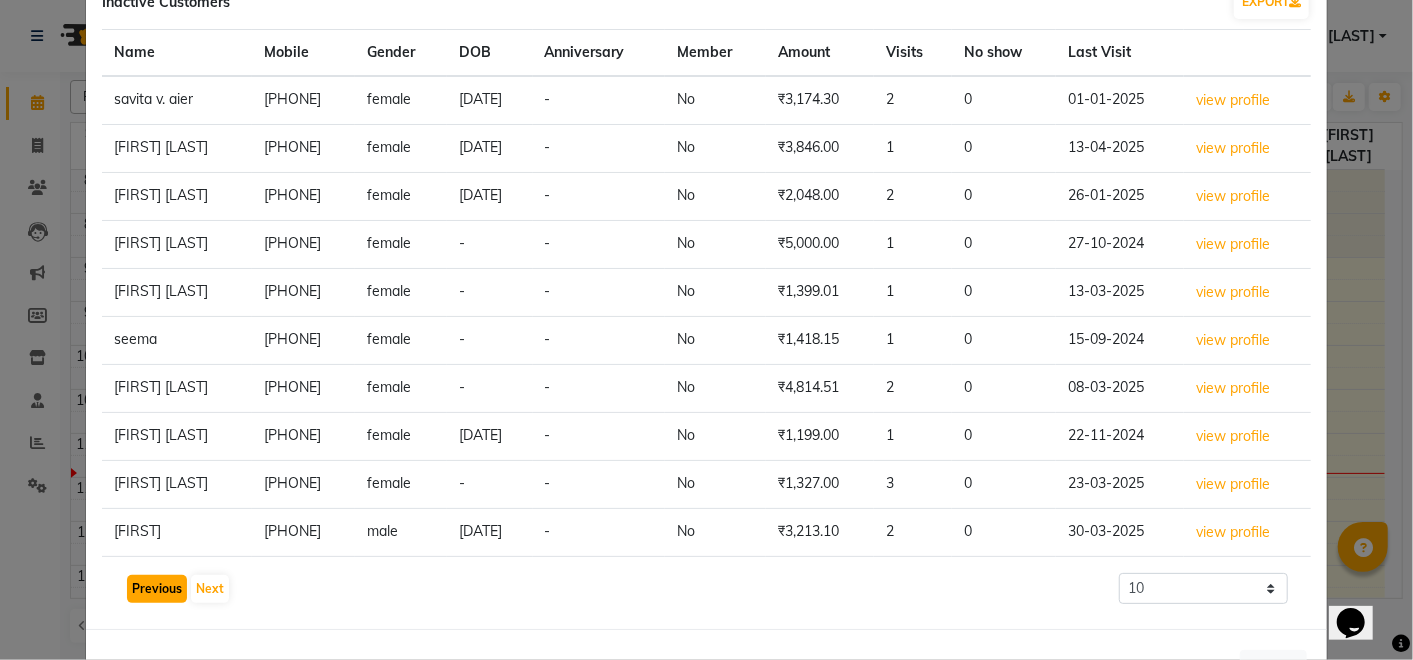 click on "Previous" 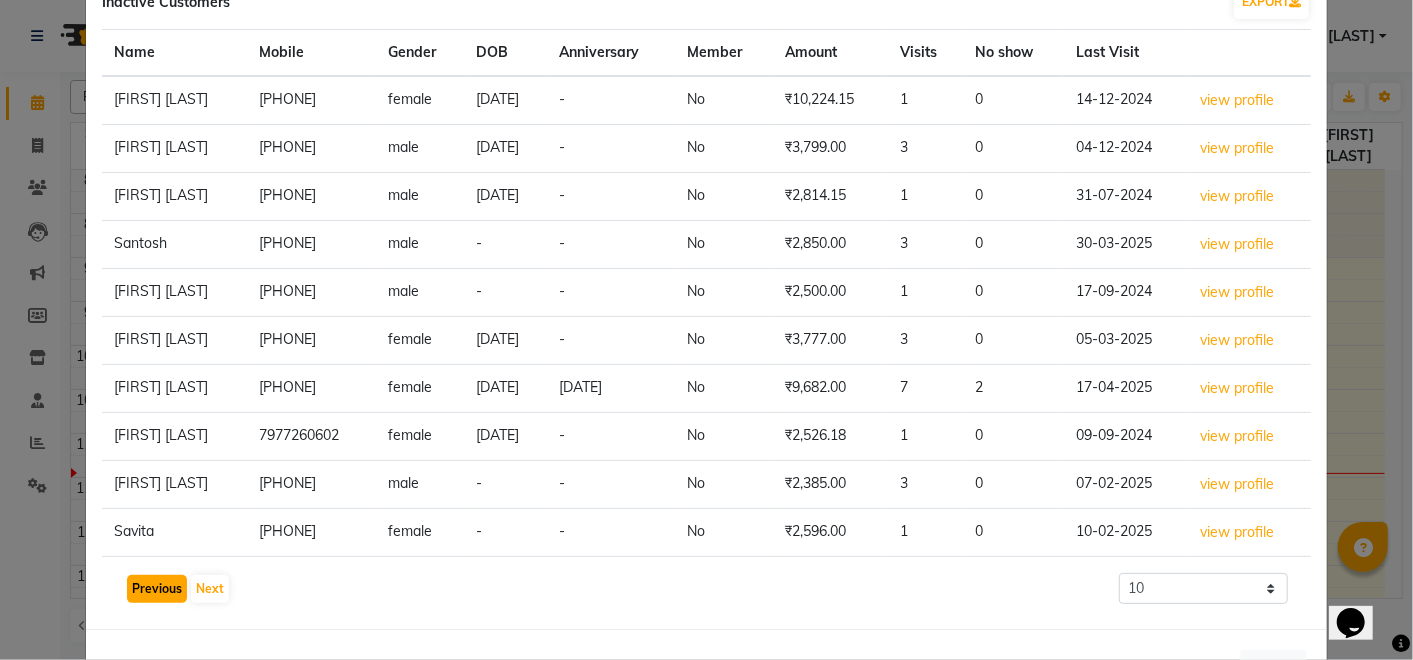 click on "Previous" 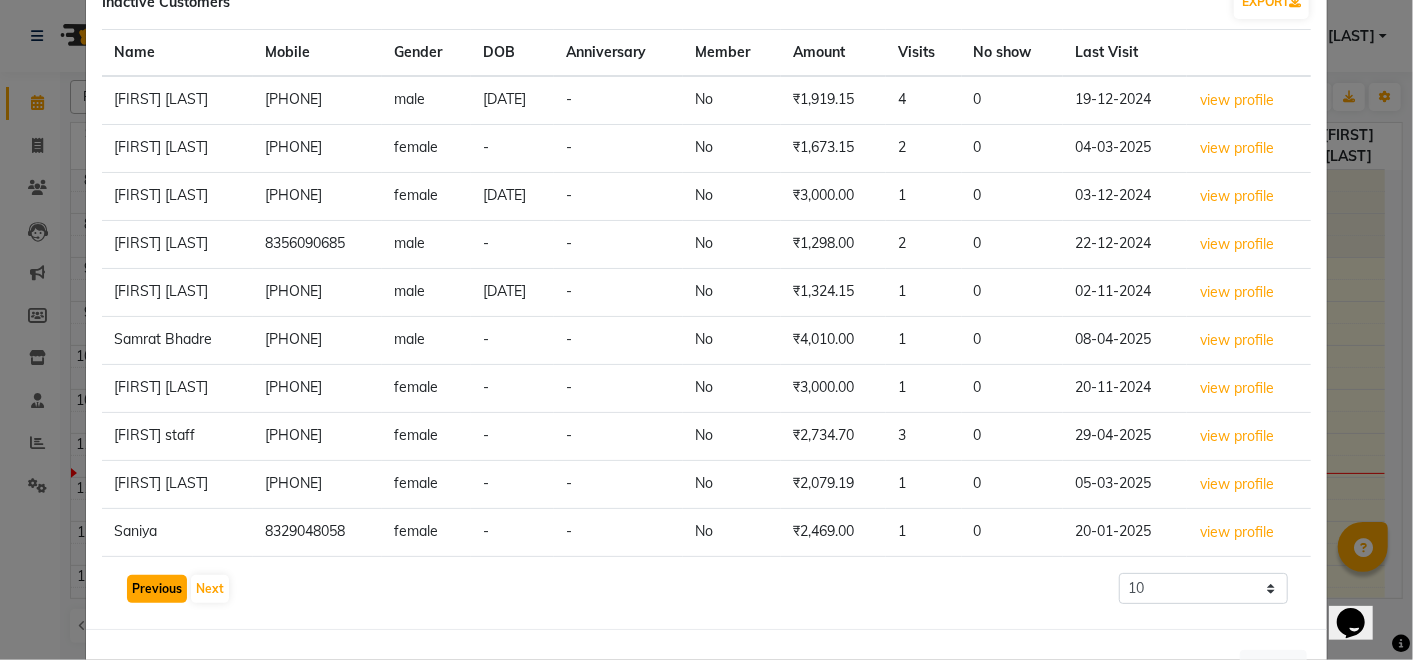 click on "Previous" 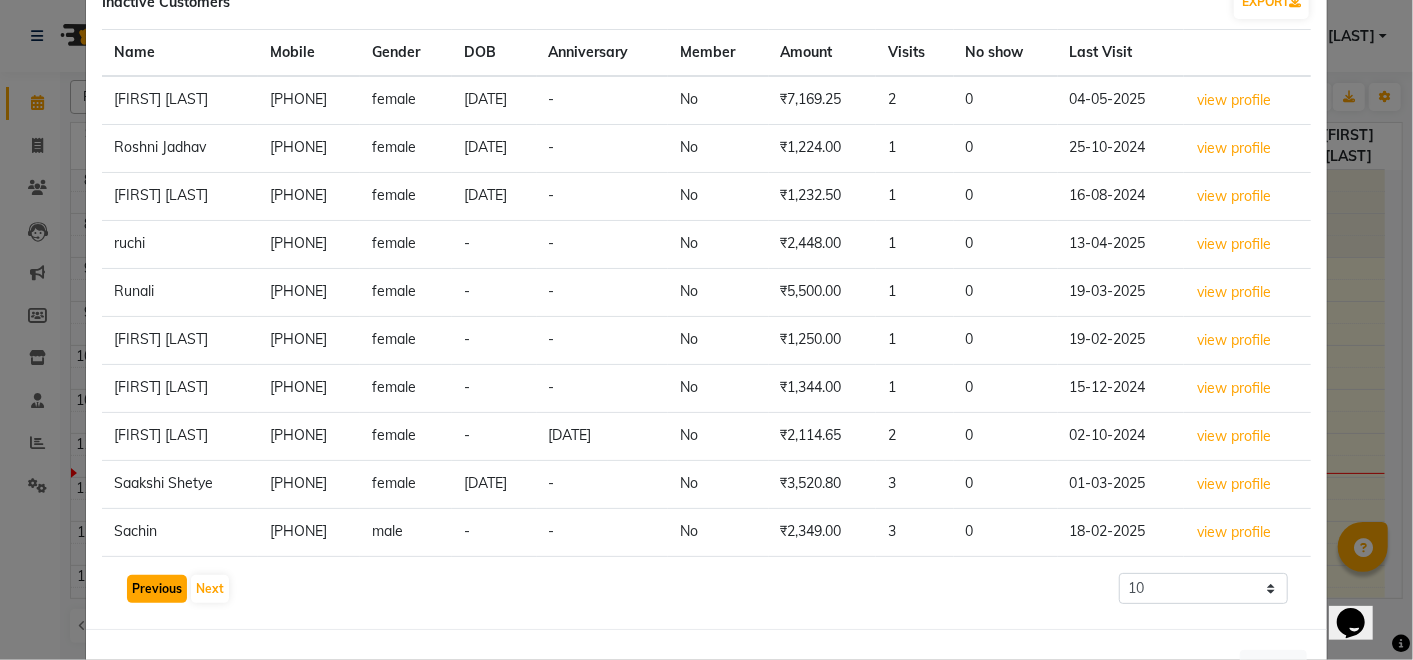 click on "Previous" 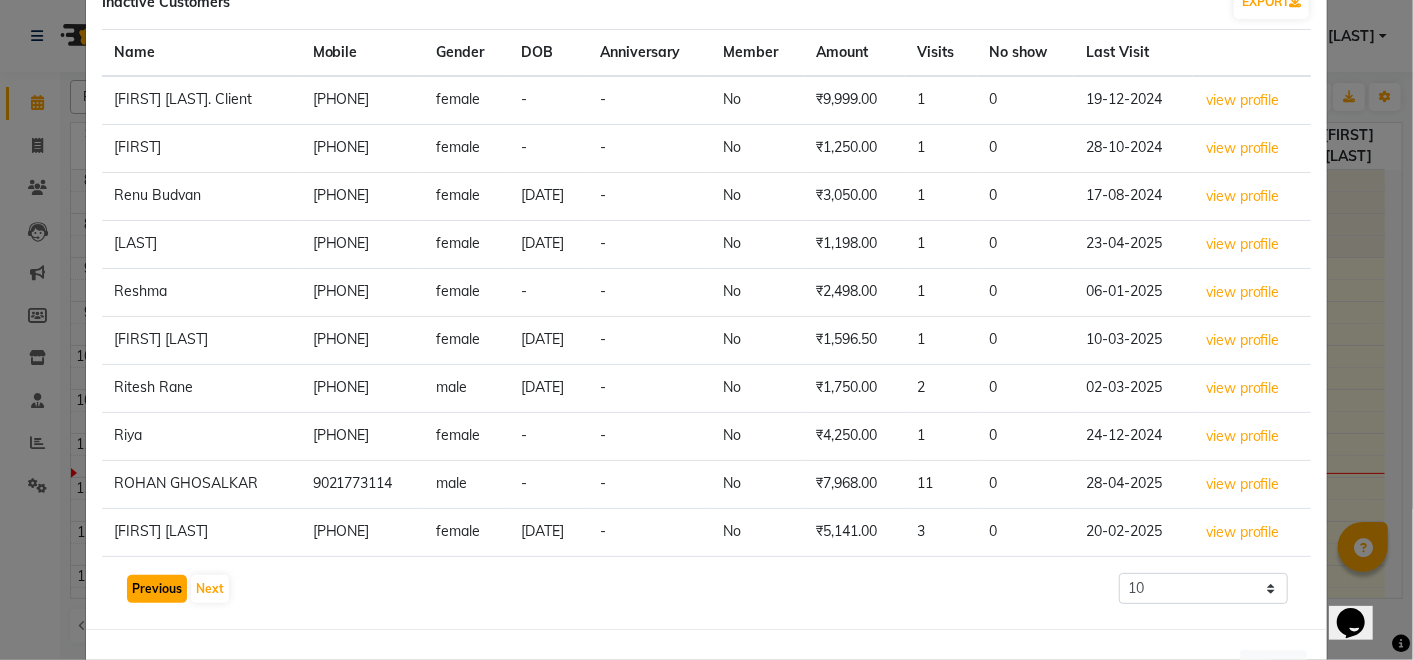 click on "Previous" 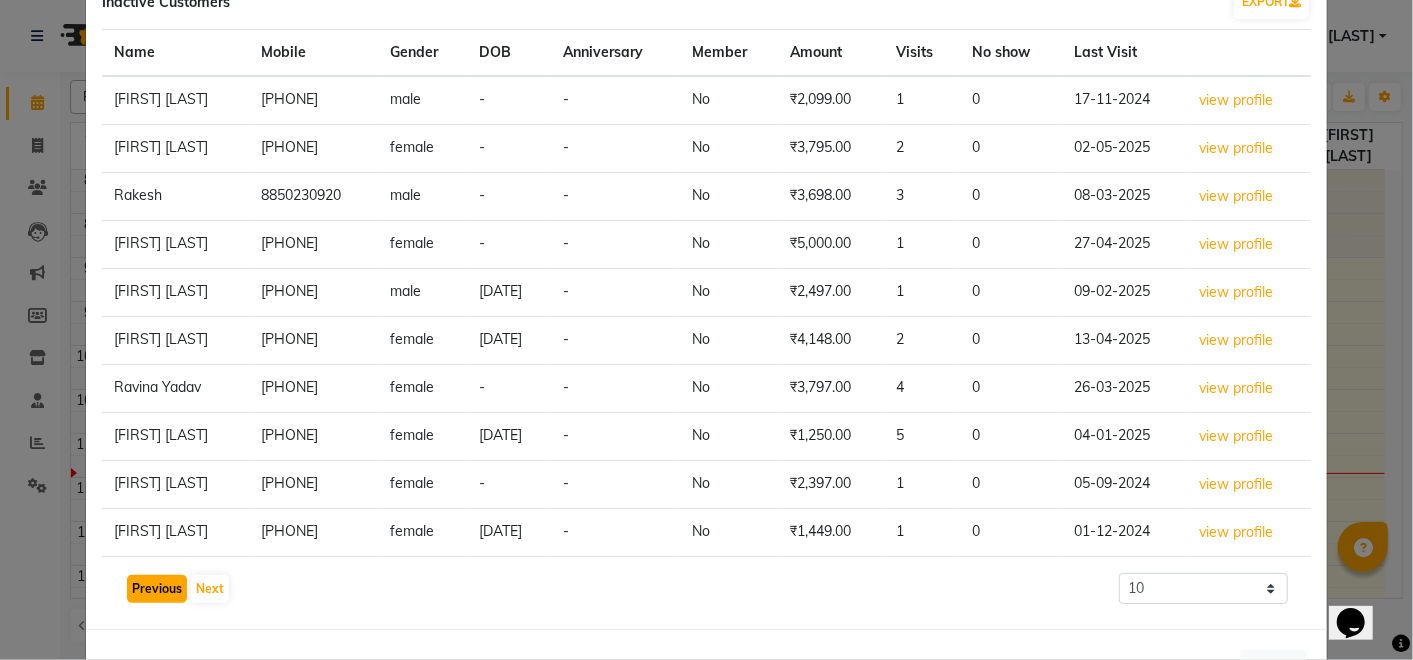 click on "Previous" 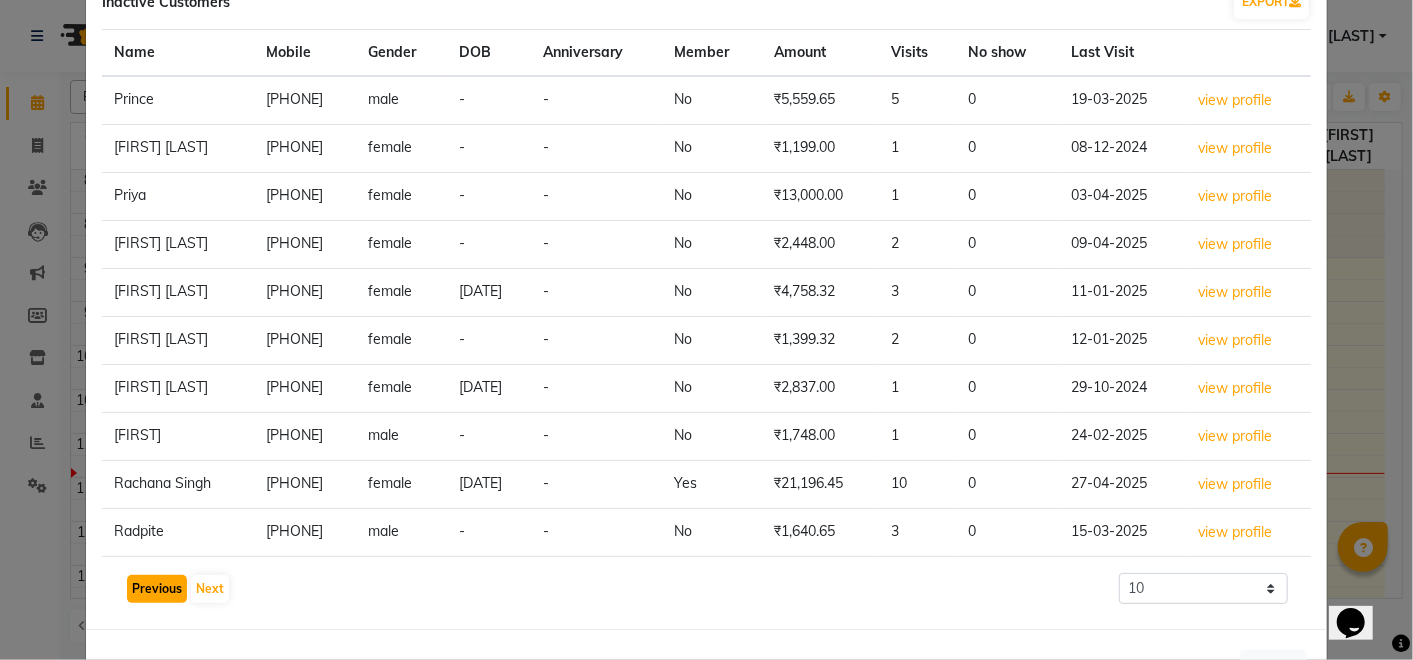 click on "Previous" 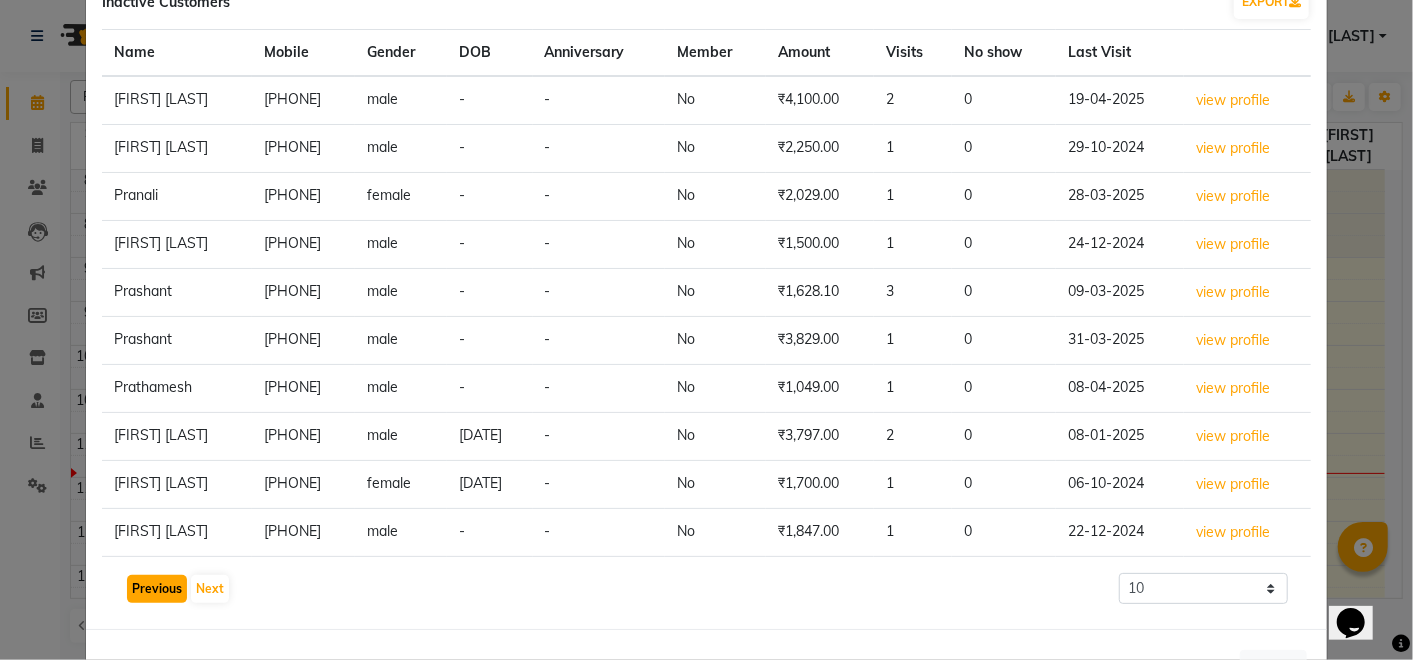 click on "Previous" 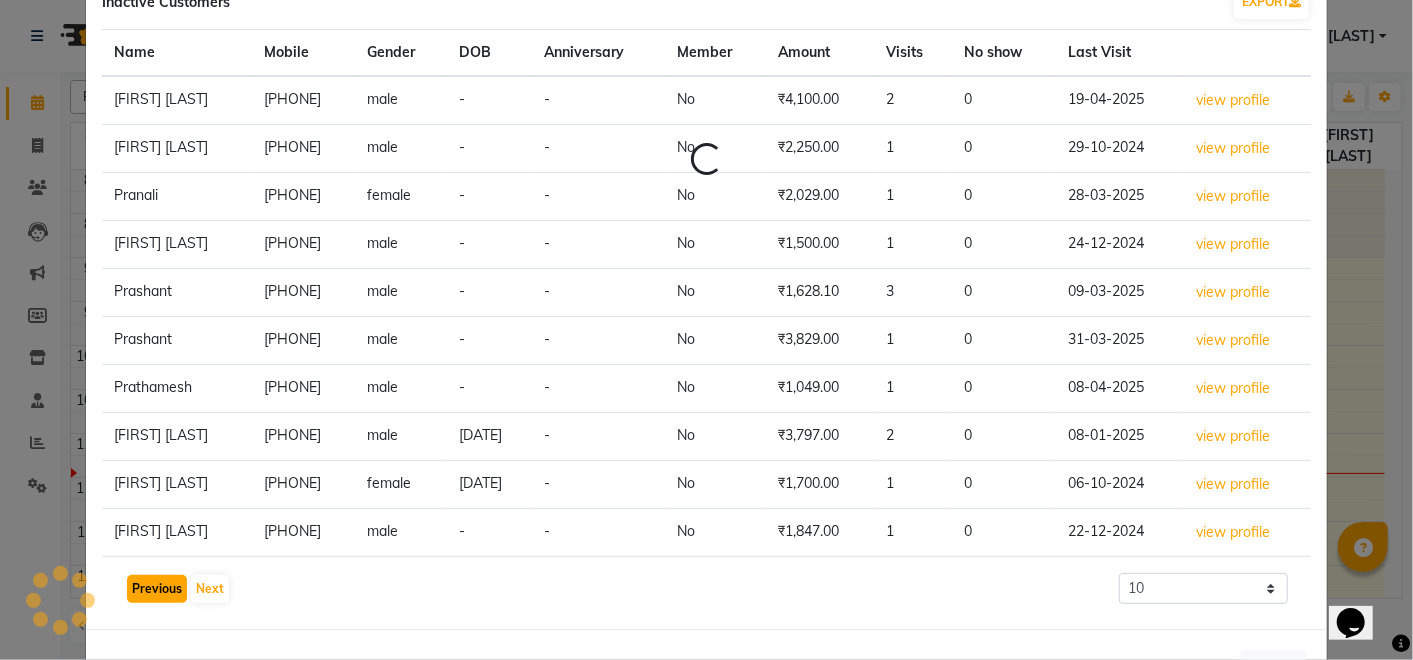 click on "Previous" 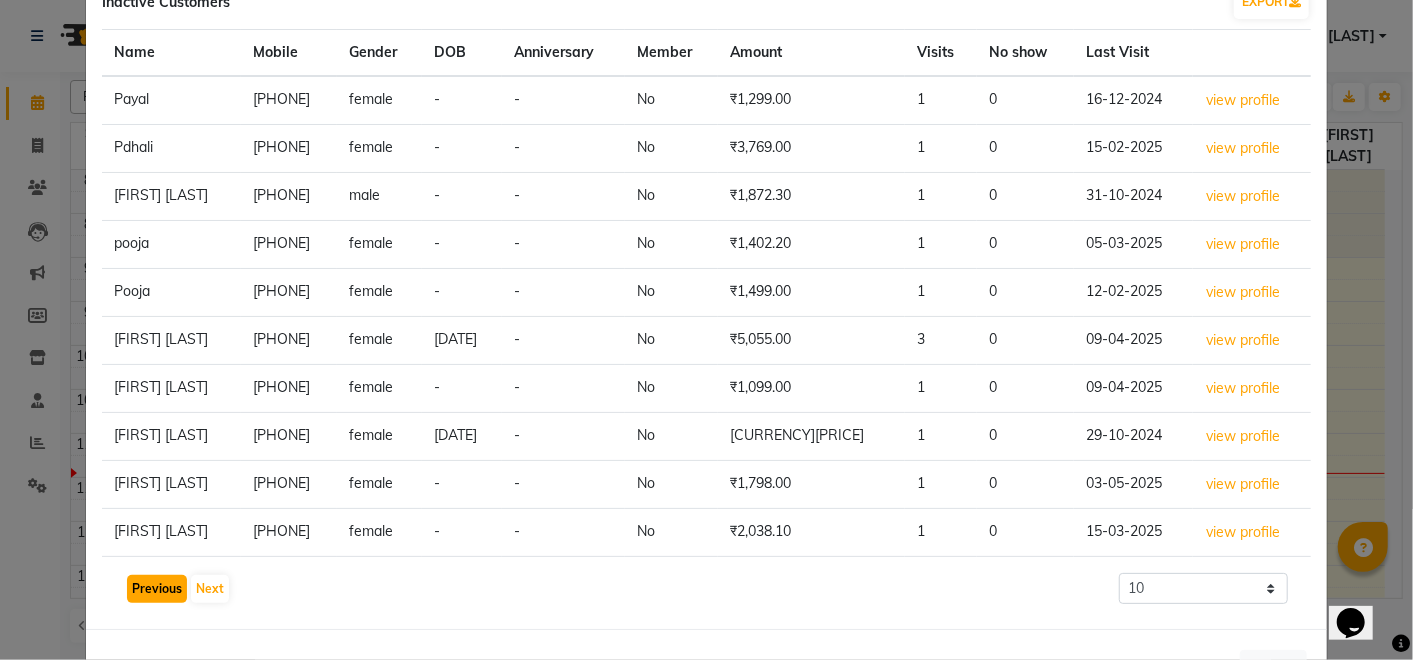 click on "Previous" 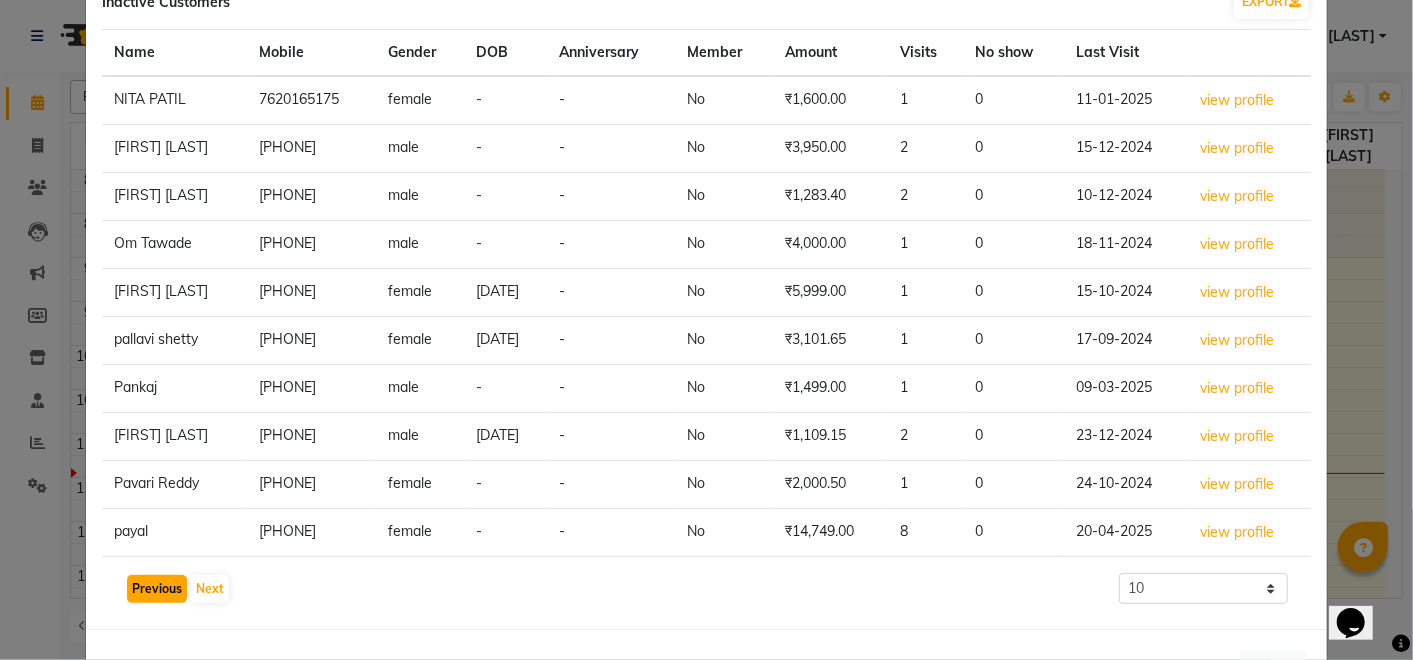 click on "Previous" 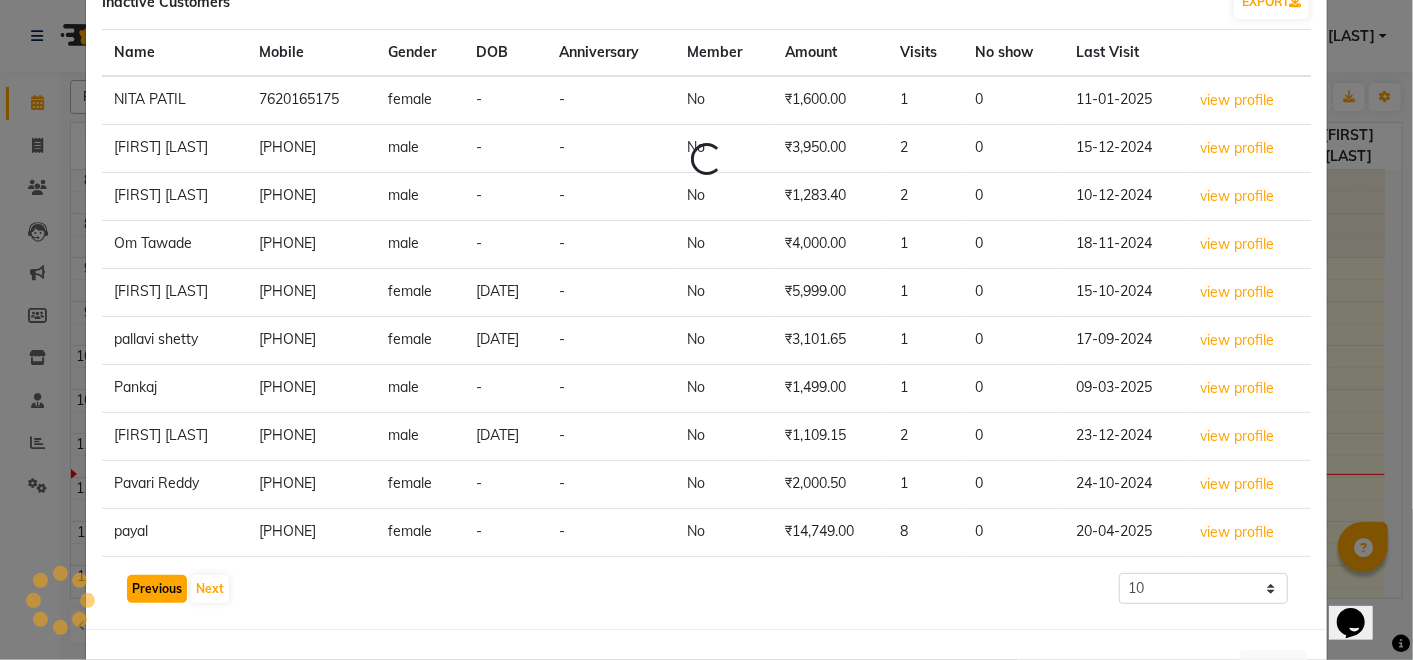 click on "Previous" 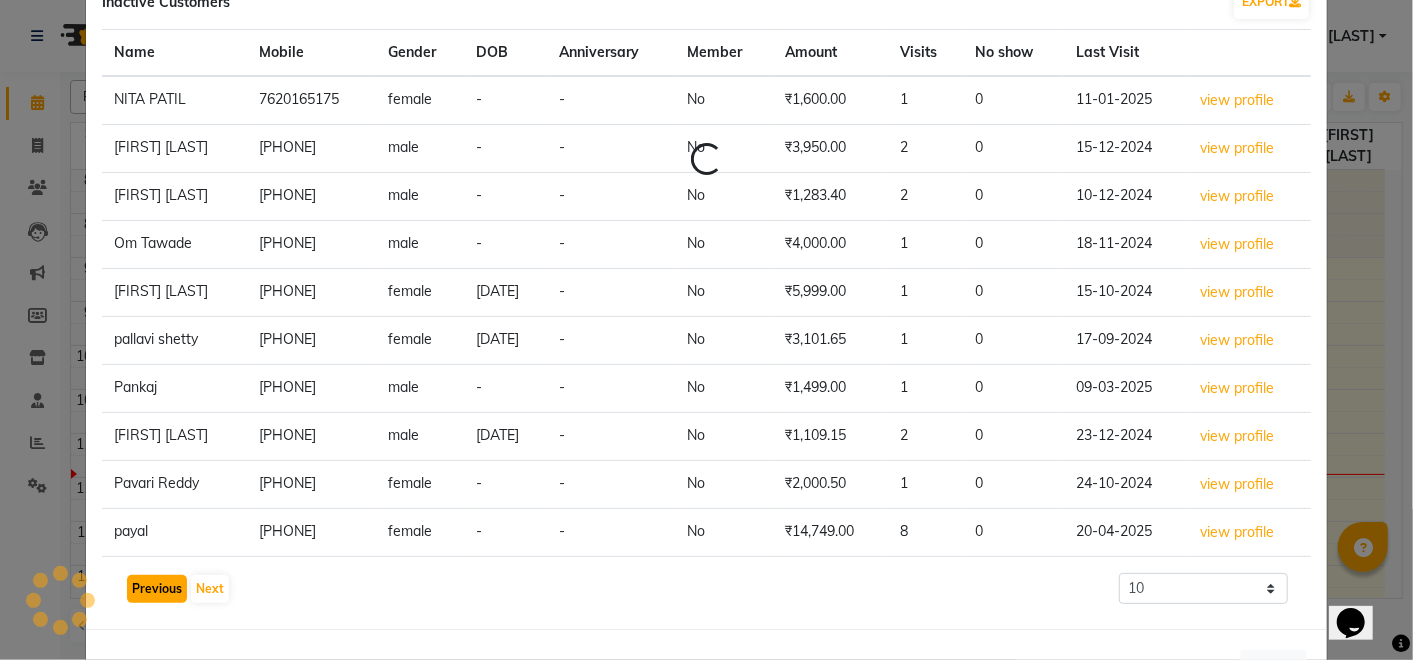 click on "Previous" 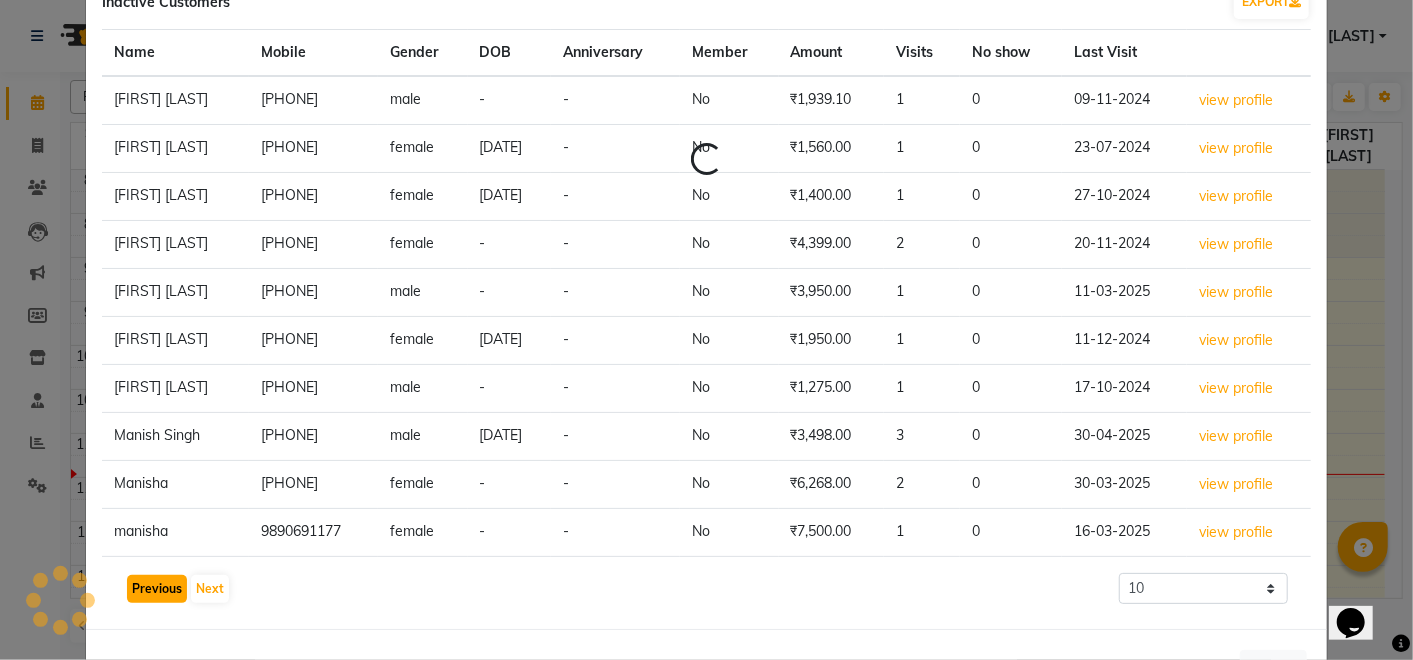 click on "Previous" 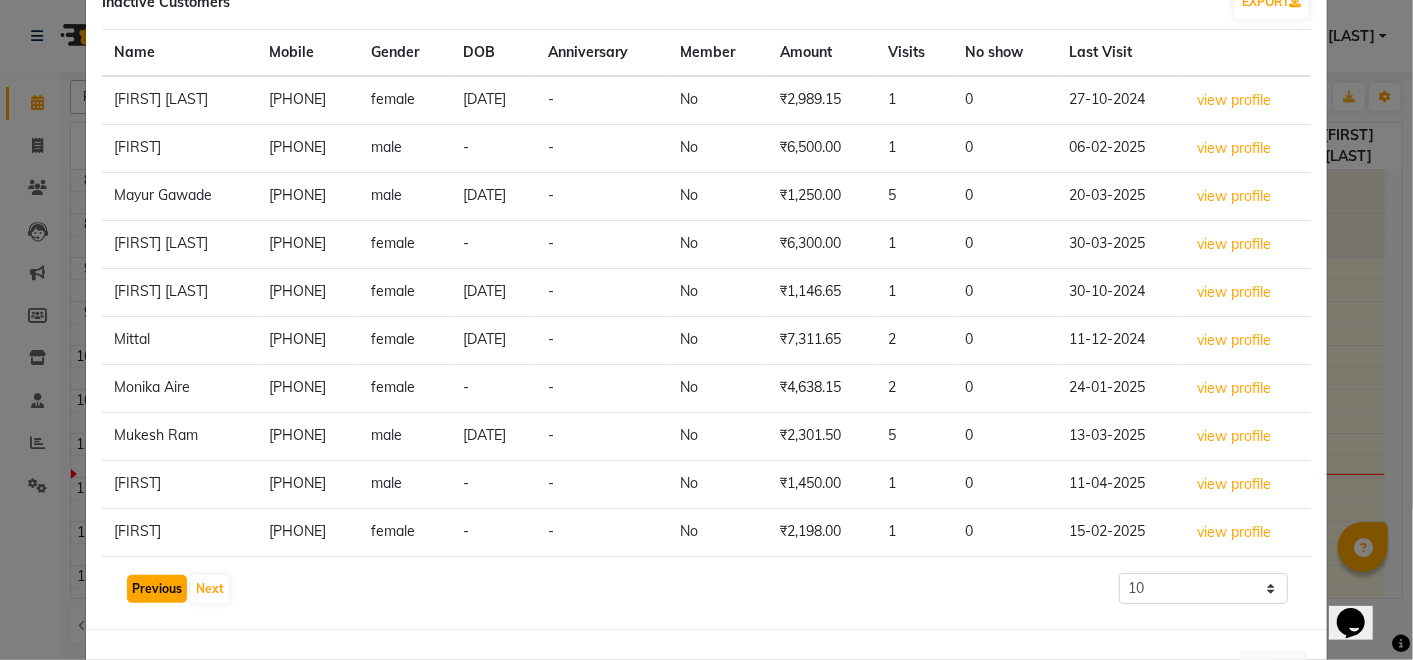click on "Previous" 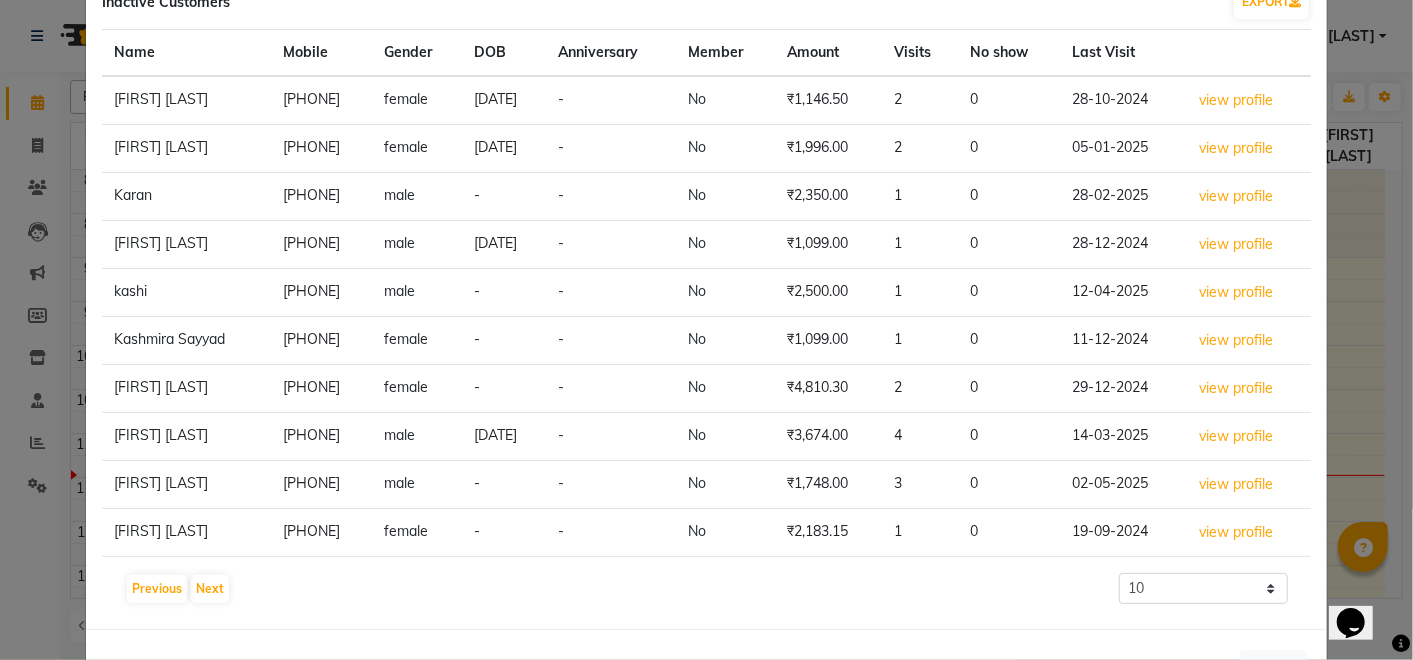click on "Segment Customers × Inactive Customers EXPORT Name Mobile Gender DOB Anniversary Member Amount Visits No show Last Visit [FIRST] [LAST] [PHONE] female [DATE] - No ₹1,146.50 2 0 [DATE] view profile [FIRST] [PHONE] female [DATE] - No ₹1,996.00 2 0 [DATE] view profile [FIRST] [PHONE] male - - No ₹2,350.00 1 0 [DATE] view profile [FIRST] [LAST] [PHONE] male [DATE] - No ₹1,099.00 1 0 [DATE] view profile [FIRST] [PHONE] male - - No ₹2,500.00 1 0 [DATE] view profile [FIRST] [LAST] [PHONE] female - - No ₹1,099.00 1 0 [DATE] view profile [FIRST] [LAST] [PHONE] female - - No ₹4,810.30 2 0 [DATE] view profile [FIRST] [LAST] [PHONE] male [DATE] - No ₹3,674.00 4 0 [DATE] view profile [FIRST] [PHONE] male - - No ₹1,748.00 3 0 [DATE] view profile [FIRST] [LAST] [PHONE] female - - No ₹2,183.15 1 0 [DATE] view profile Previous Next 10 50 100 500 Close" 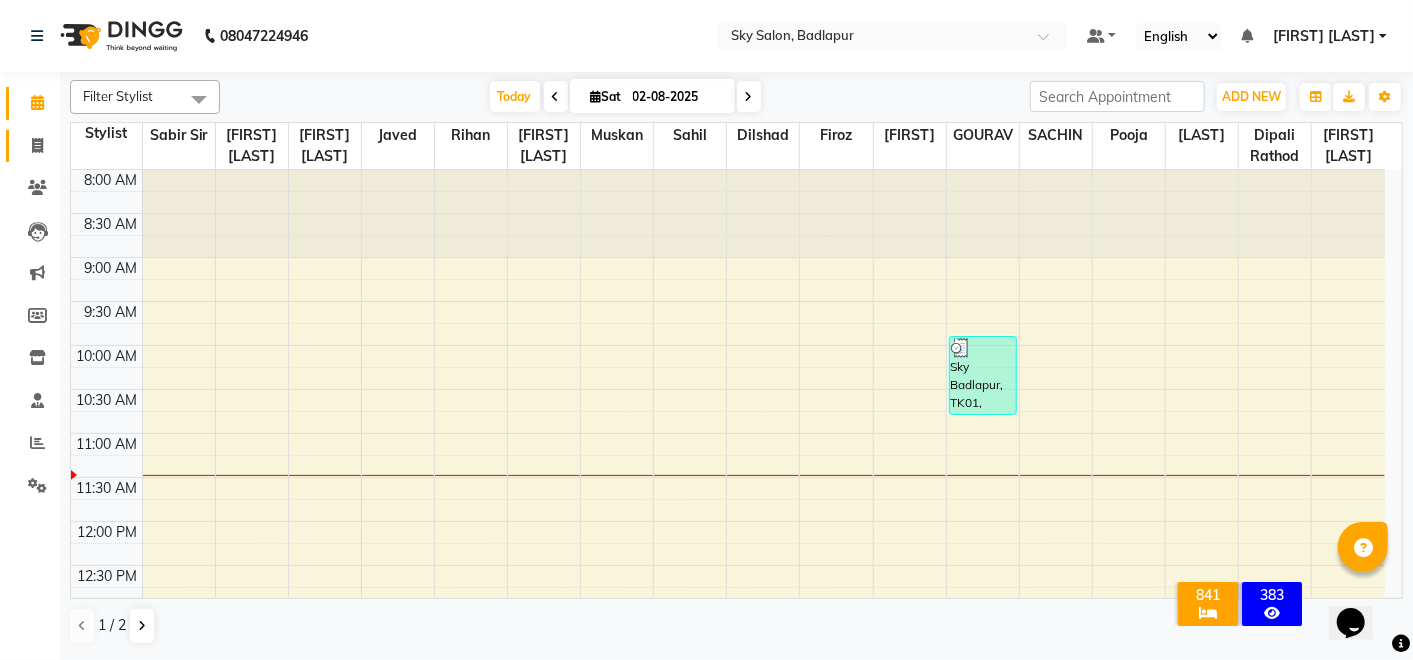 click 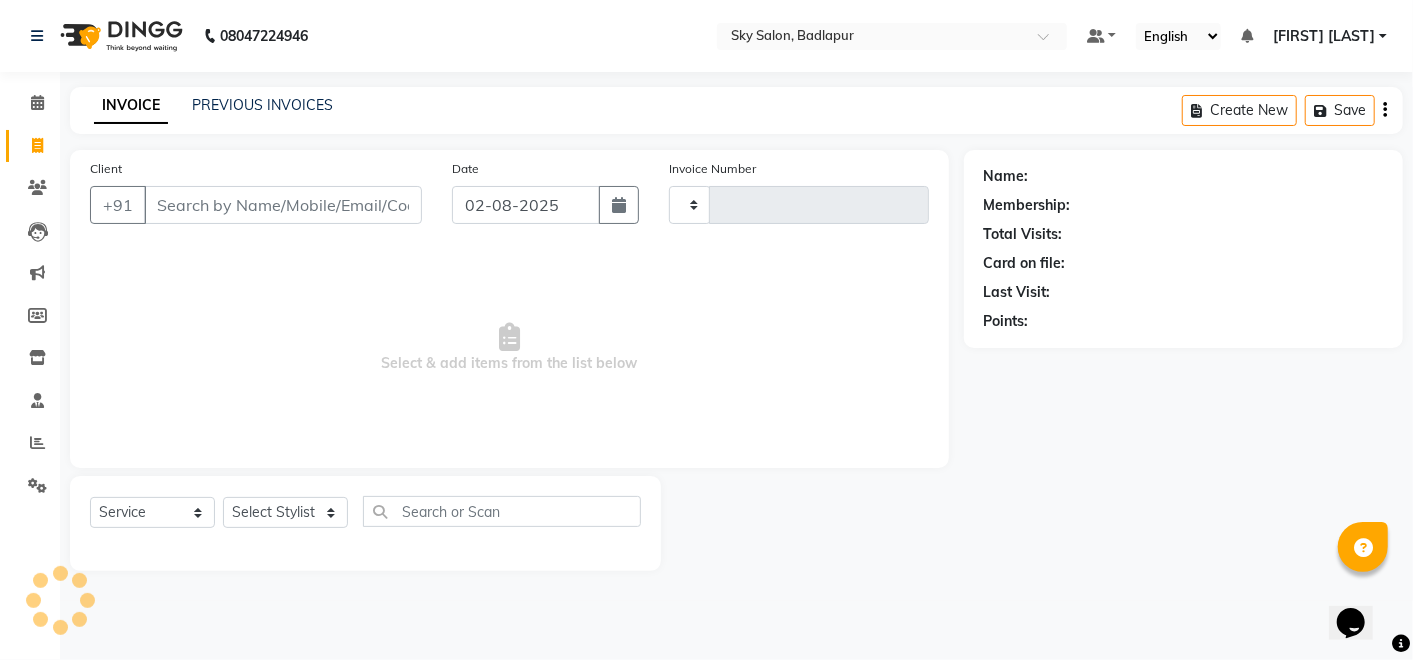type on "3728" 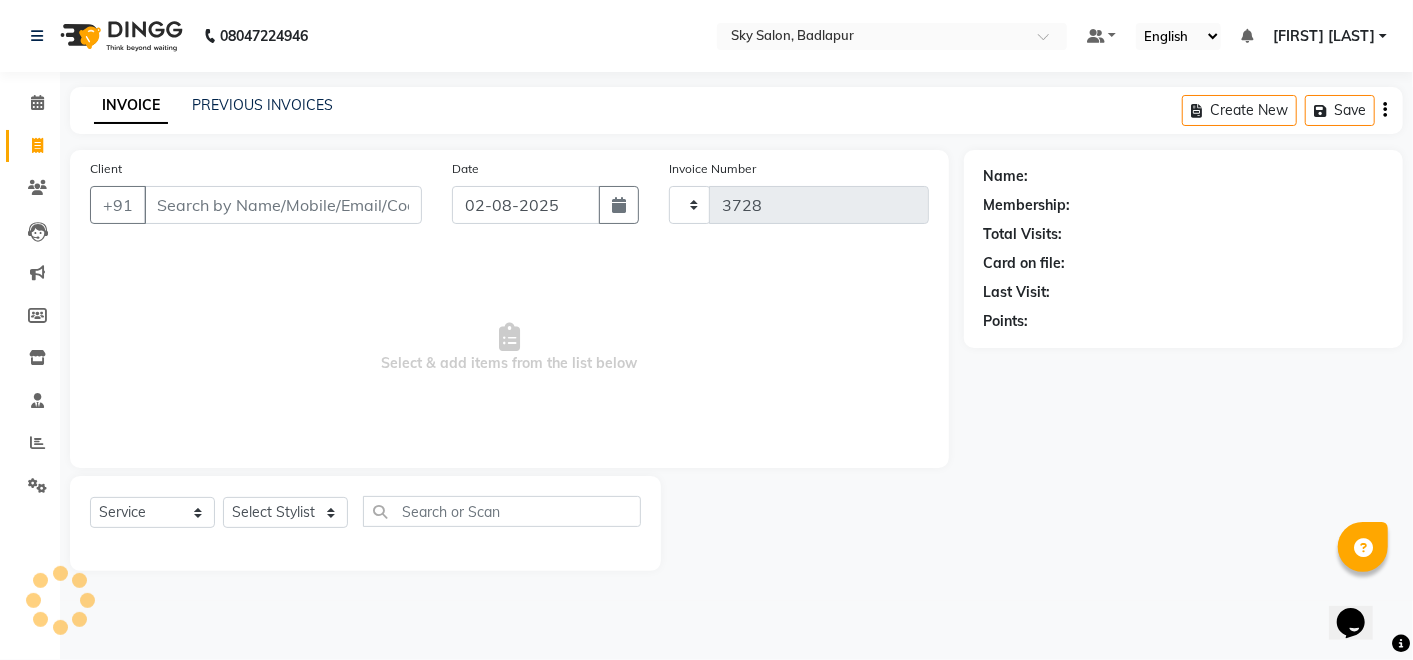 select on "6927" 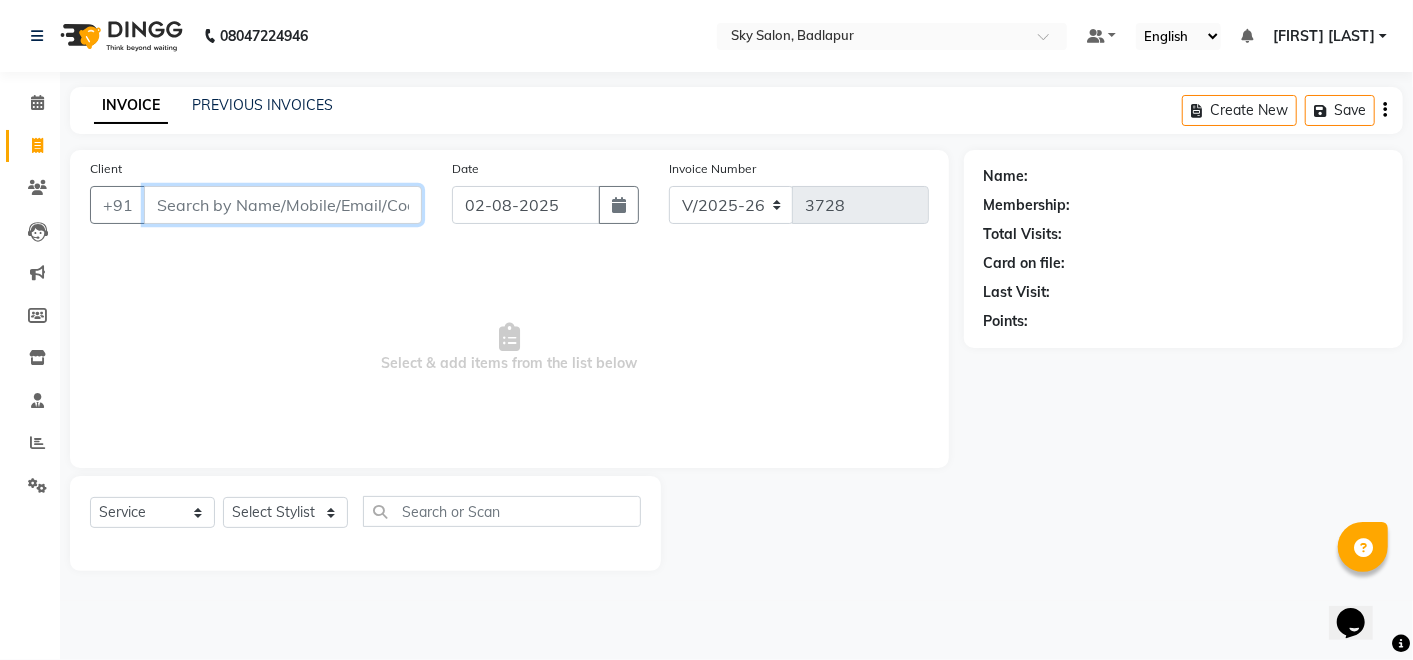 click on "Client" at bounding box center (283, 205) 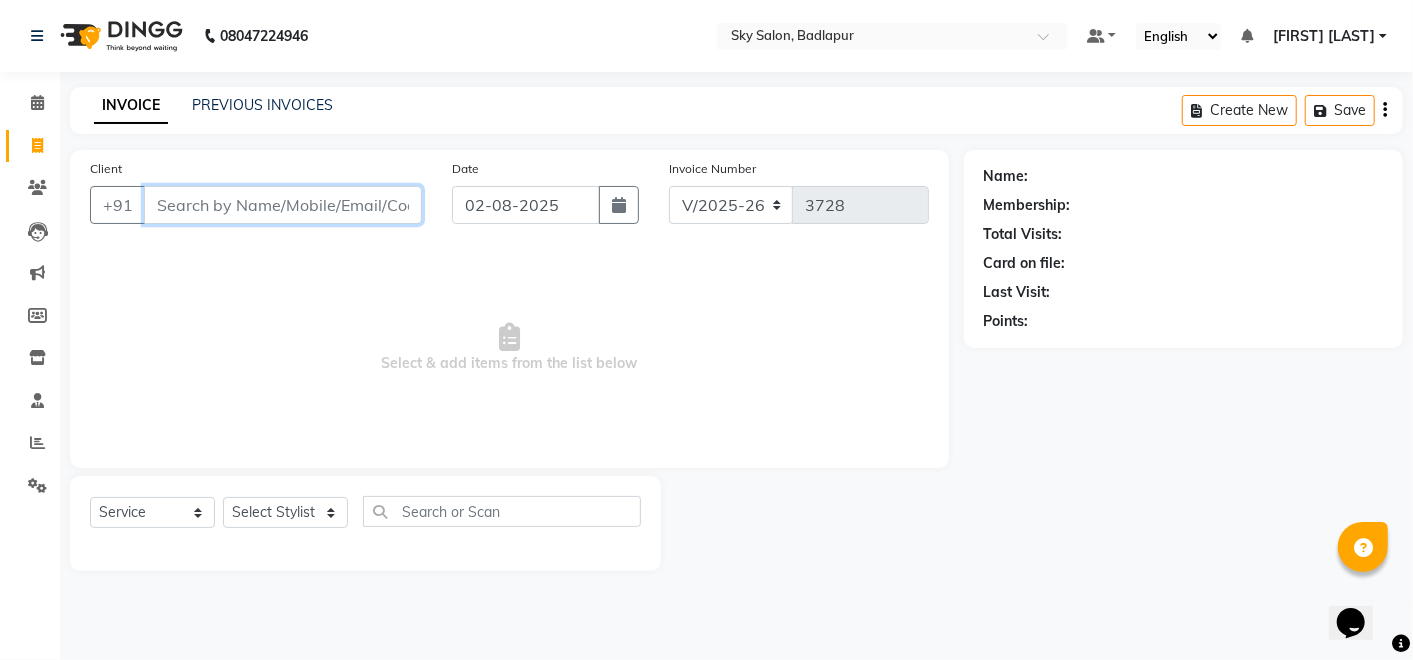 type on "0" 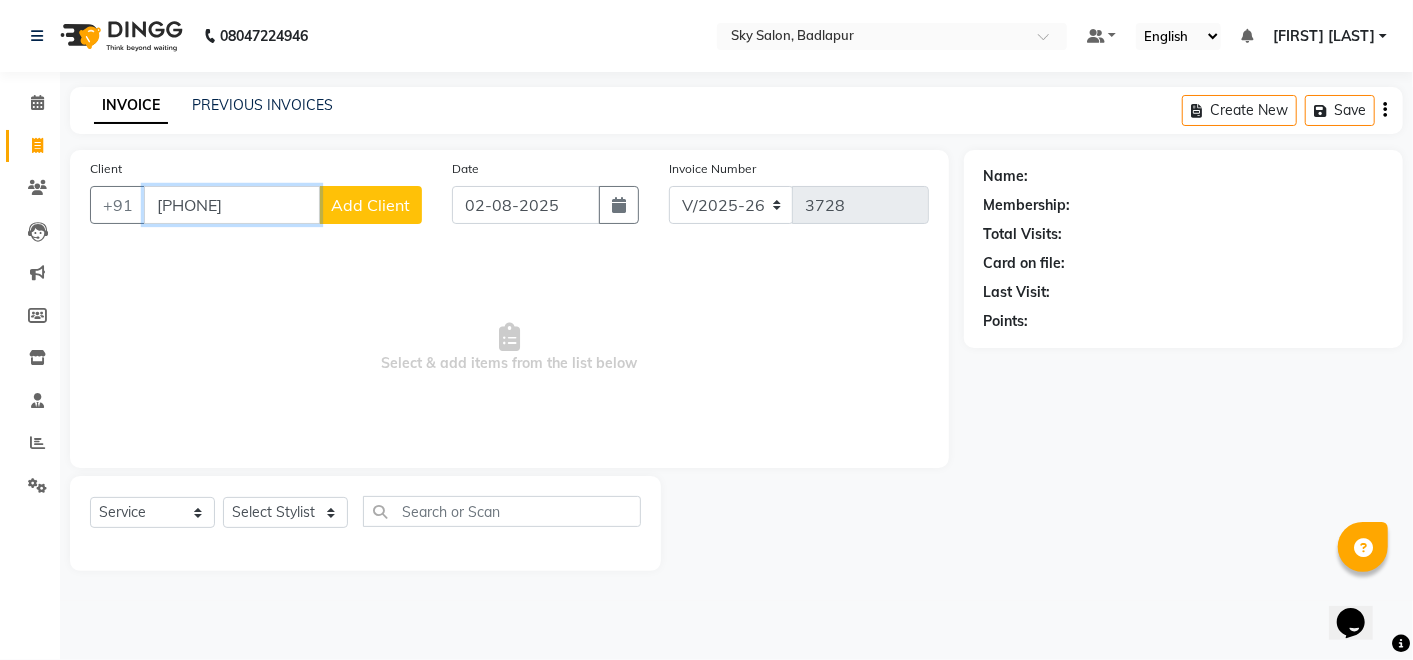 type on "[PHONE]" 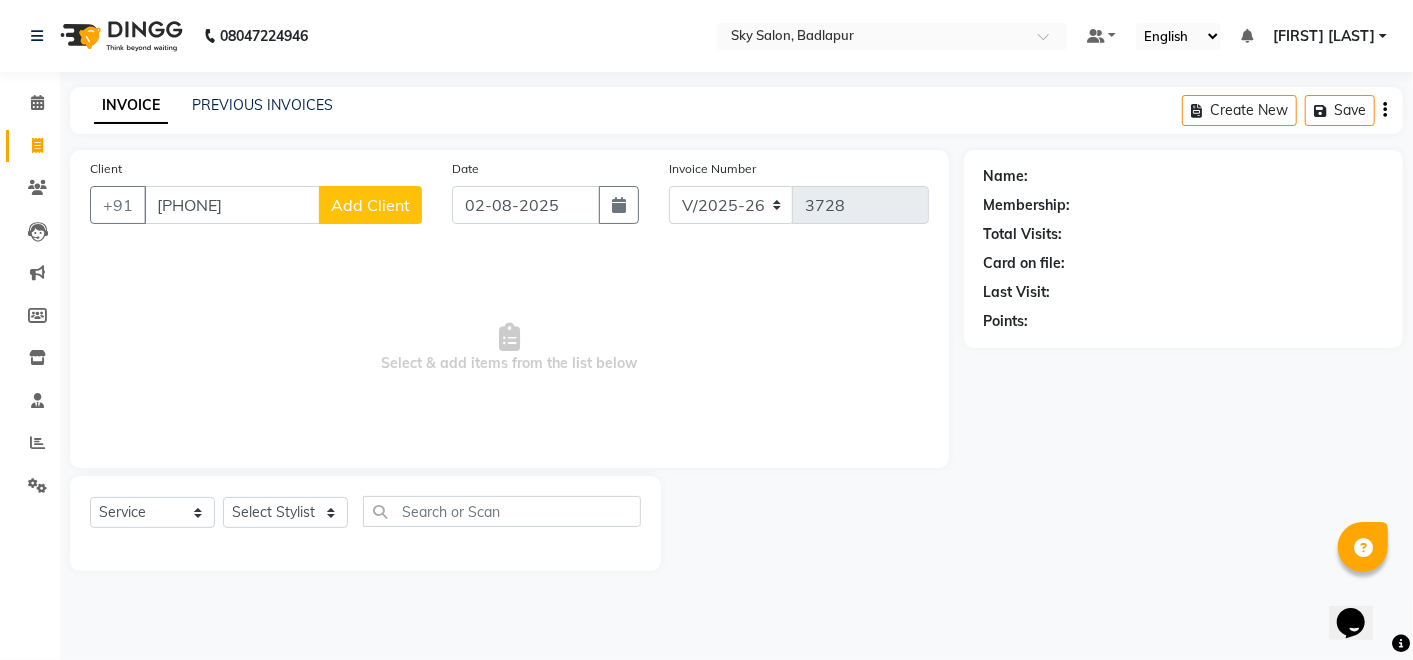 click on "Add Client" 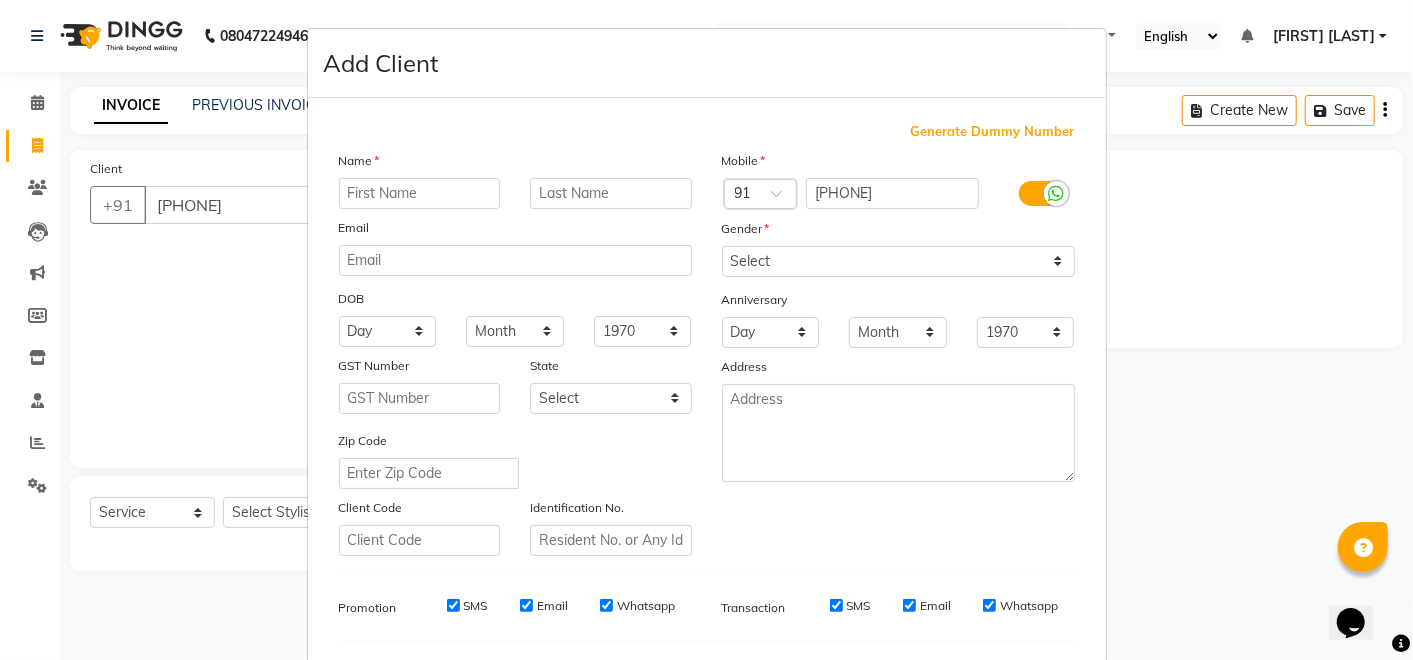 type on "a" 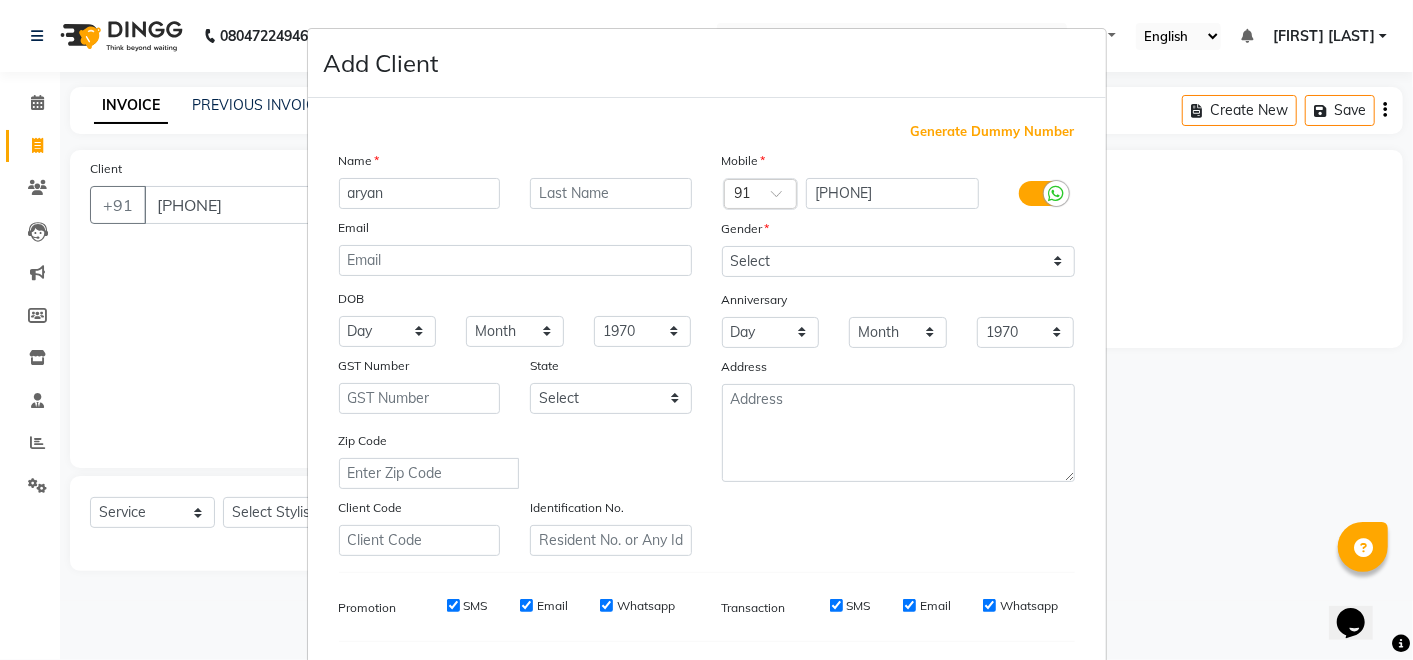 type on "aryan" 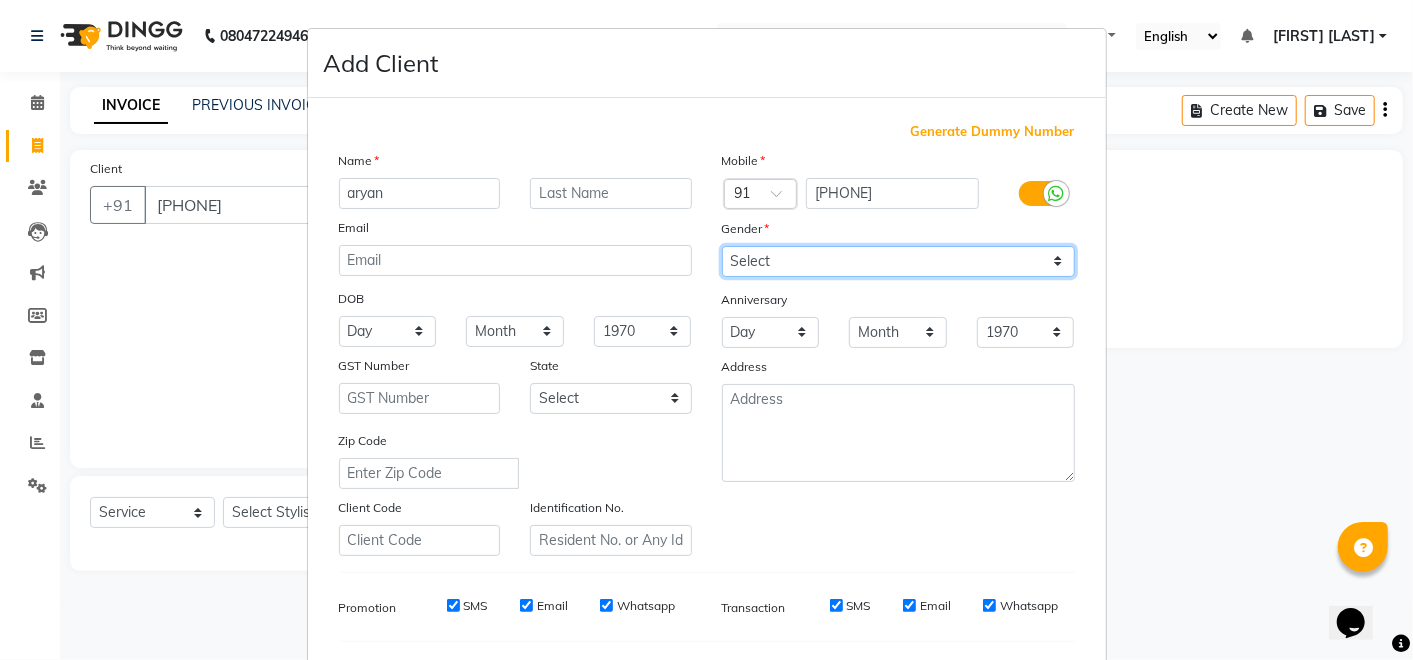 click on "Select Male Female Other Prefer Not To Say" at bounding box center (898, 261) 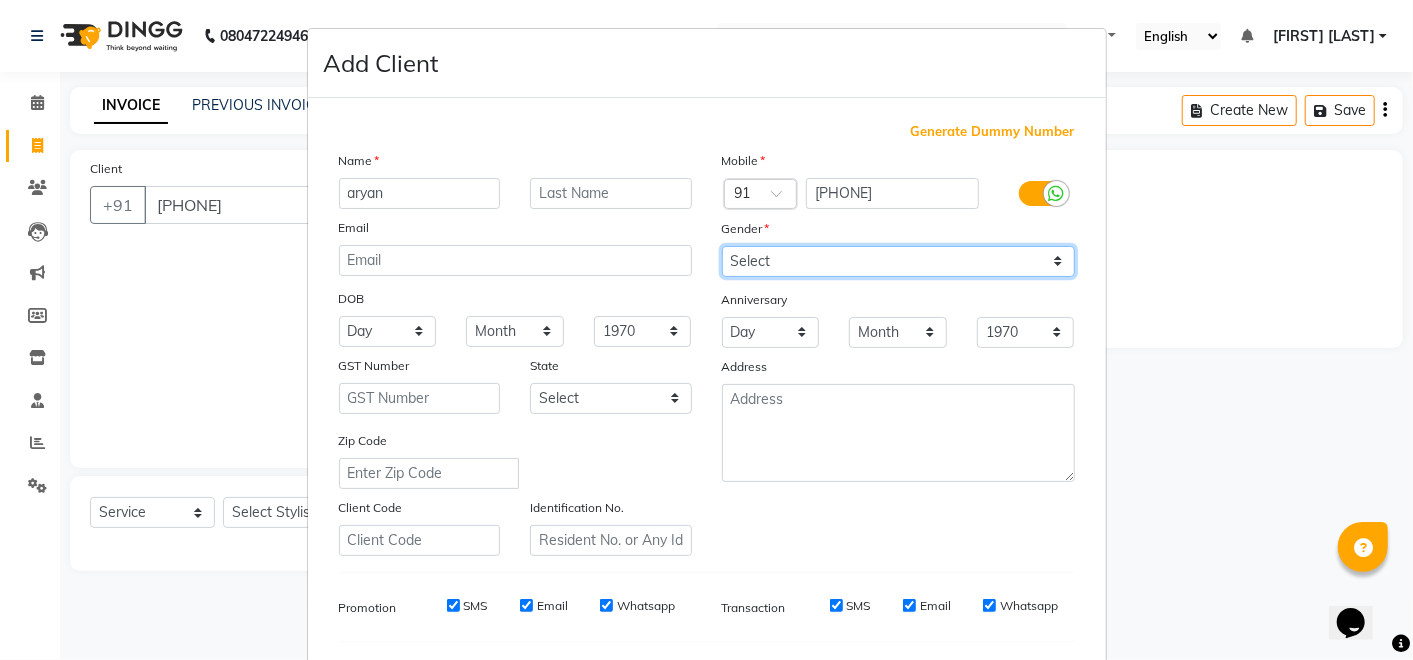 select on "male" 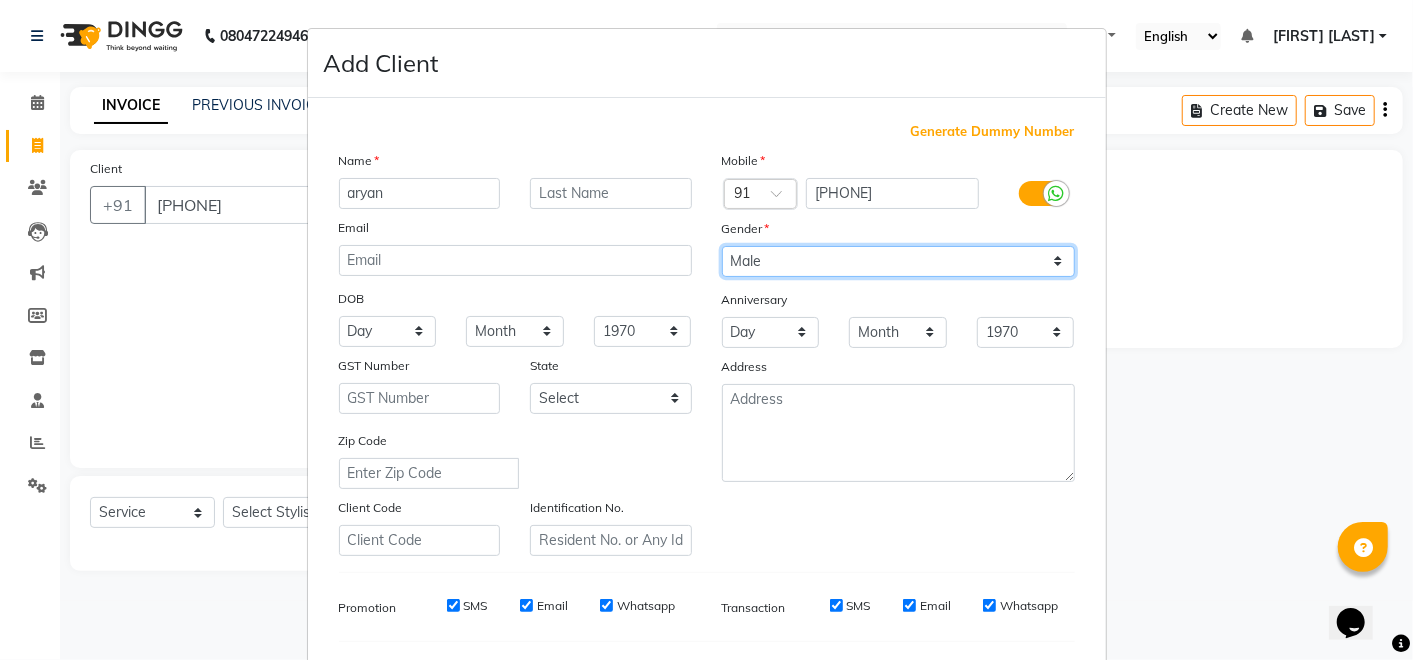 click on "Select Male Female Other Prefer Not To Say" at bounding box center [898, 261] 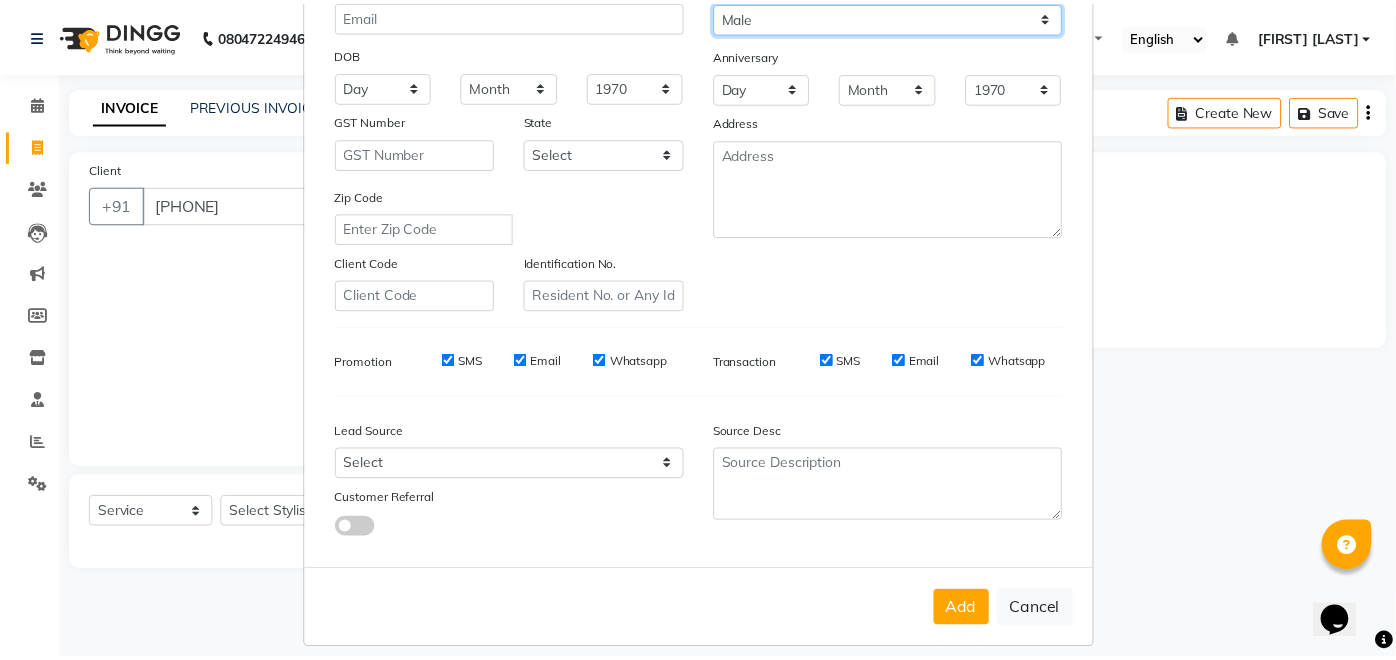 scroll, scrollTop: 259, scrollLeft: 0, axis: vertical 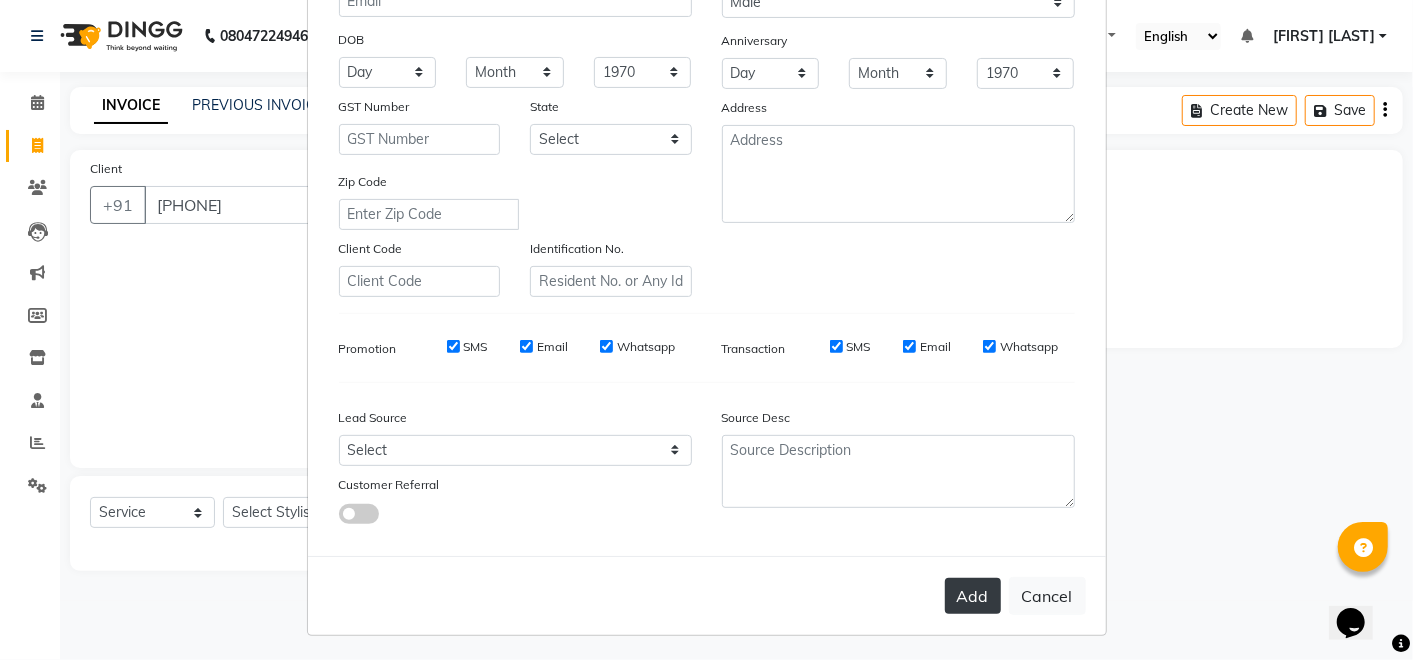 click on "Add" at bounding box center [973, 596] 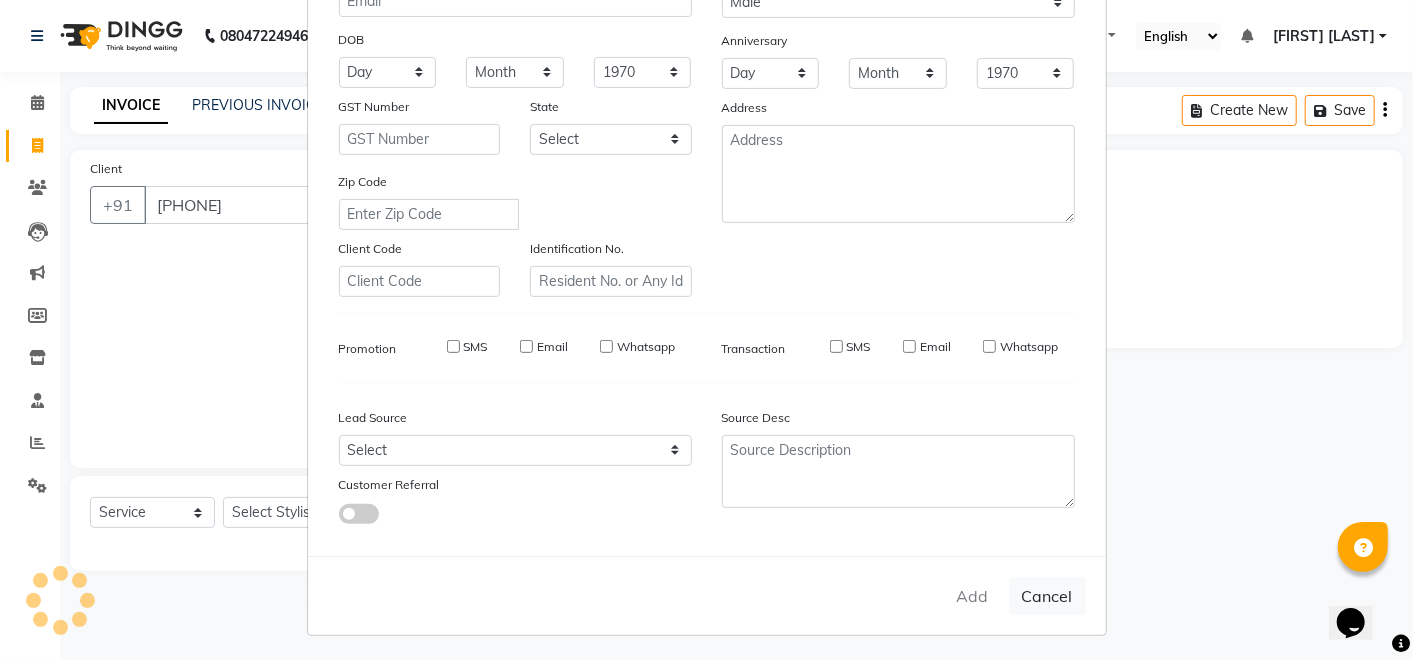 type 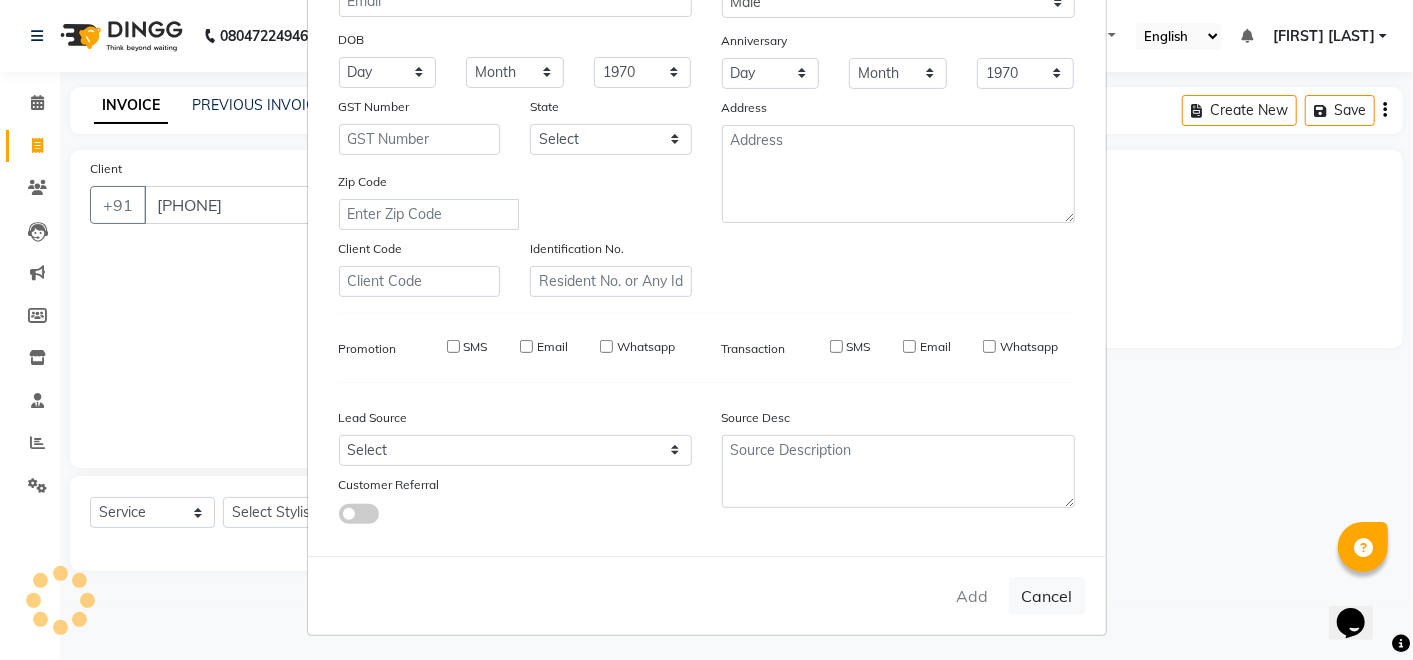 select 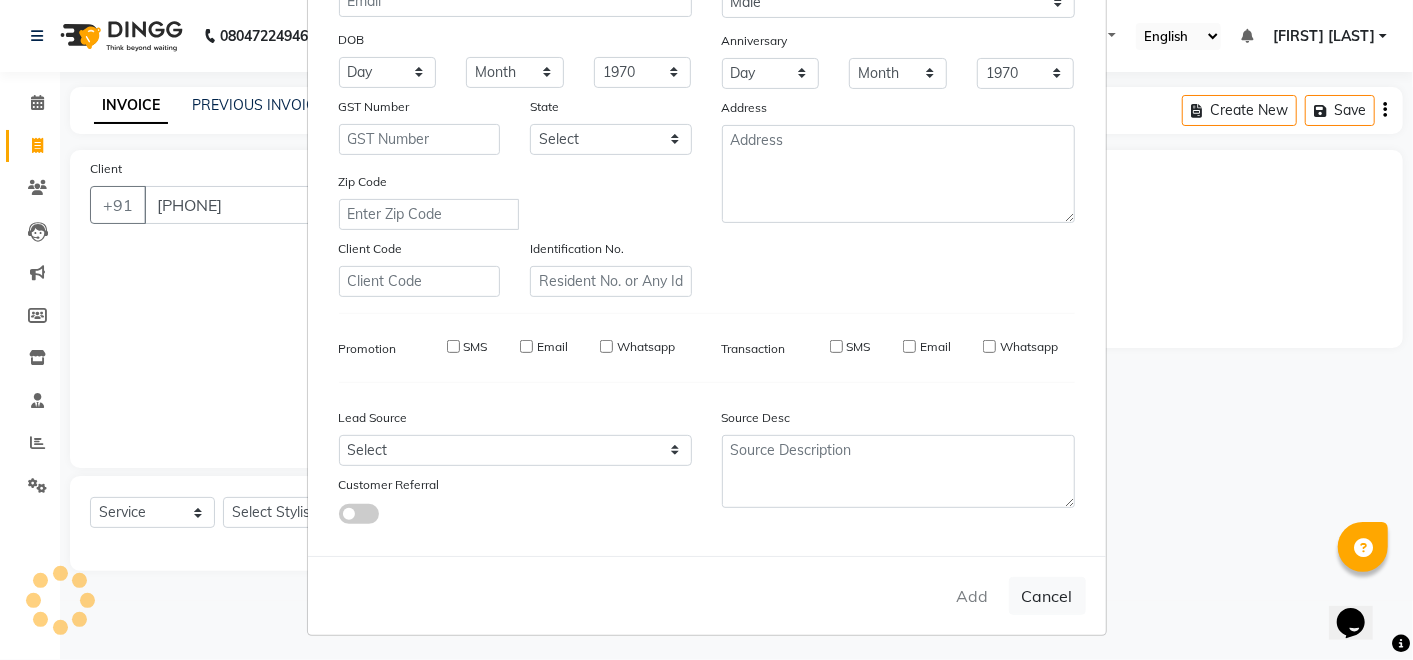 type 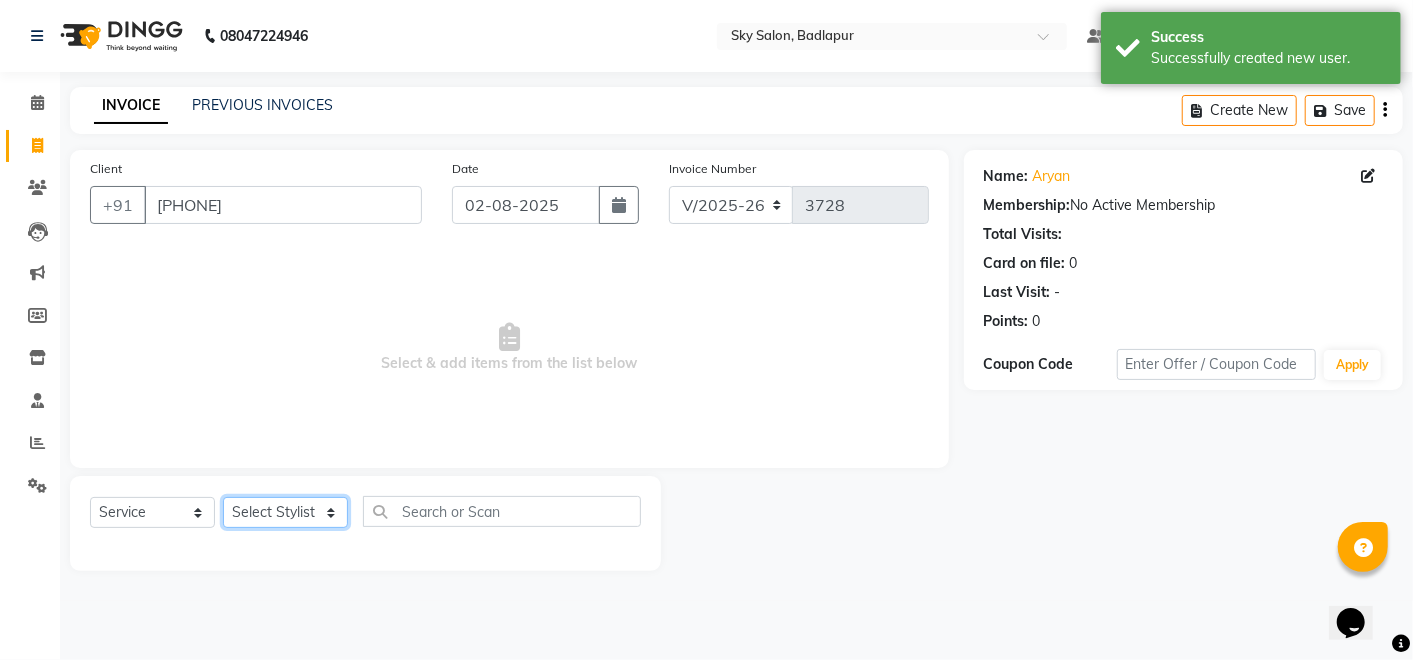 click on "Select Stylist Afreen sayyed Amir Bharti Raipure Chandan Shamnani Dilshad Dipali Rathod Divya mam Firoz GOURAV Jakir sir javed muskan pooja Rihan Sabir sir SACHIN Sahil Sam sir Sandhya jaiswal semi Shamim Ahmad" 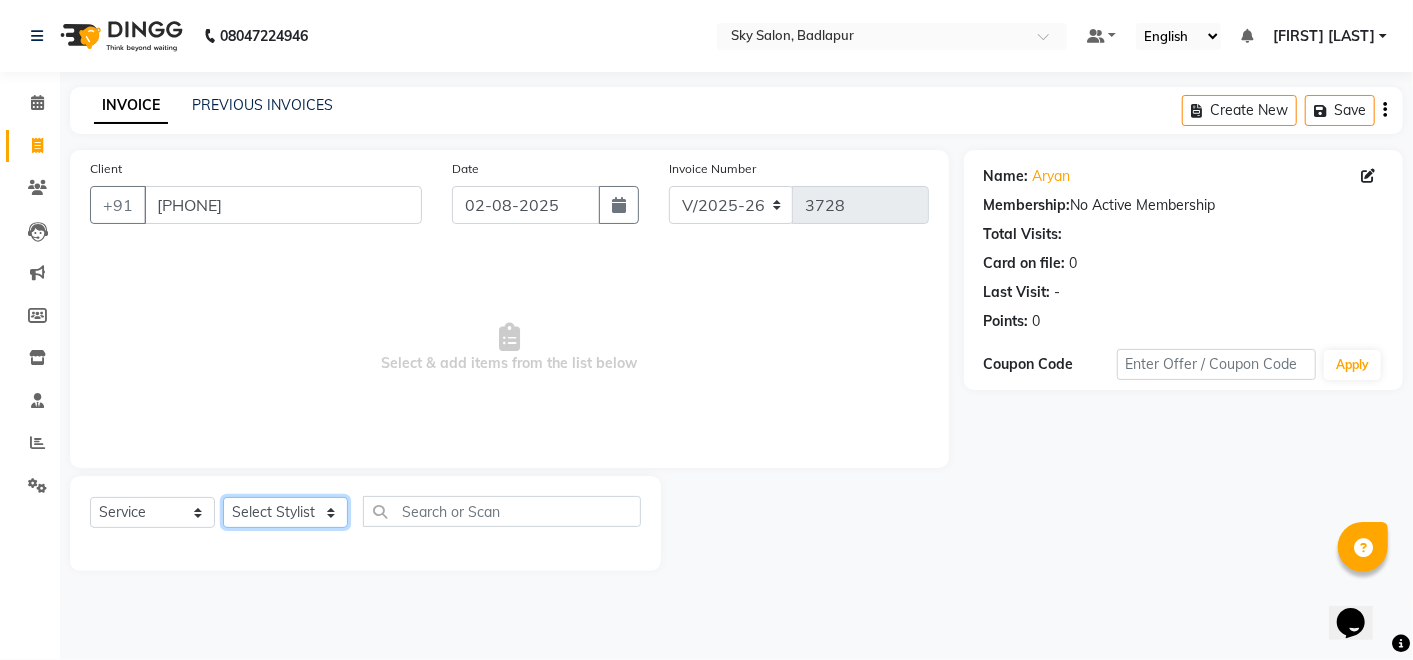 select on "81048" 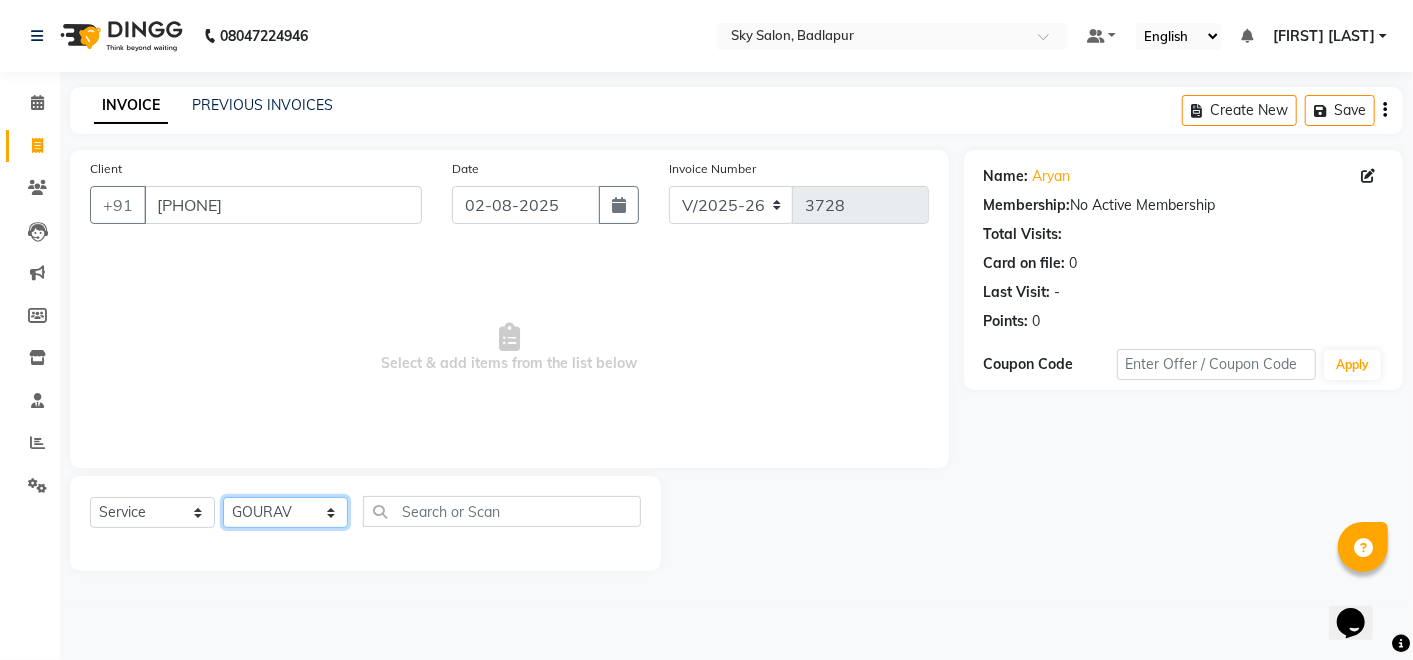 click on "Select Stylist Afreen sayyed Amir Bharti Raipure Chandan Shamnani Dilshad Dipali Rathod Divya mam Firoz GOURAV Jakir sir javed muskan pooja Rihan Sabir sir SACHIN Sahil Sam sir Sandhya jaiswal semi Shamim Ahmad" 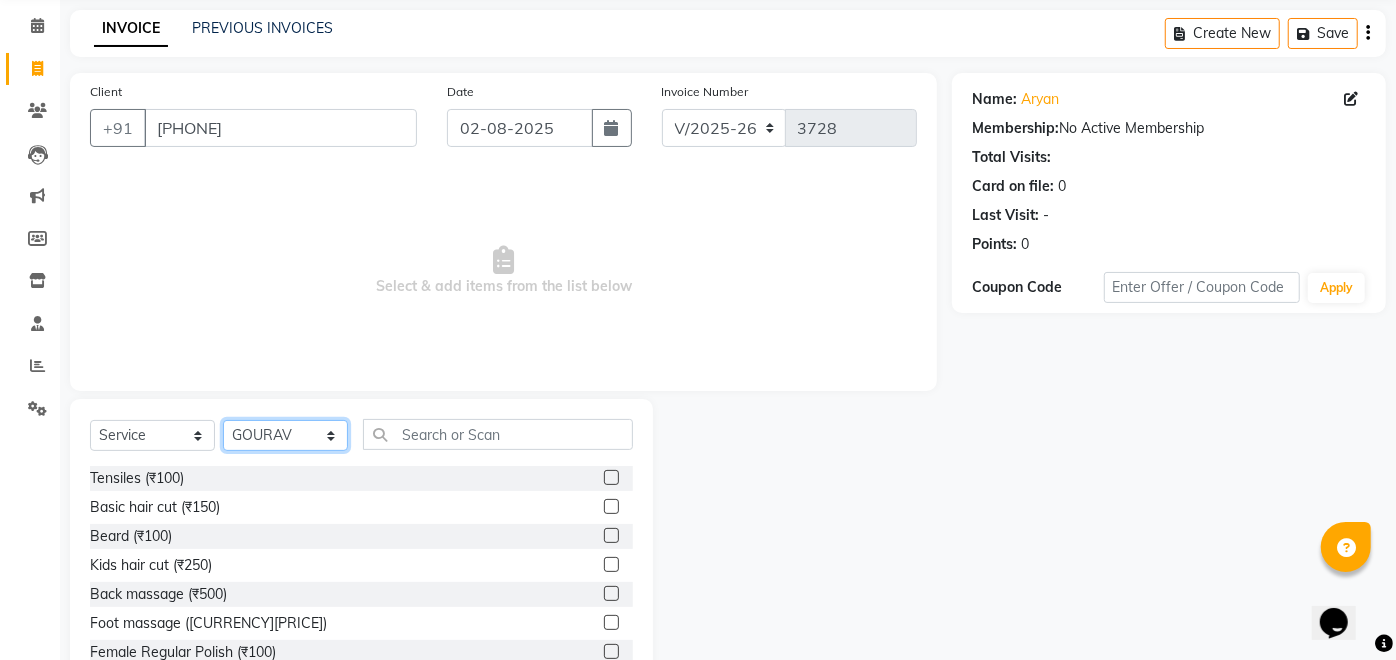 scroll, scrollTop: 87, scrollLeft: 0, axis: vertical 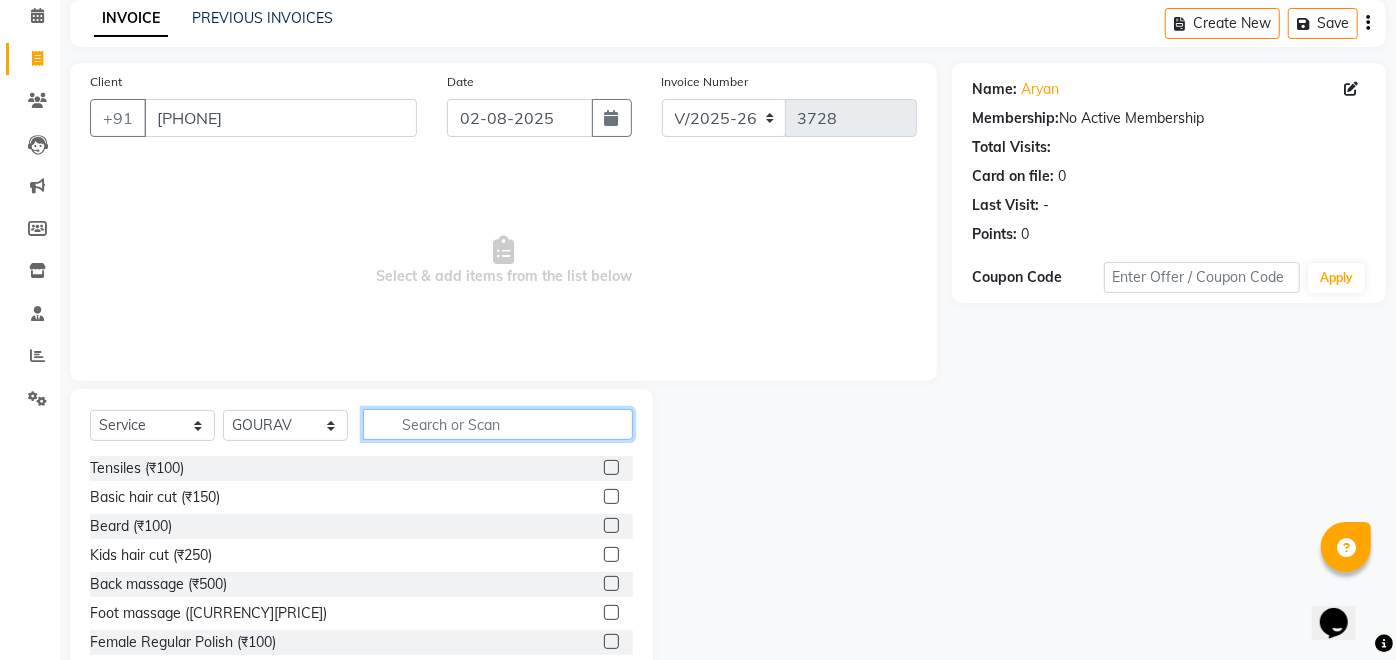 click 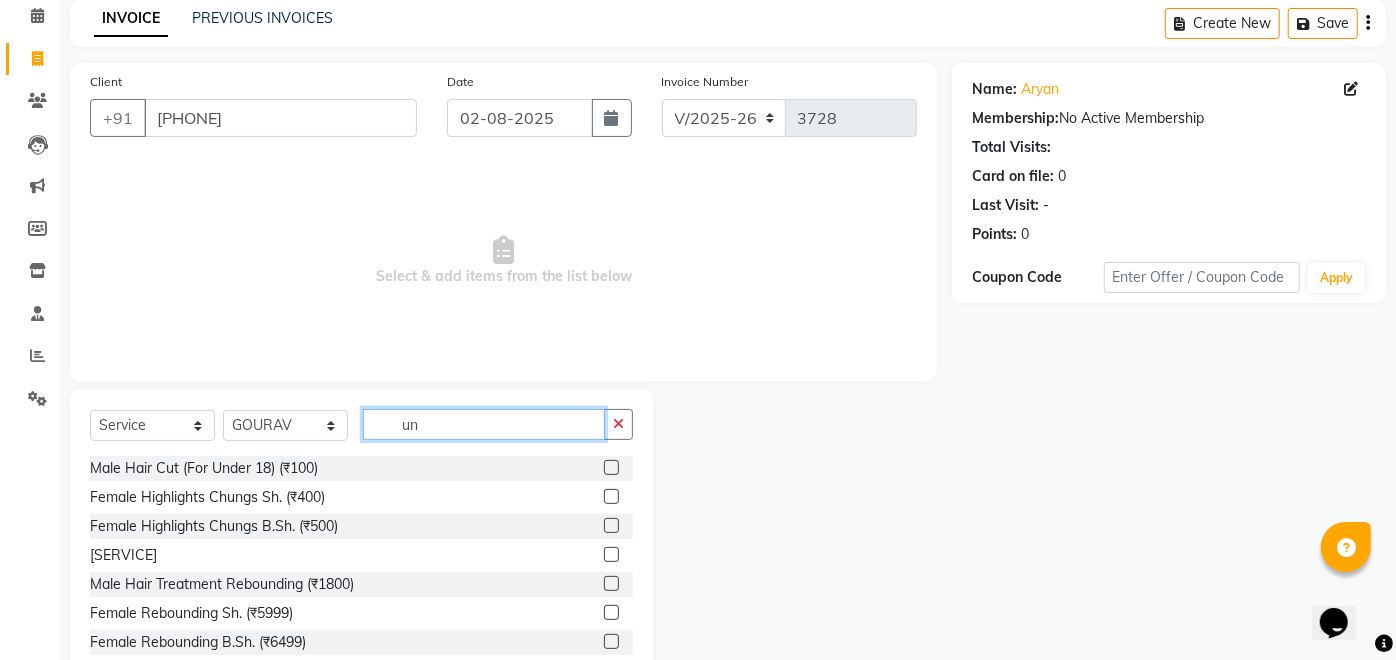 type on "un" 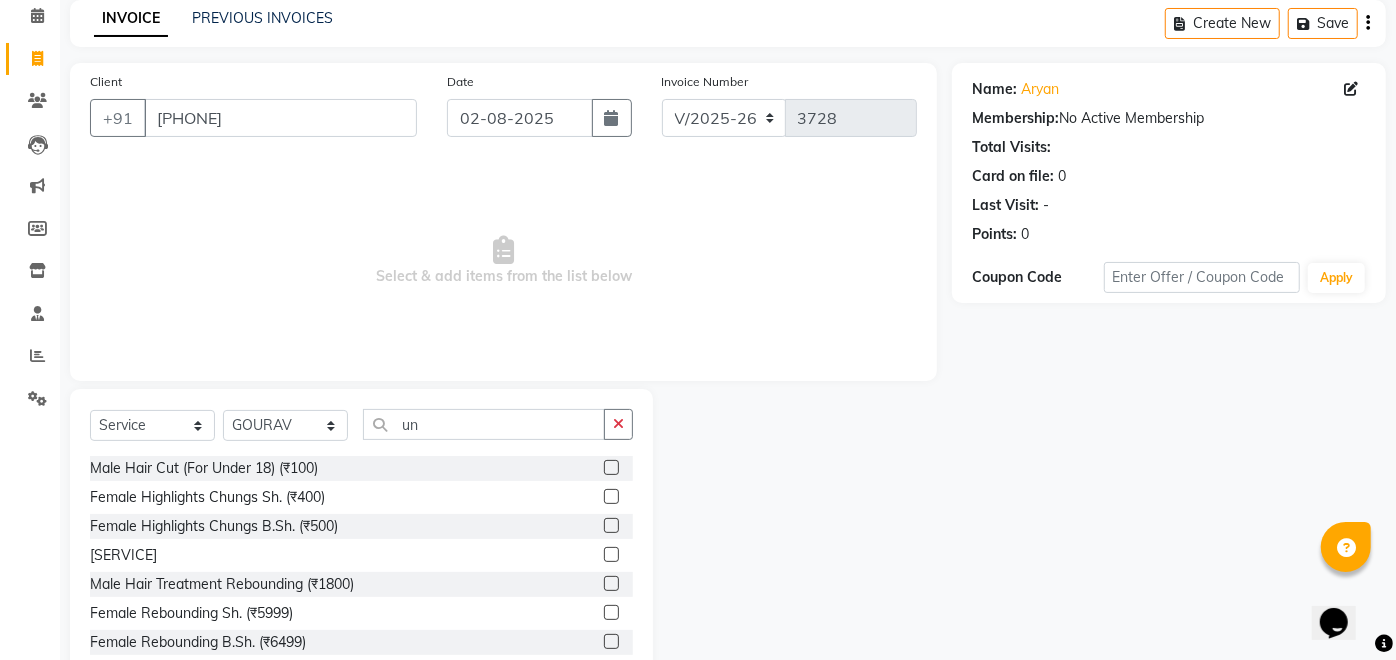 click 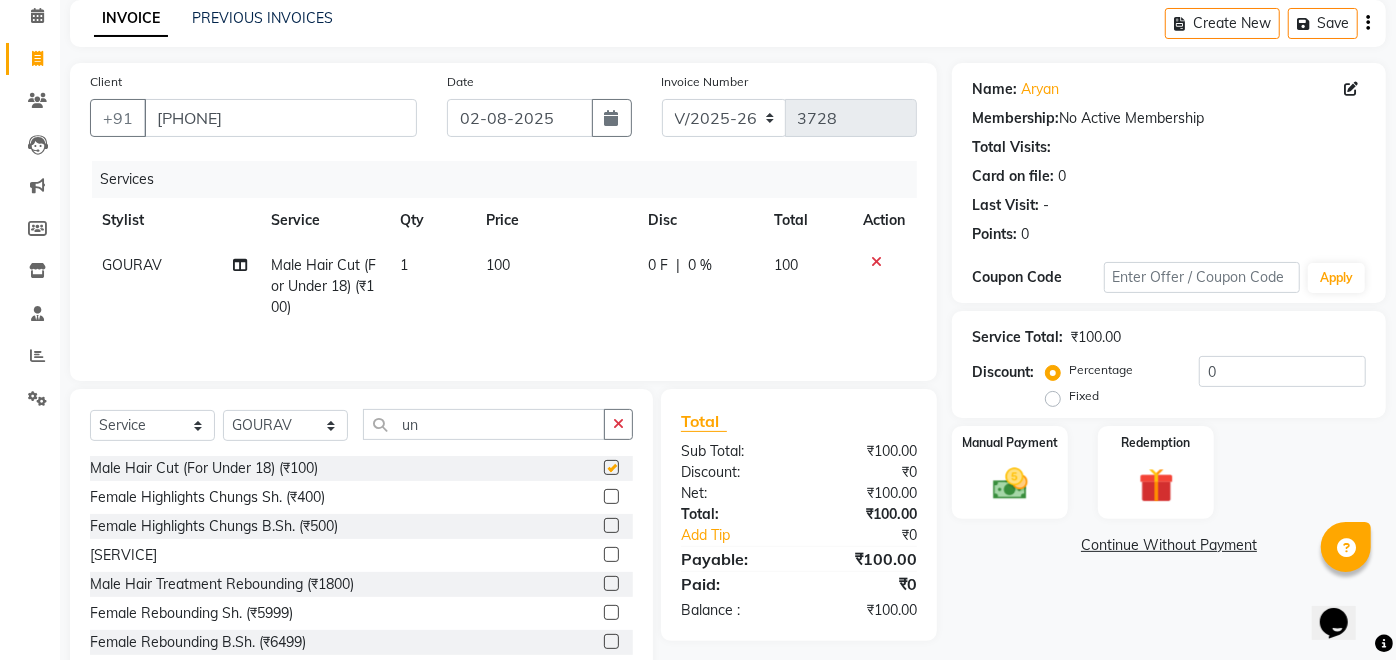 checkbox on "false" 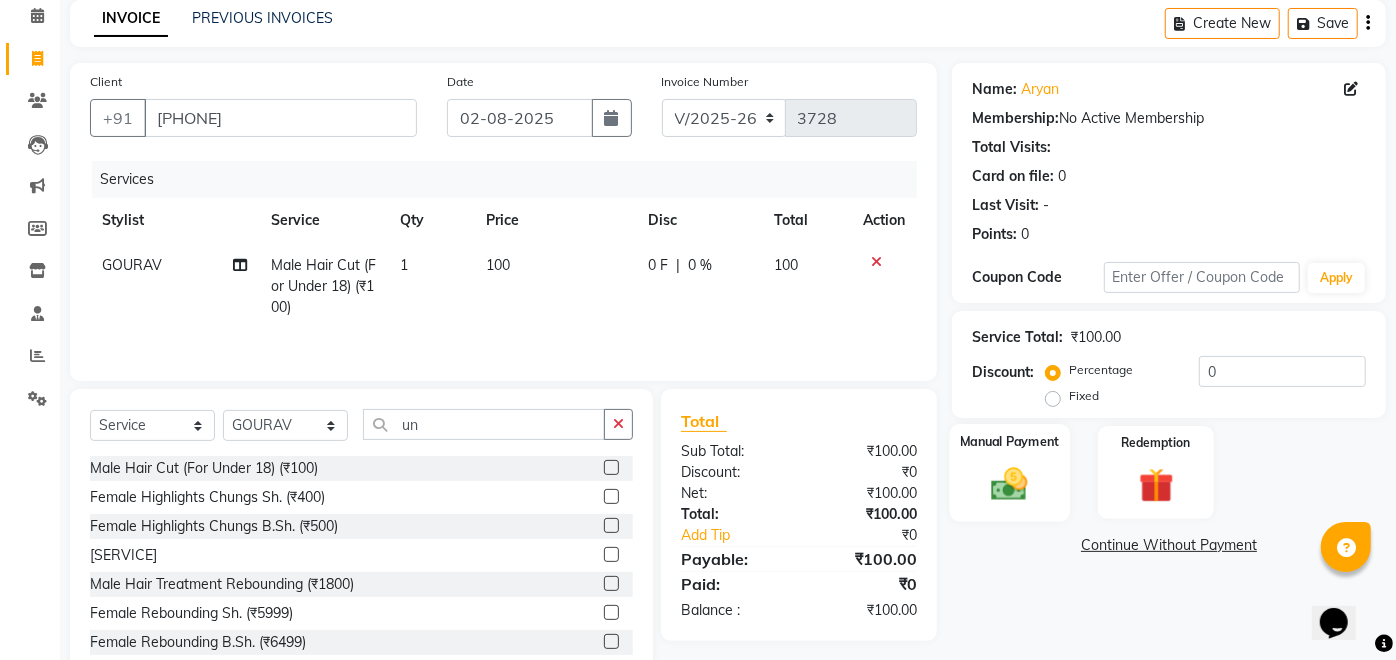 click on "Manual Payment" 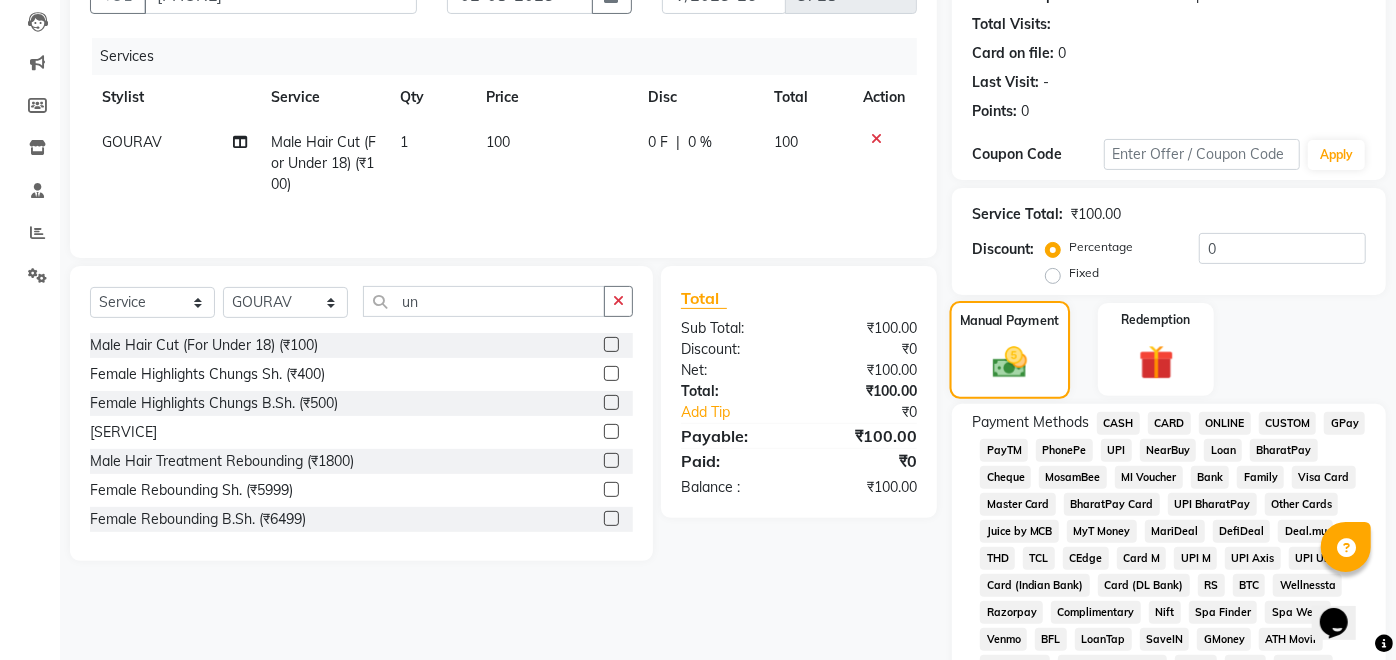 scroll, scrollTop: 212, scrollLeft: 0, axis: vertical 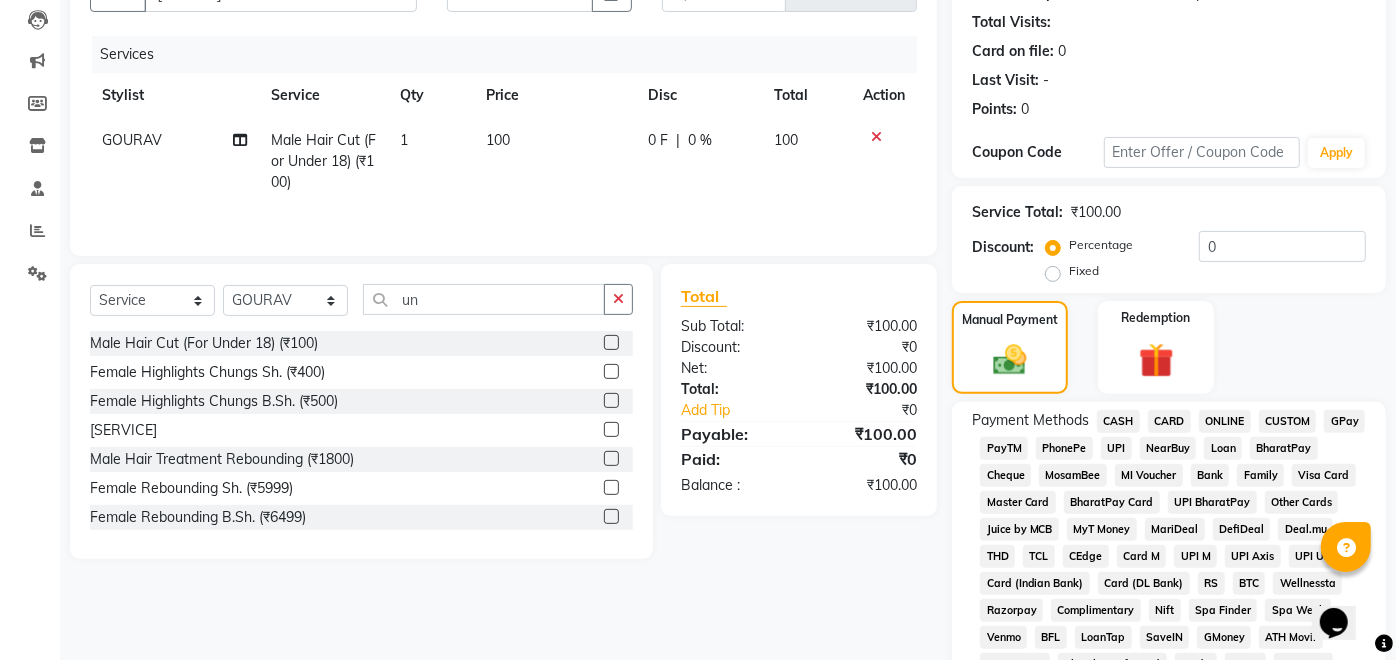 click on "CASH" 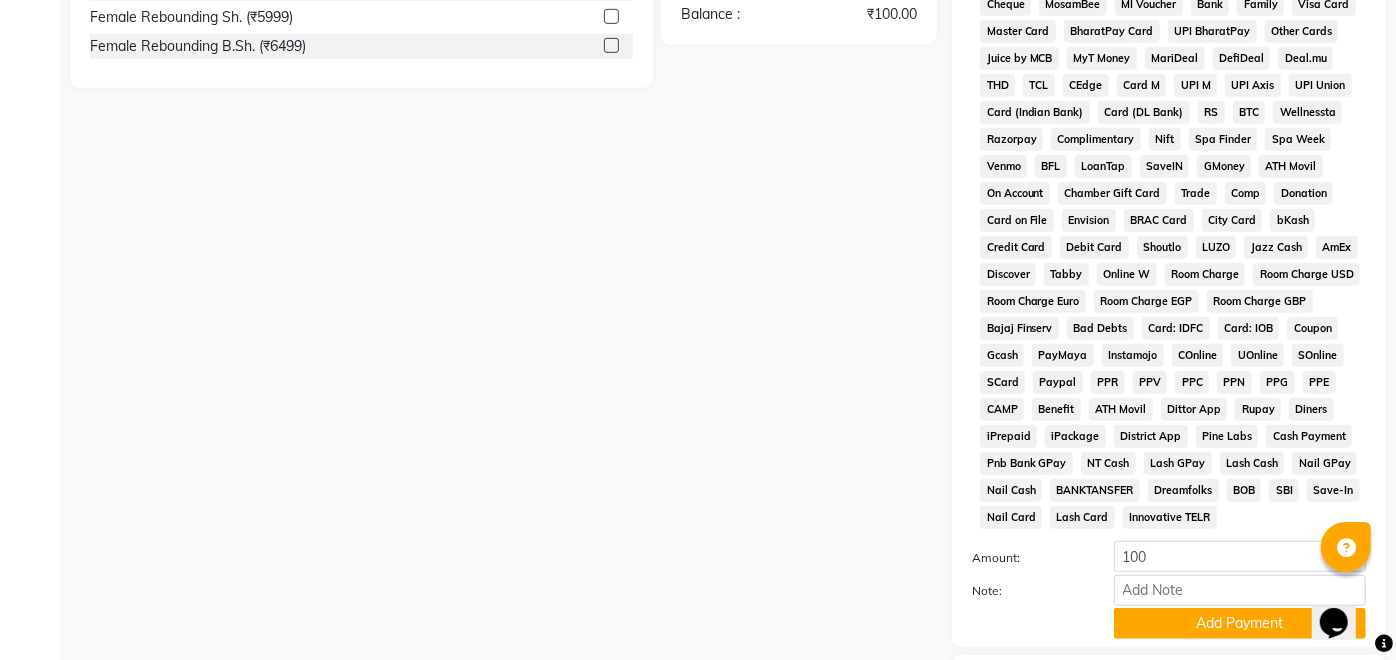 scroll, scrollTop: 821, scrollLeft: 0, axis: vertical 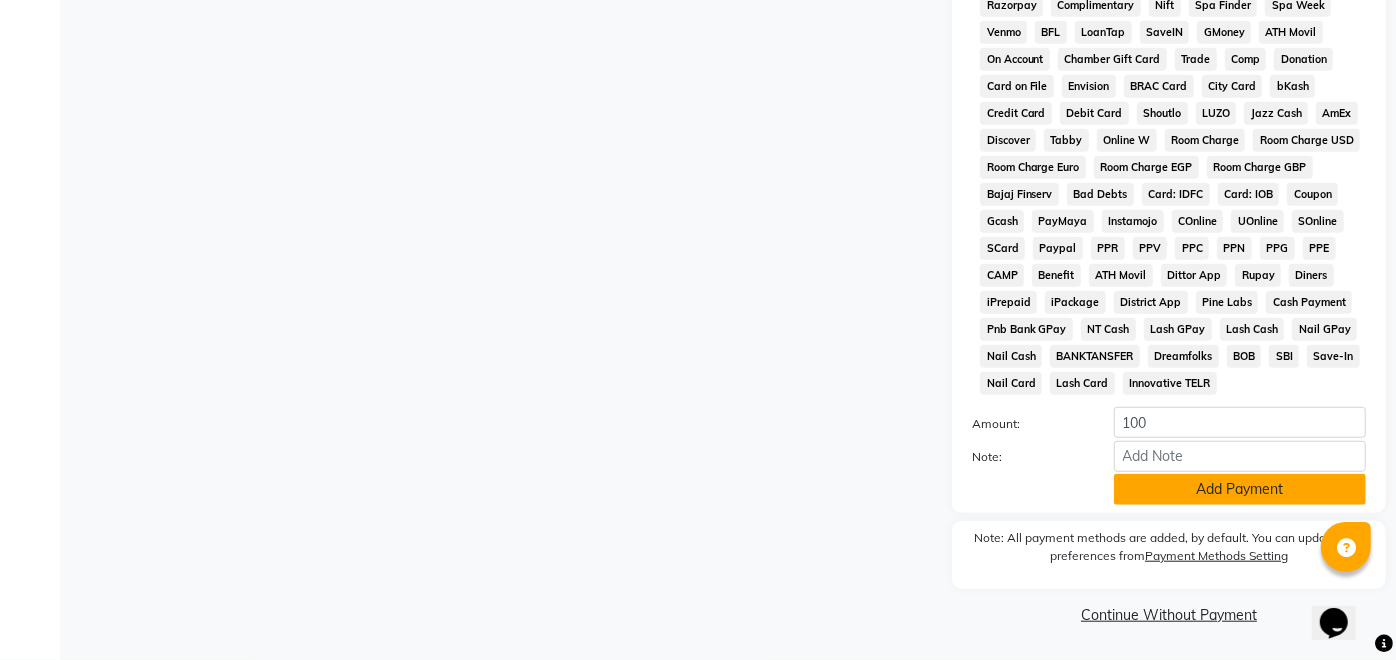 click on "Add Payment" 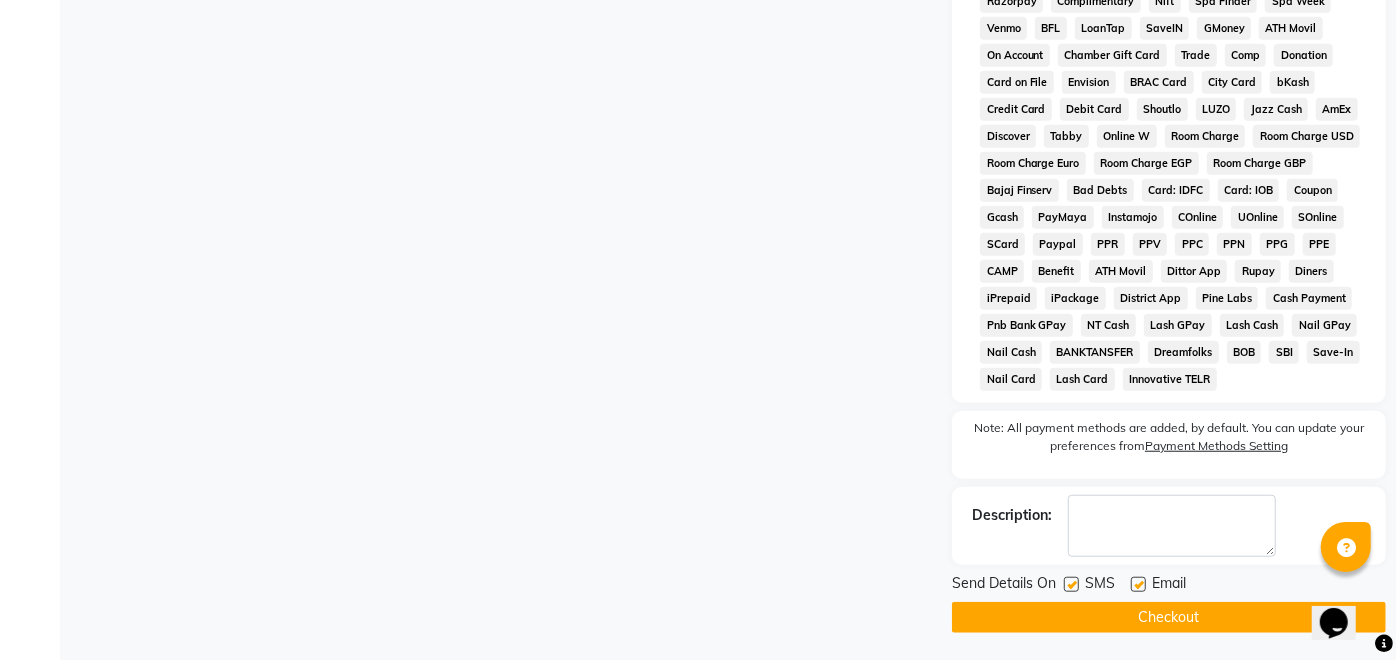 click 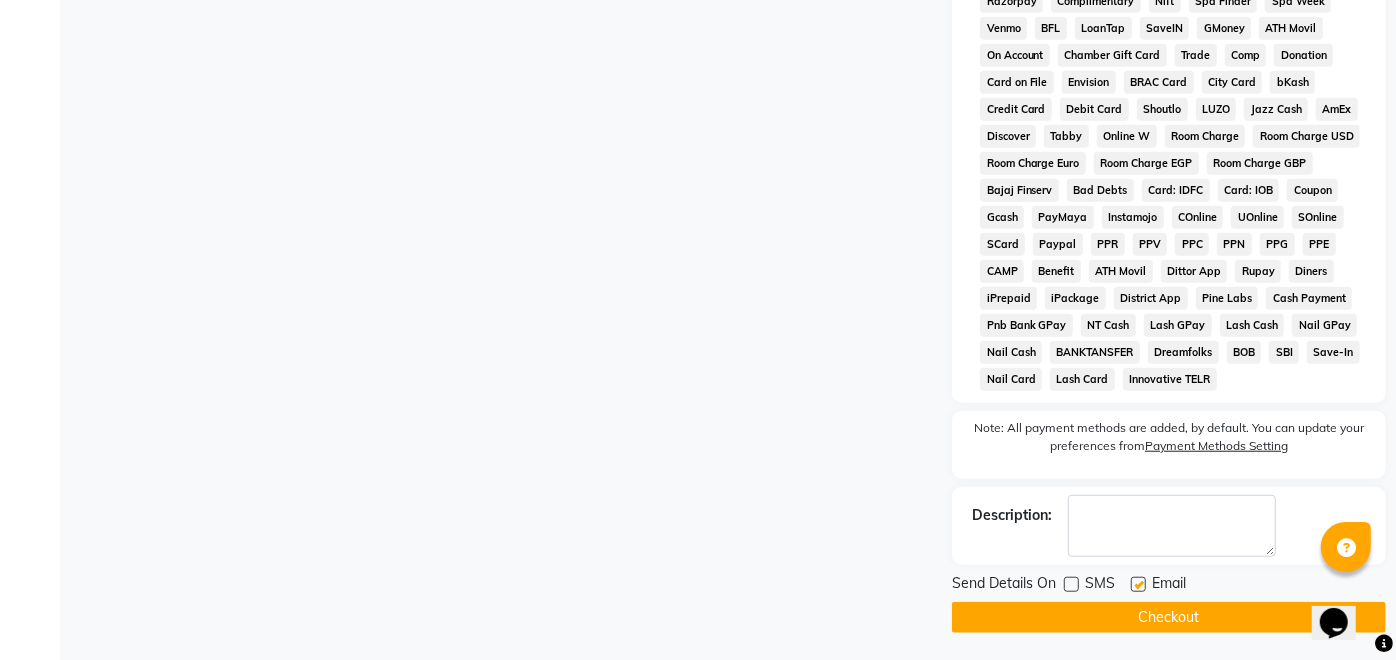 click on "Checkout" 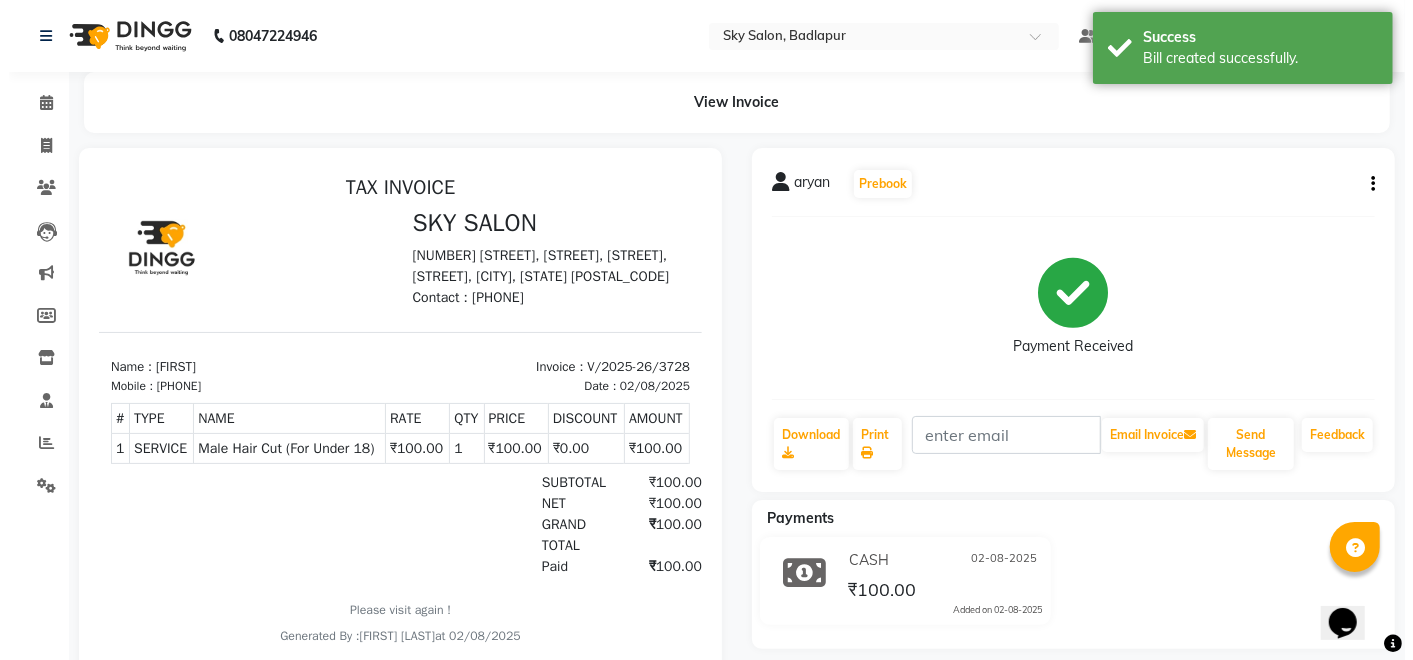 scroll, scrollTop: 0, scrollLeft: 0, axis: both 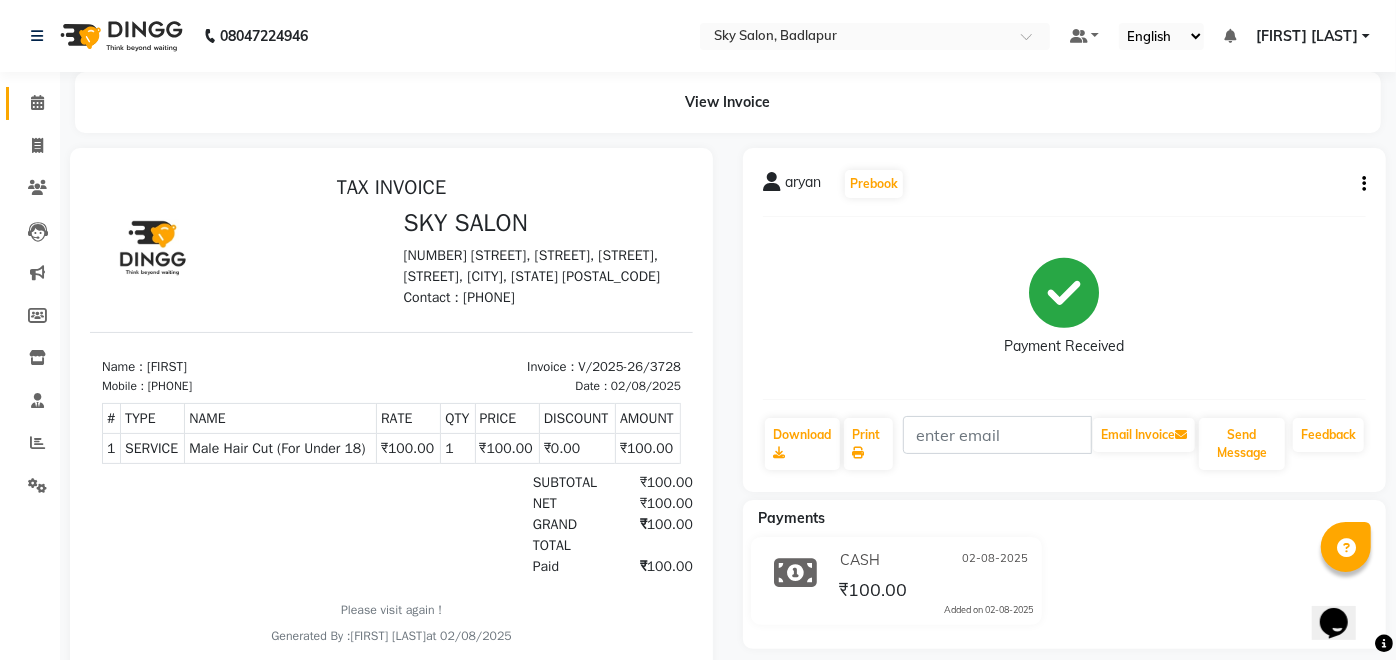 click 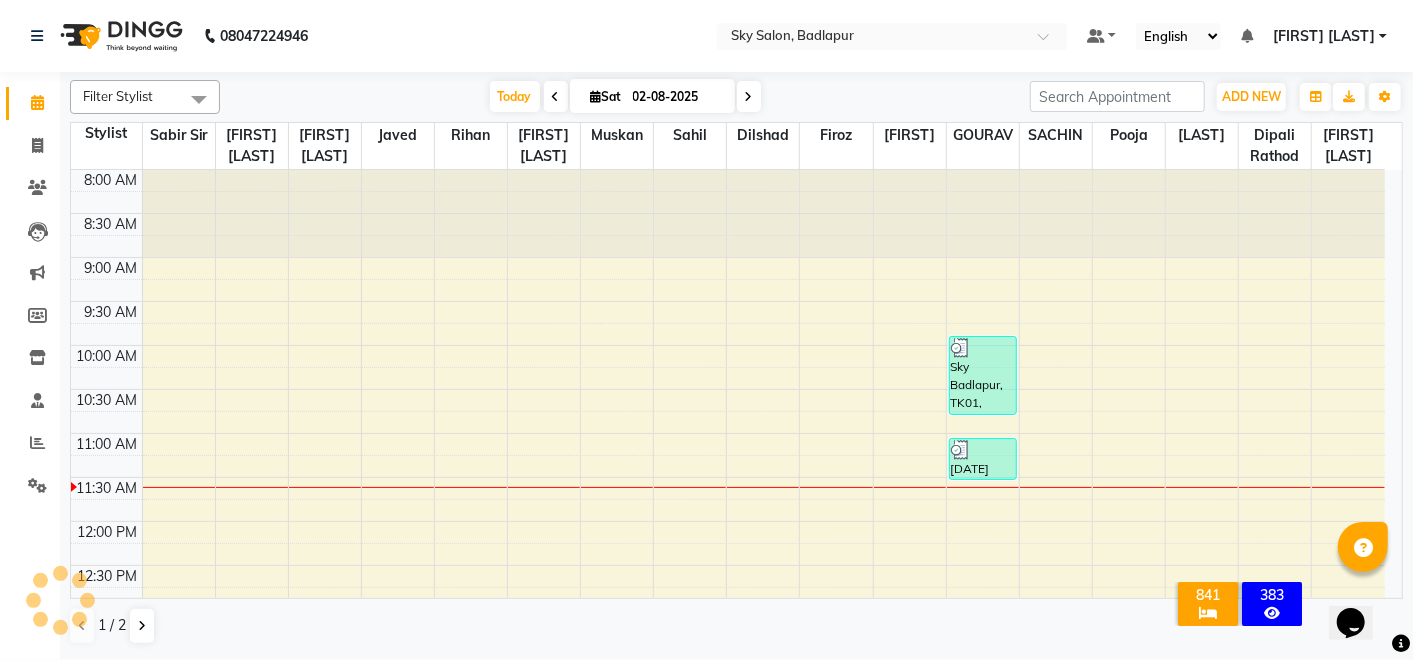scroll, scrollTop: 0, scrollLeft: 0, axis: both 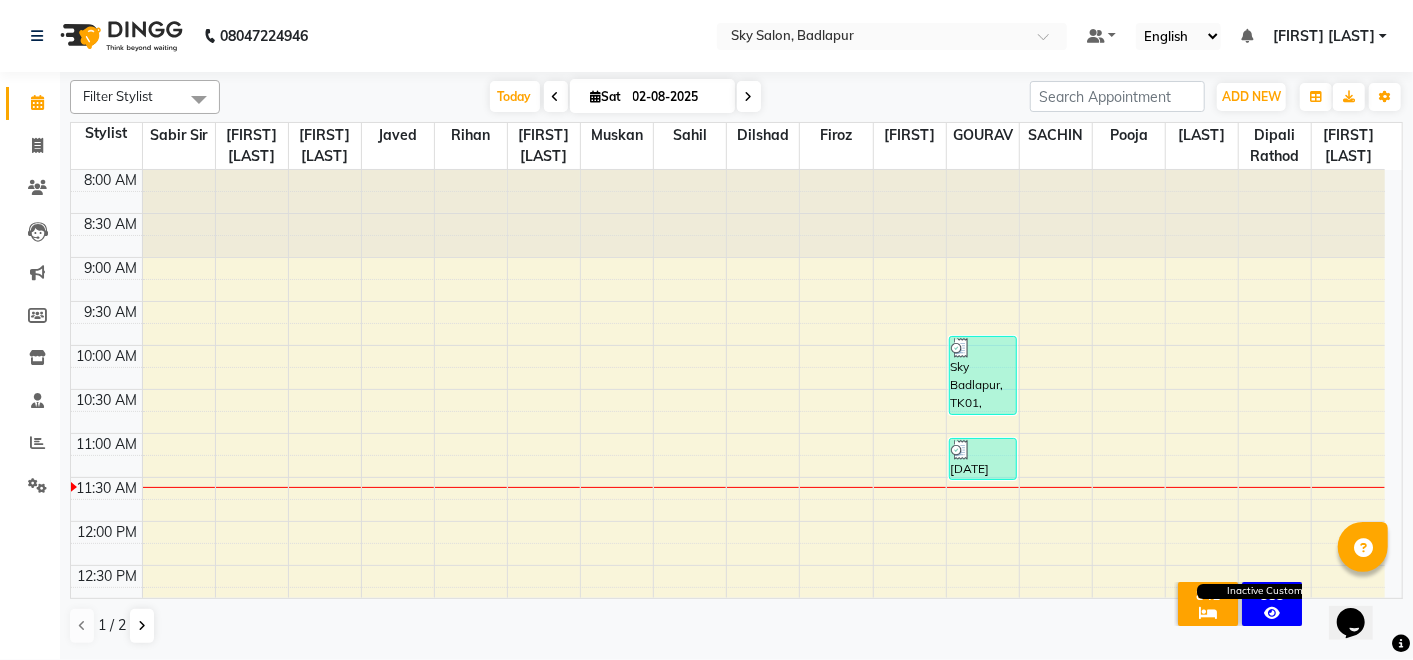 click at bounding box center (1272, 613) 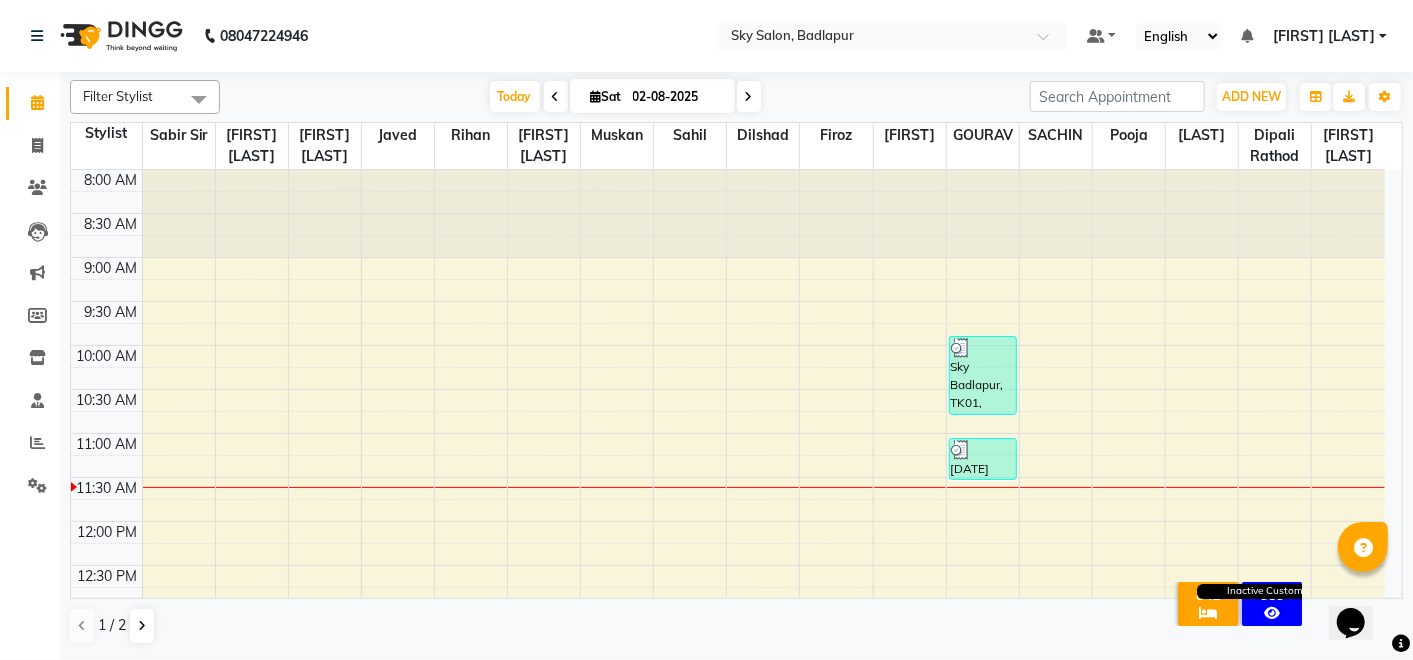 click on "Inactive Customers" at bounding box center (1272, 613) 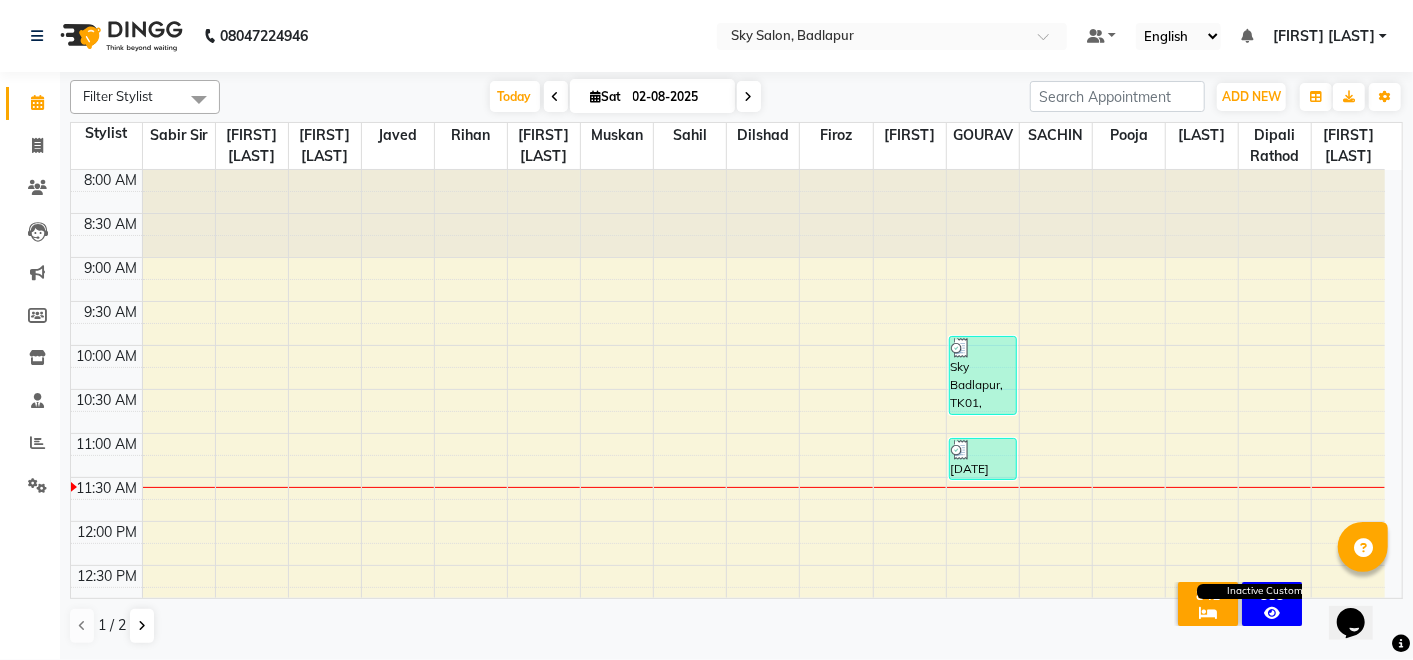 click at bounding box center [1272, 613] 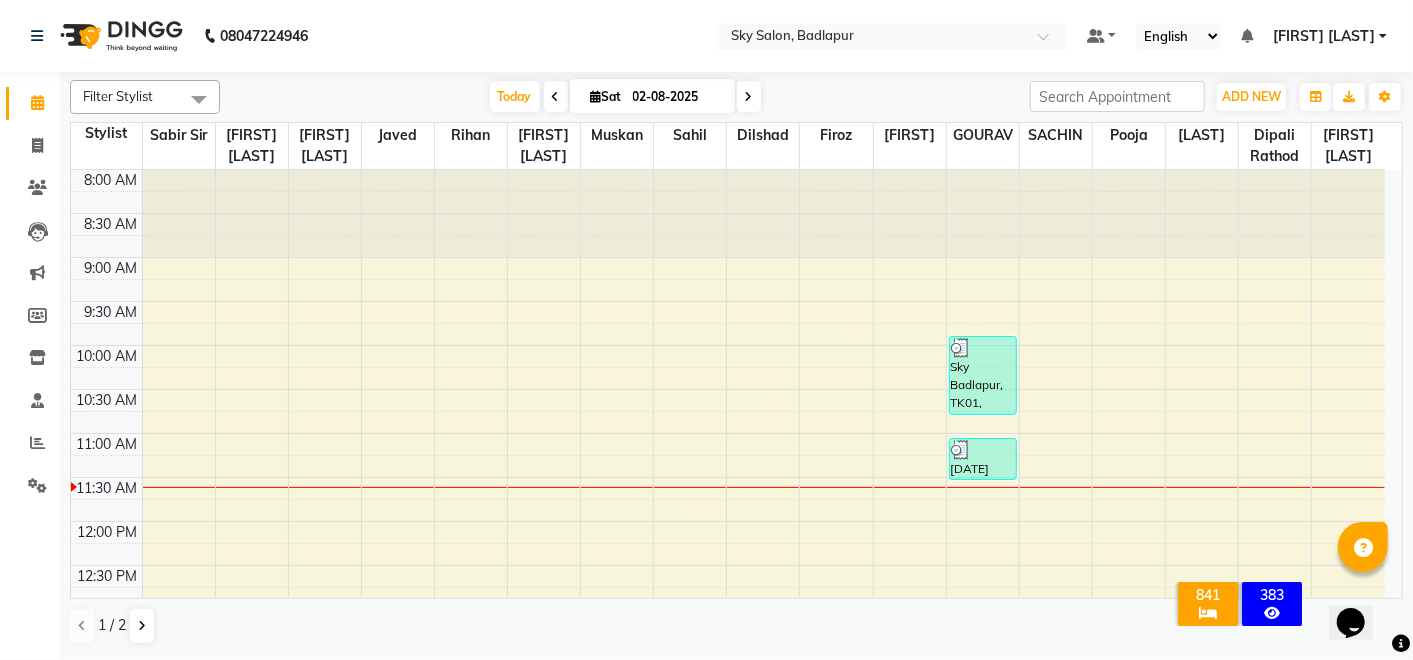 click on "383" at bounding box center (1272, 595) 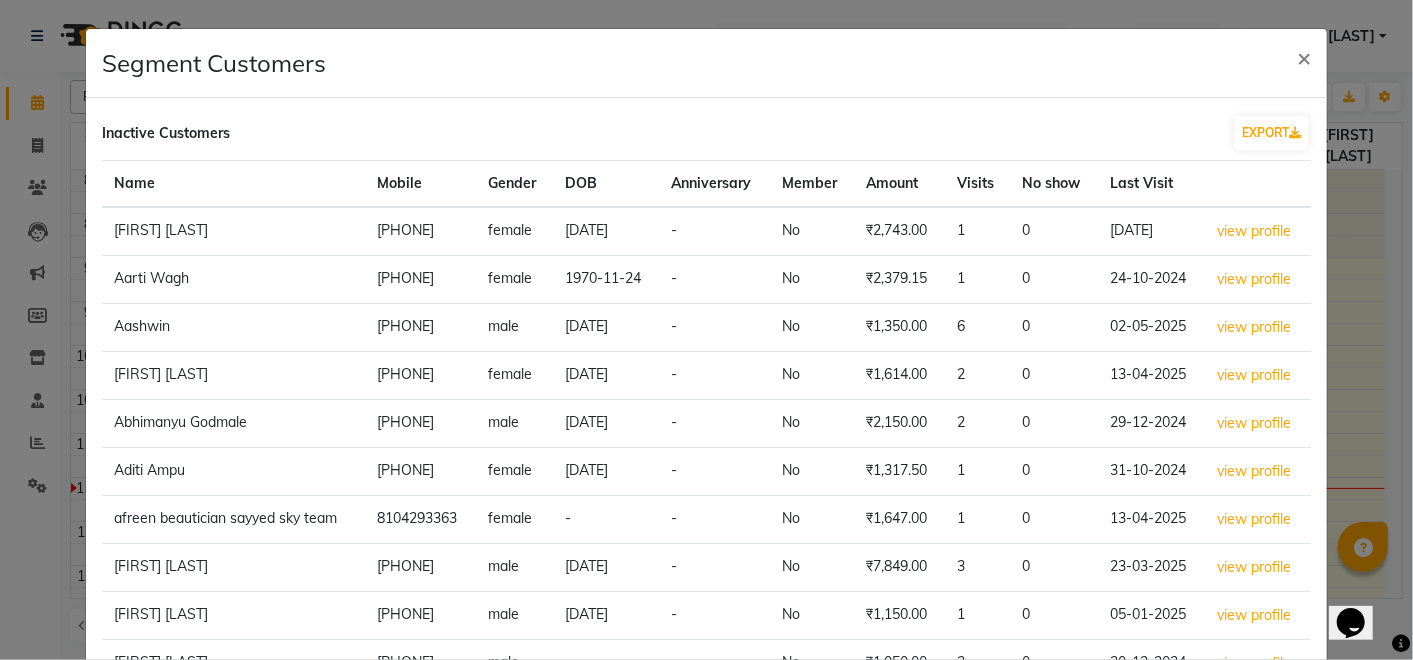 scroll, scrollTop: 205, scrollLeft: 0, axis: vertical 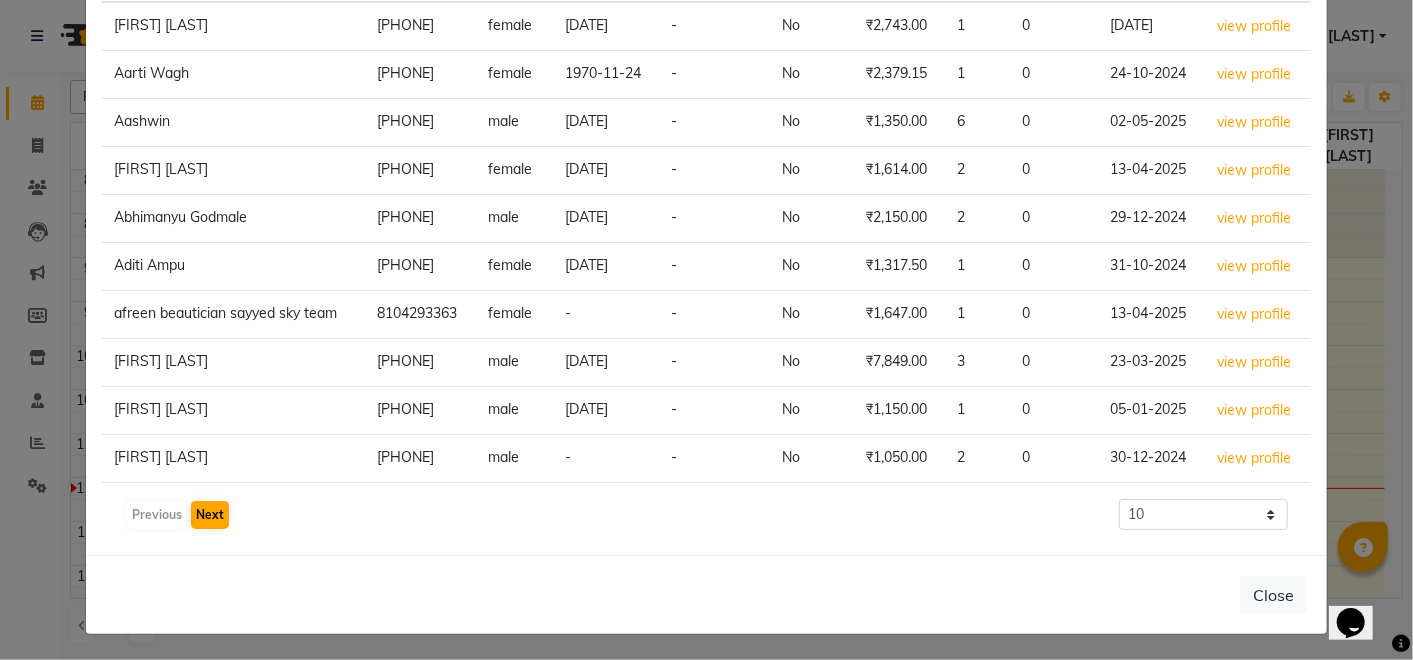 click on "Next" 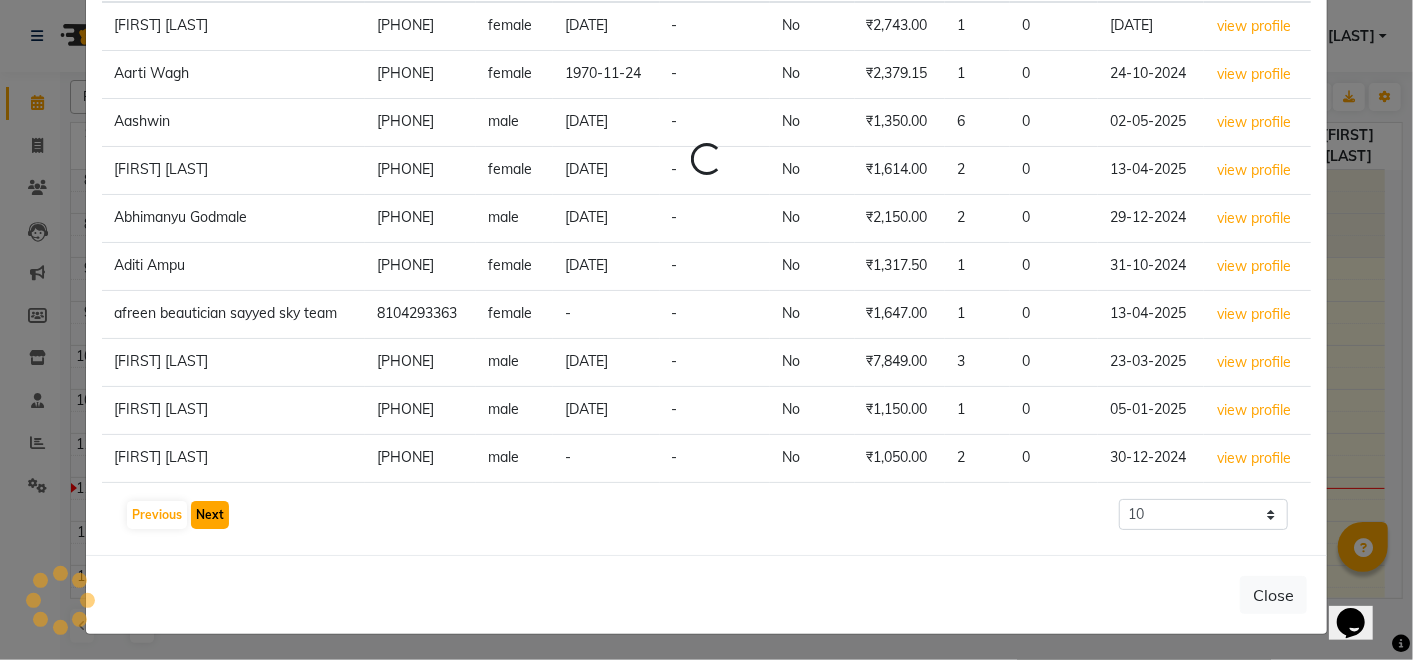 click on "Next" 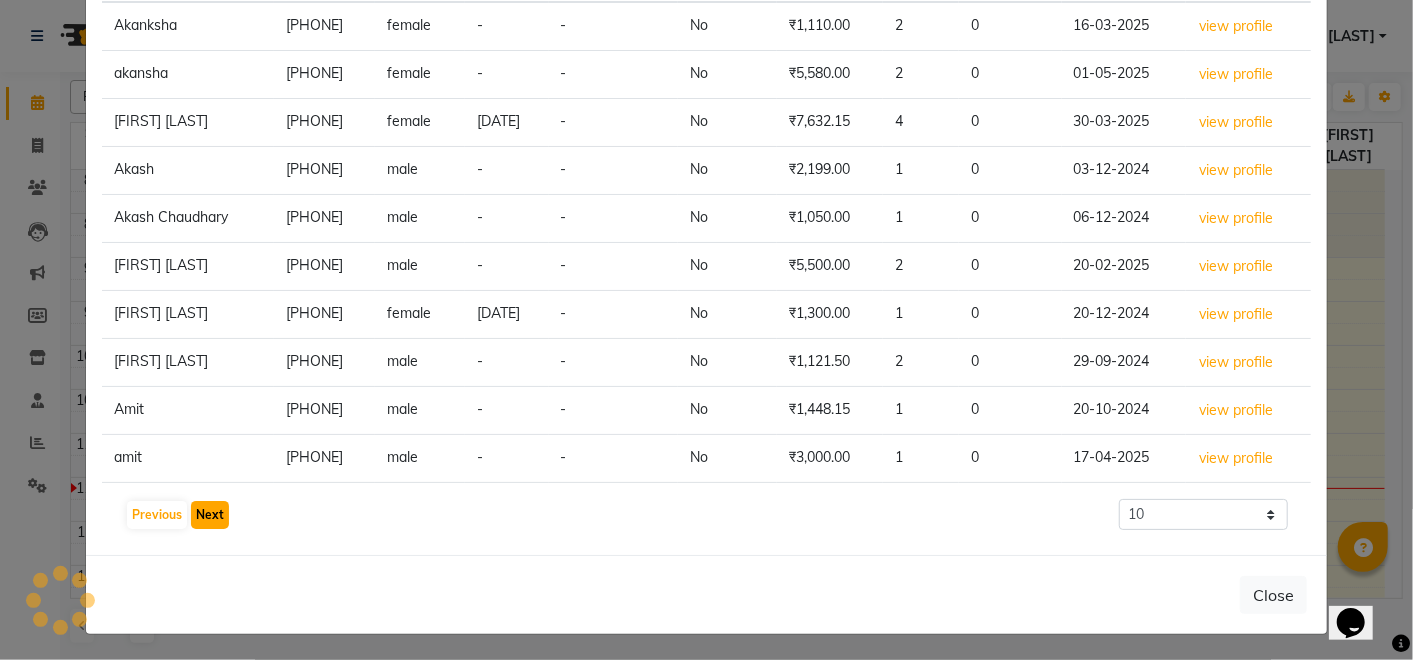 click on "Next" 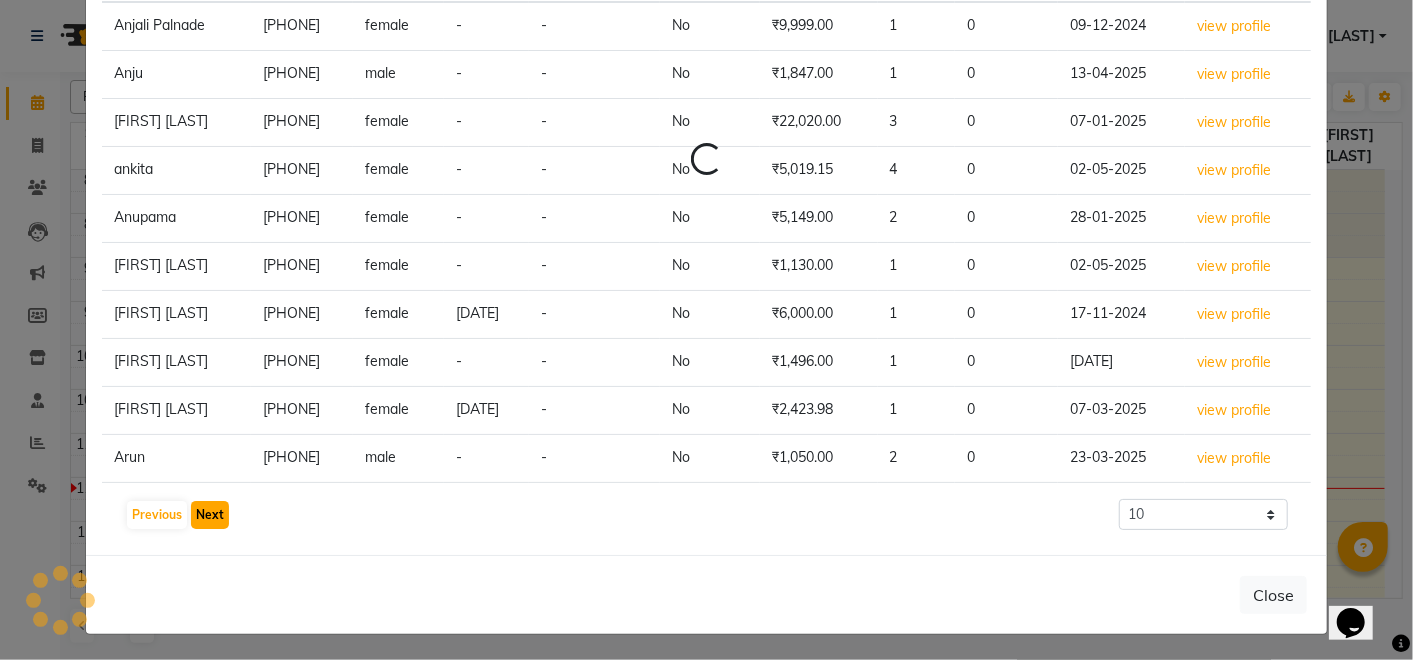 click on "Next" 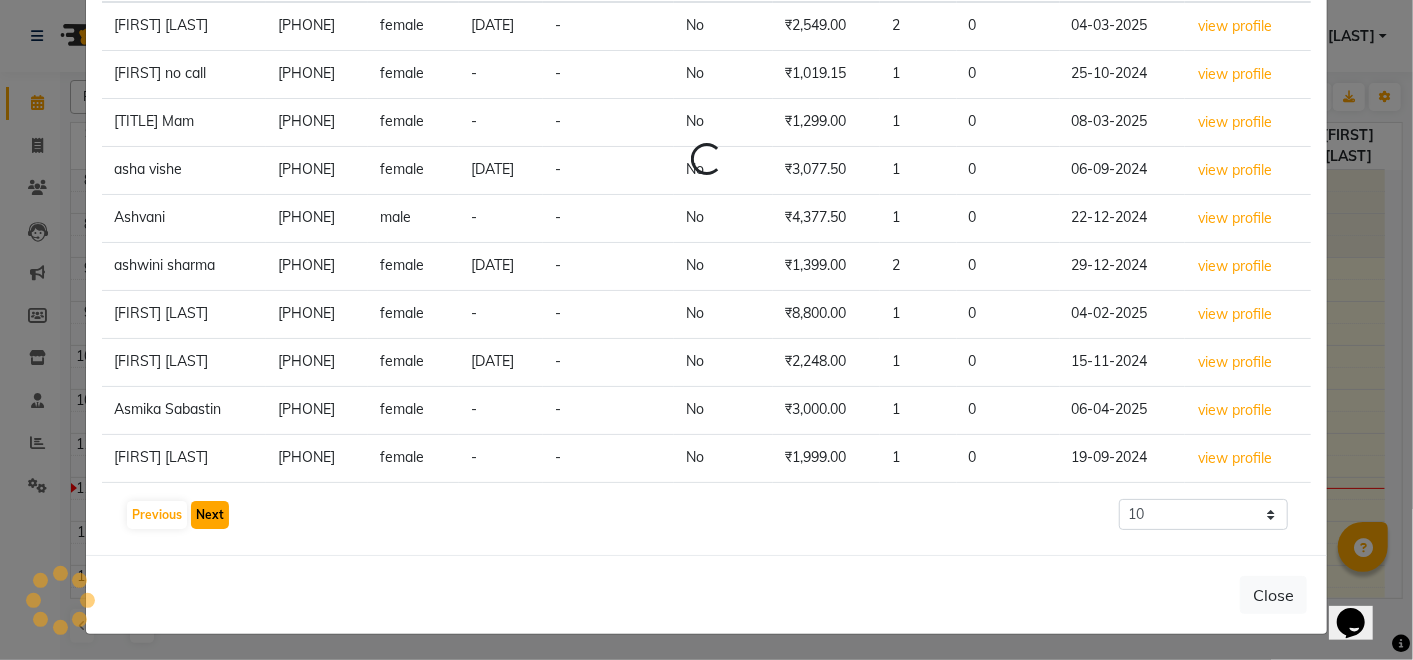 click on "Next" 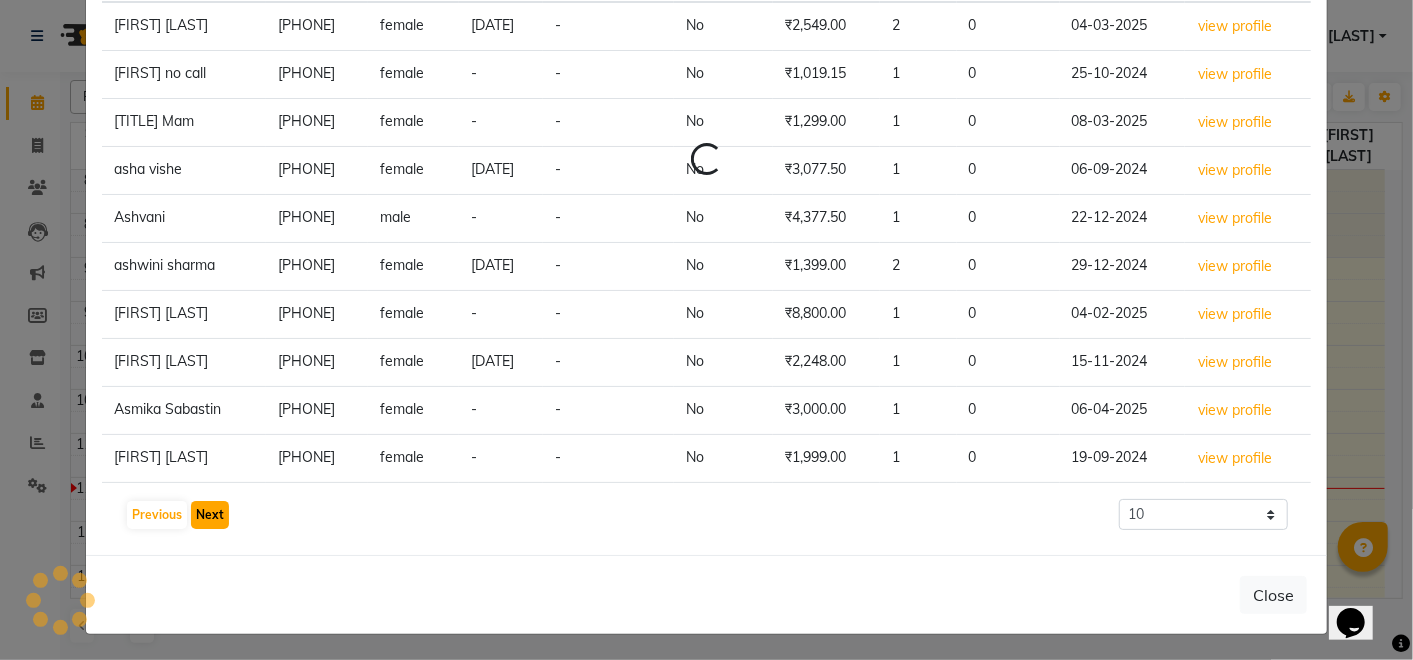click on "Next" 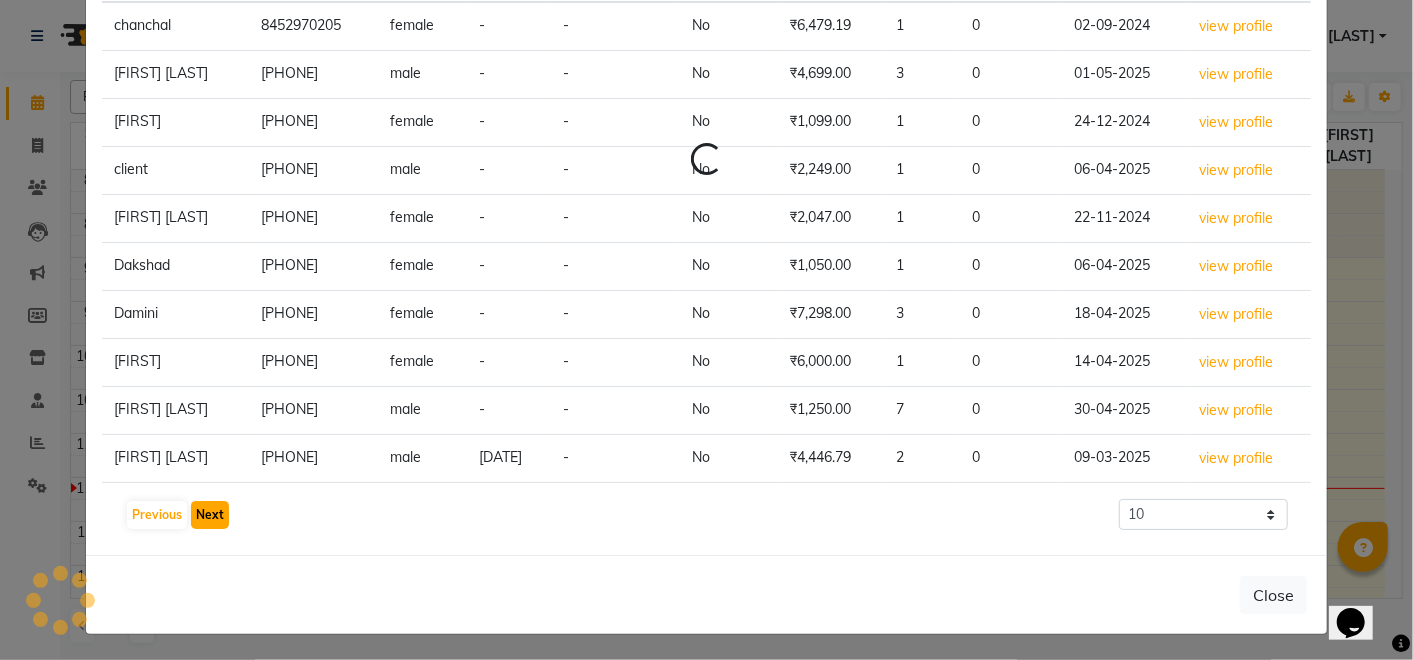 click on "Next" 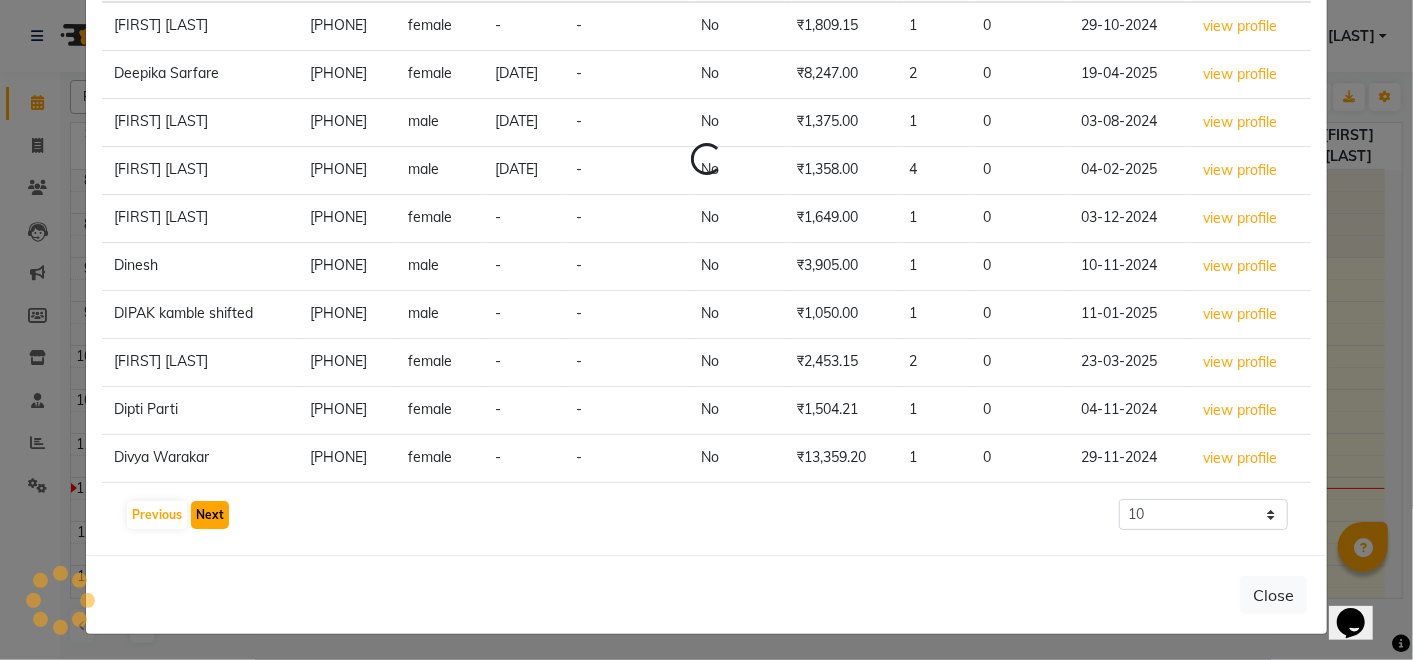 click on "Next" 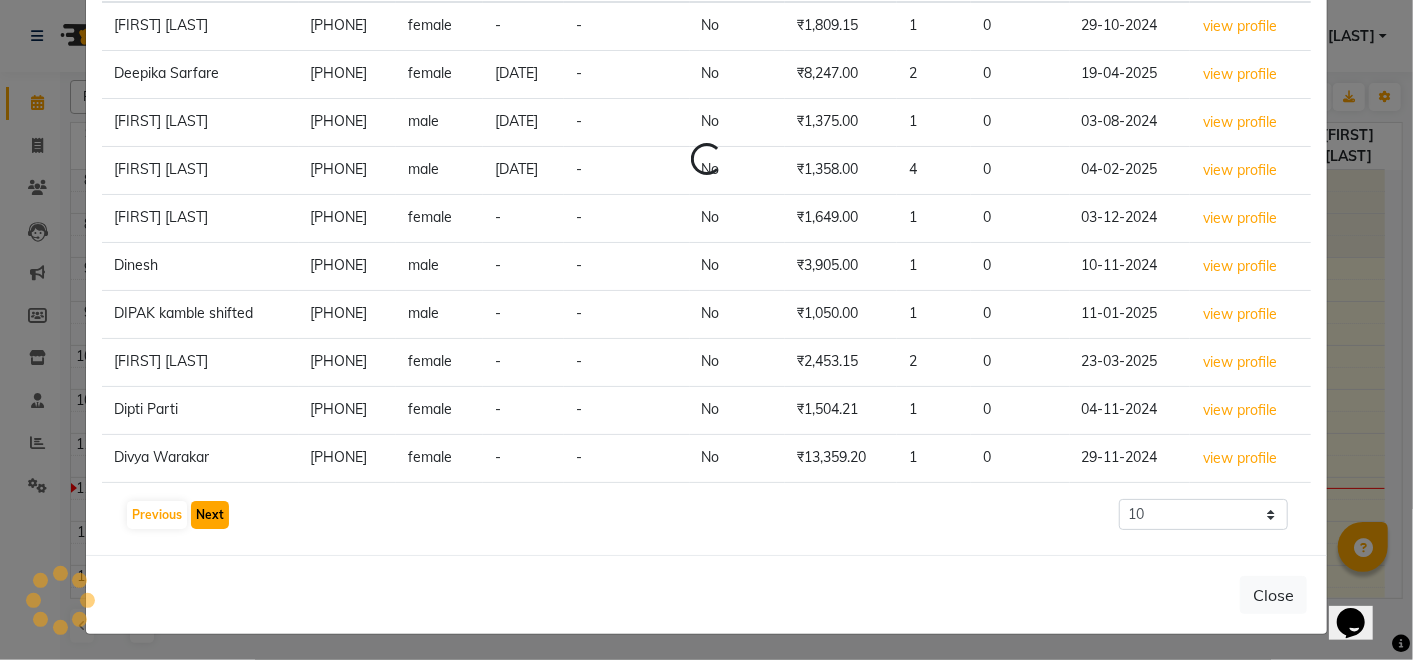 click on "Next" 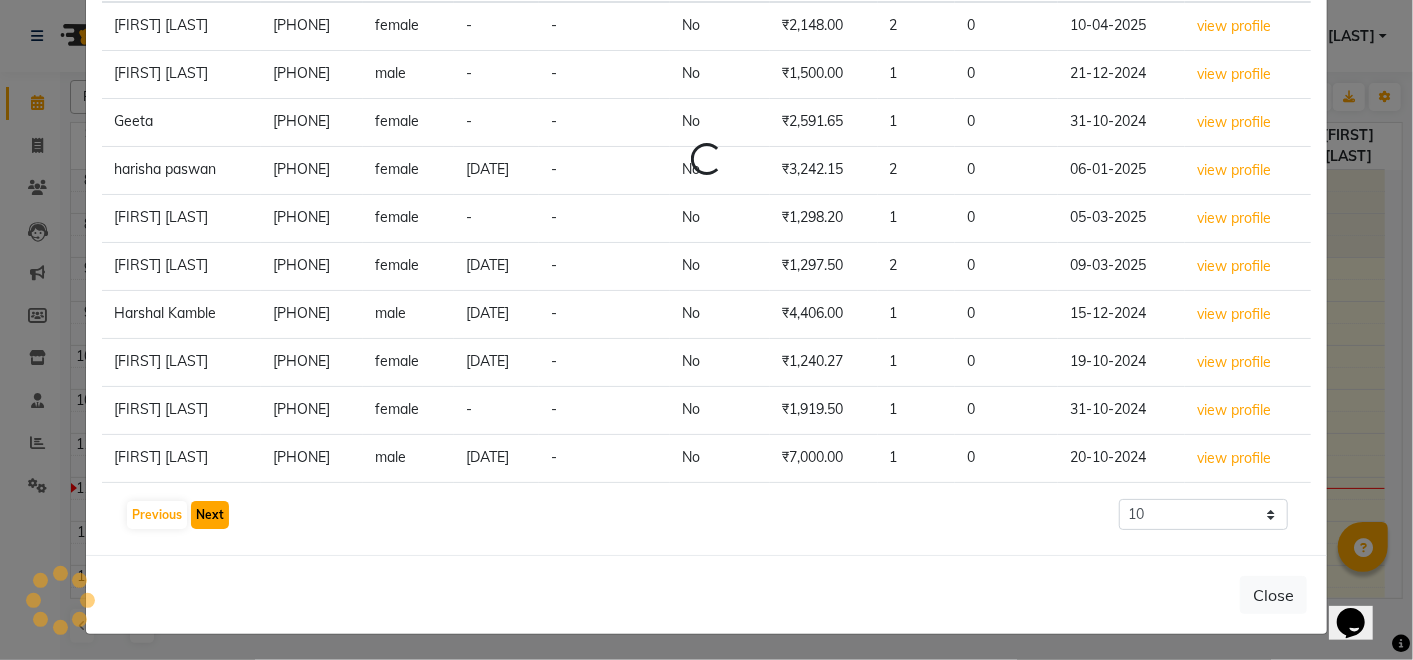 click on "Next" 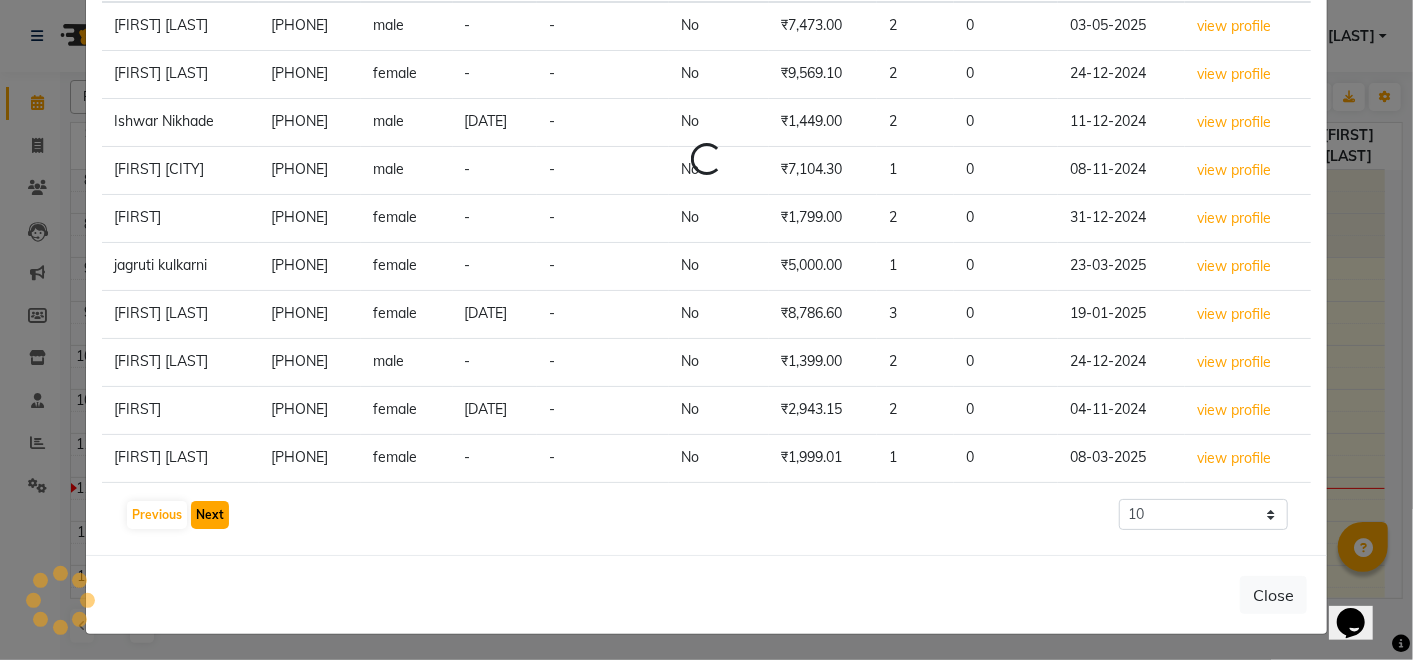 click on "Next" 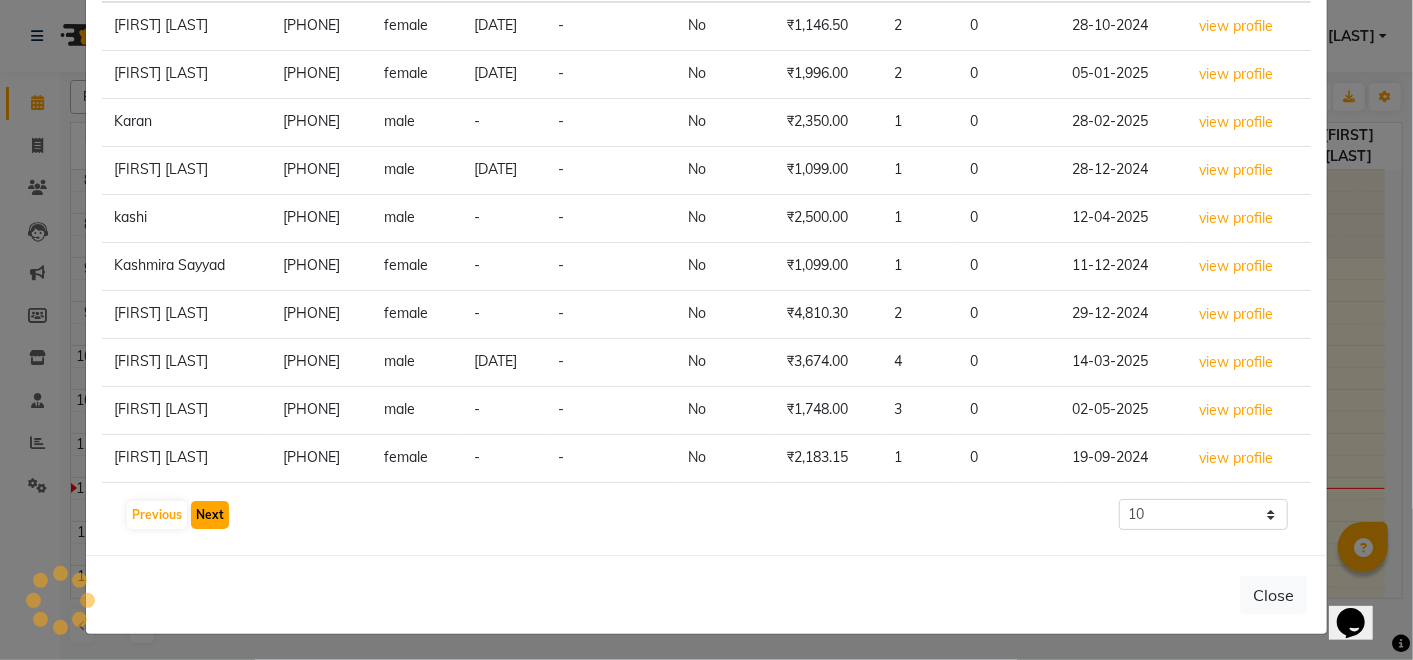 click on "Next" 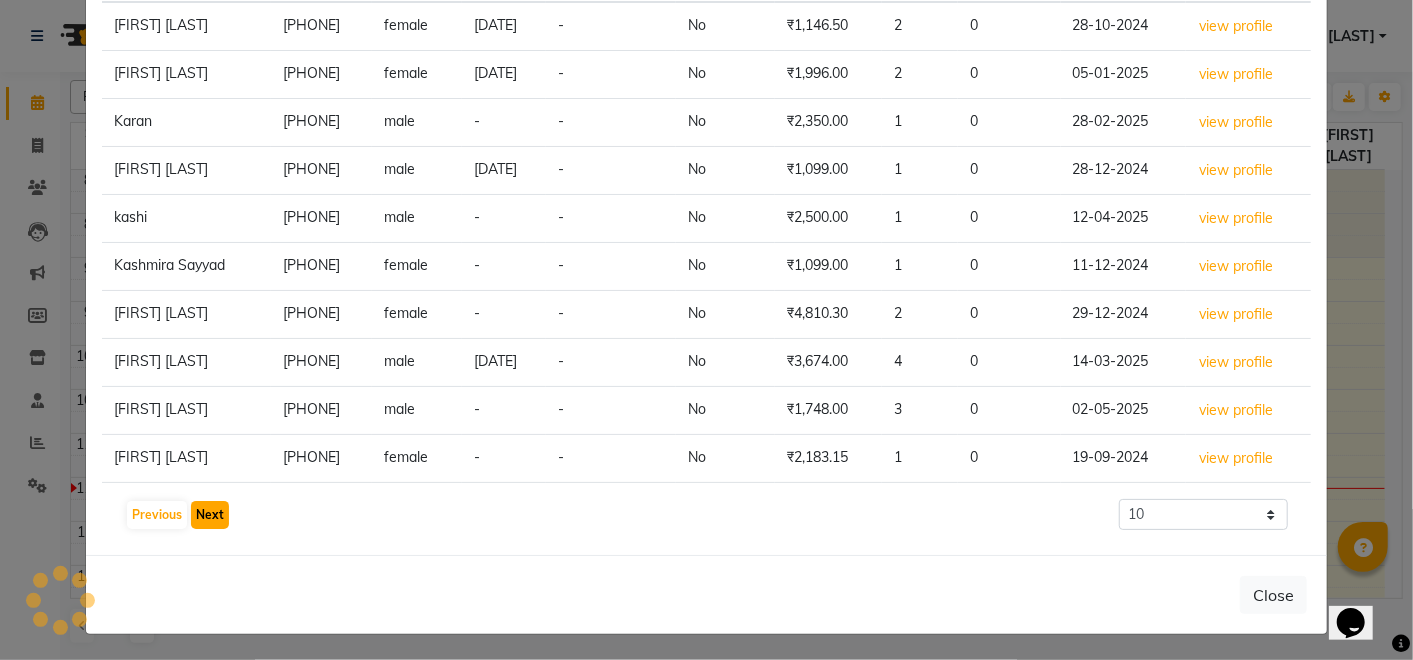 click on "Next" 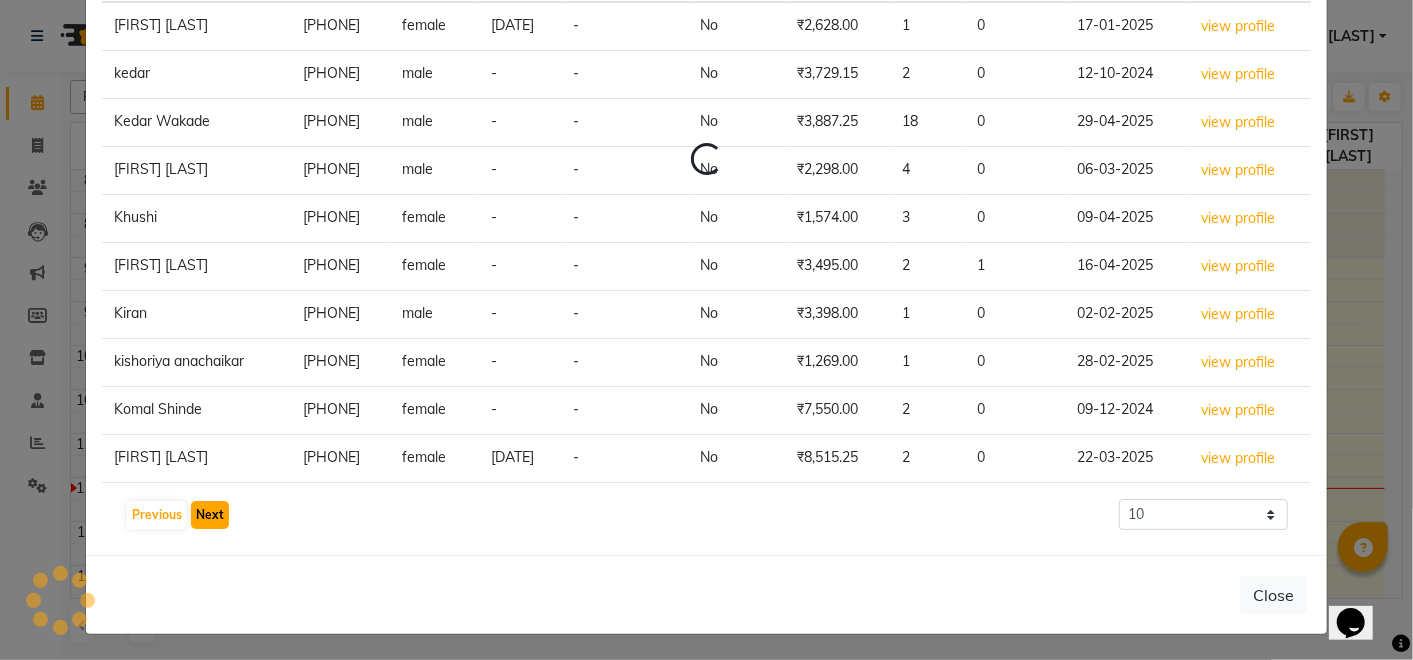 click on "Next" 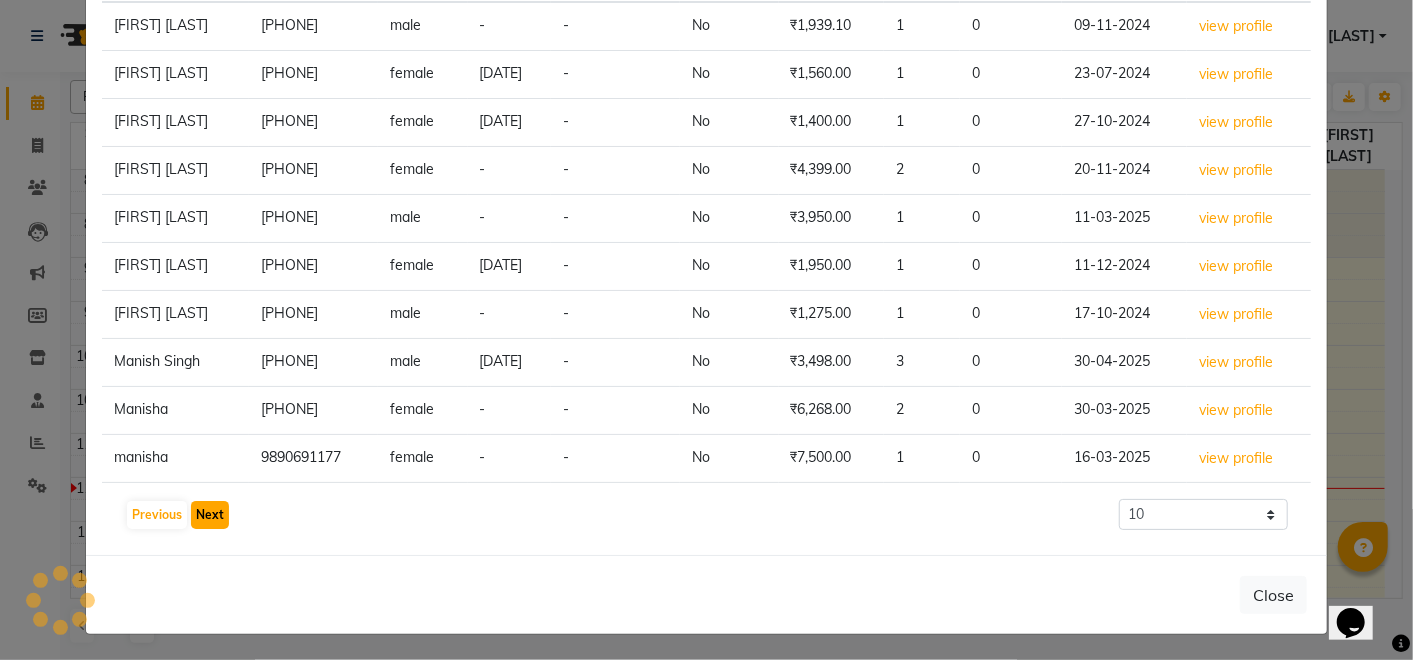 click on "Next" 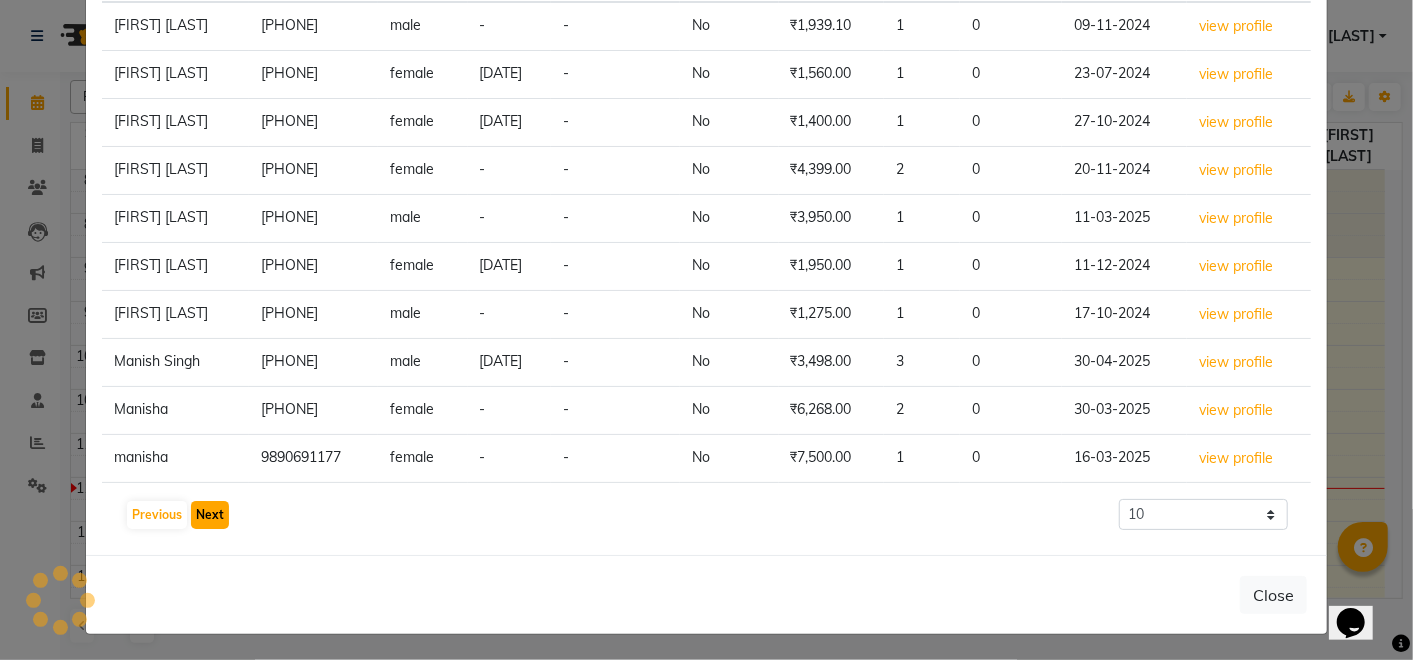 click on "Next" 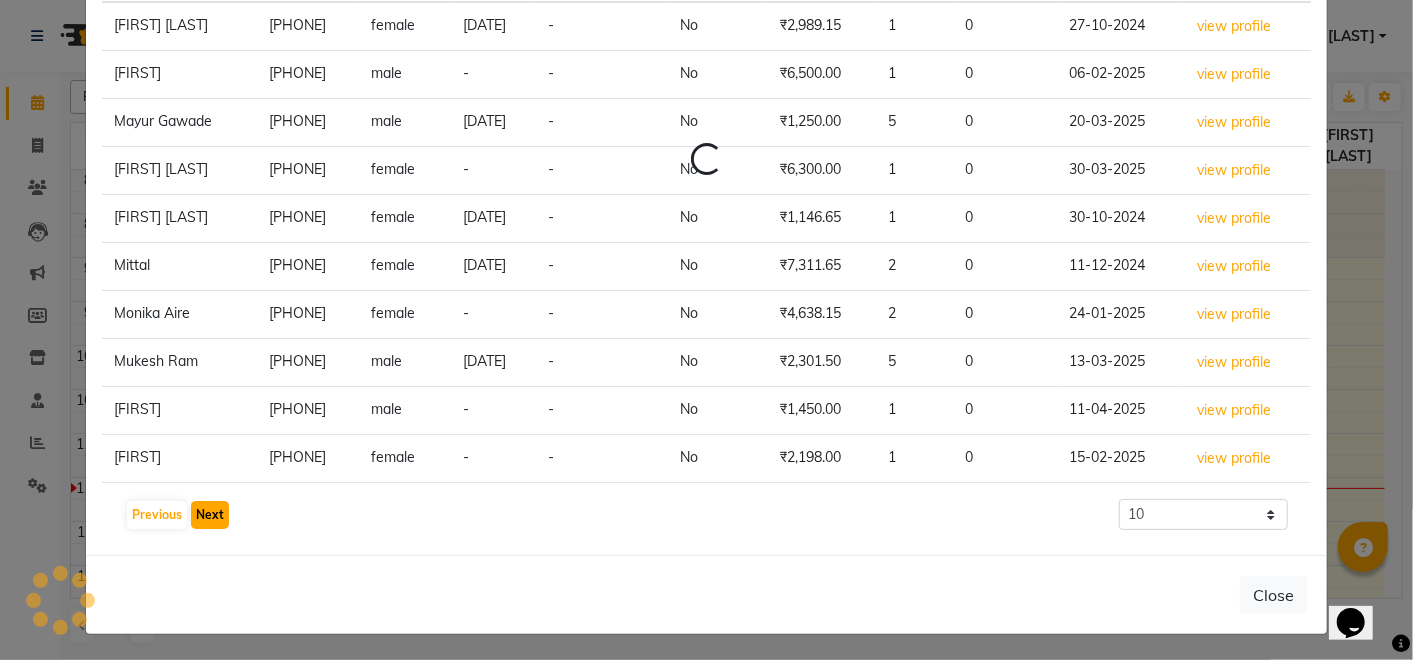 click on "Next" 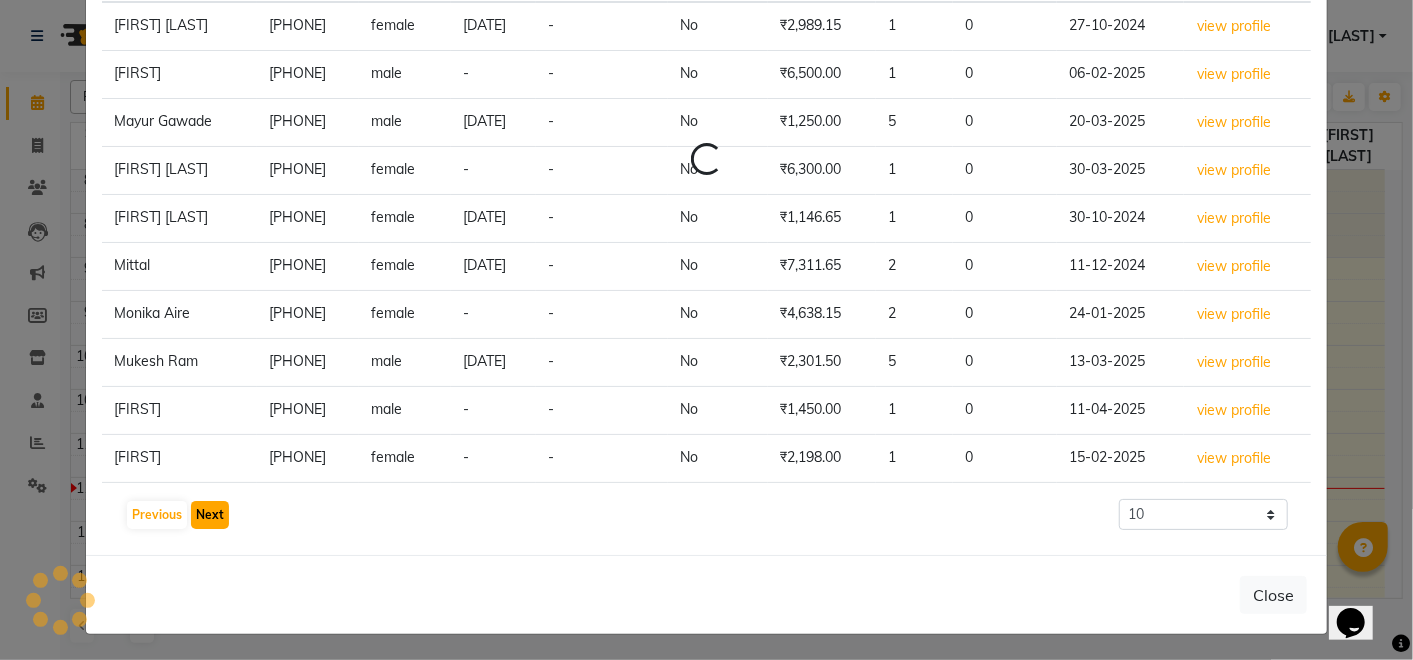 click on "Next" 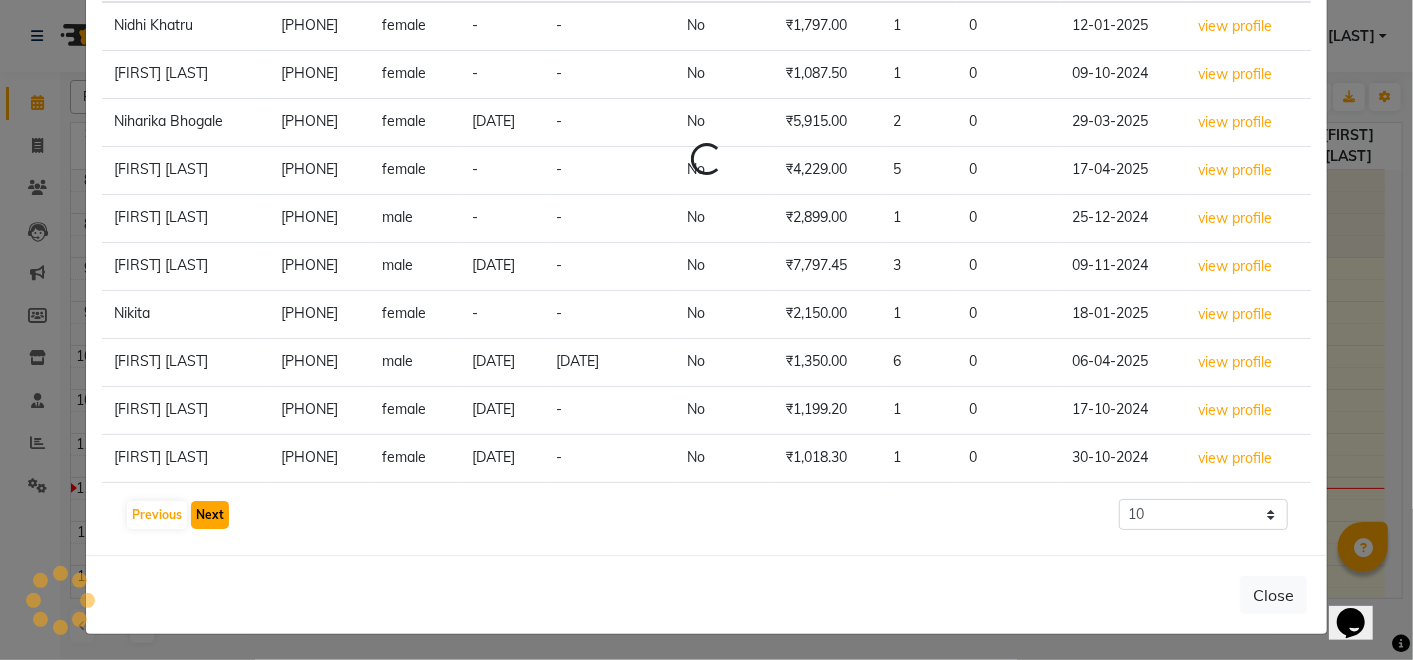 click on "Next" 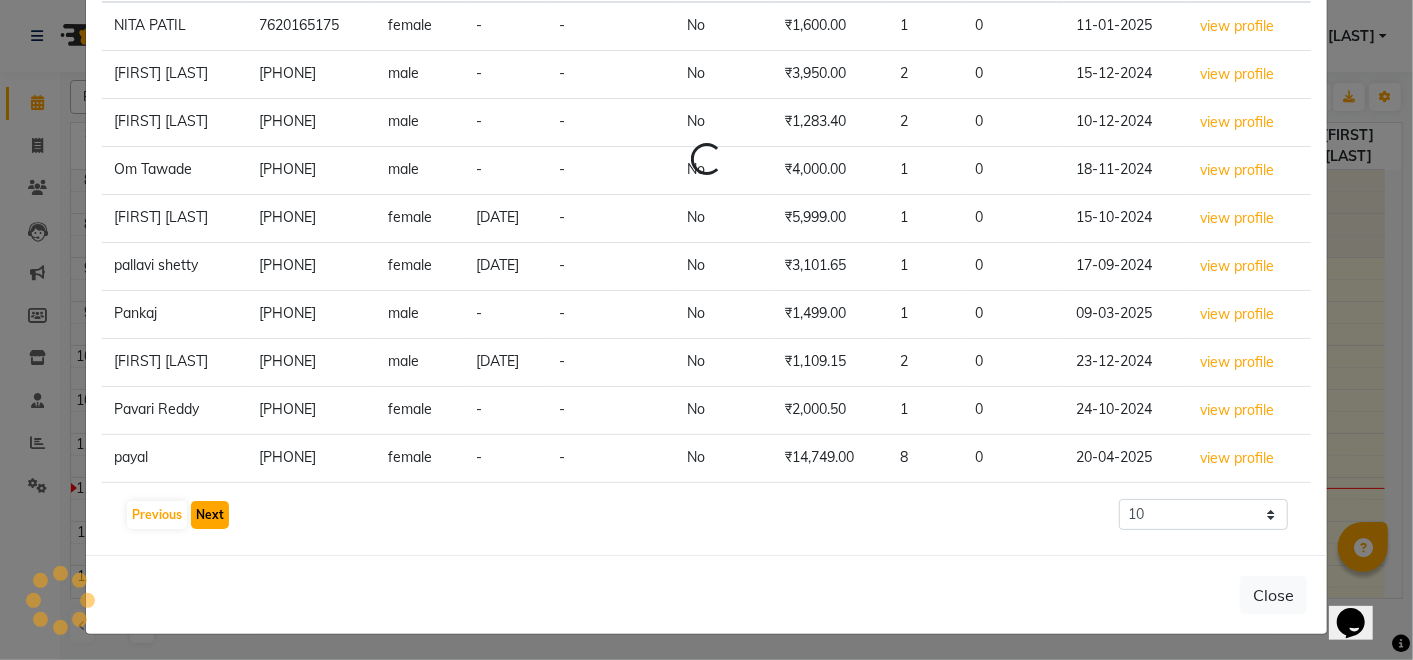 click on "Next" 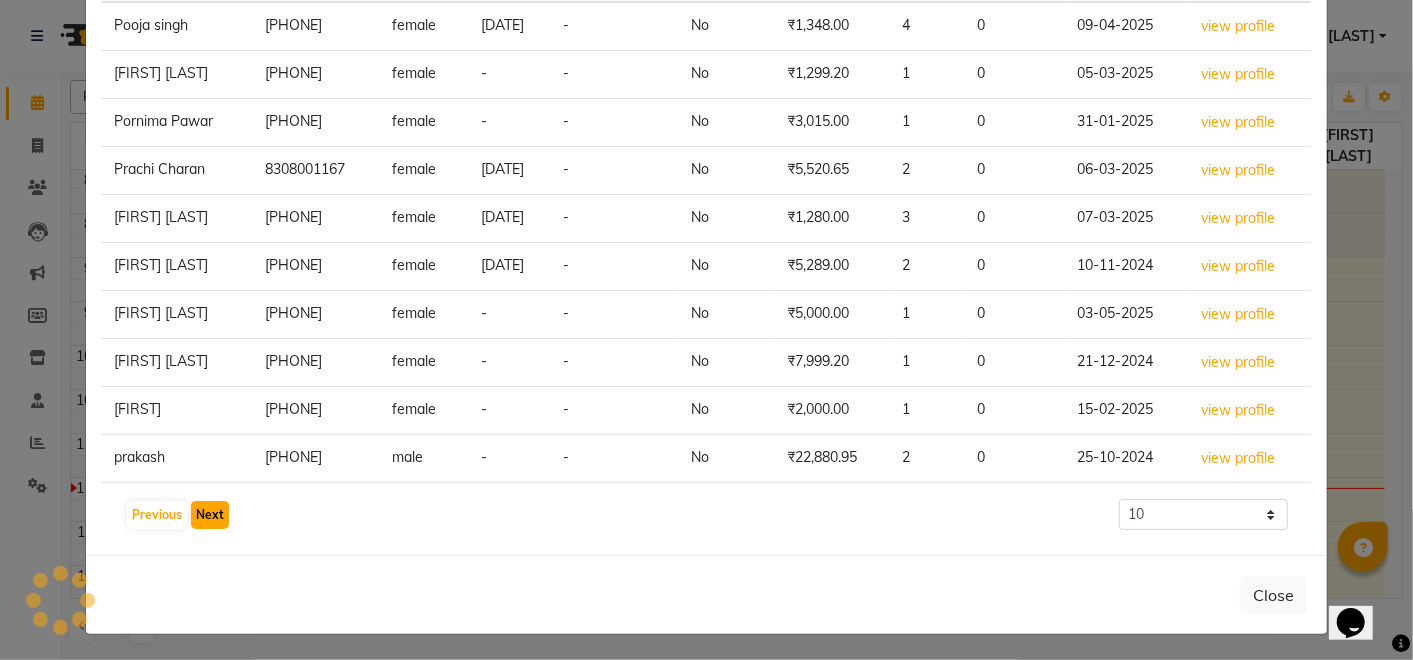 click on "Next" 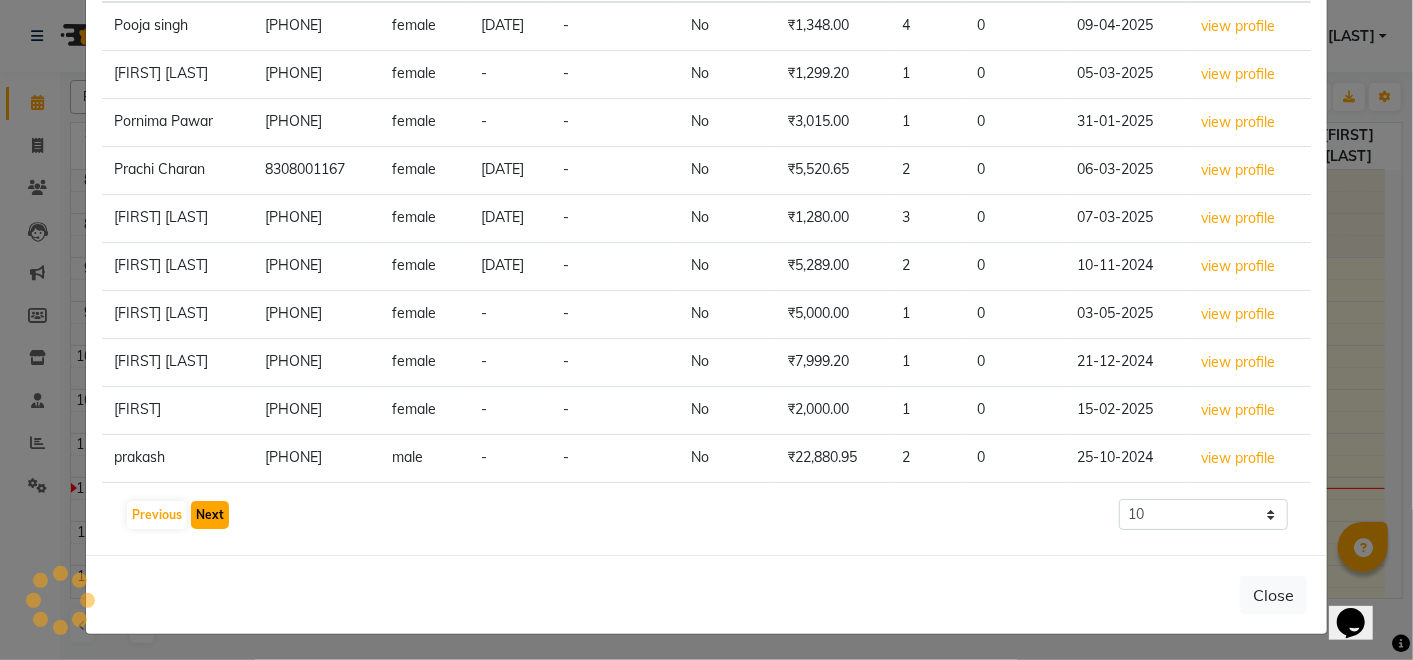 click on "Next" 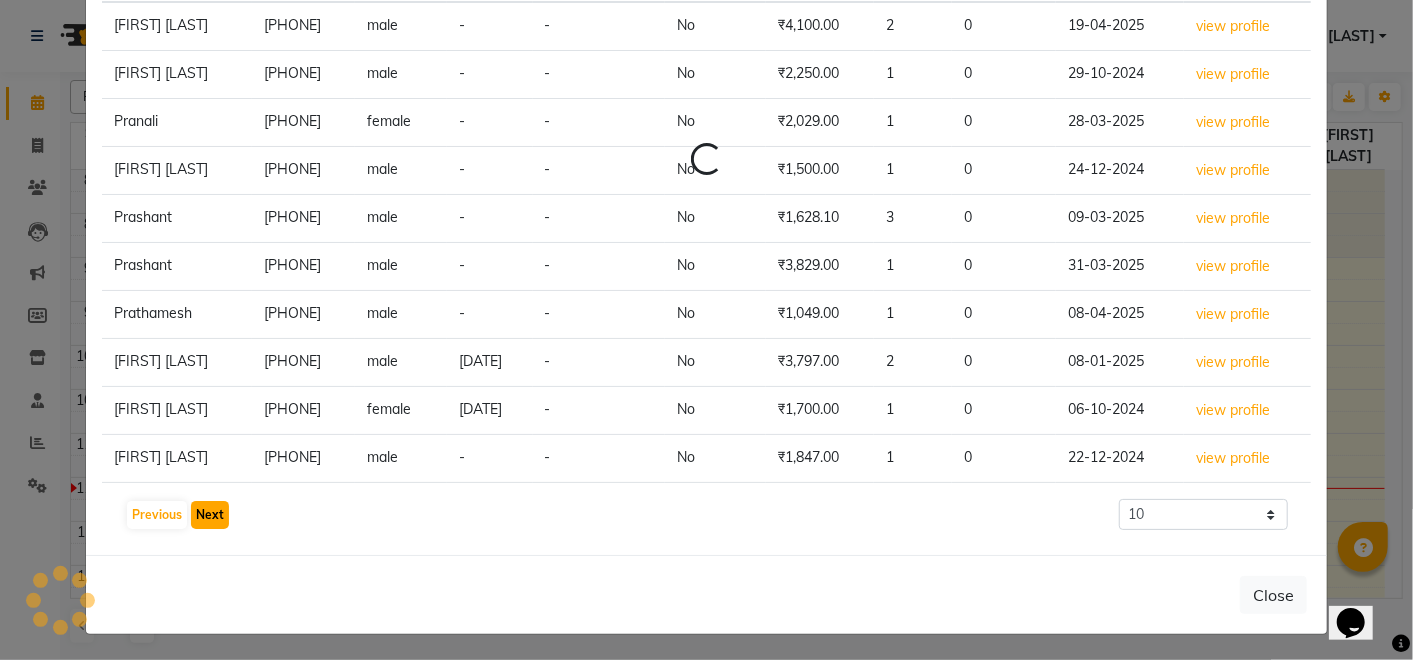 click on "Next" 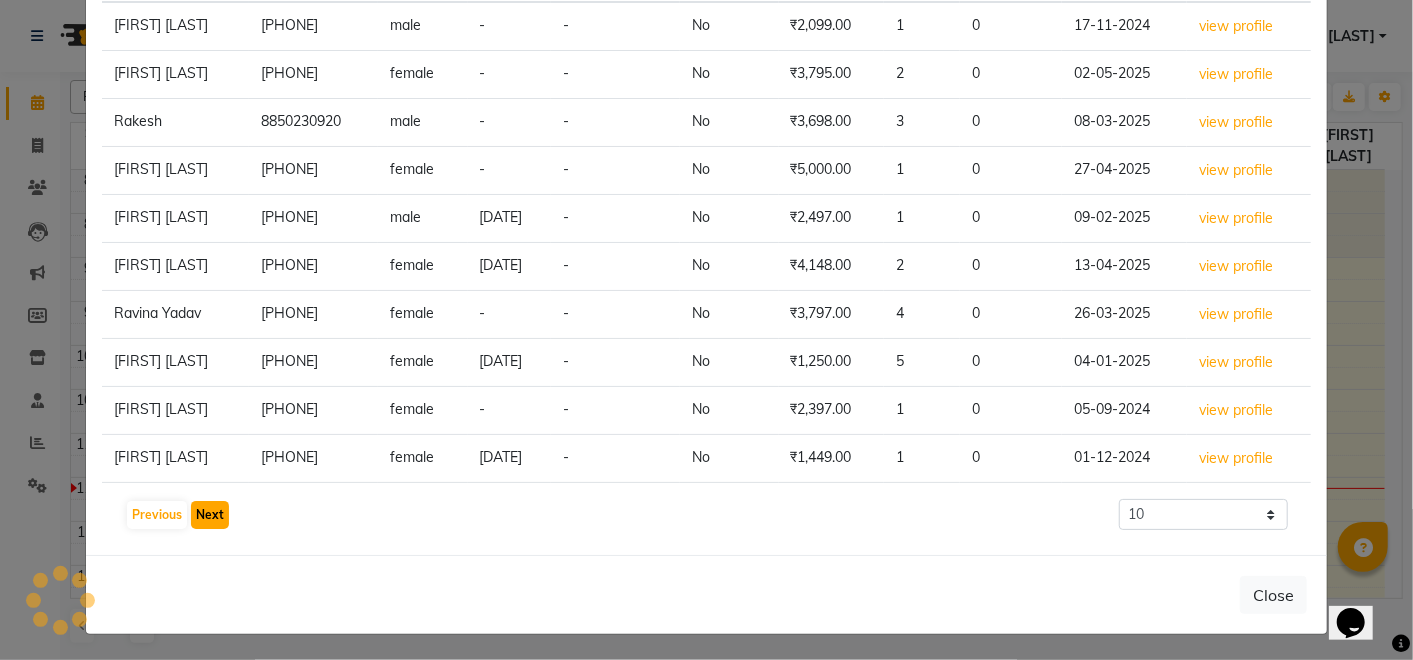 click on "Next" 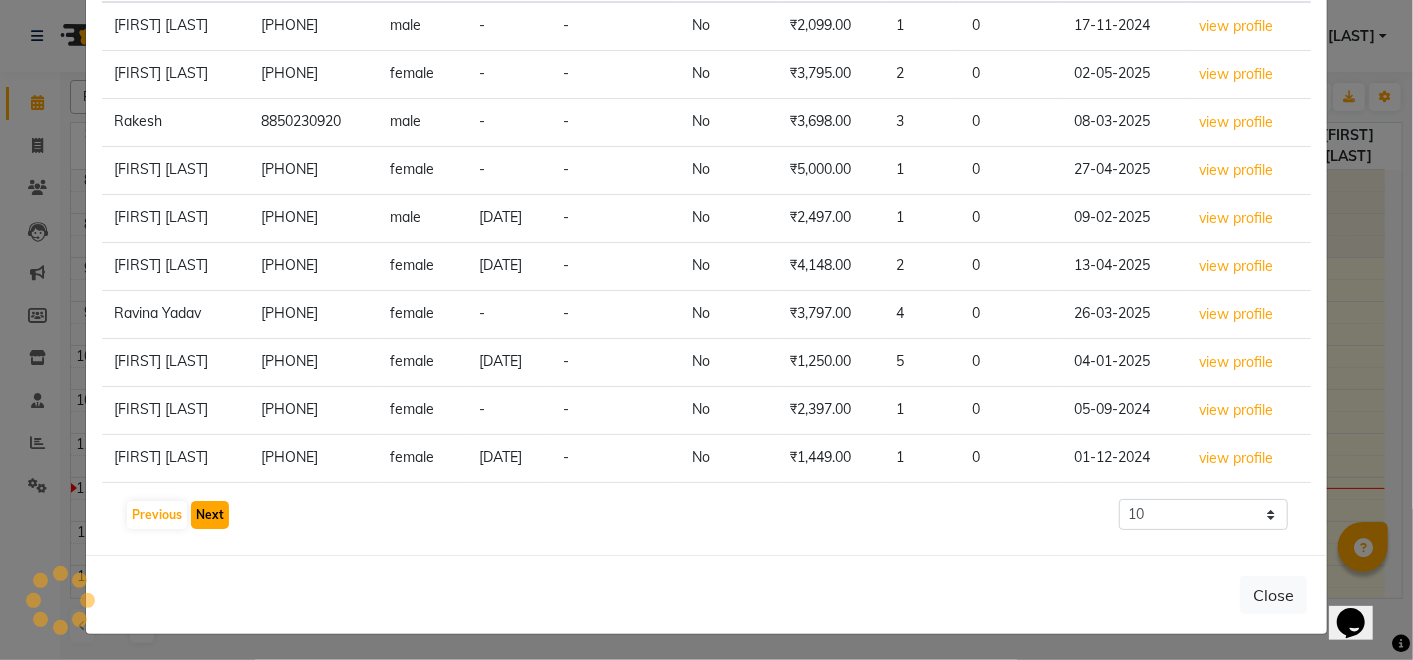 click on "Next" 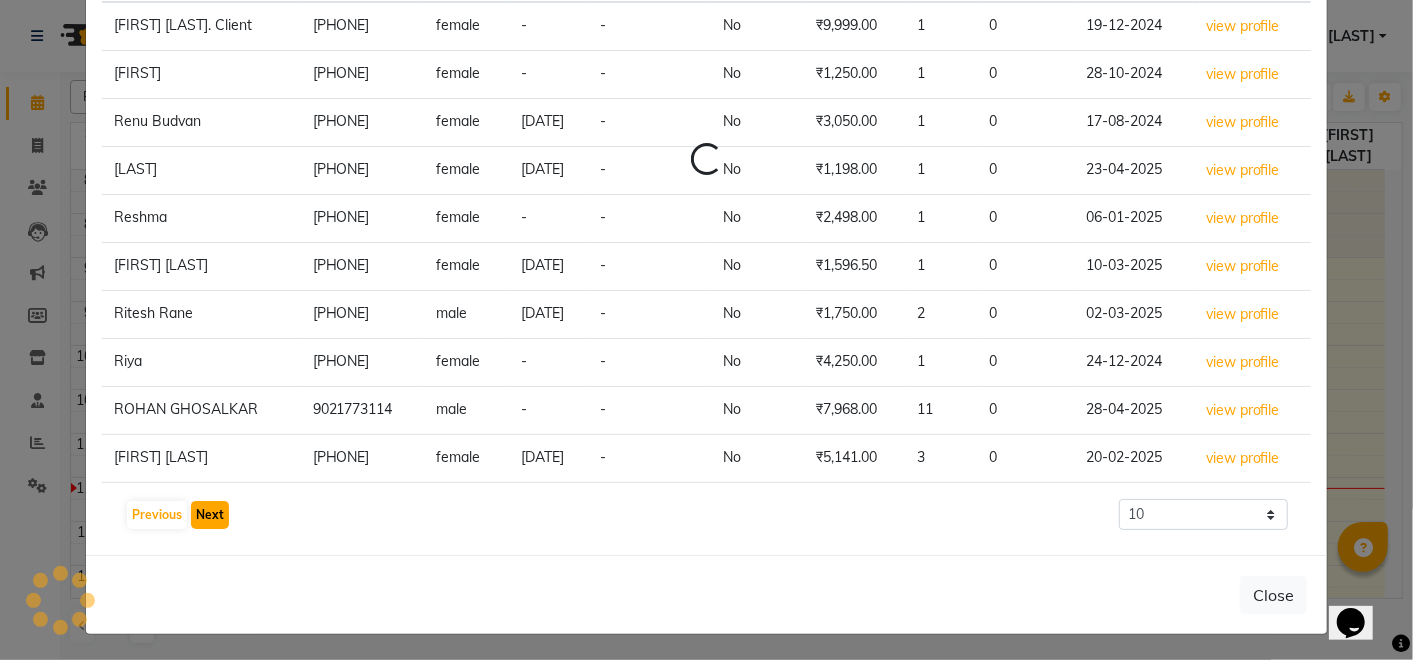 click on "Next" 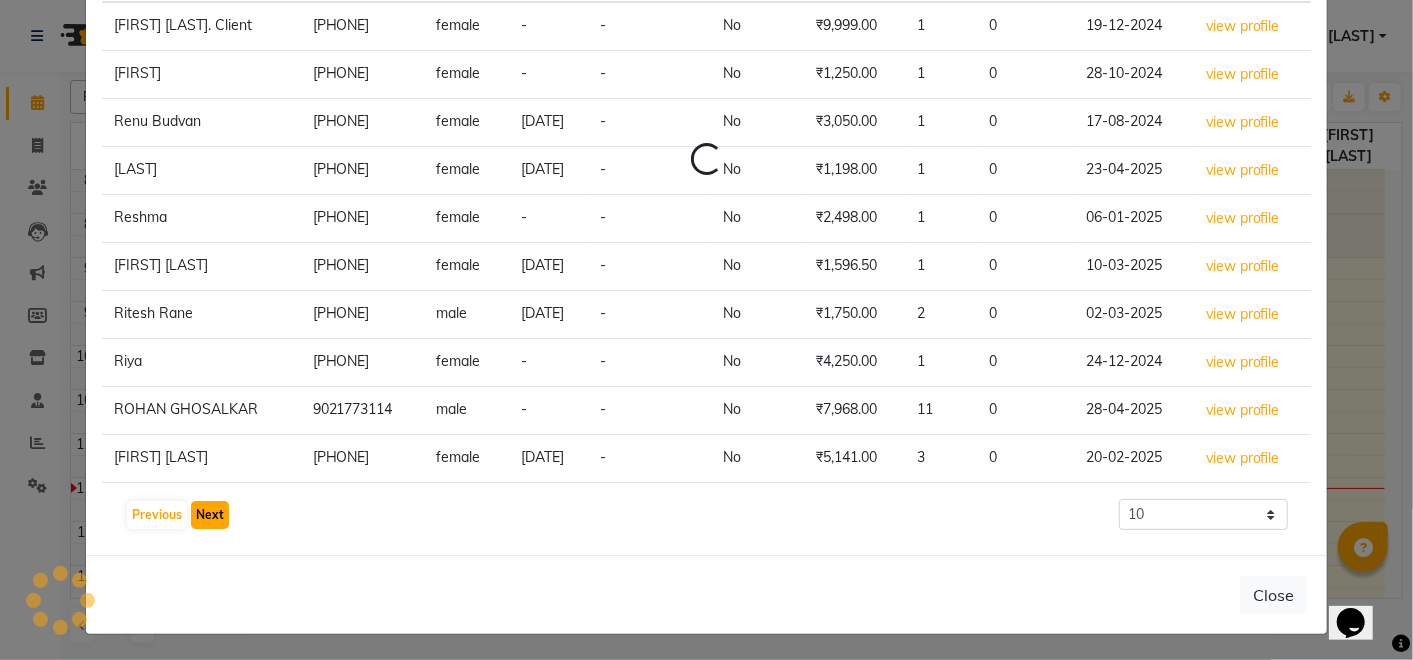 click on "Next" 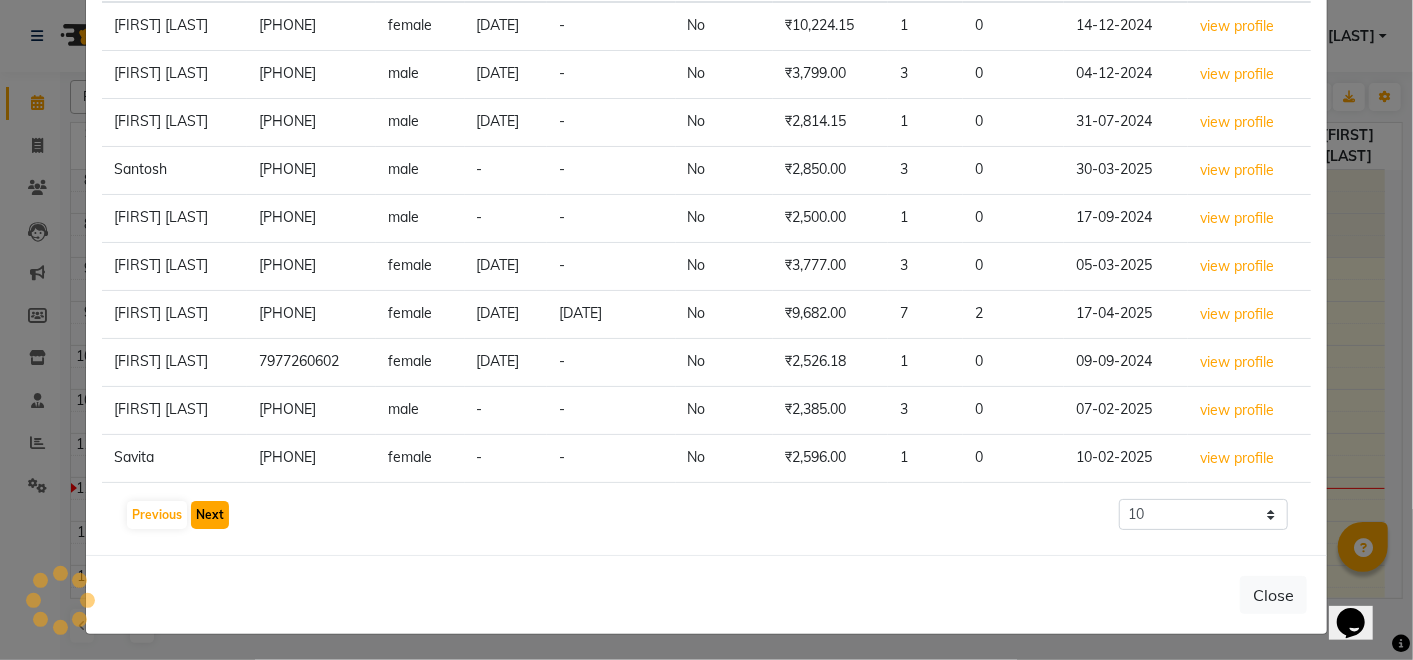 click on "Next" 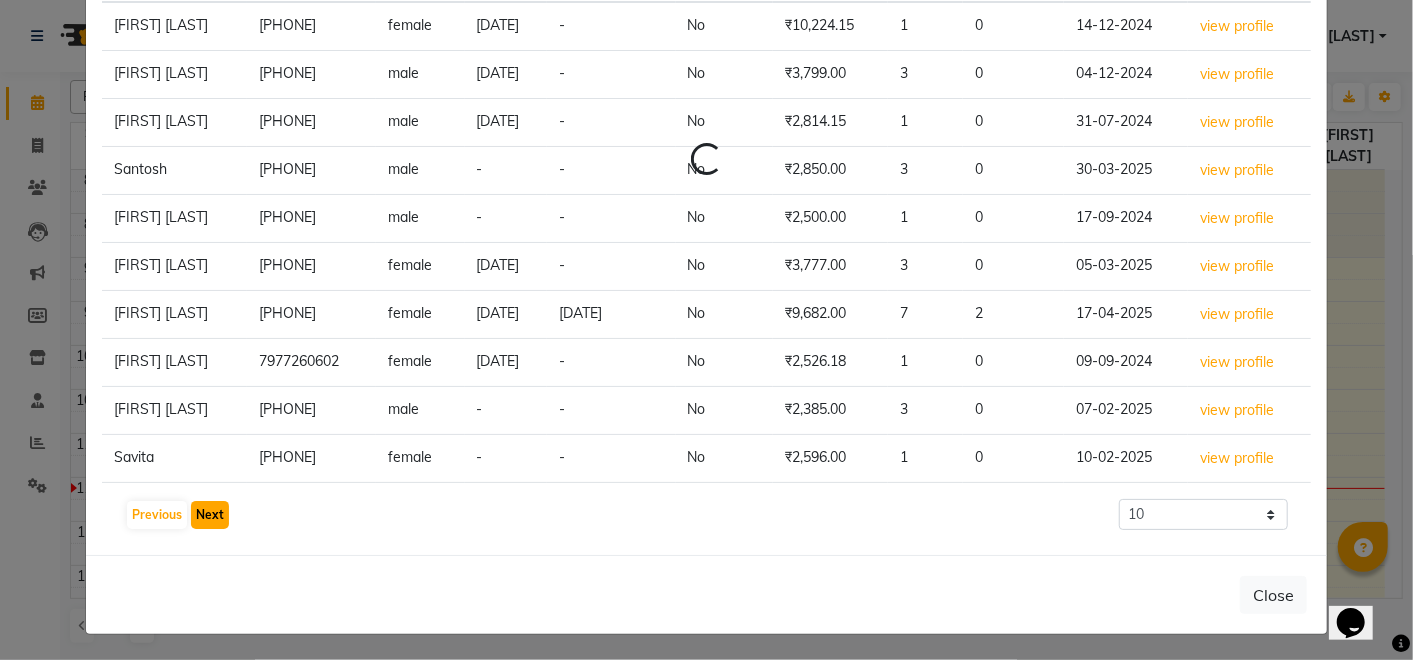 click on "Next" 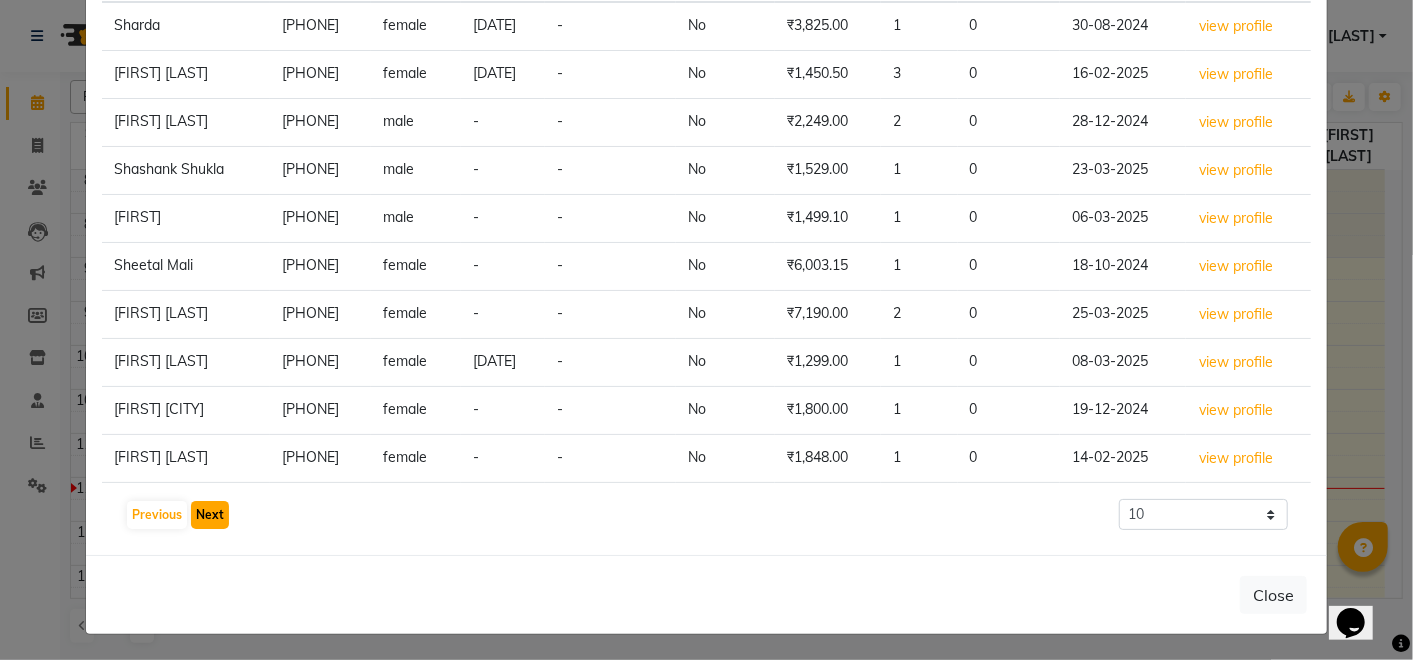 click on "Next" 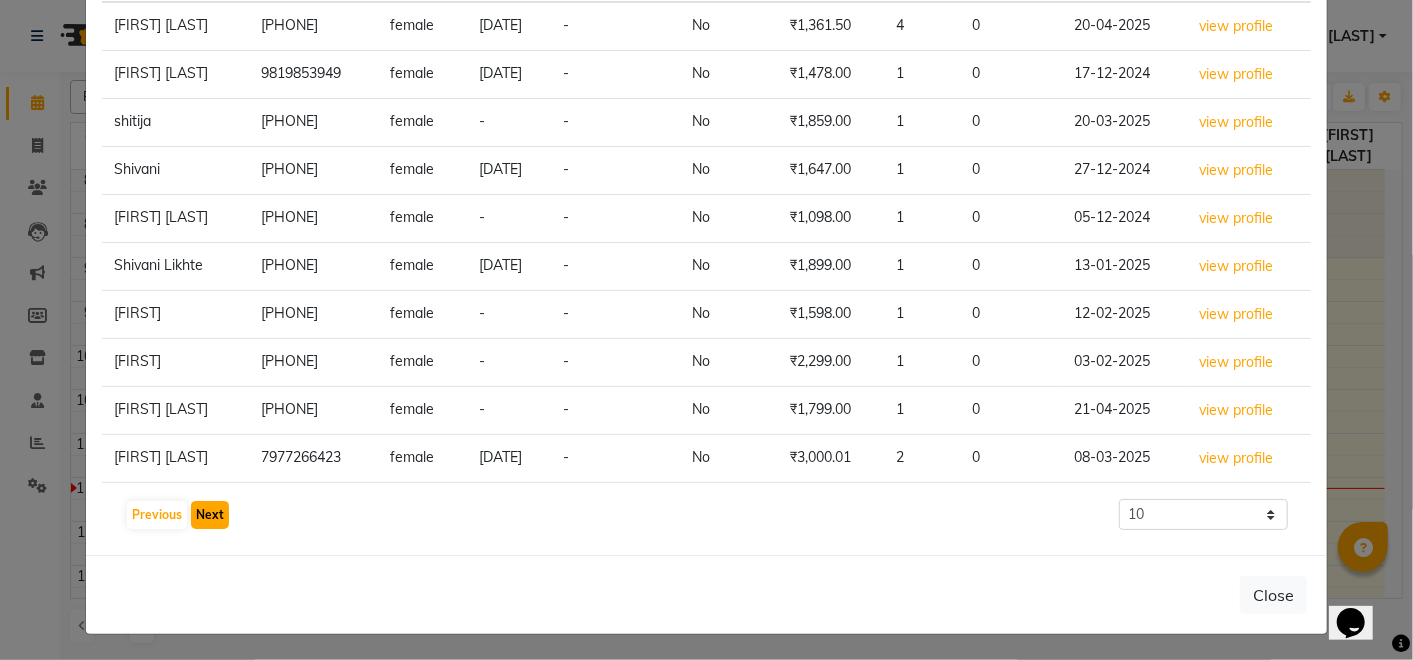 click on "Next" 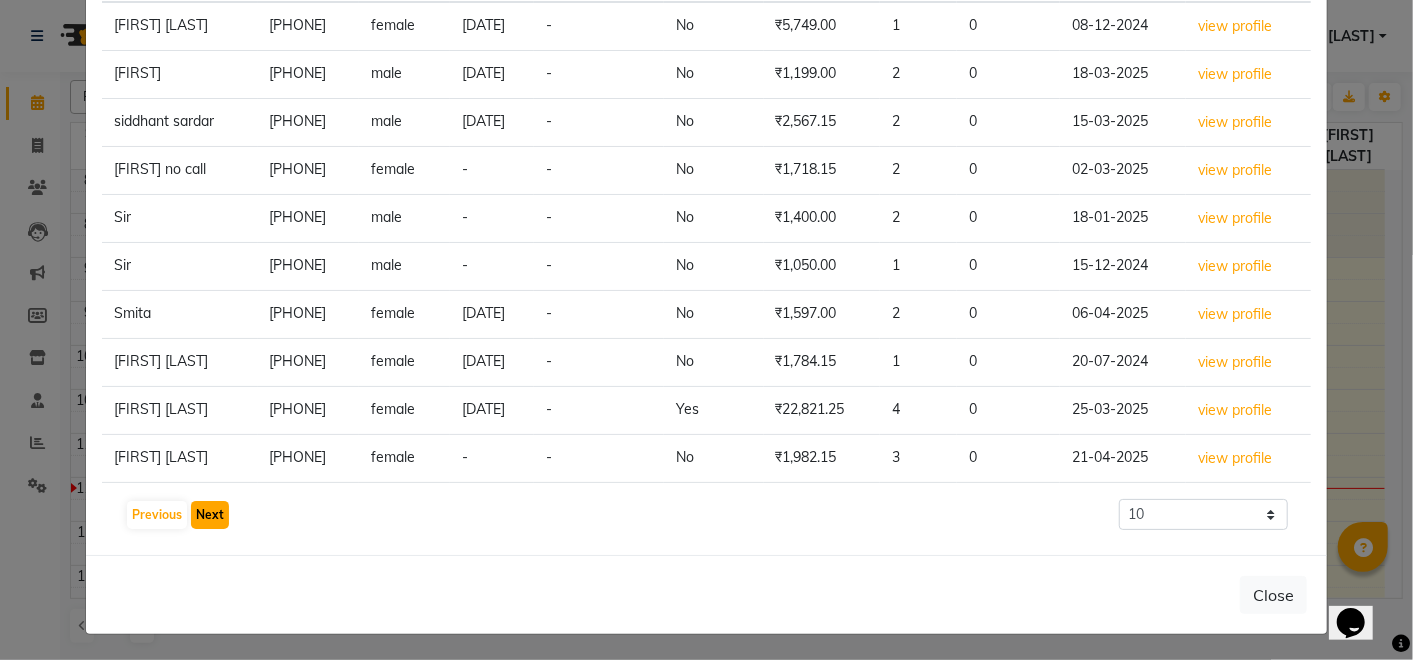 click on "Next" 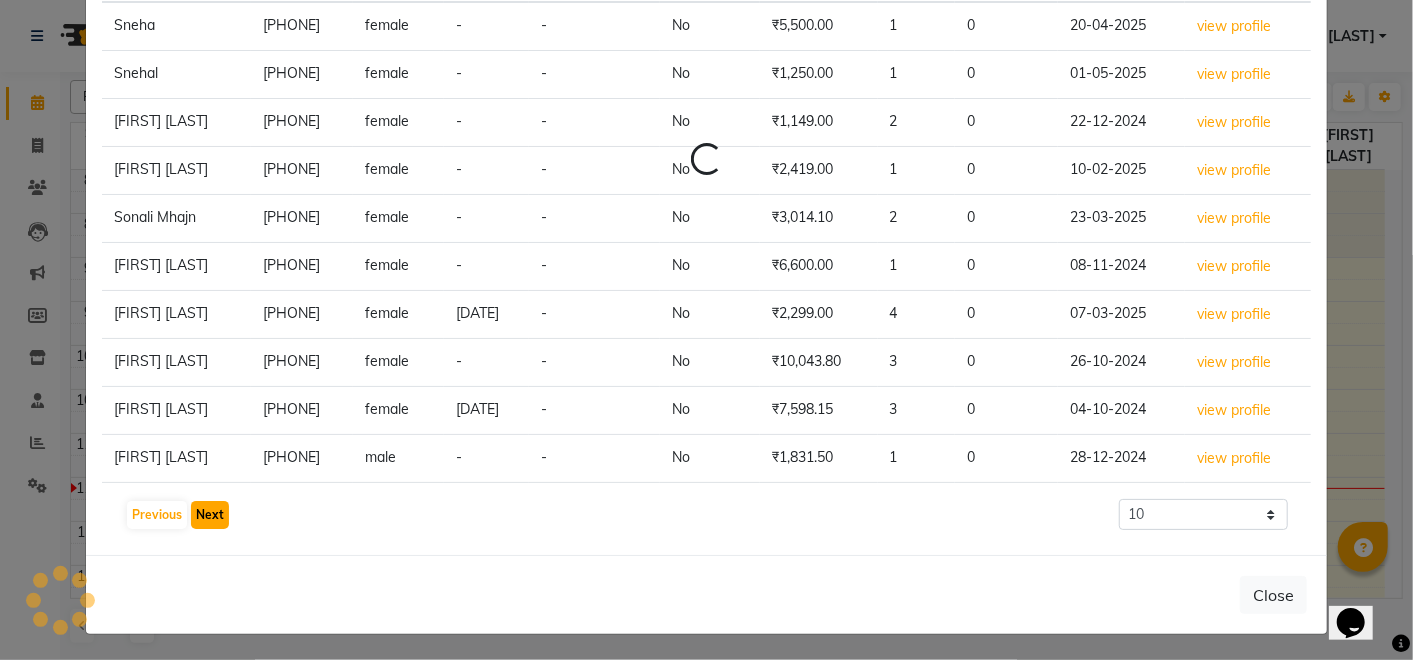 click on "Next" 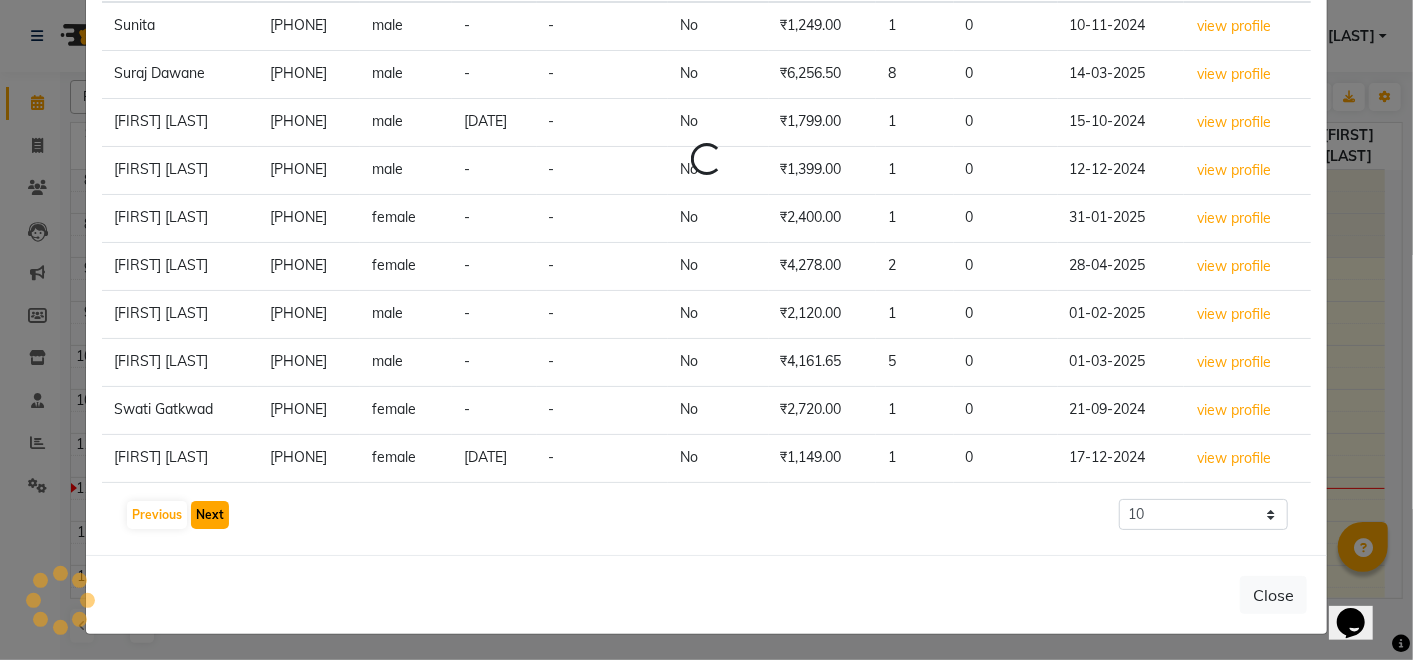 click on "Next" 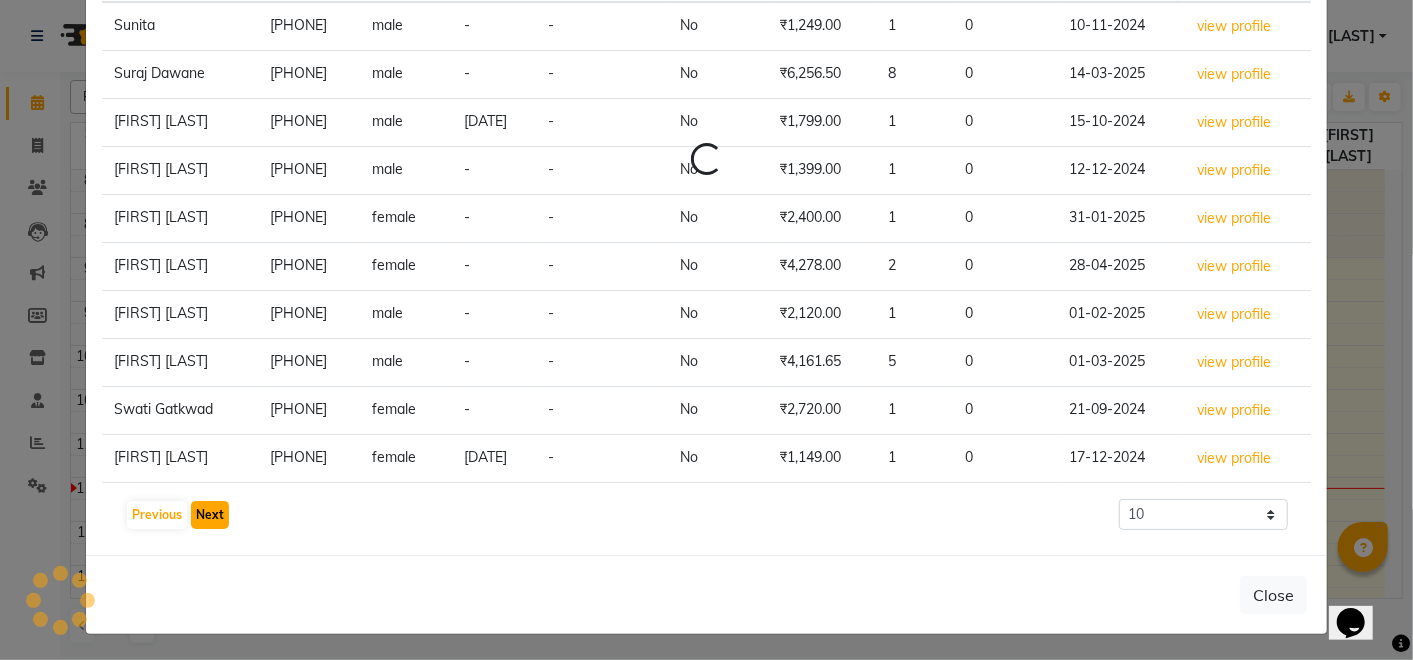 click on "Next" 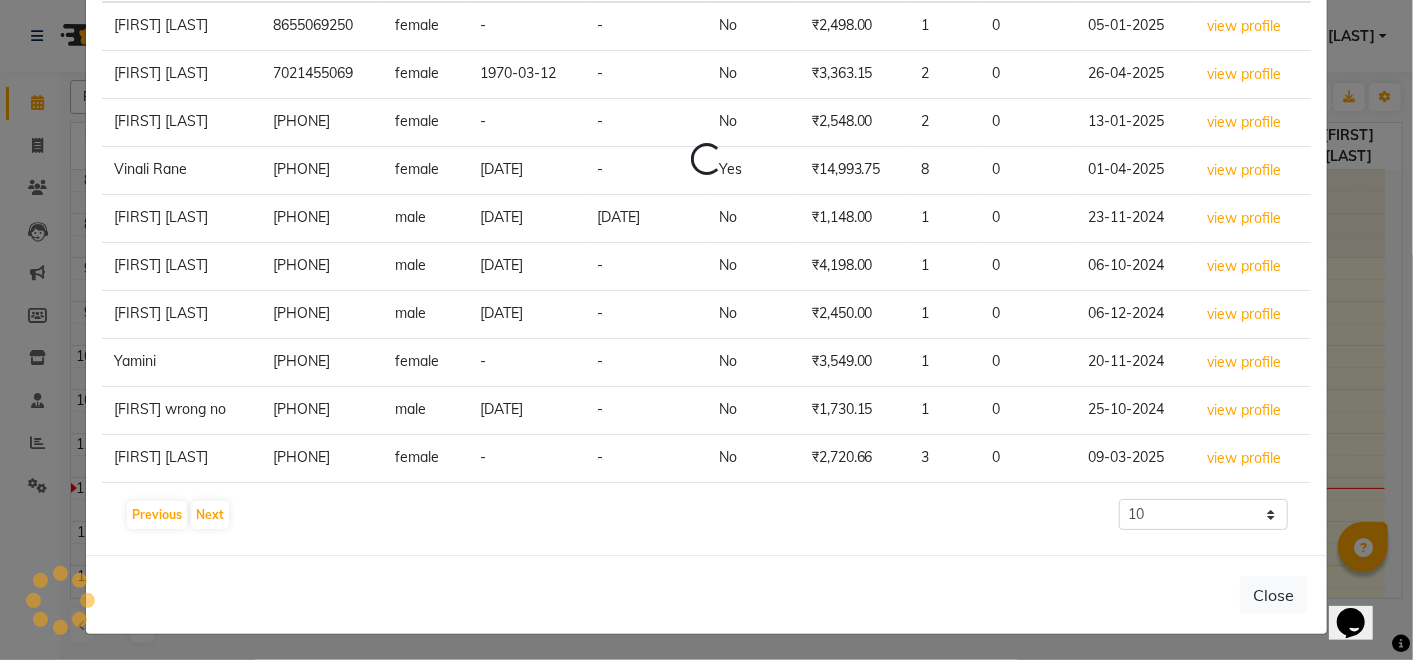click on "Close" 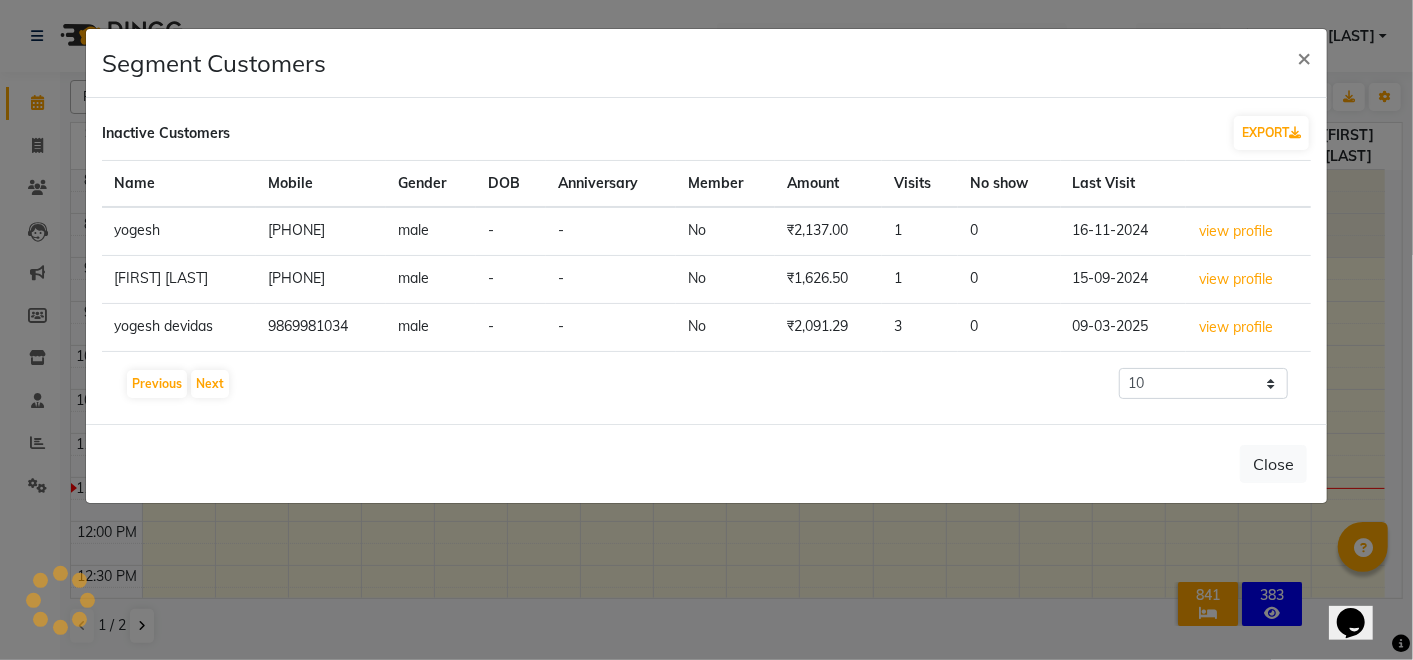 click on "Close" 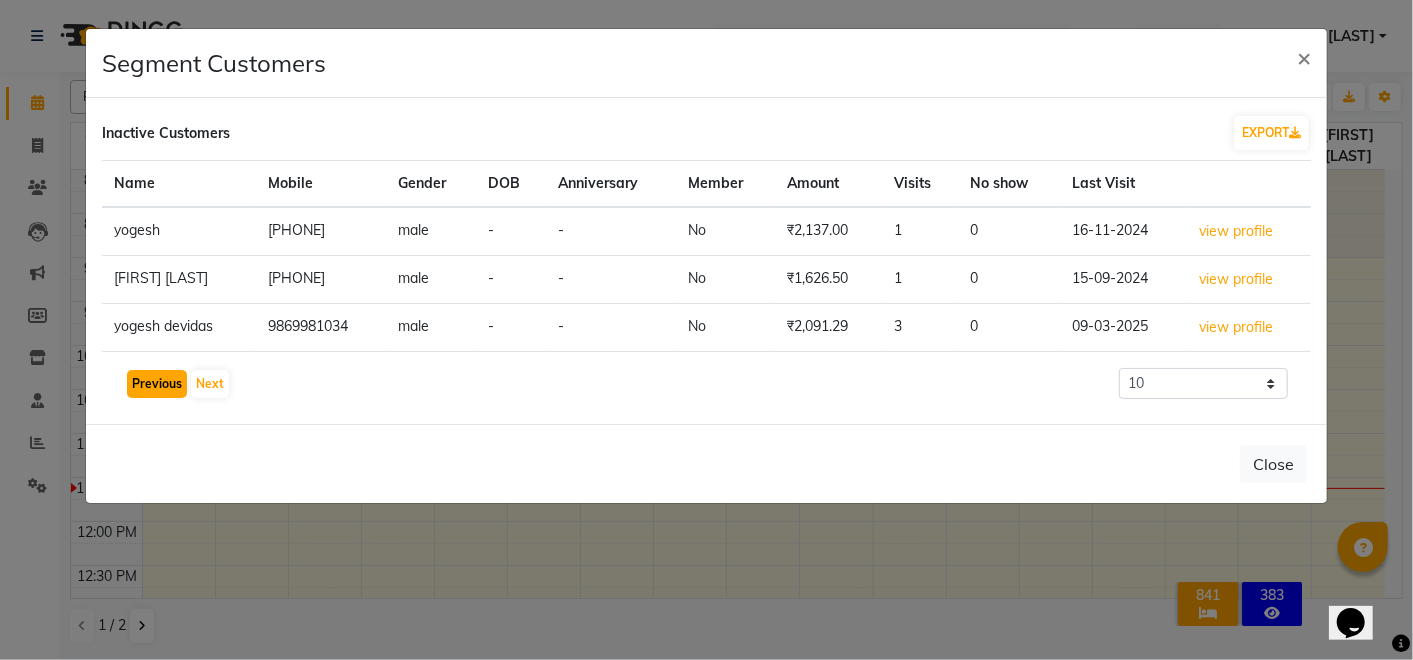 click on "Previous" 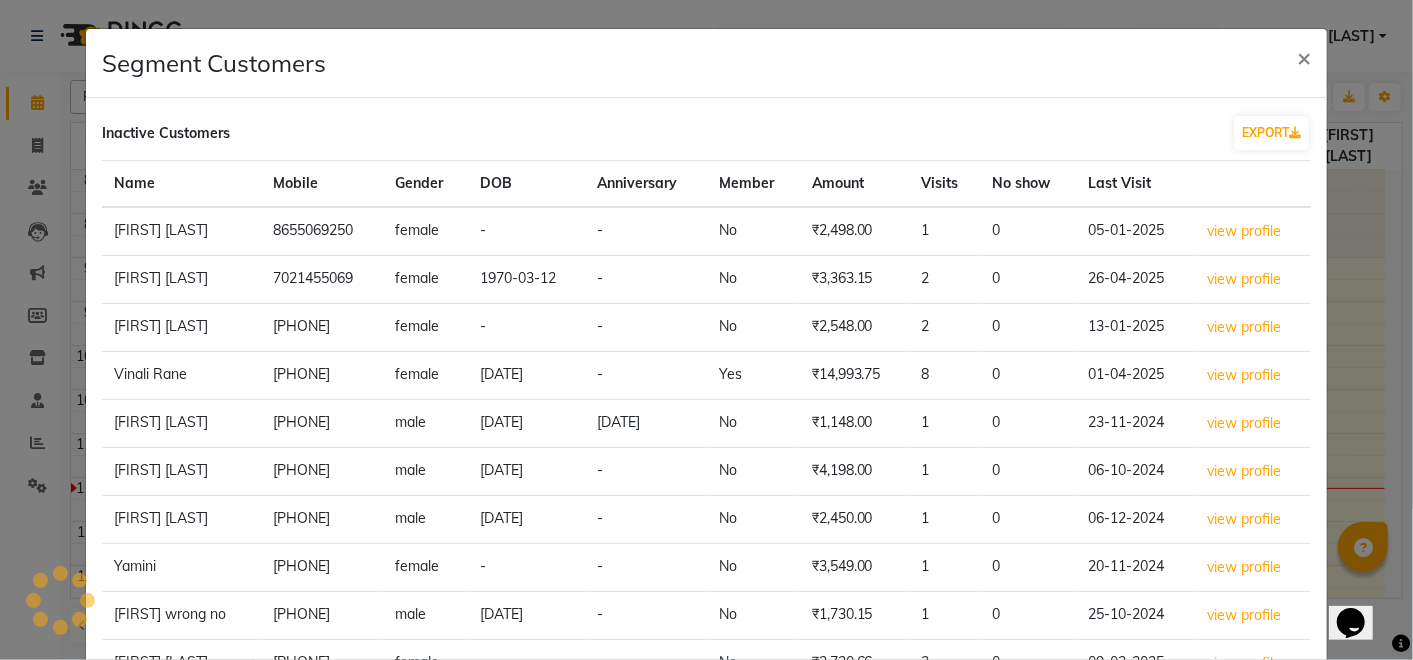 click on "Vinali Rane" 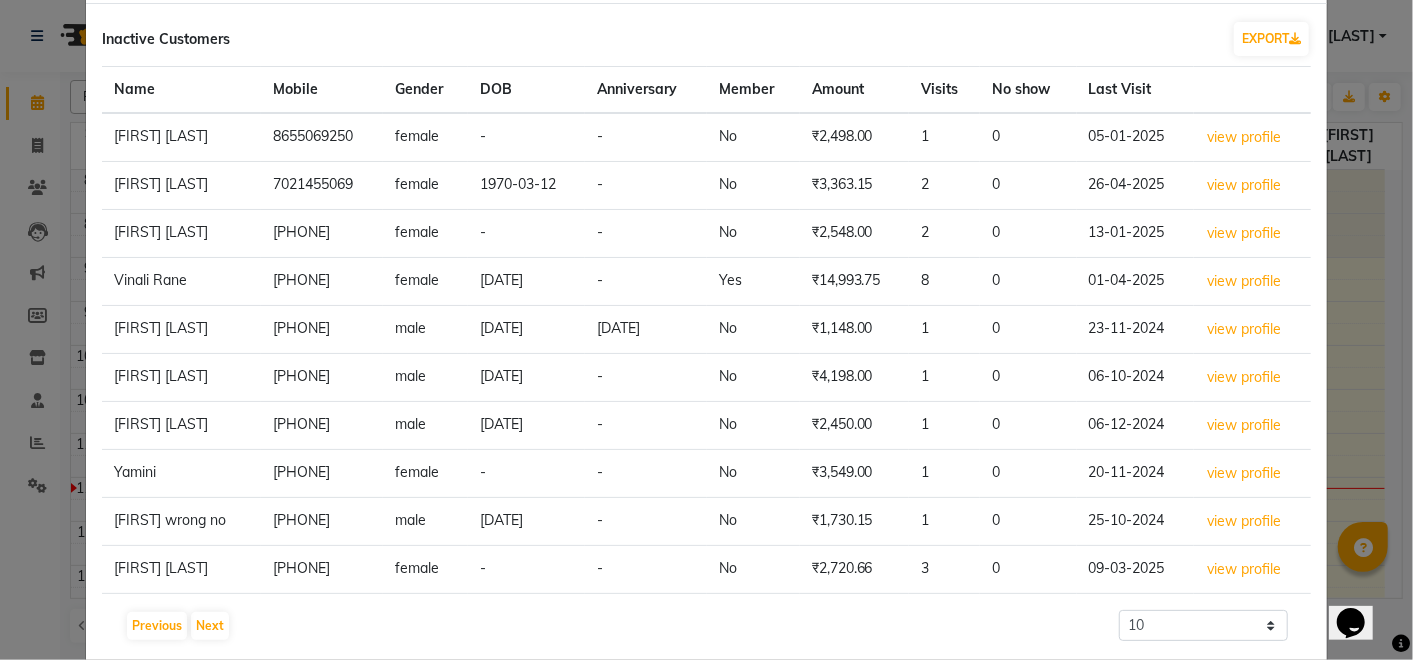 scroll, scrollTop: 205, scrollLeft: 0, axis: vertical 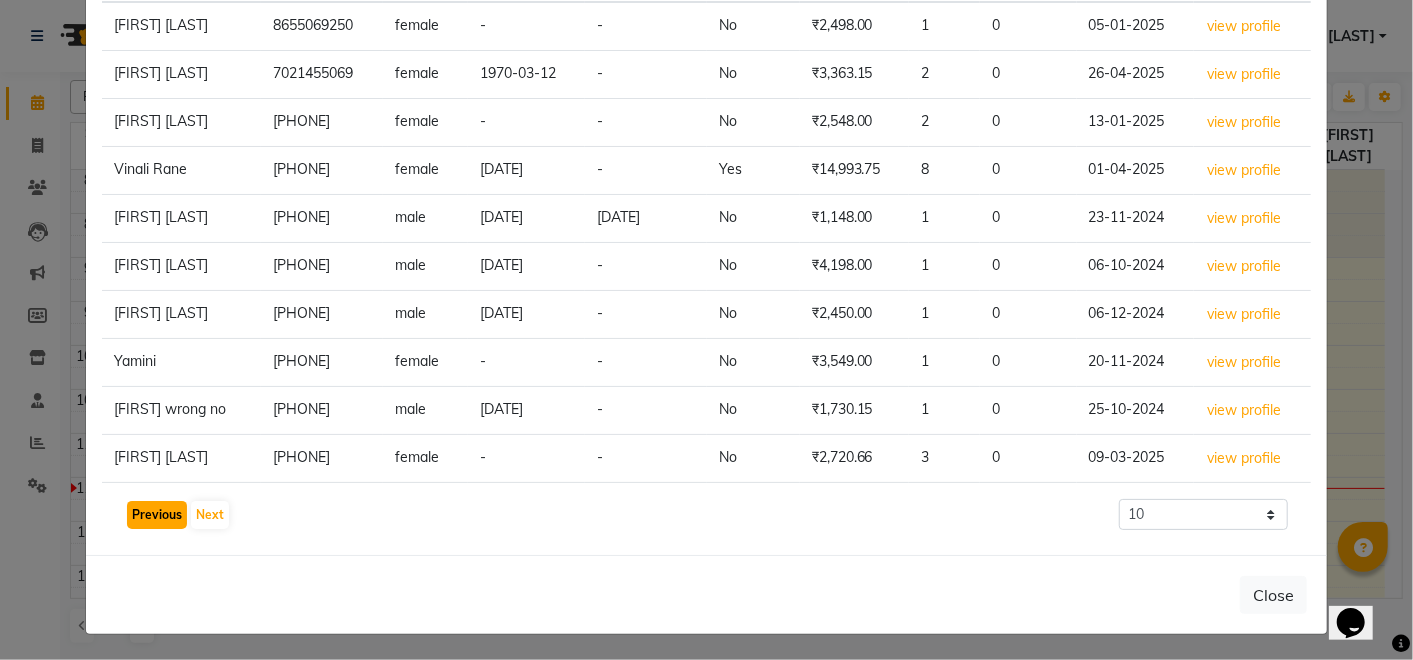 click on "Previous" 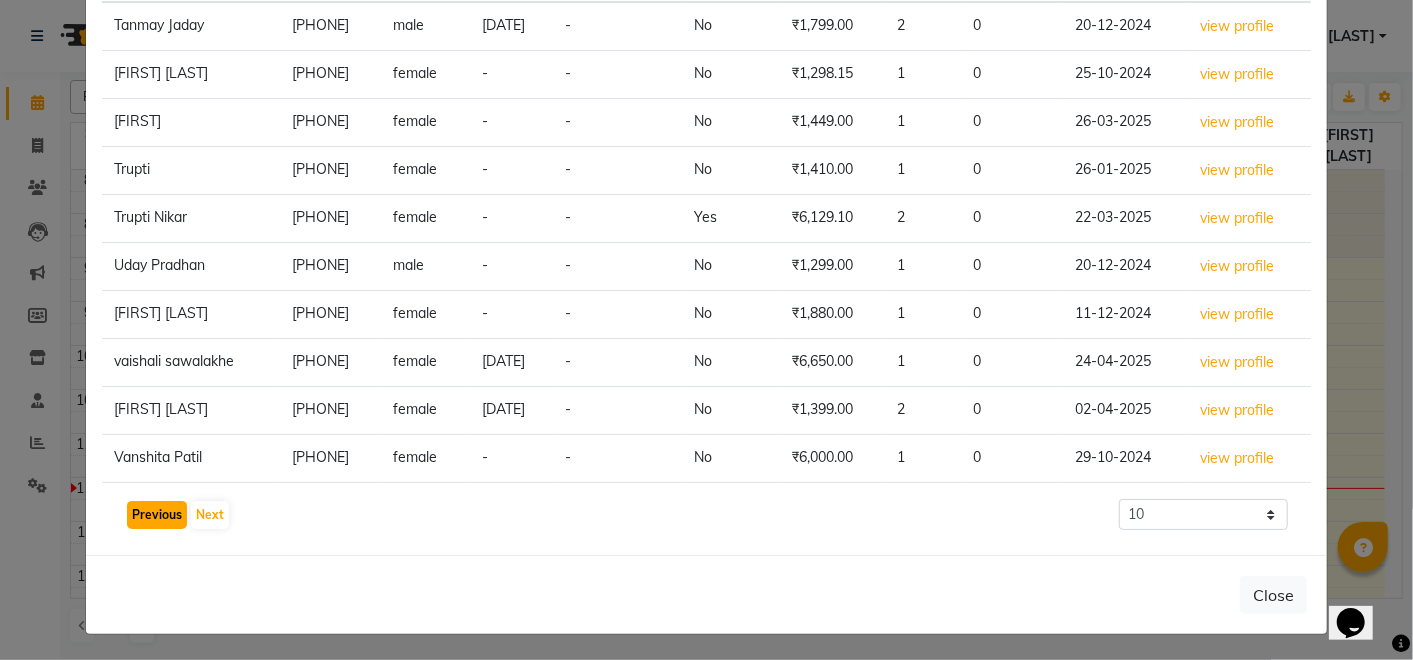 click on "Previous" 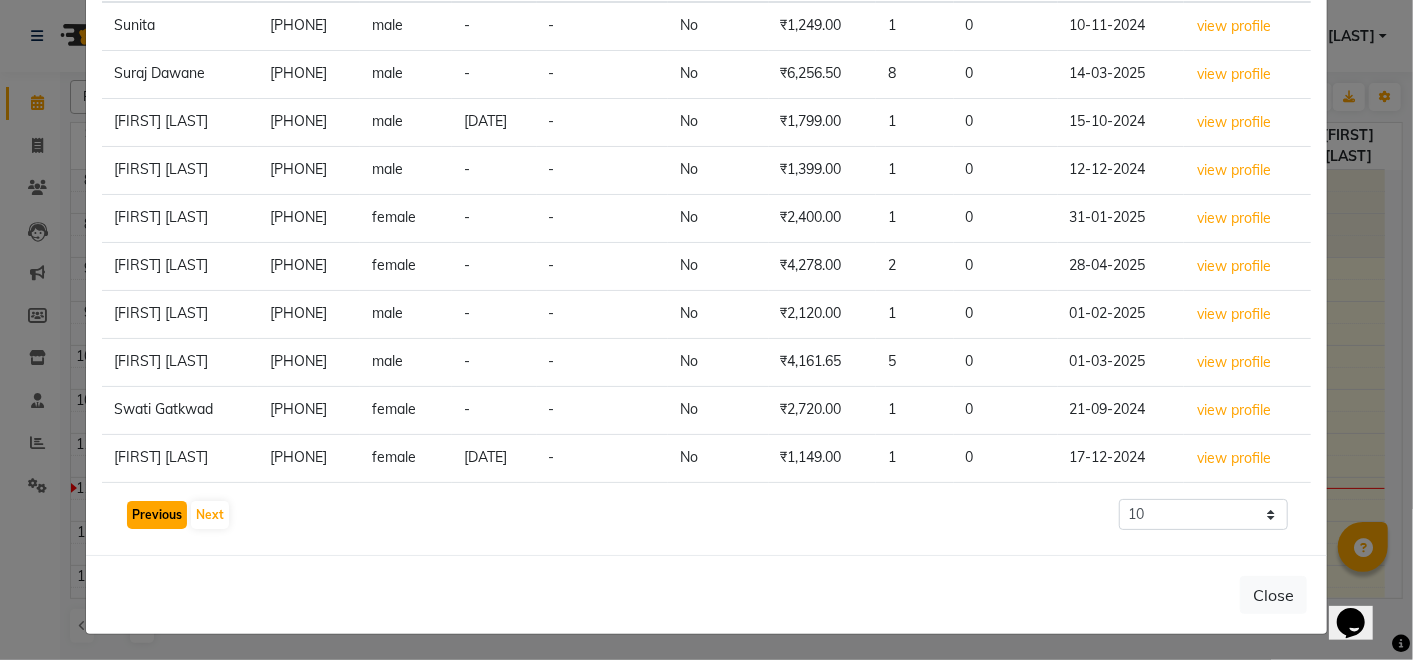 click on "Previous" 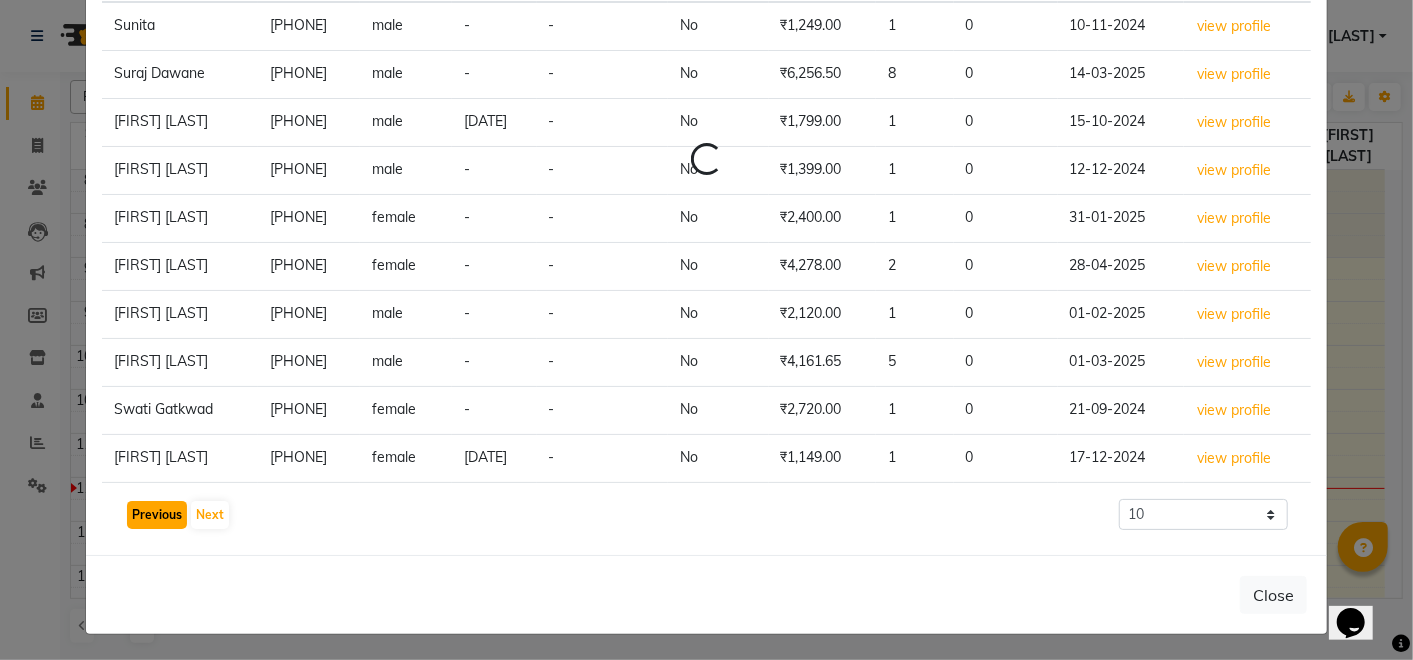 click on "Previous" 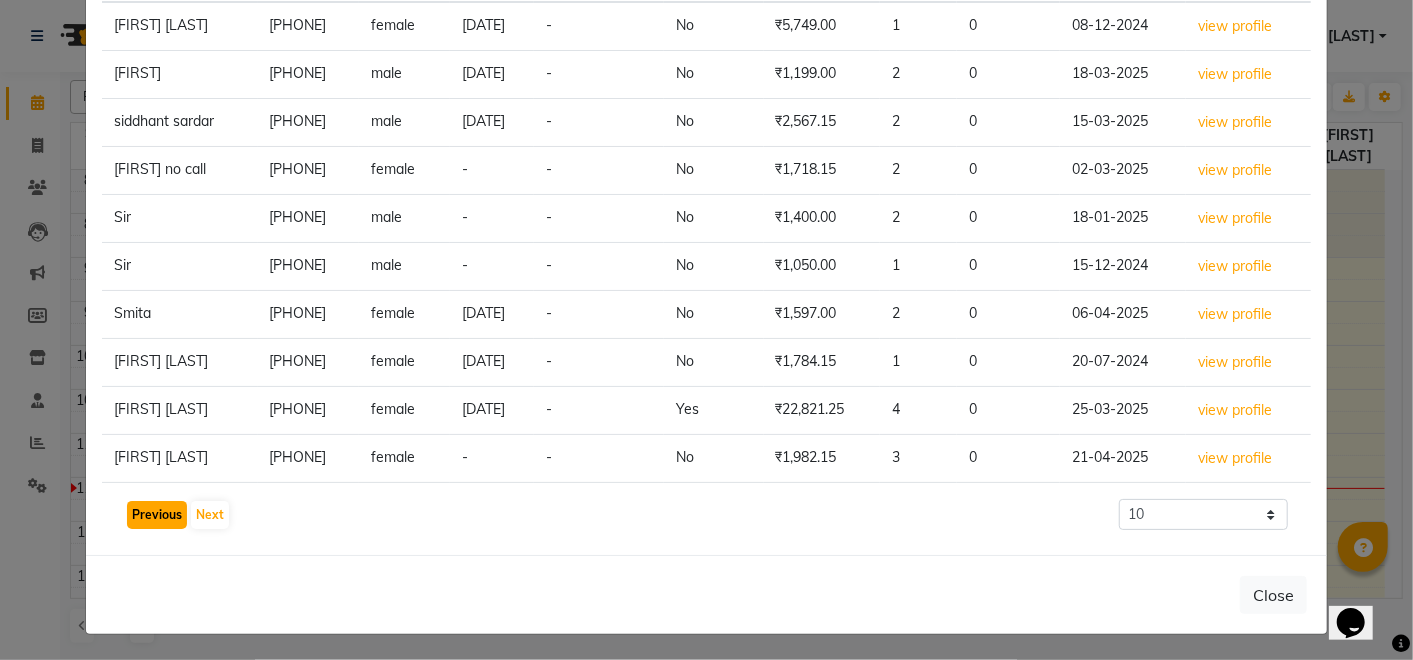 click on "Previous" 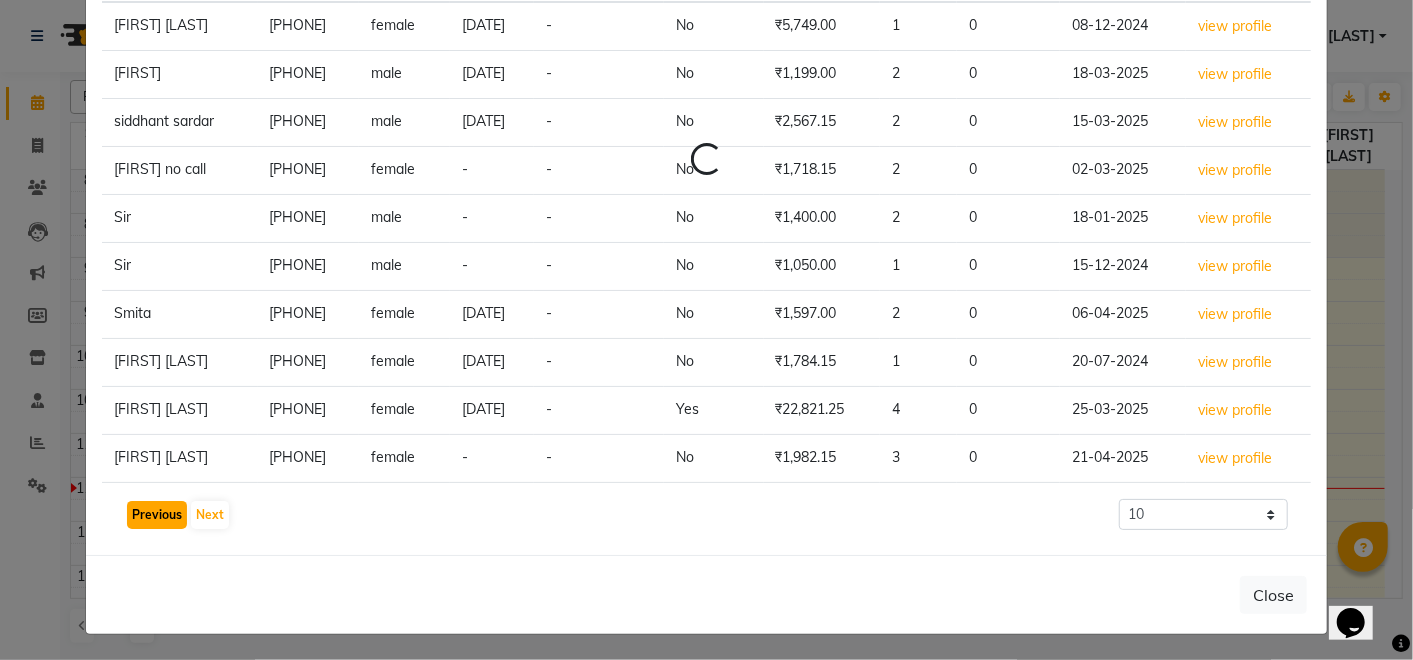 click on "Previous" 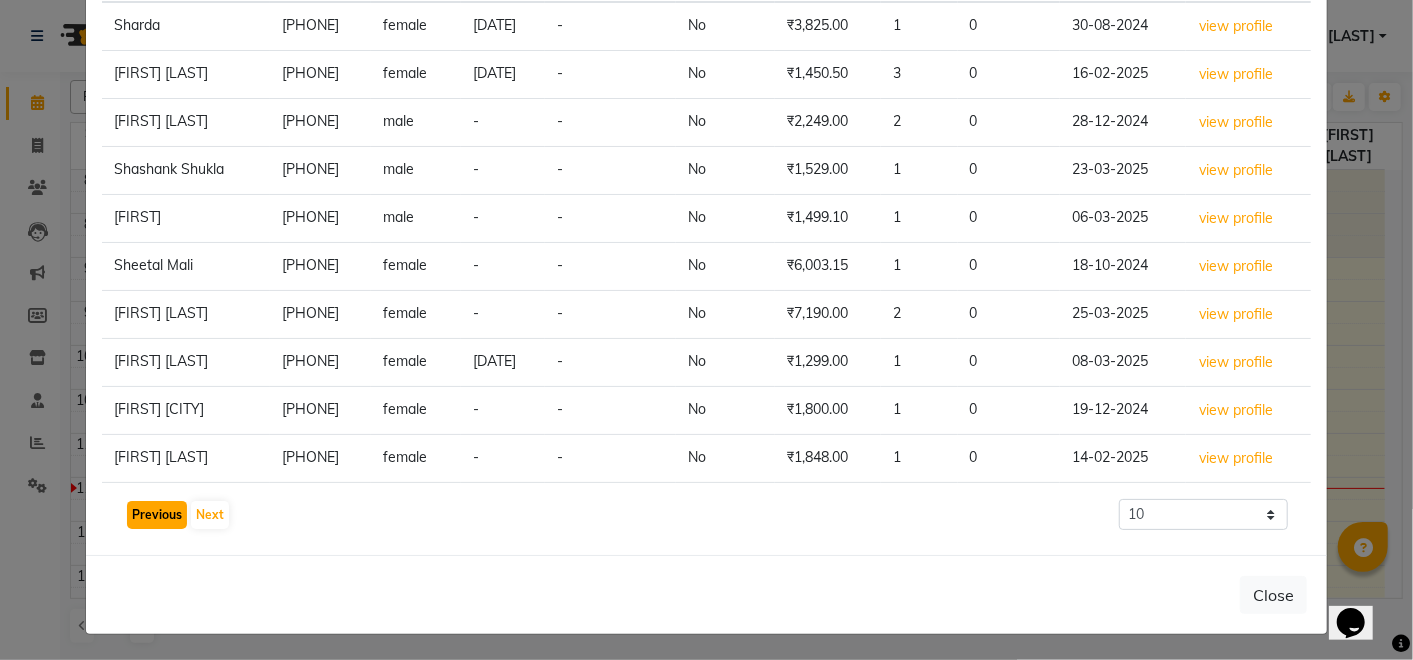 click on "Previous" 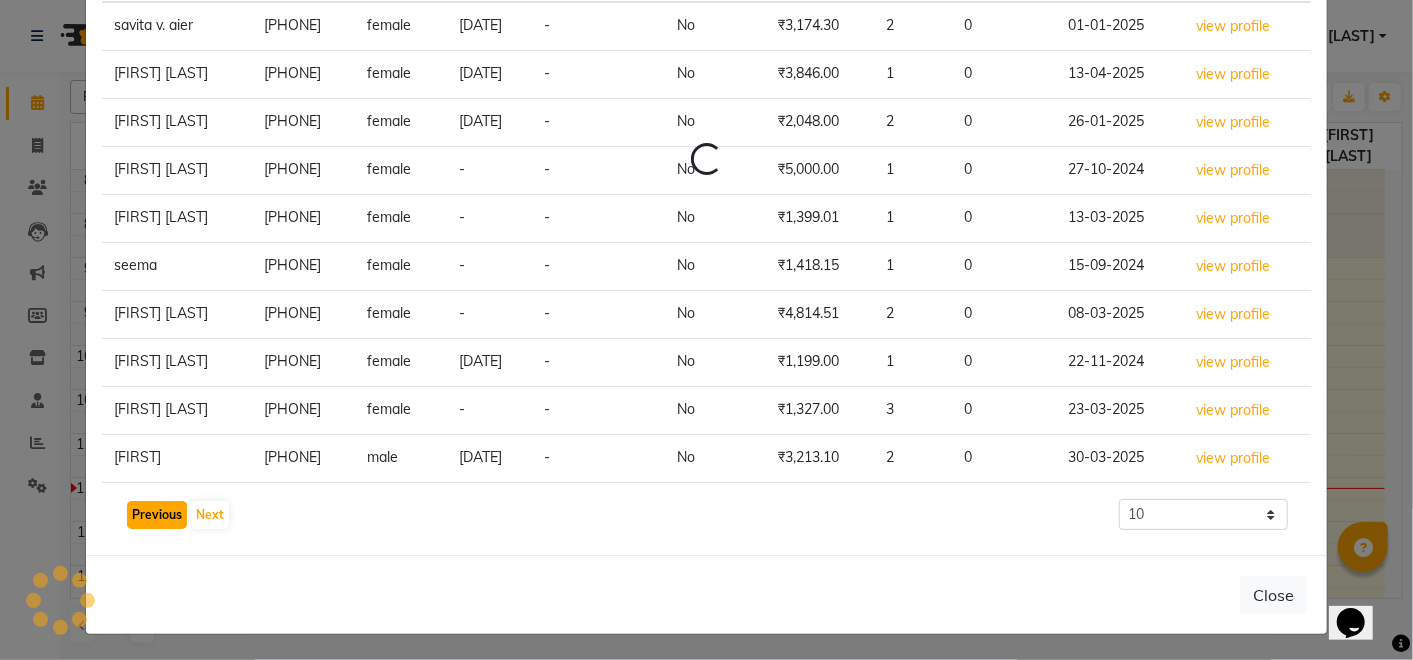 click on "Previous" 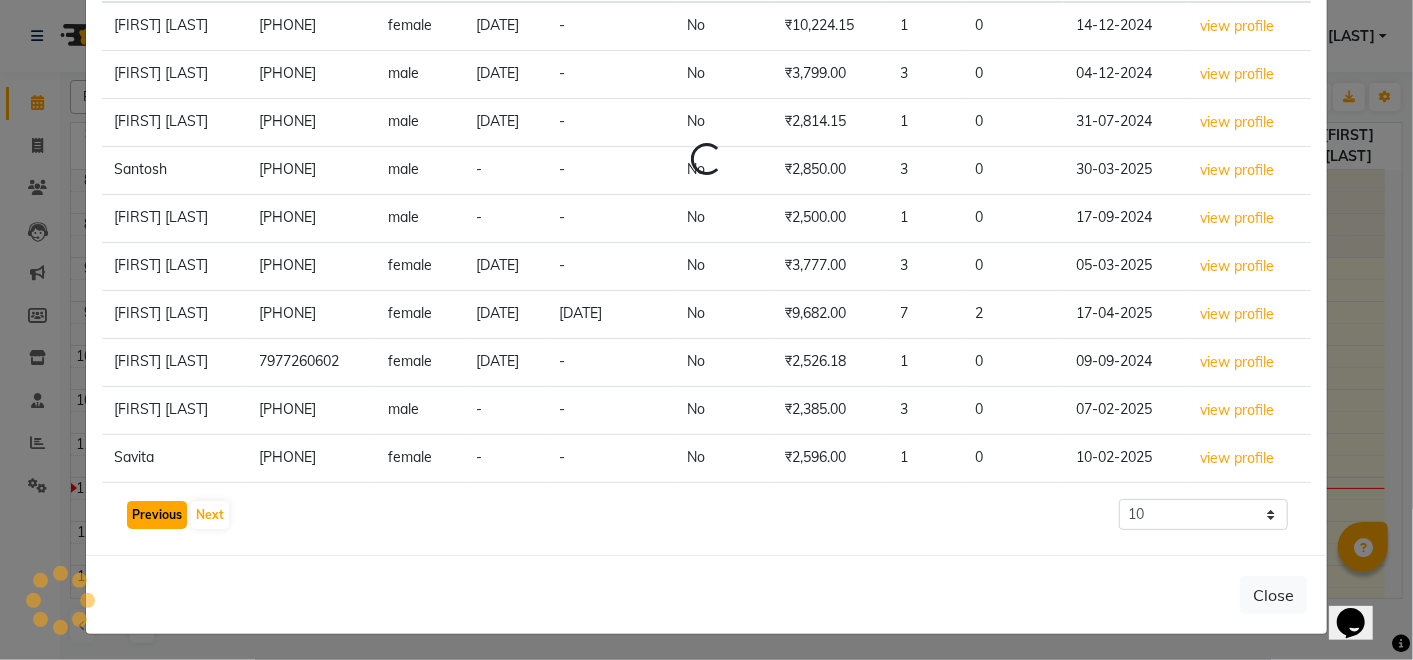 click on "Previous" 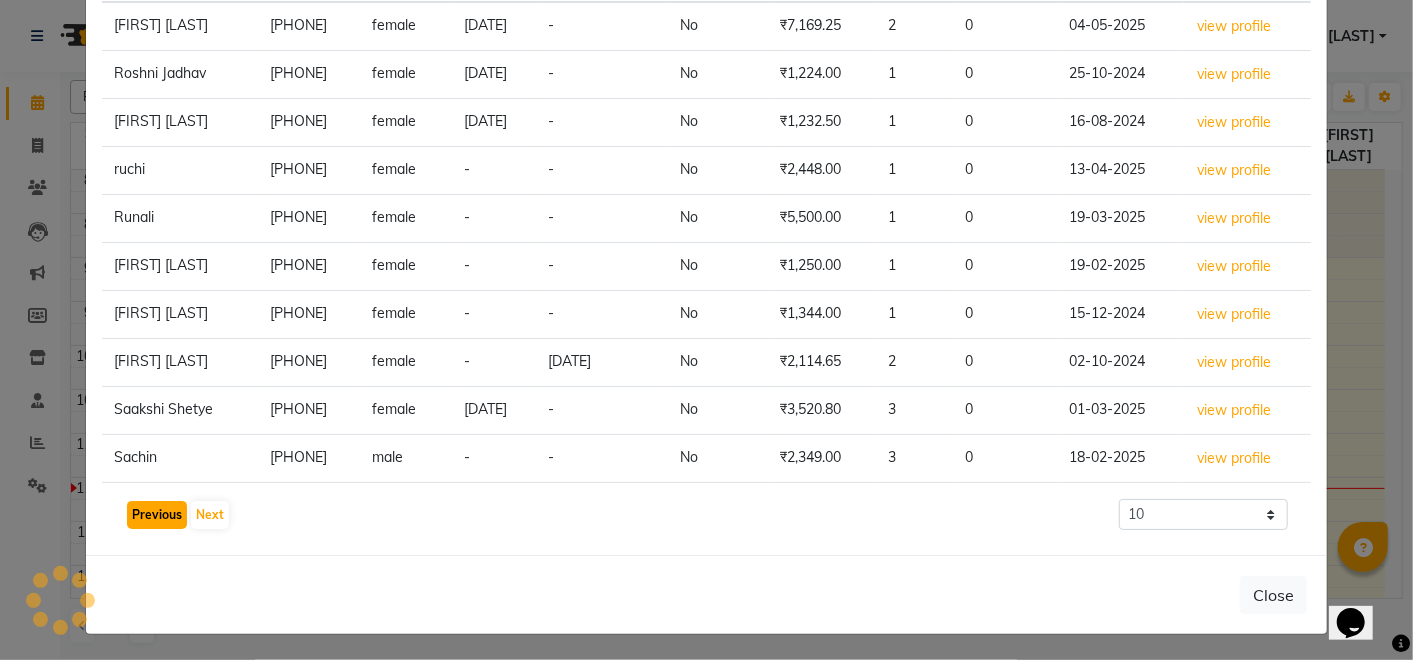 click on "Previous" 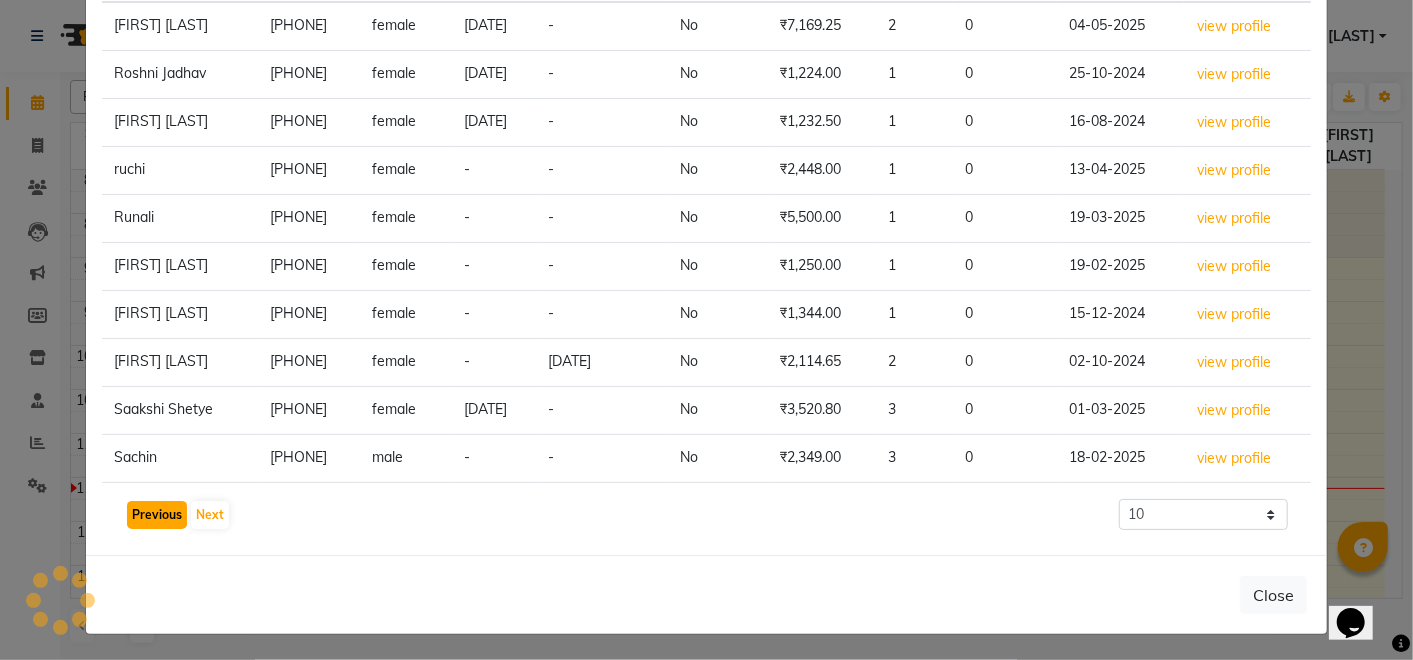 click on "Previous" 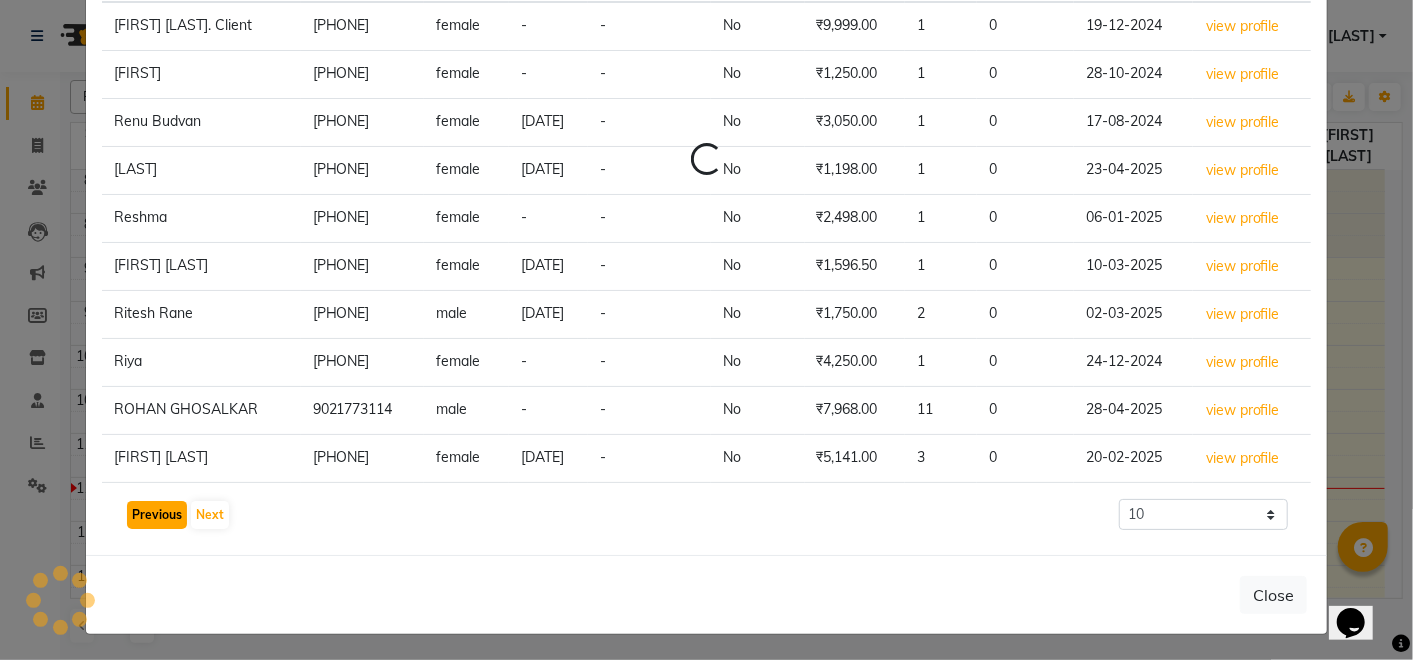 click on "Previous" 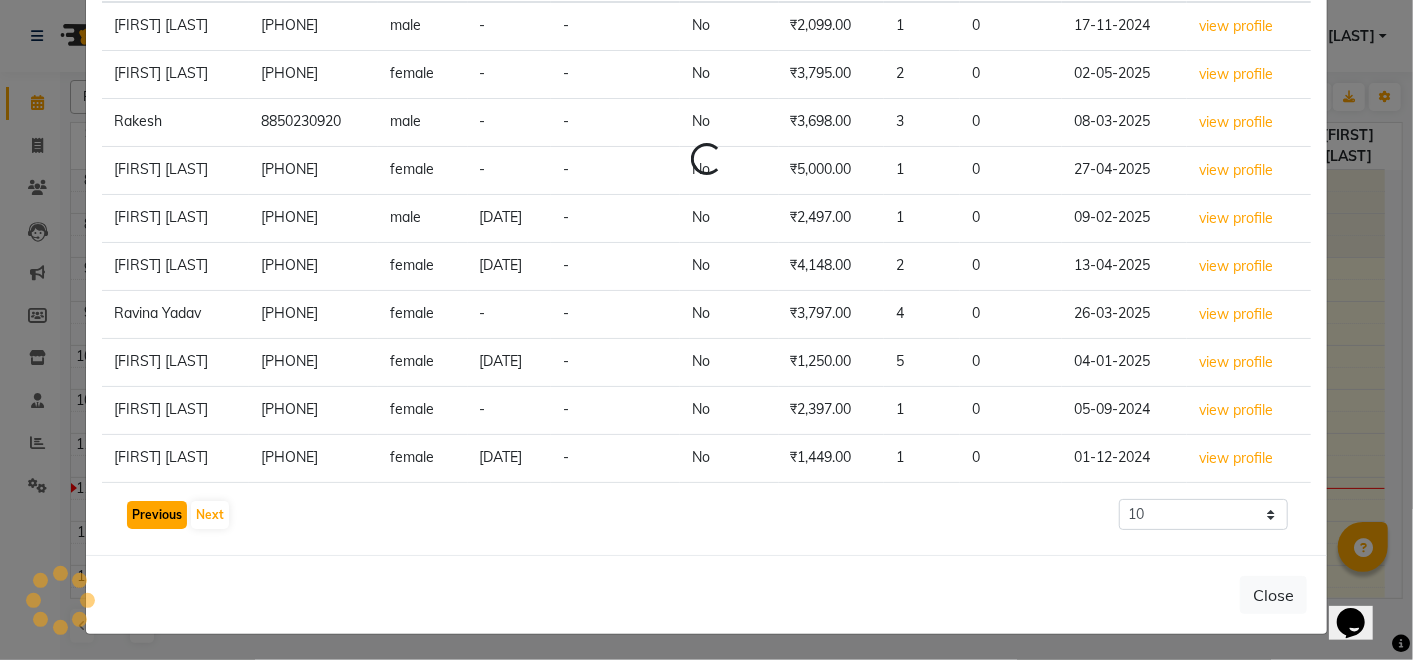 click on "Previous" 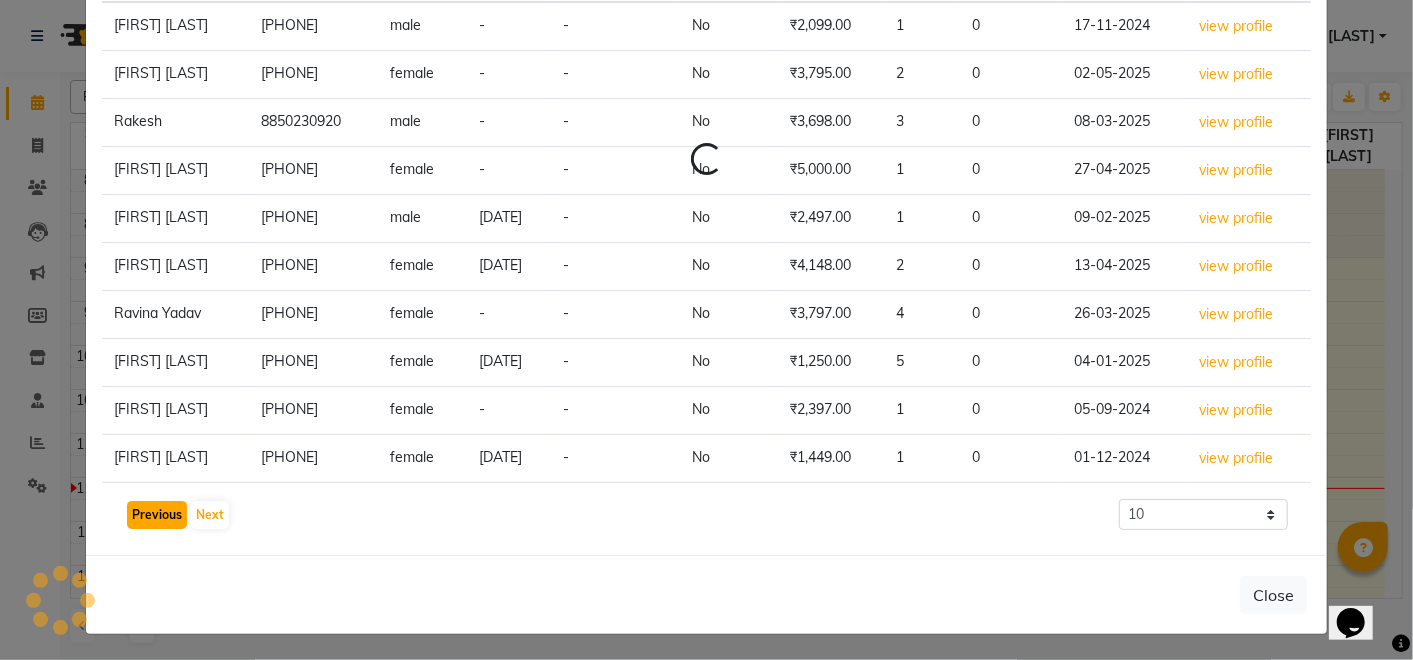 click on "Previous" 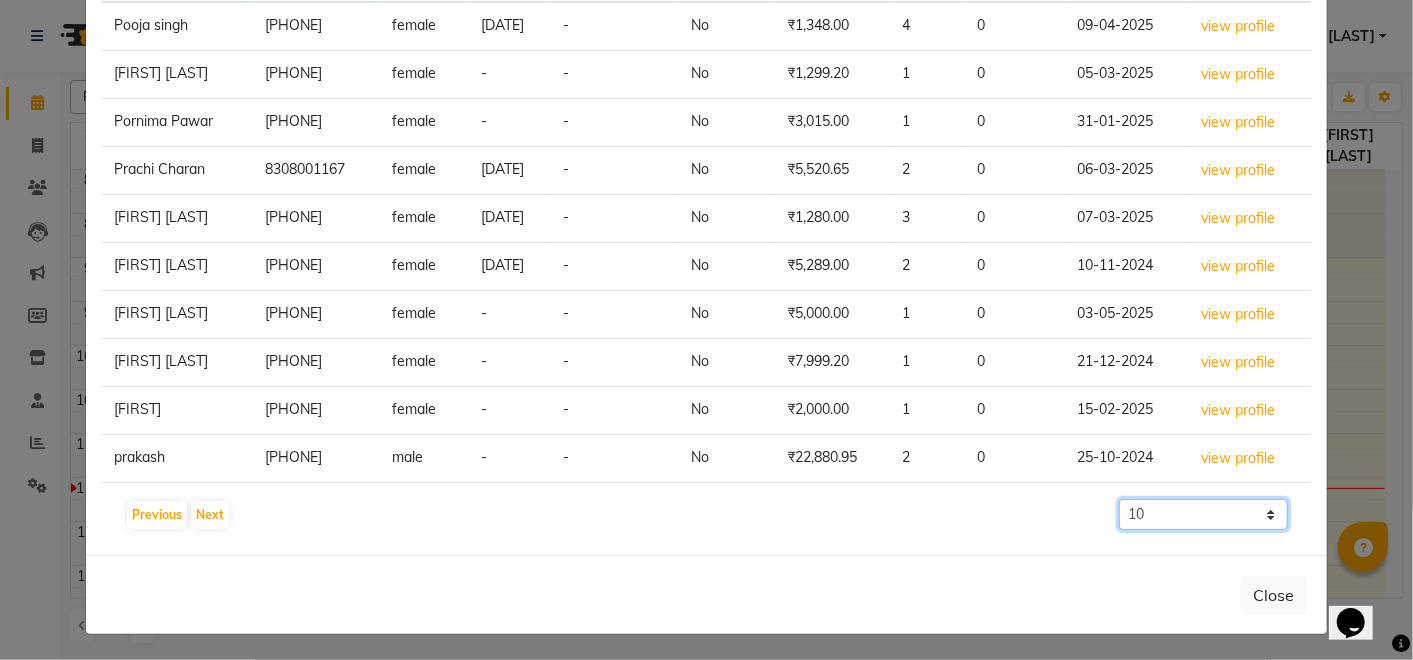 click on "10 50 100 500" 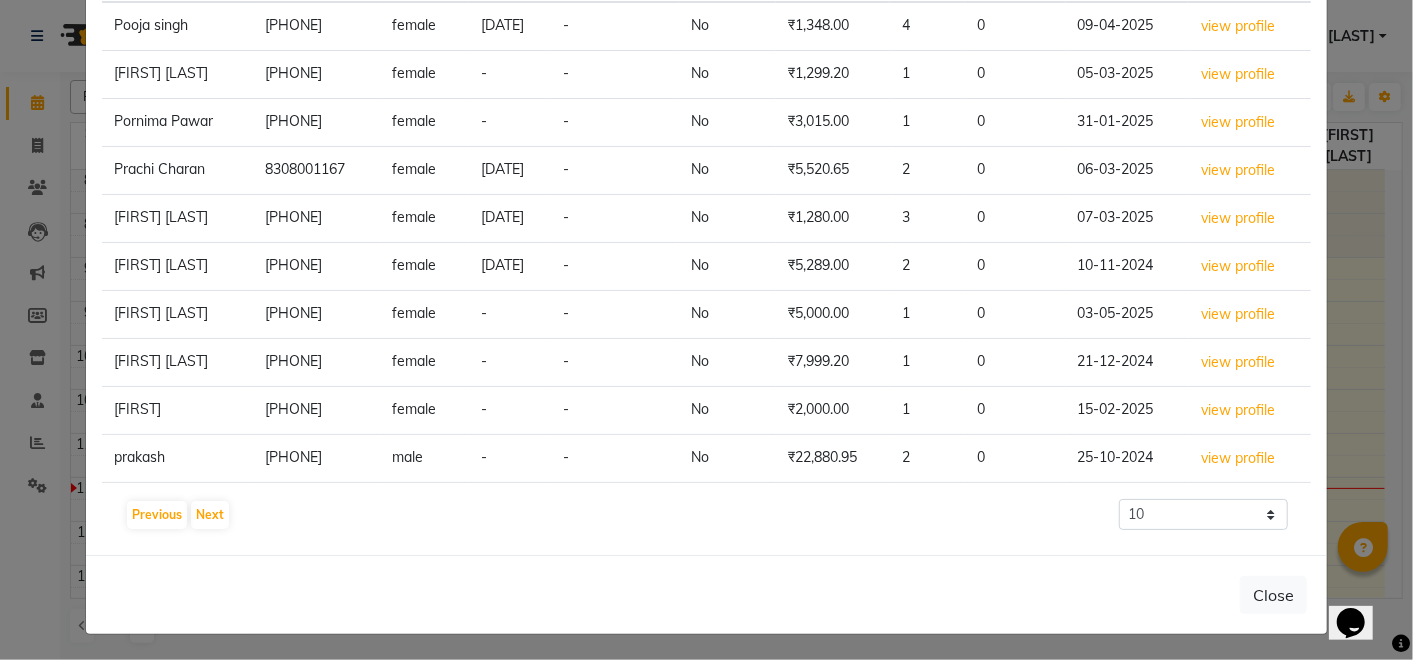 click on "Close" 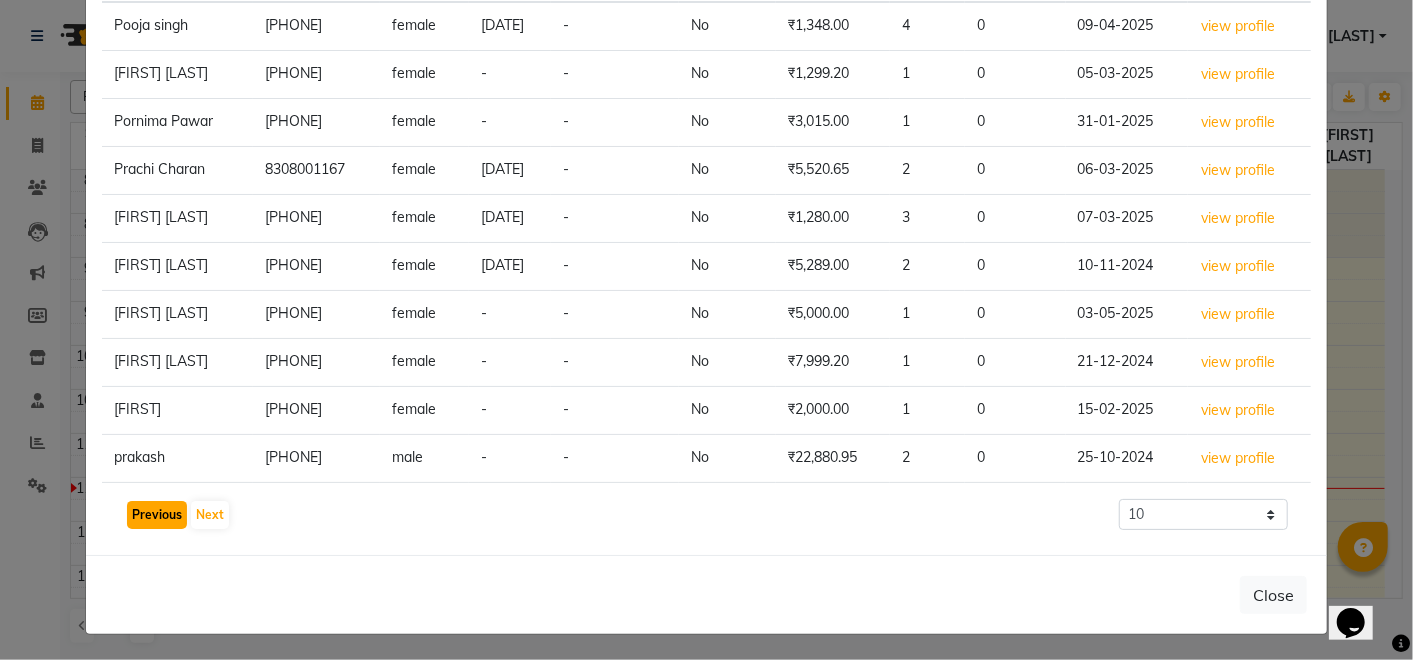 click on "Previous" 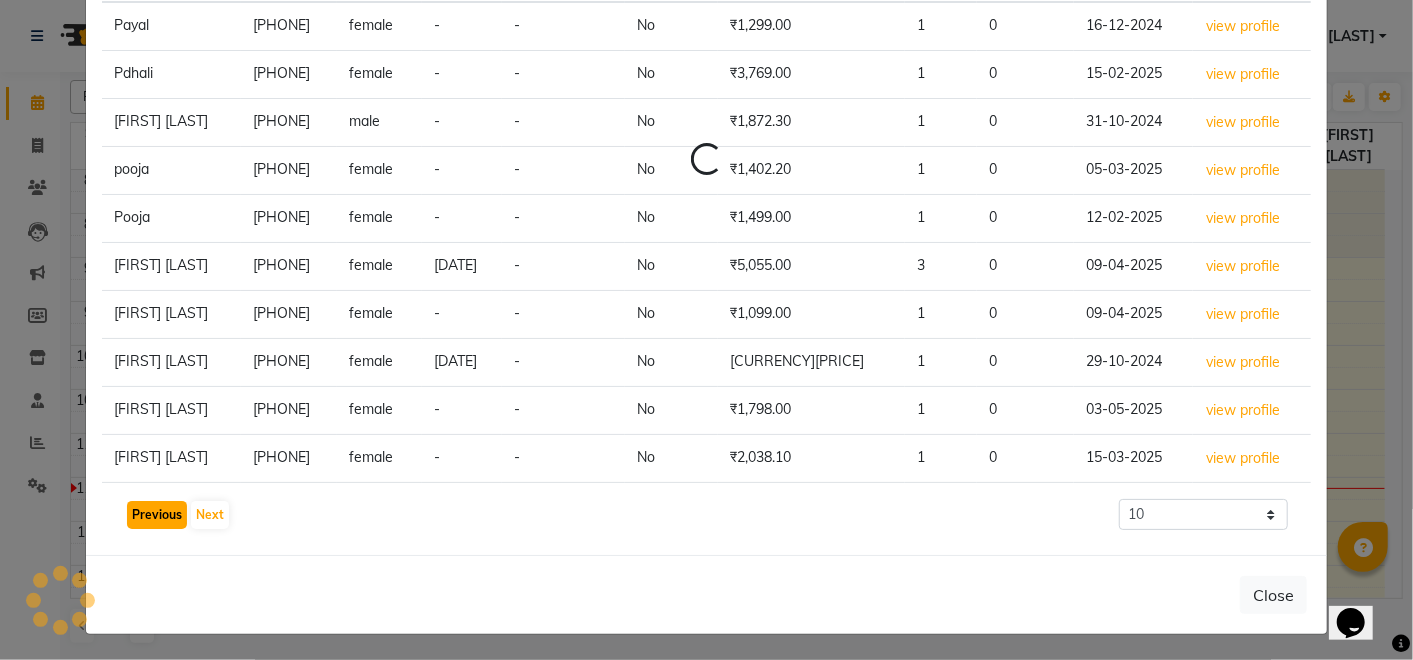 click on "Previous" 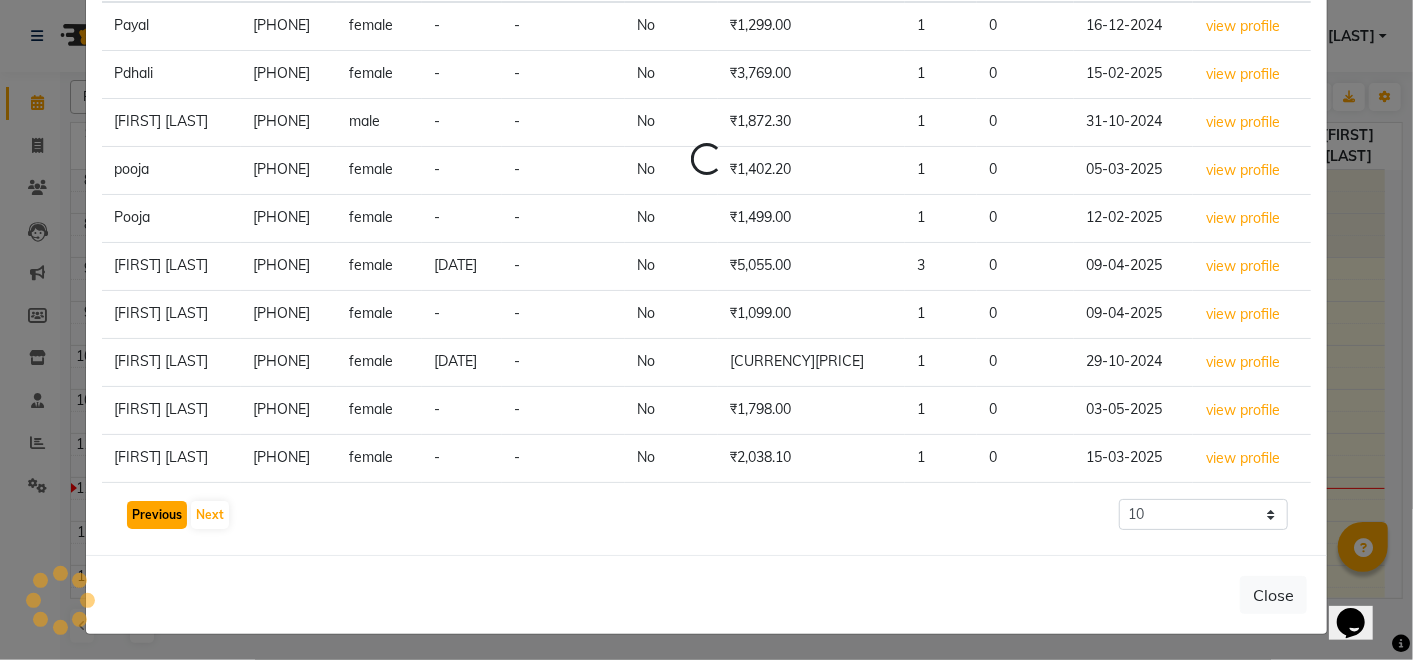 click on "Previous" 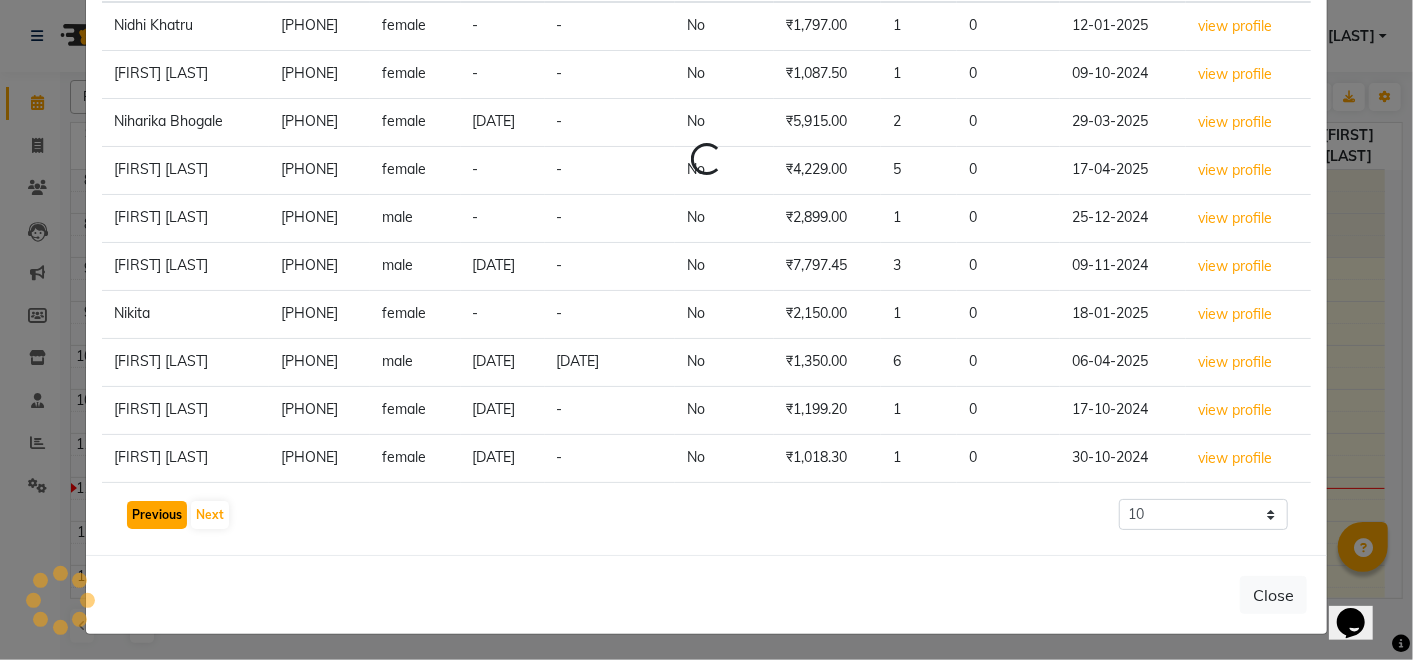 click on "Previous" 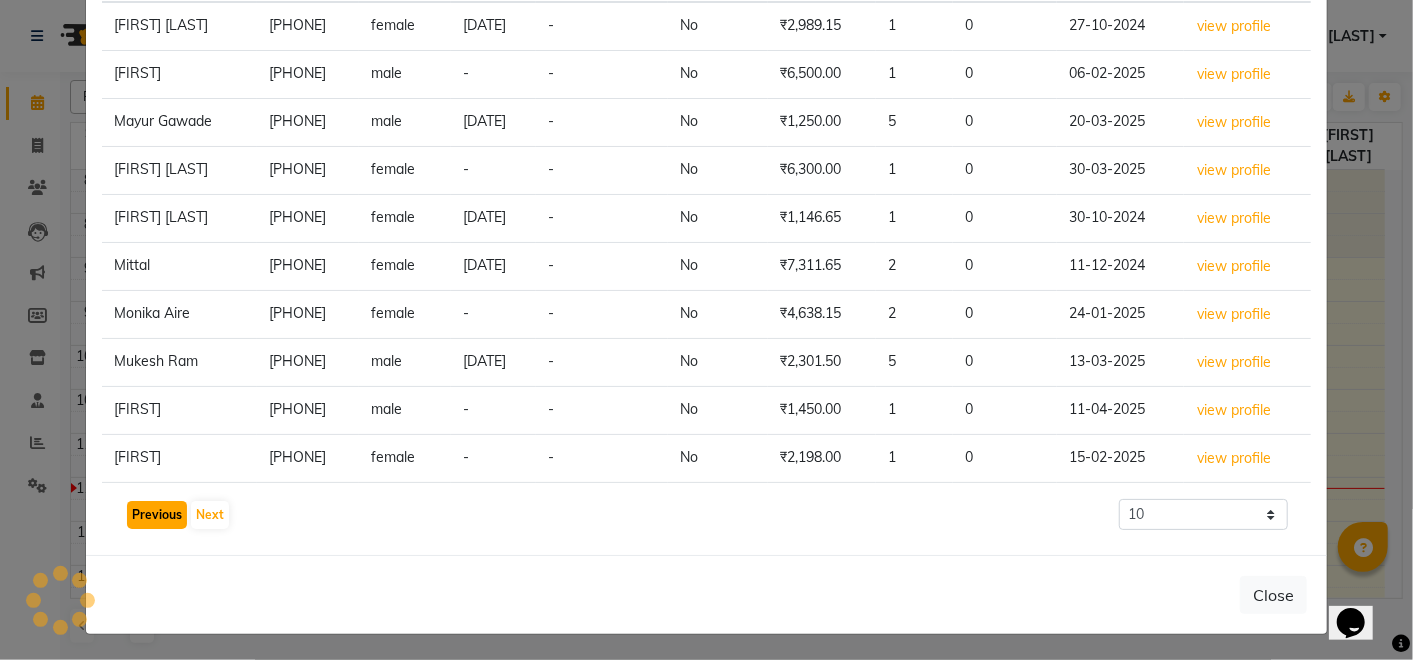 click on "Previous" 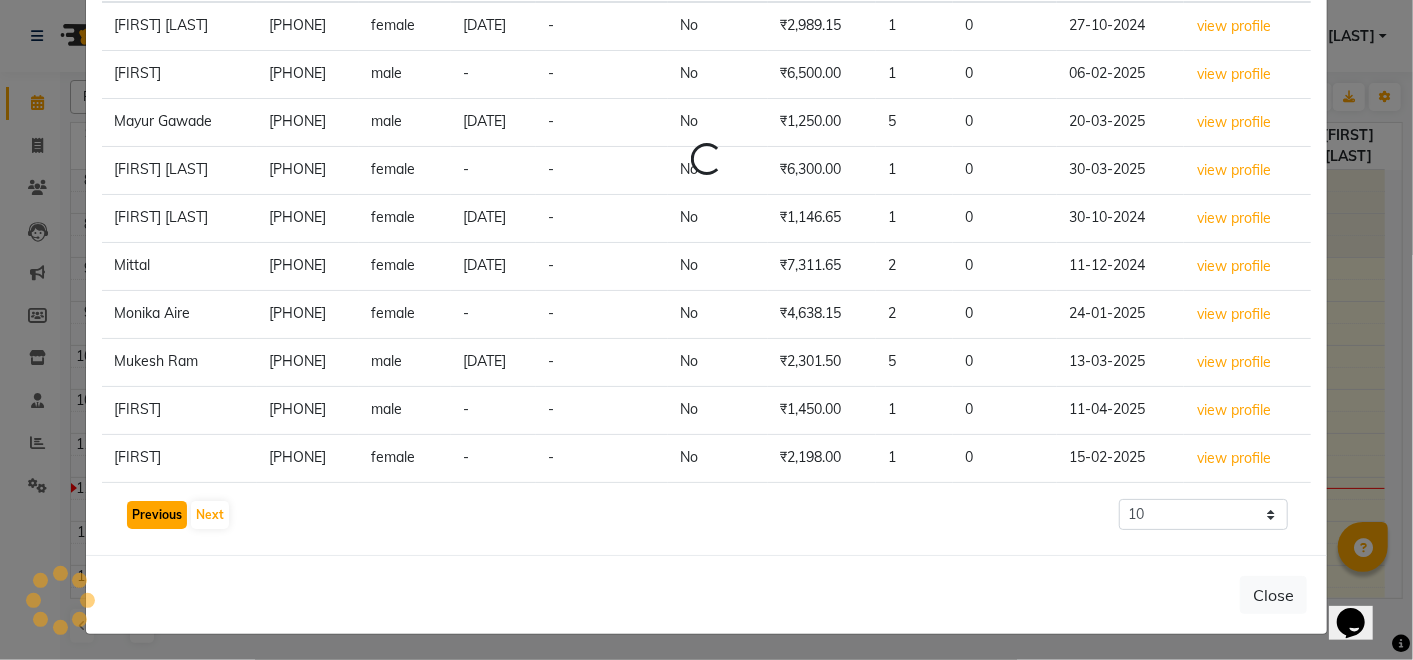 click on "Previous" 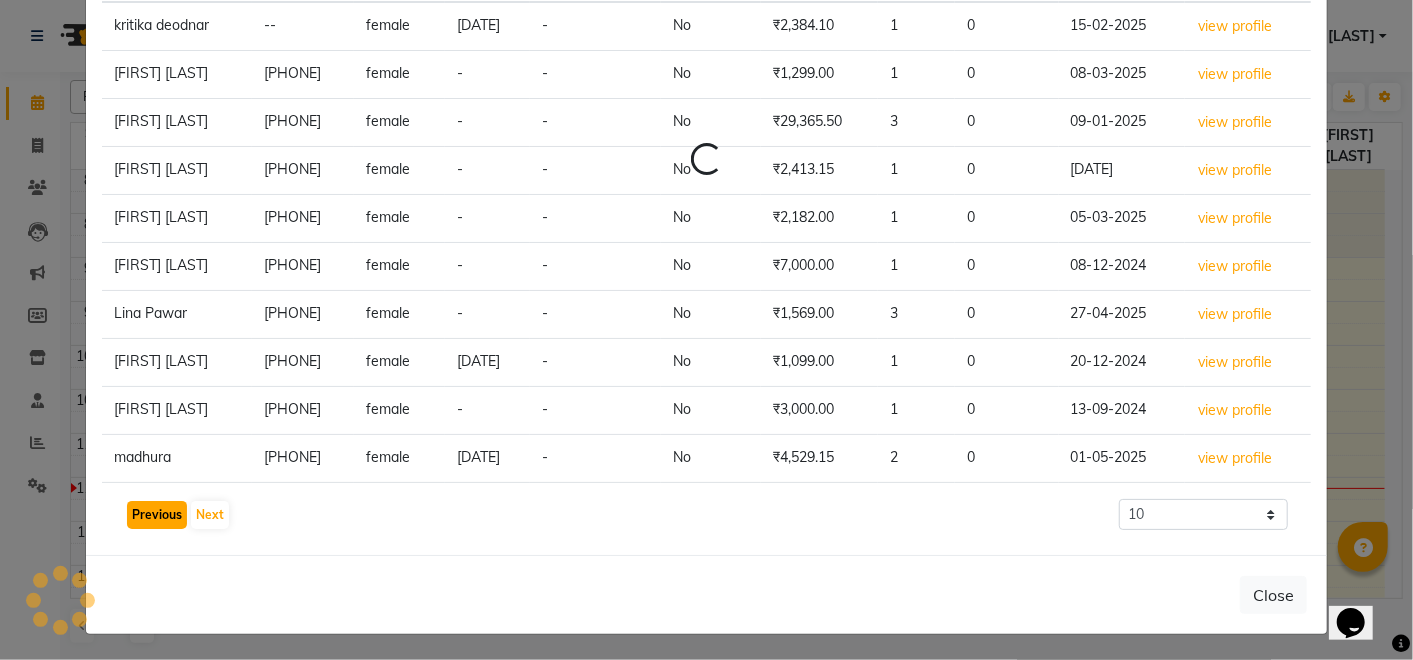 click on "Previous" 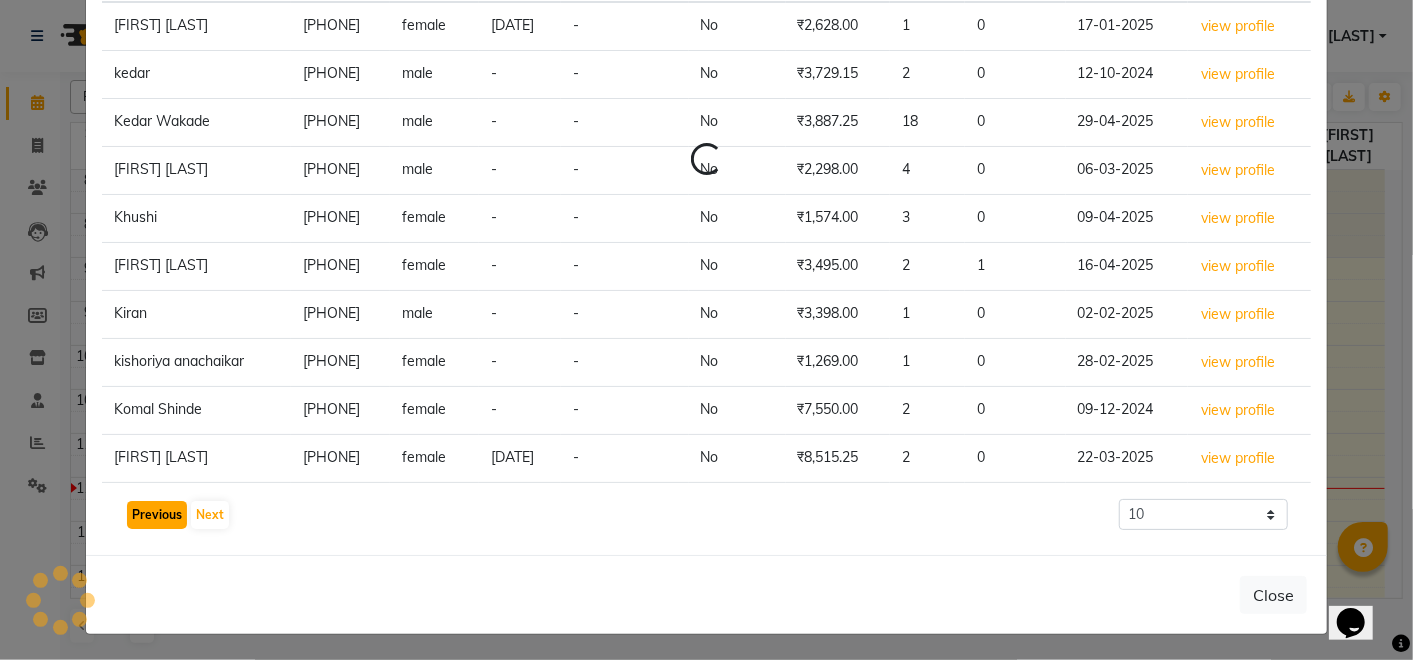 click on "Previous" 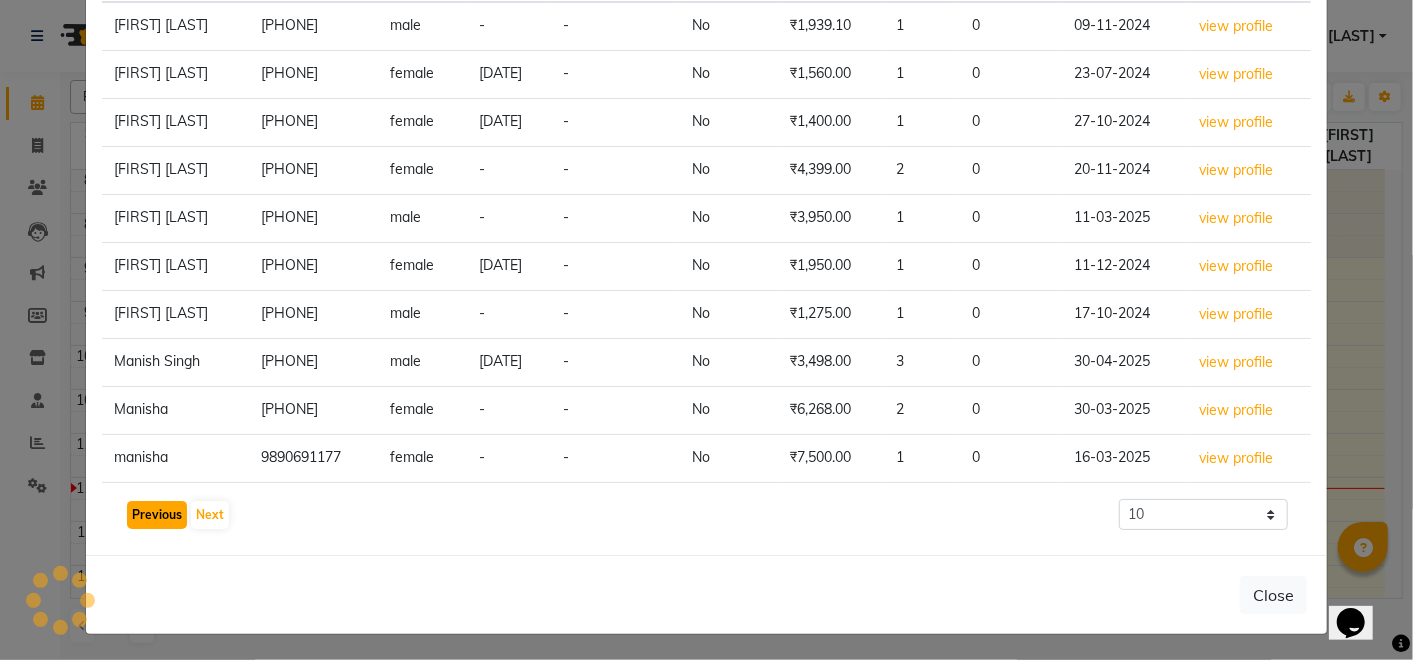 click on "Previous" 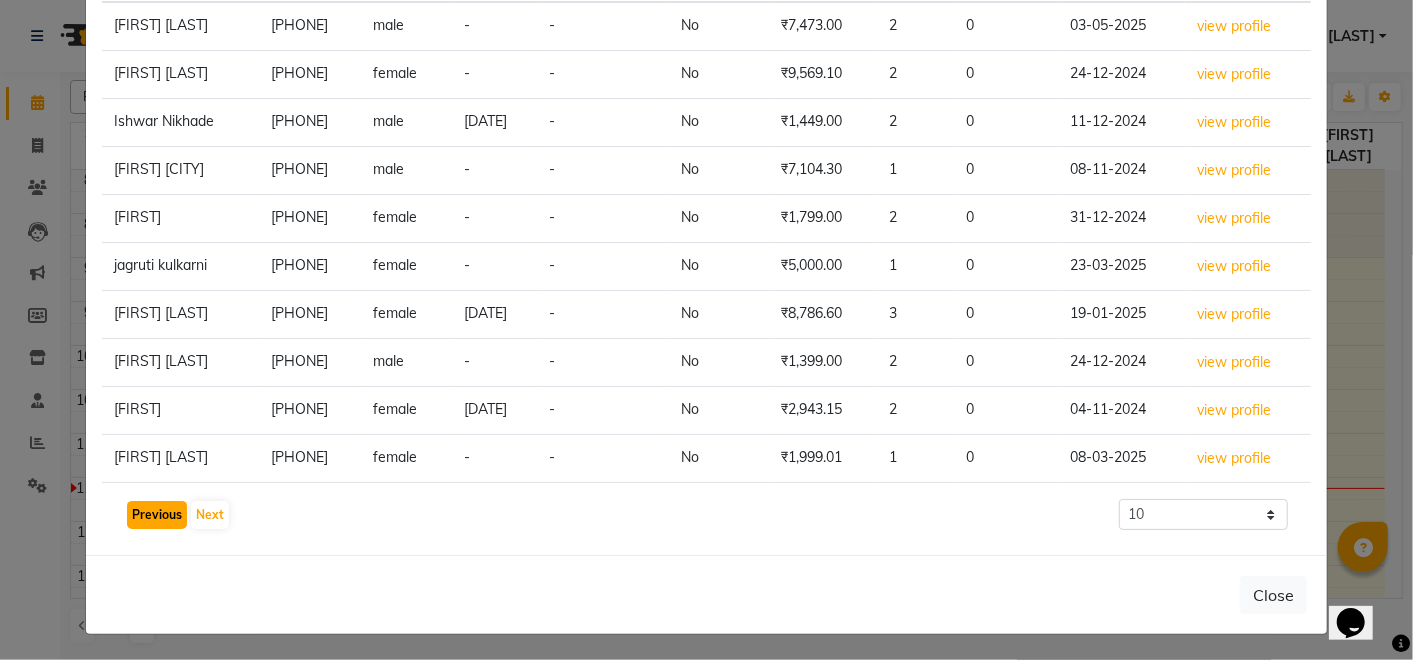 click on "Previous" 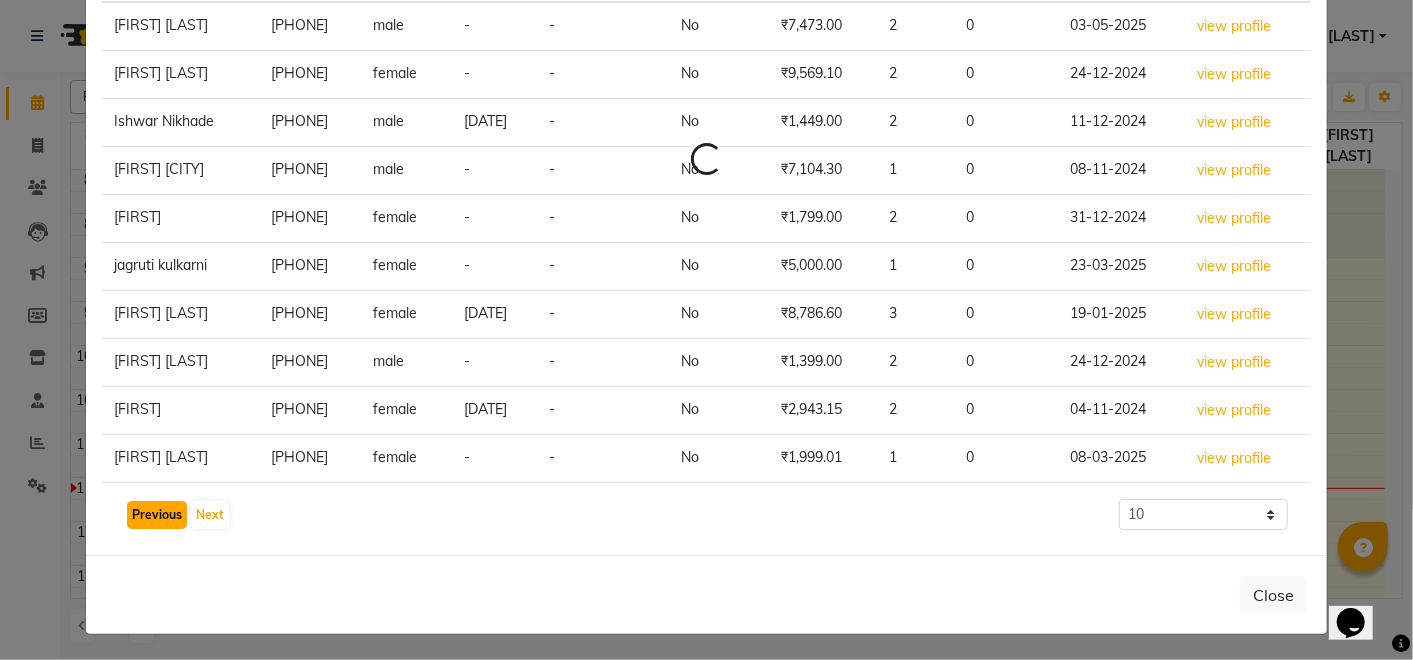 click on "Previous" 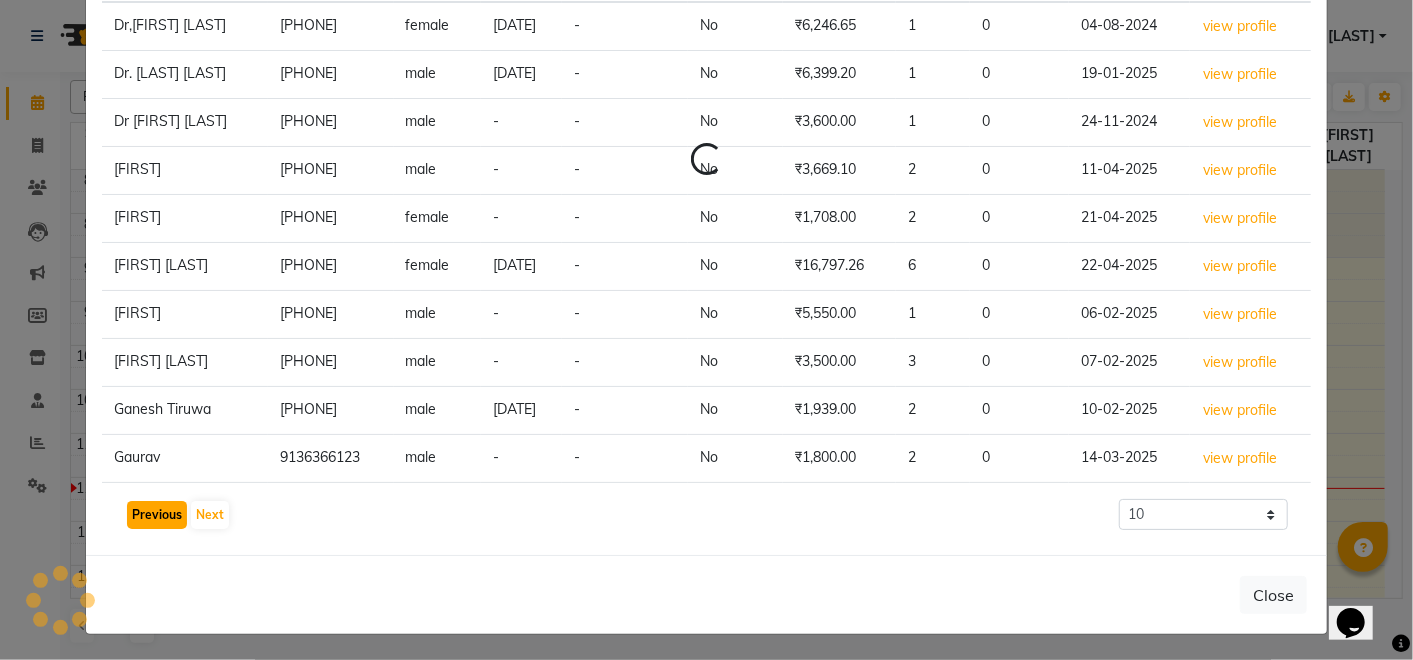 click on "Previous" 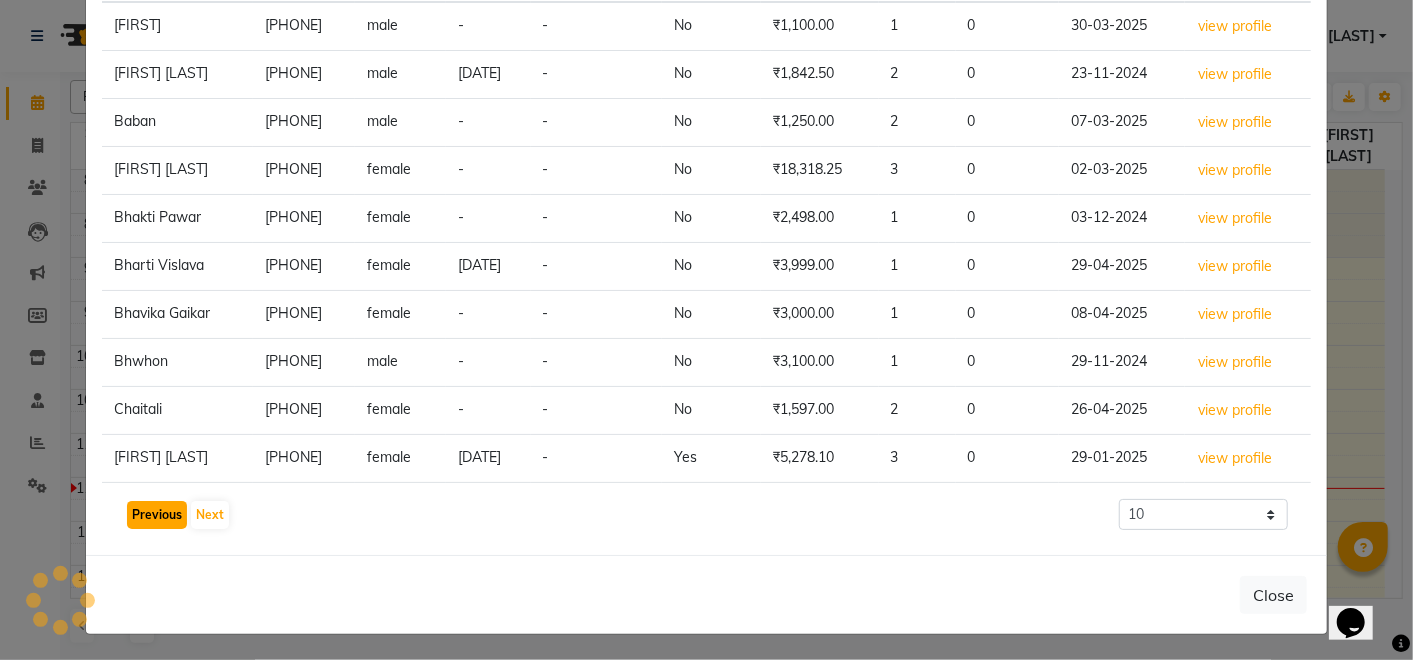 click on "Previous" 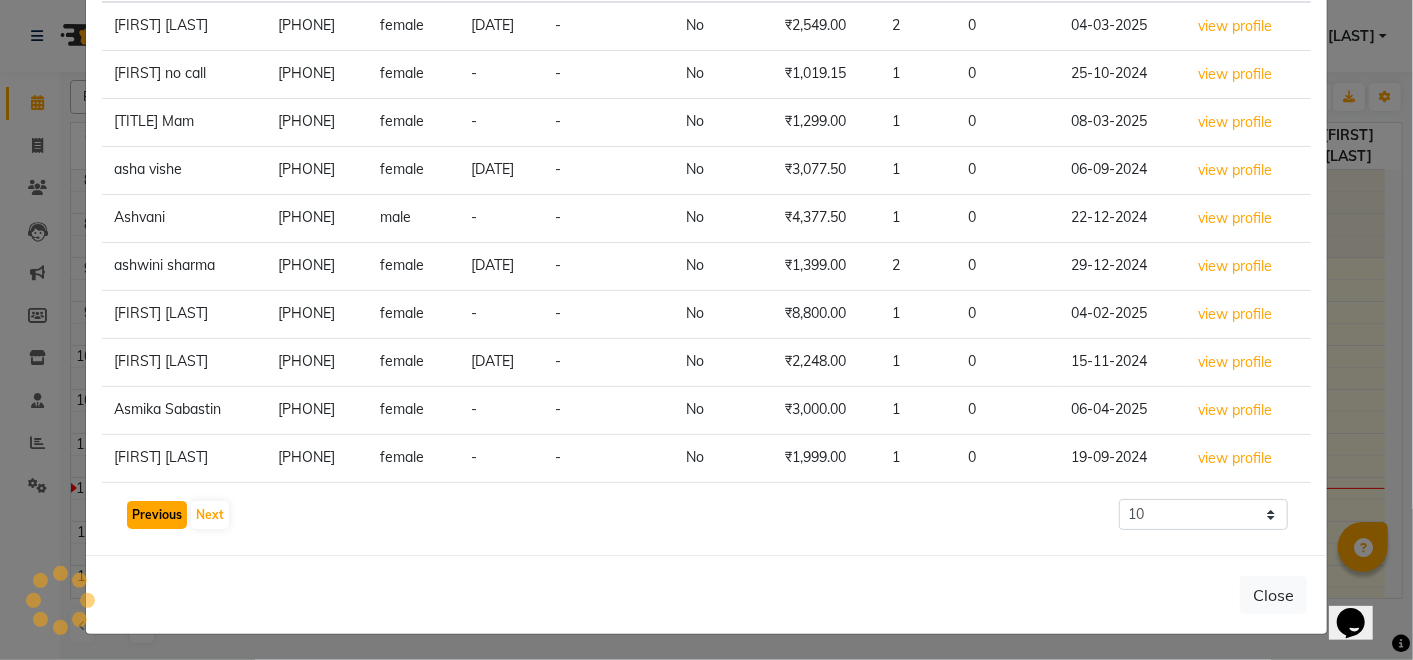 click on "Previous" 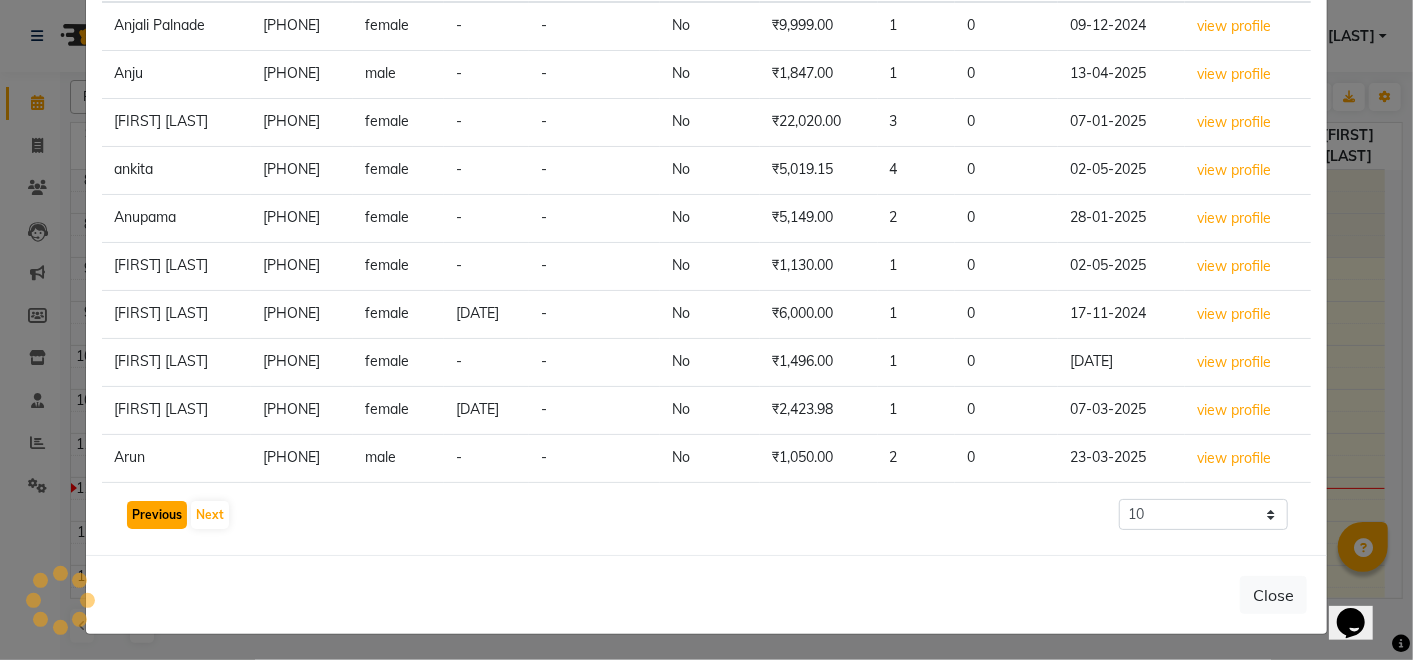 click on "Previous" 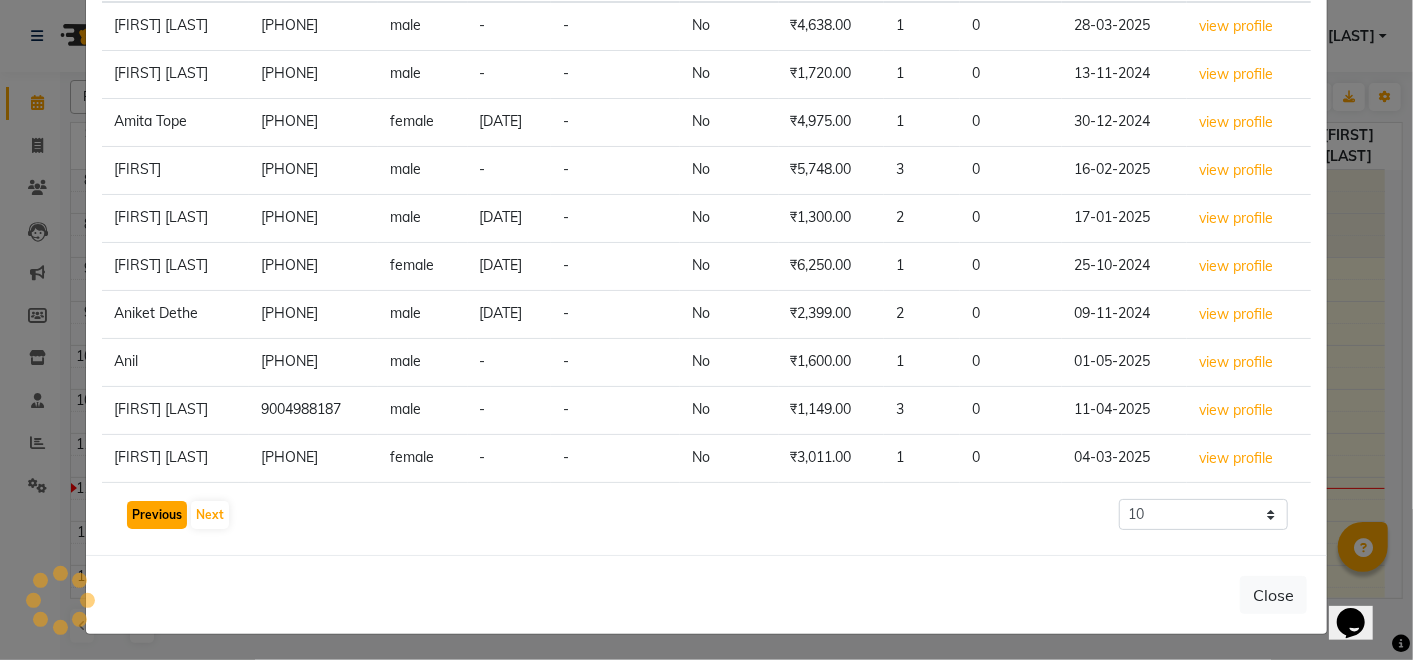 click on "Previous" 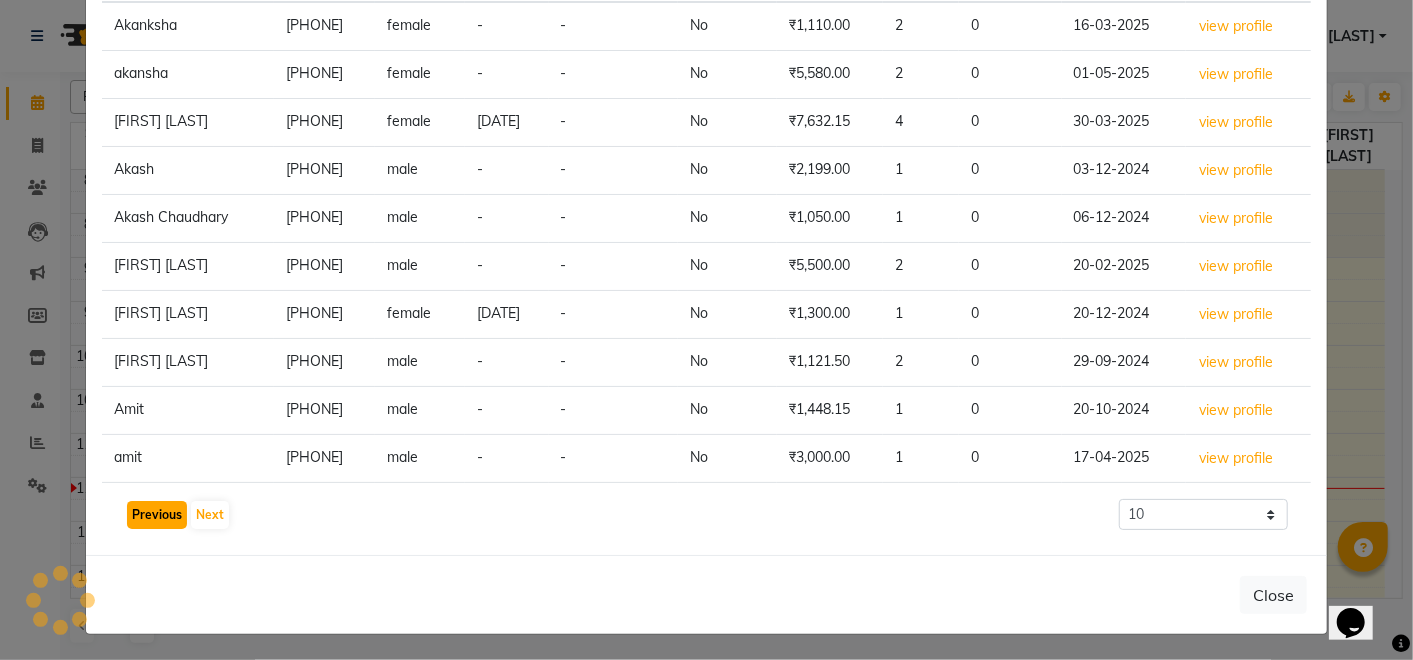click on "Previous" 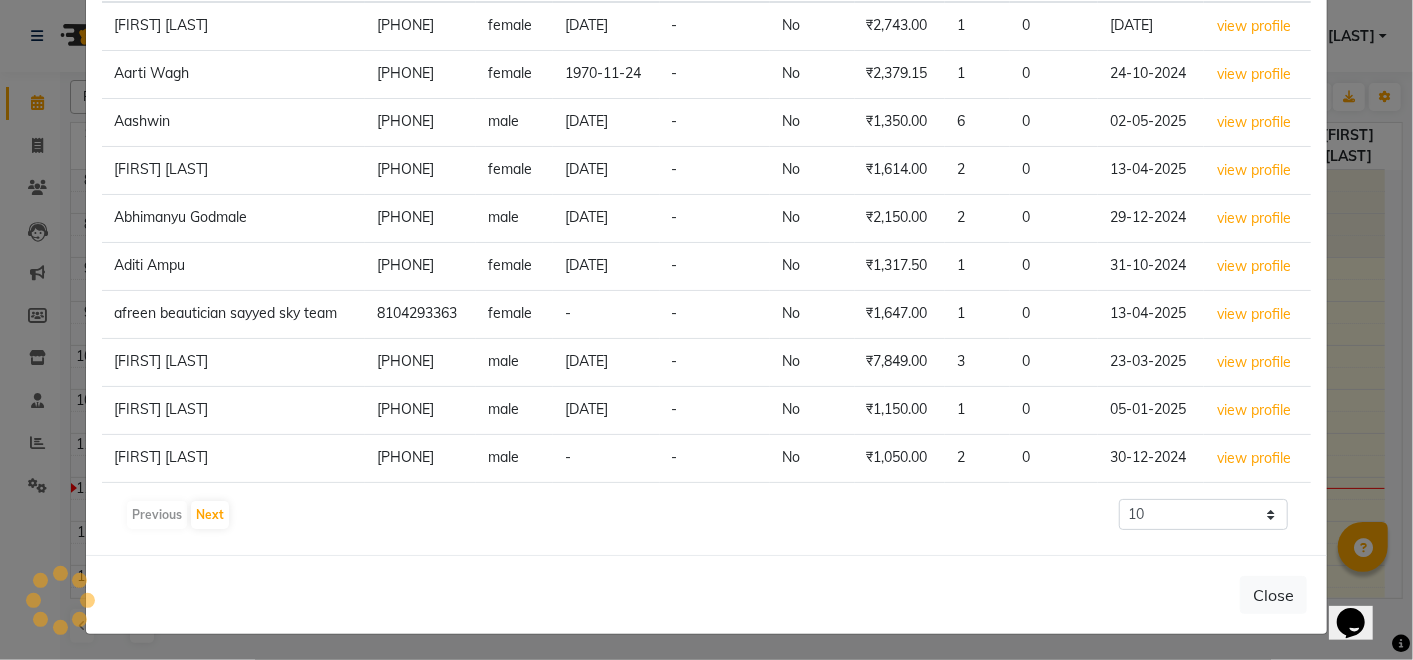 click on "Previous   Next" 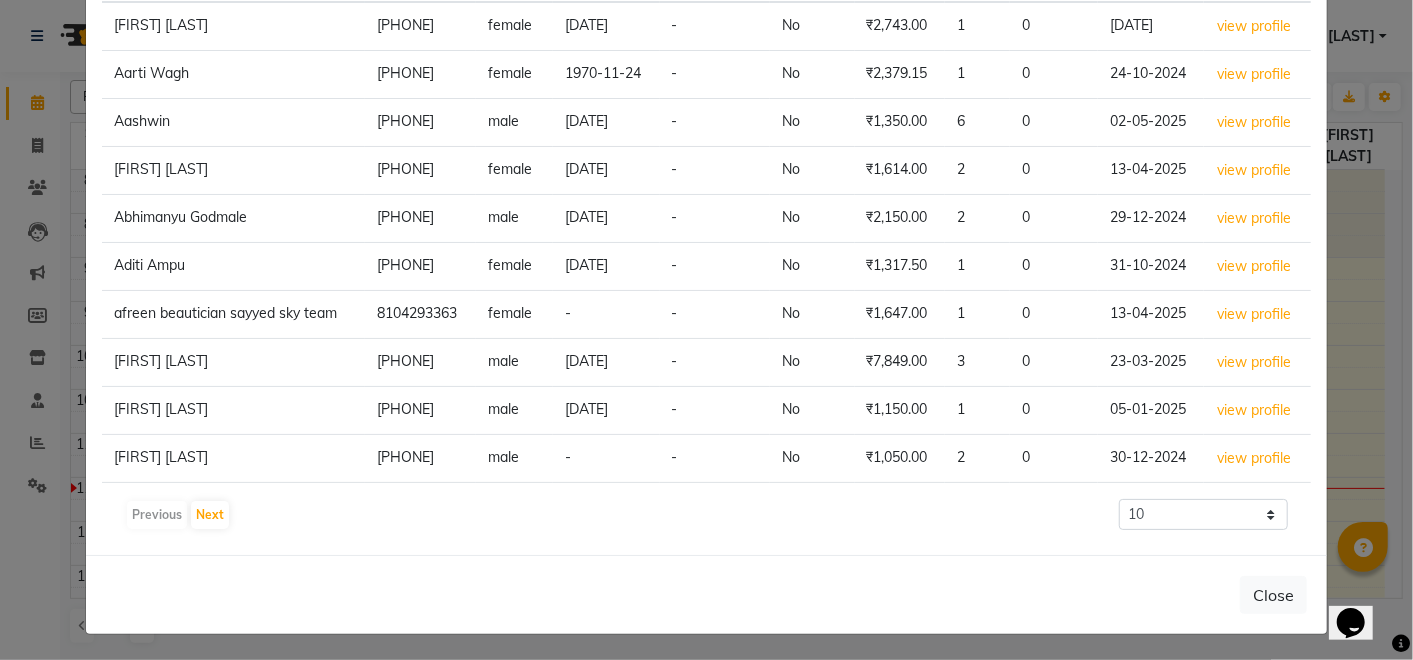 click on "Previous   Next" 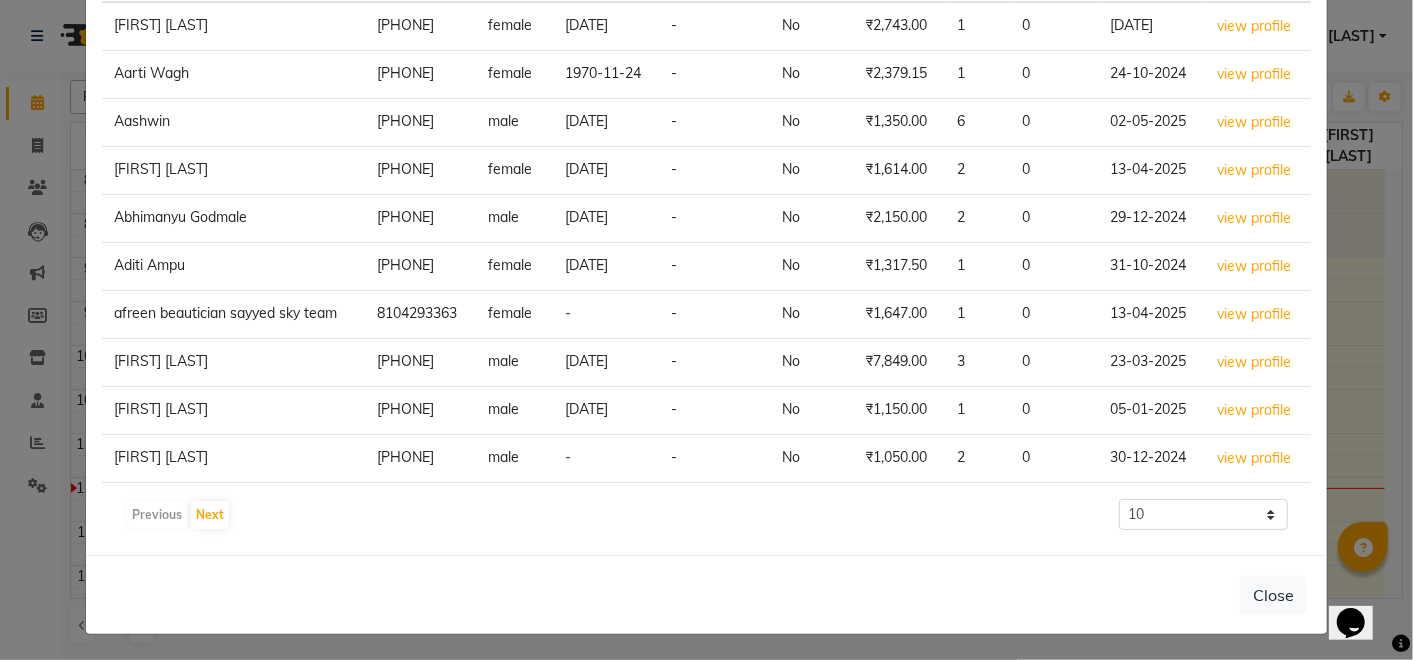 click on "Inactive Customers  EXPORT Name Mobile Gender DOB Anniversary Member Amount Visits No show Last Visit [FIRST] [LAST] [PHONE] female [DATE] - No  [FIRST] [LAST] [PHONE] female [DATE] - No  [FIRST] [PHONE] male [DATE] - No  [FIRST] [LAST] [PHONE] female - No  [FIRST] [LAST] [PHONE] male - No  [FIRST] [LAST] [PHONE] female - No  [FIRST] [LAST] [PHONE] female - - No  [FIRST] [LAST] [PHONE] male [DATE] - No  [FIRST] [LAST] [PHONE] male [DATE] - No  [FIRST] [LAST] [PHONE] male - - No   Previous   Next  10 50 100 500" 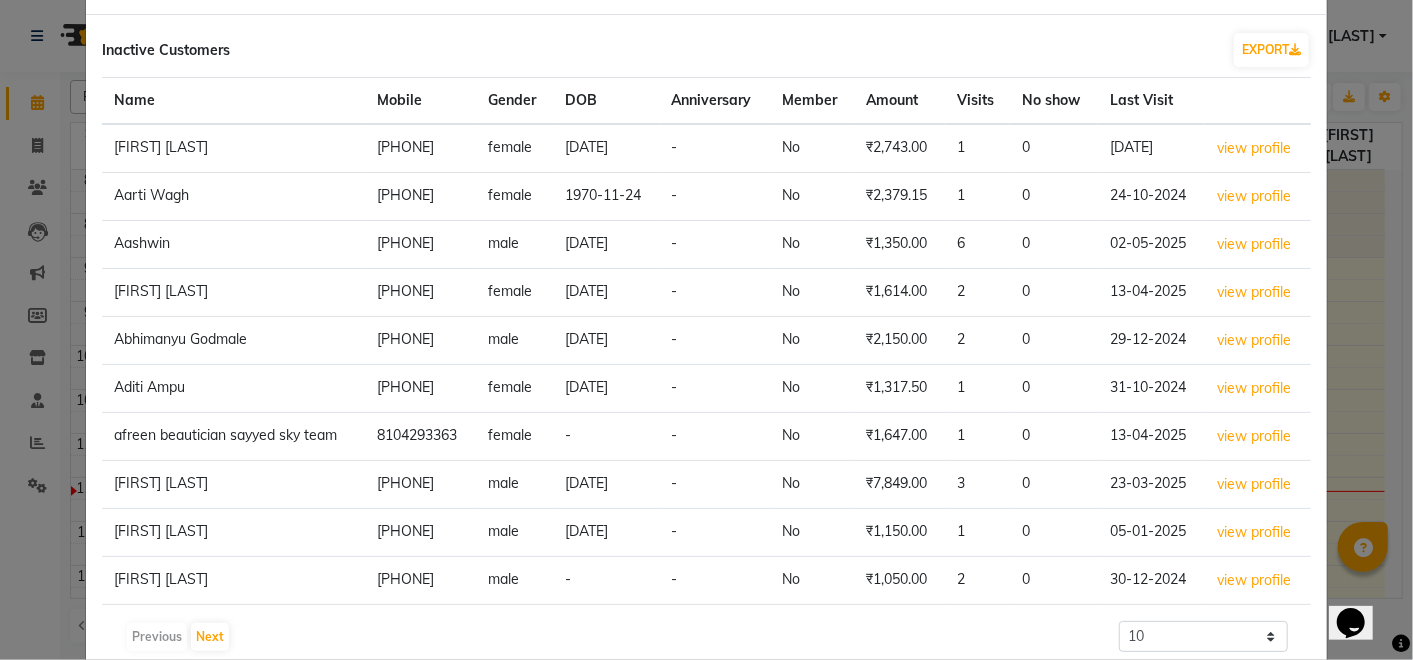 scroll, scrollTop: 205, scrollLeft: 0, axis: vertical 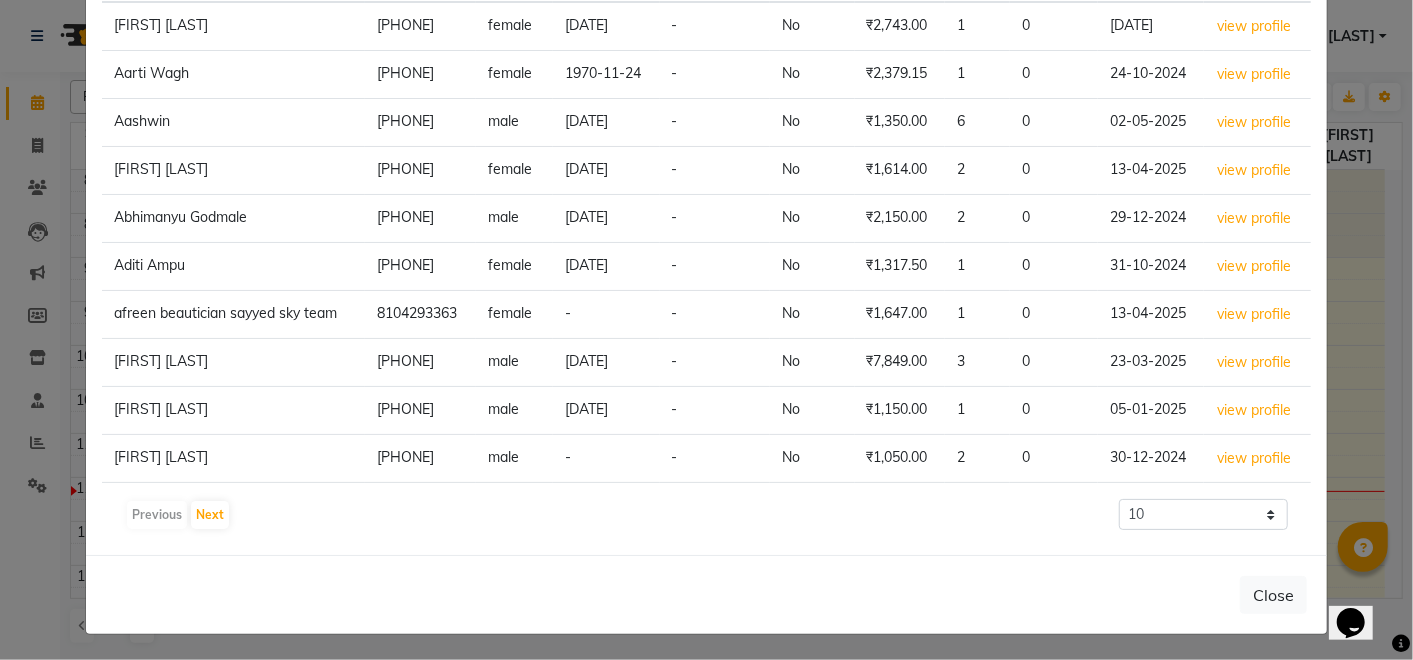 click on "Previous   Next" 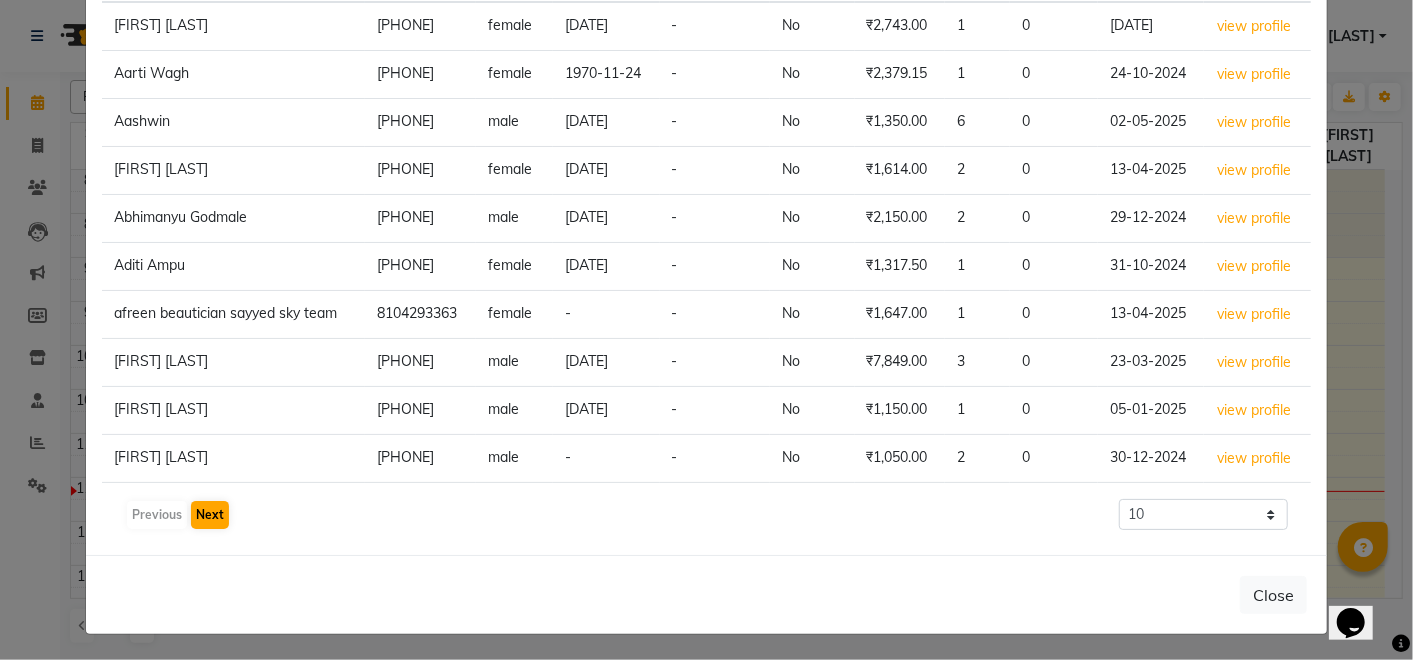 click on "Next" 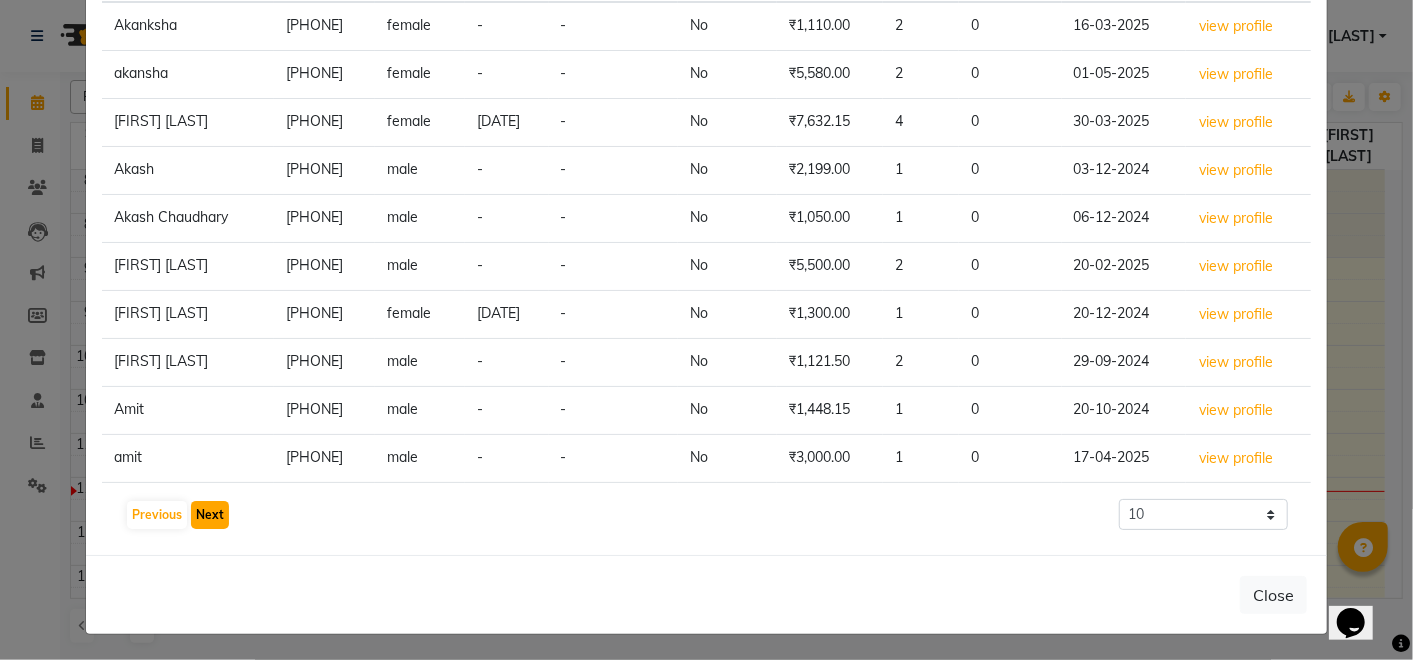 click on "Next" 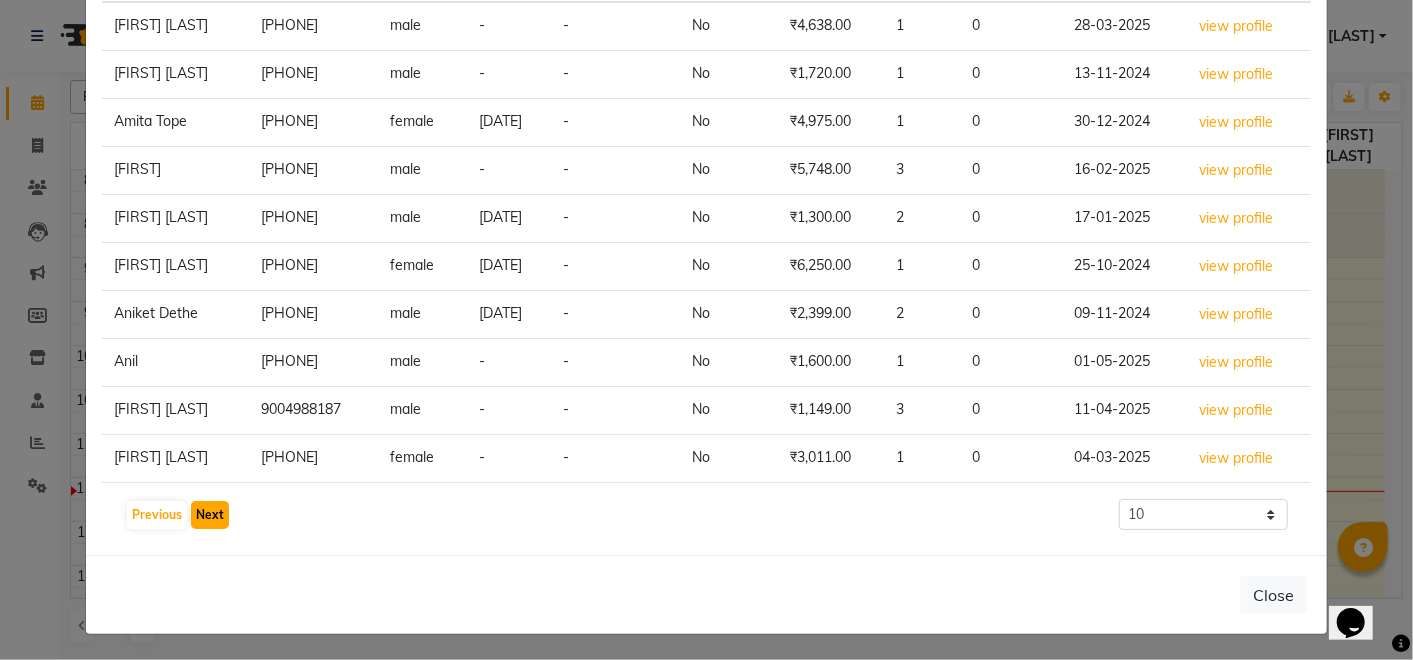 click on "Next" 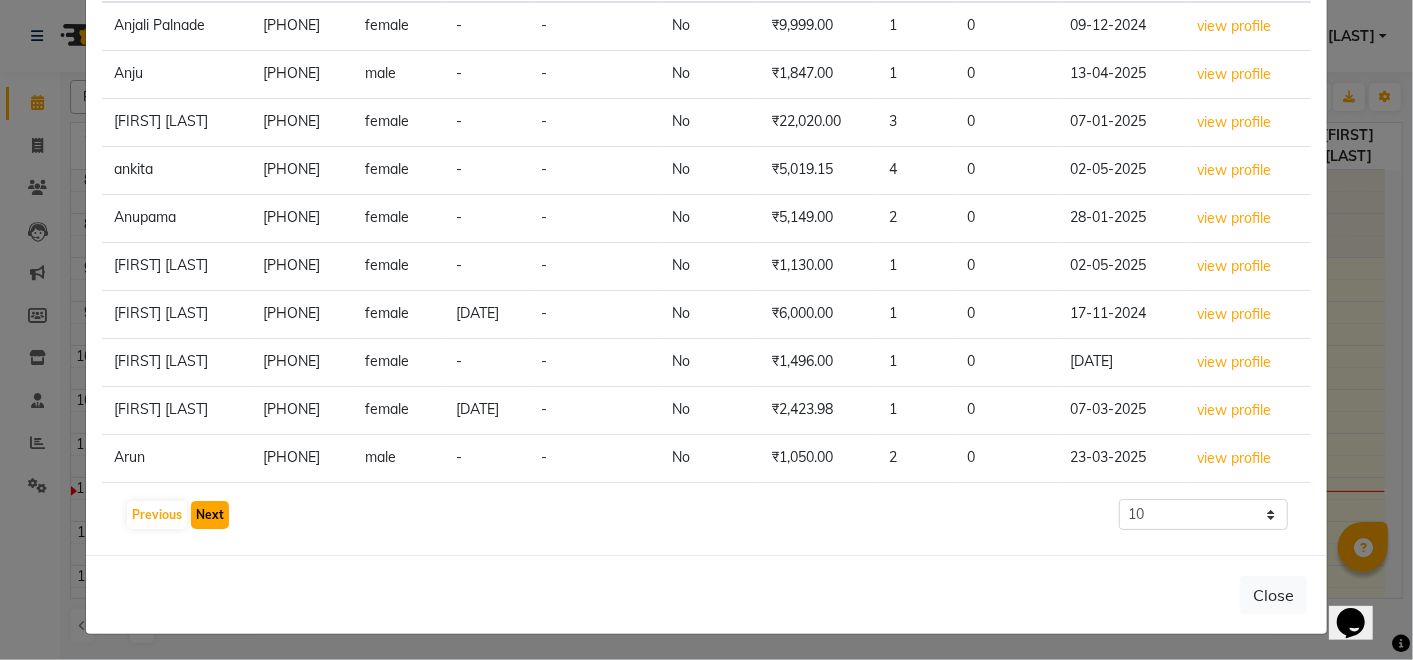 click on "Next" 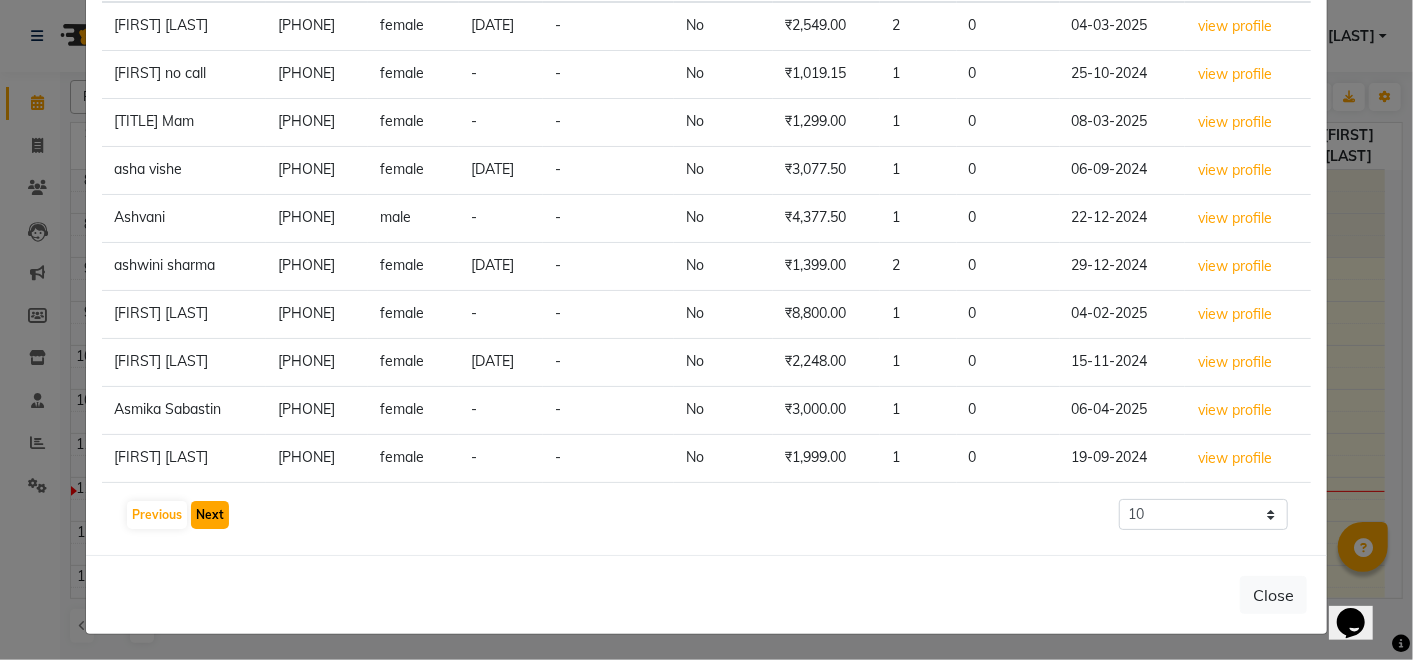 click on "Next" 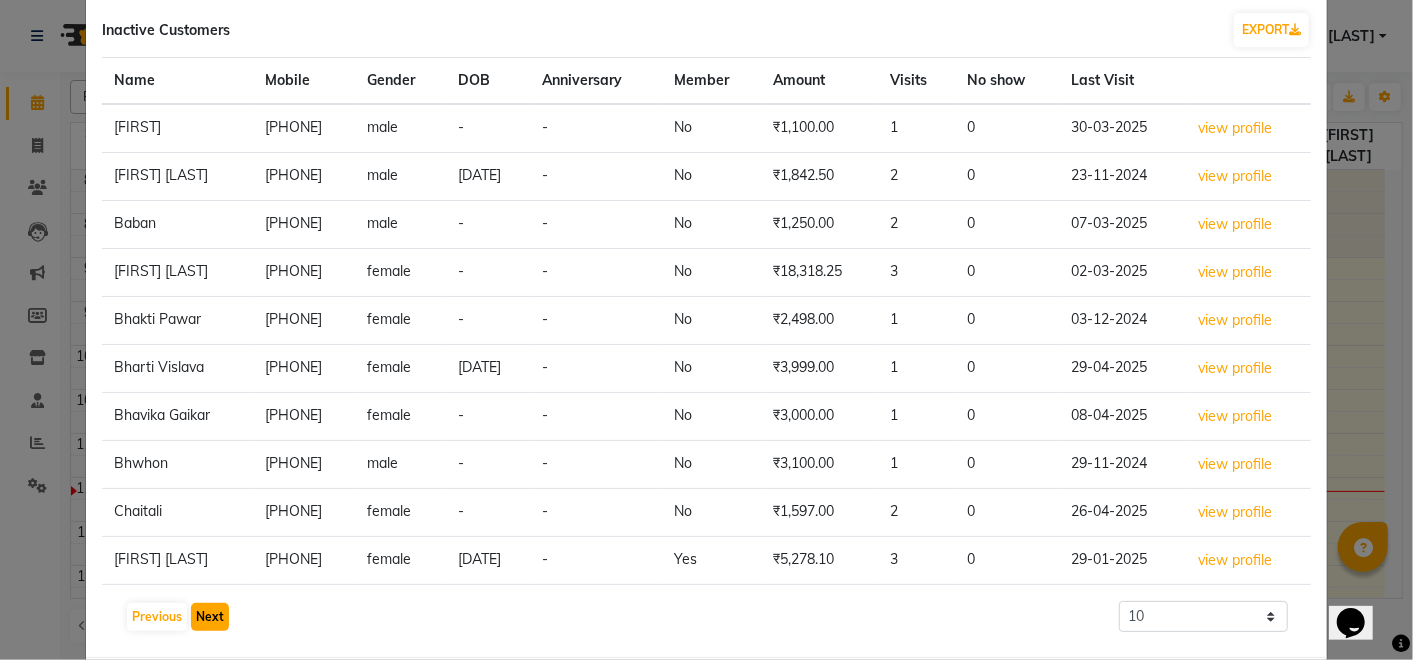 scroll, scrollTop: 102, scrollLeft: 0, axis: vertical 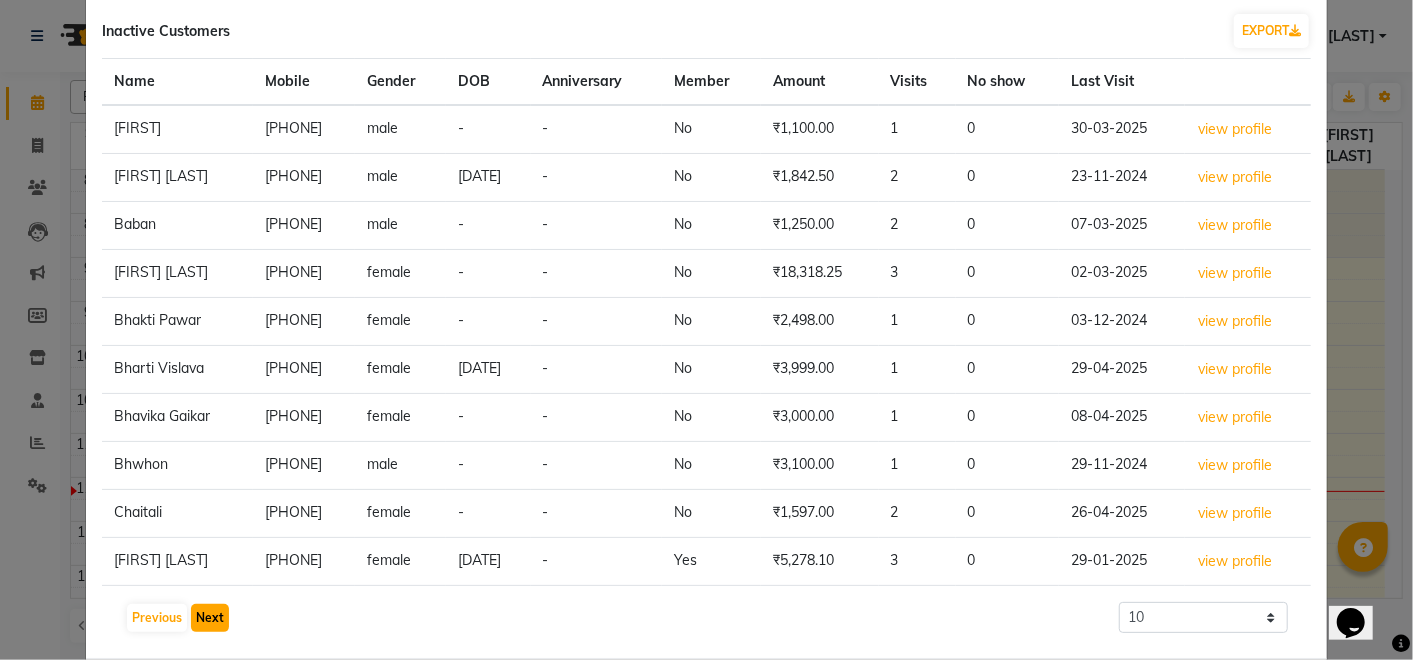click on "Next" 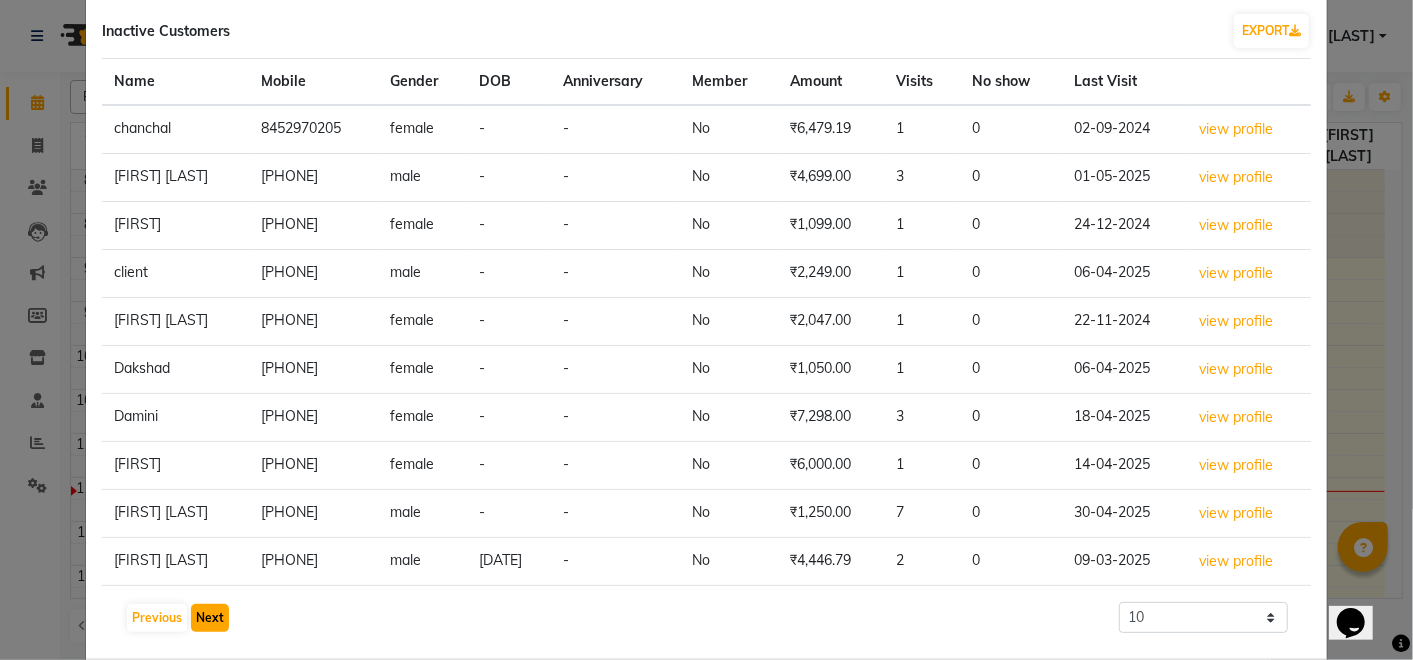 click on "Next" 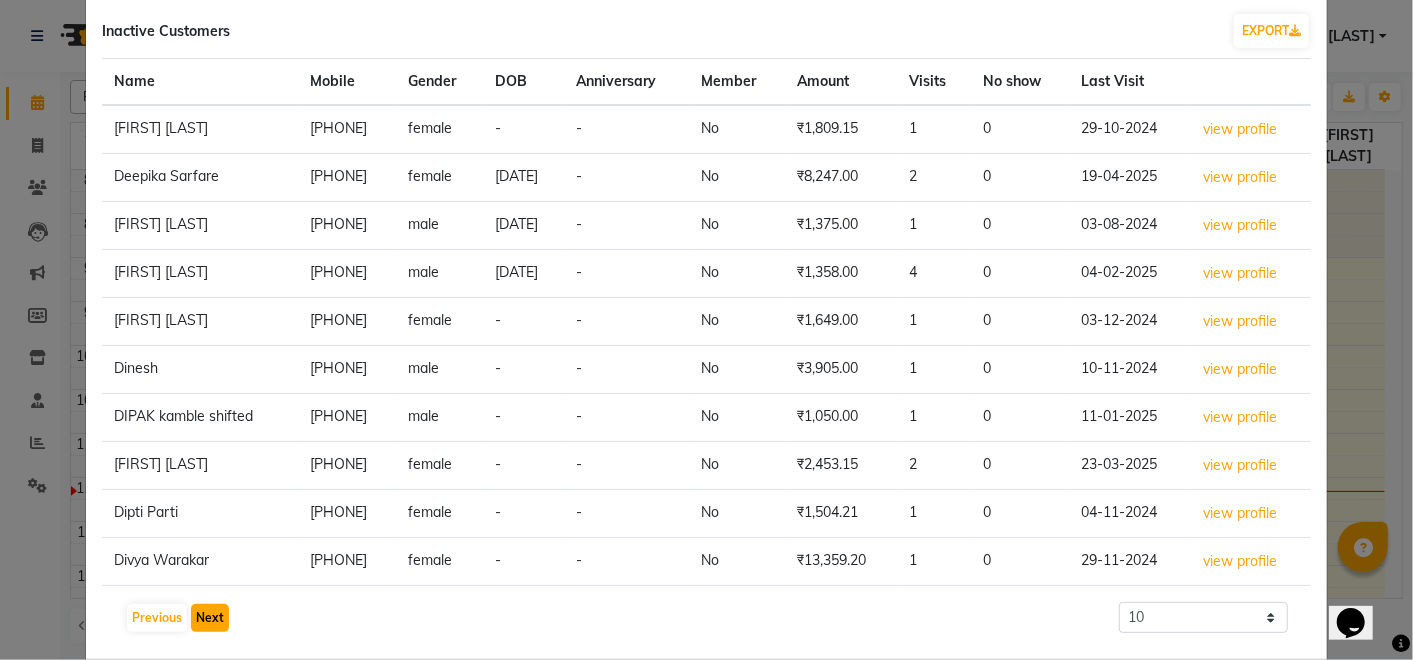 click on "Next" 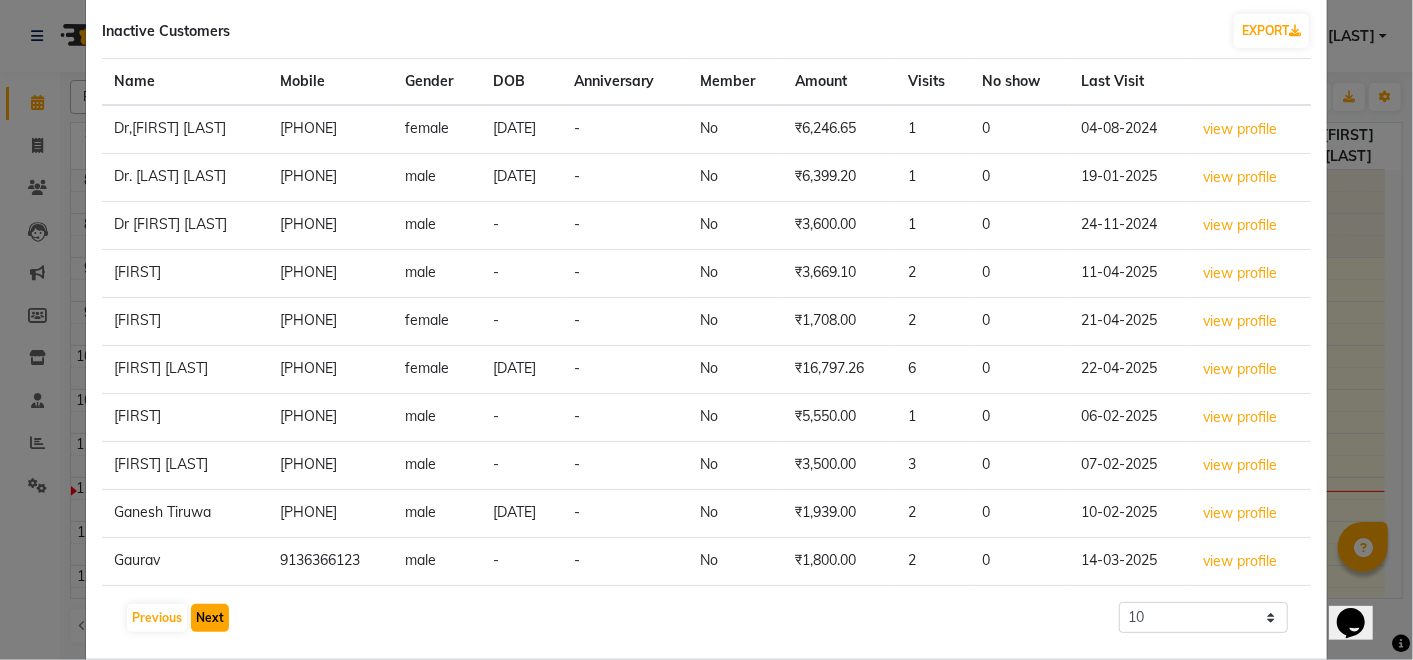 click on "Next" 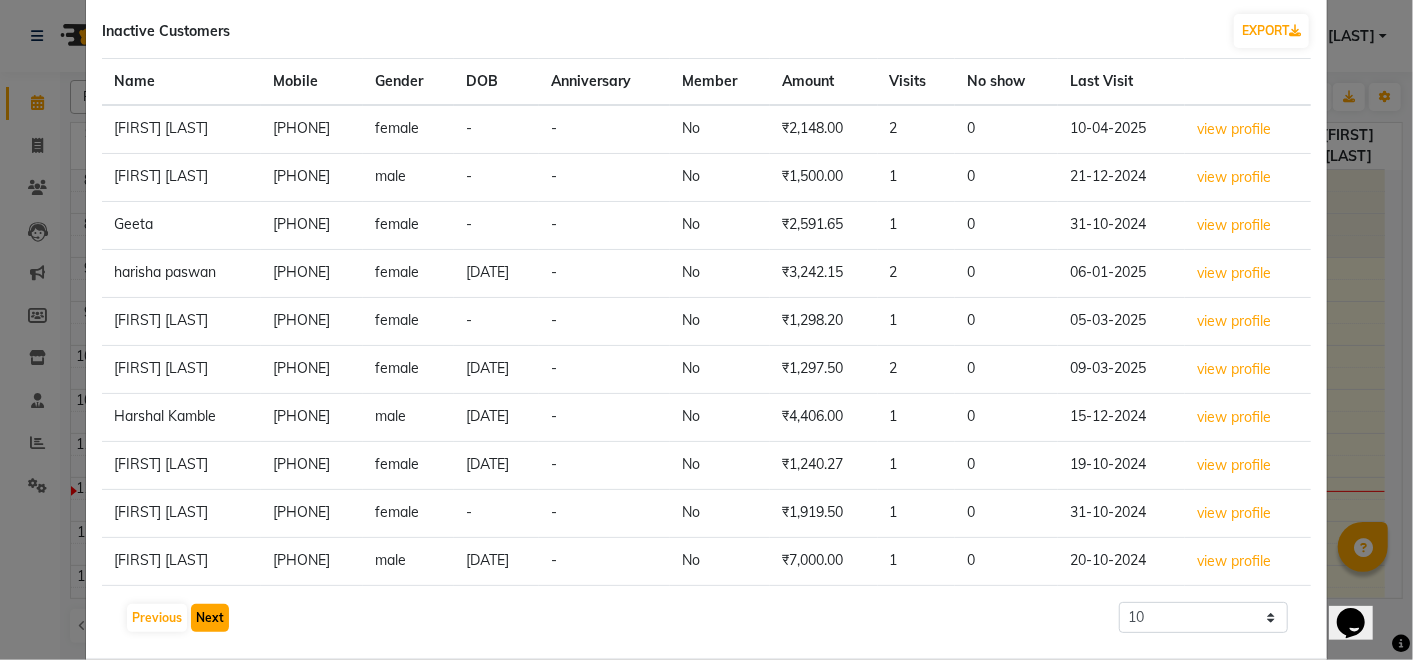 click on "Next" 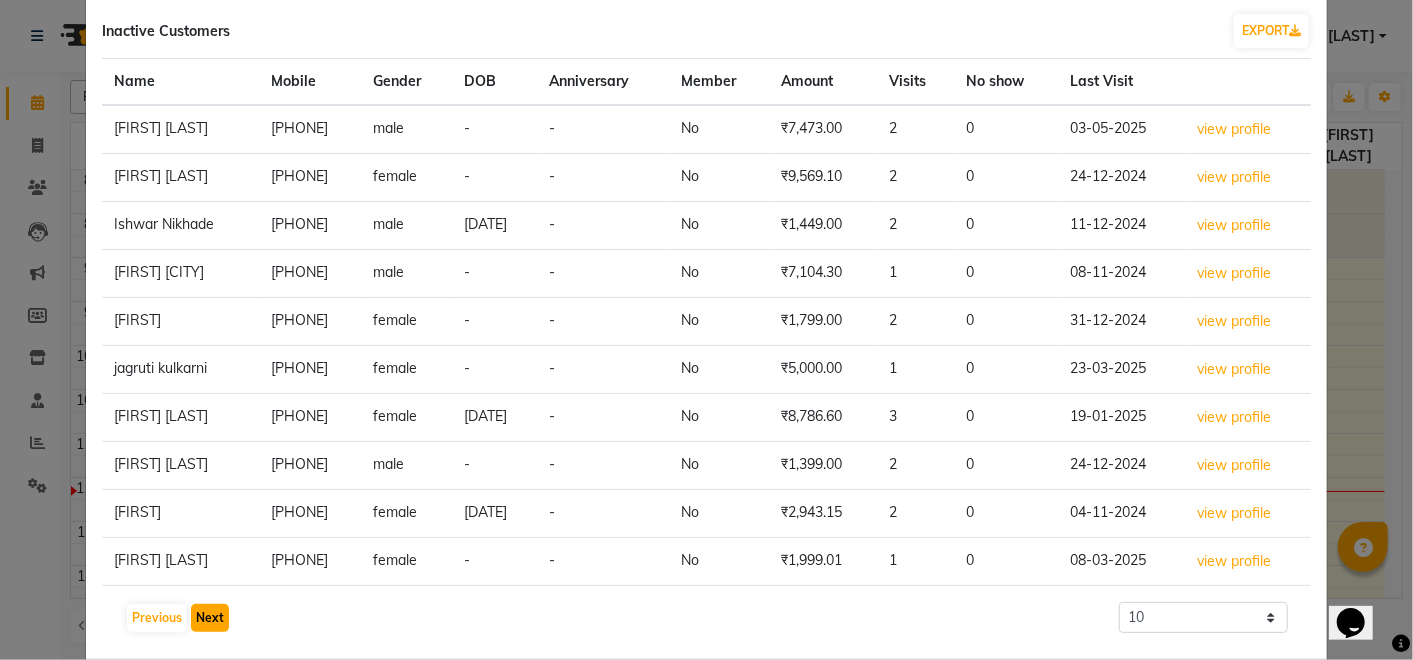 click on "Next" 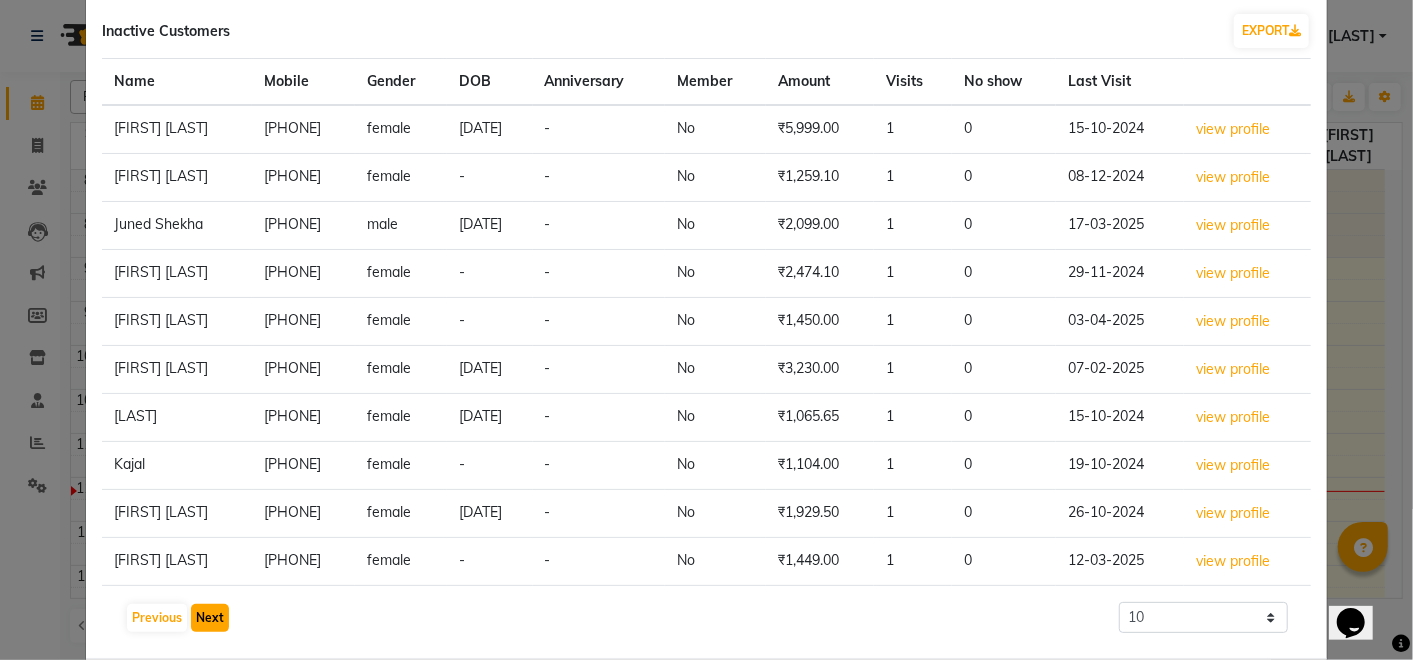 click on "Next" 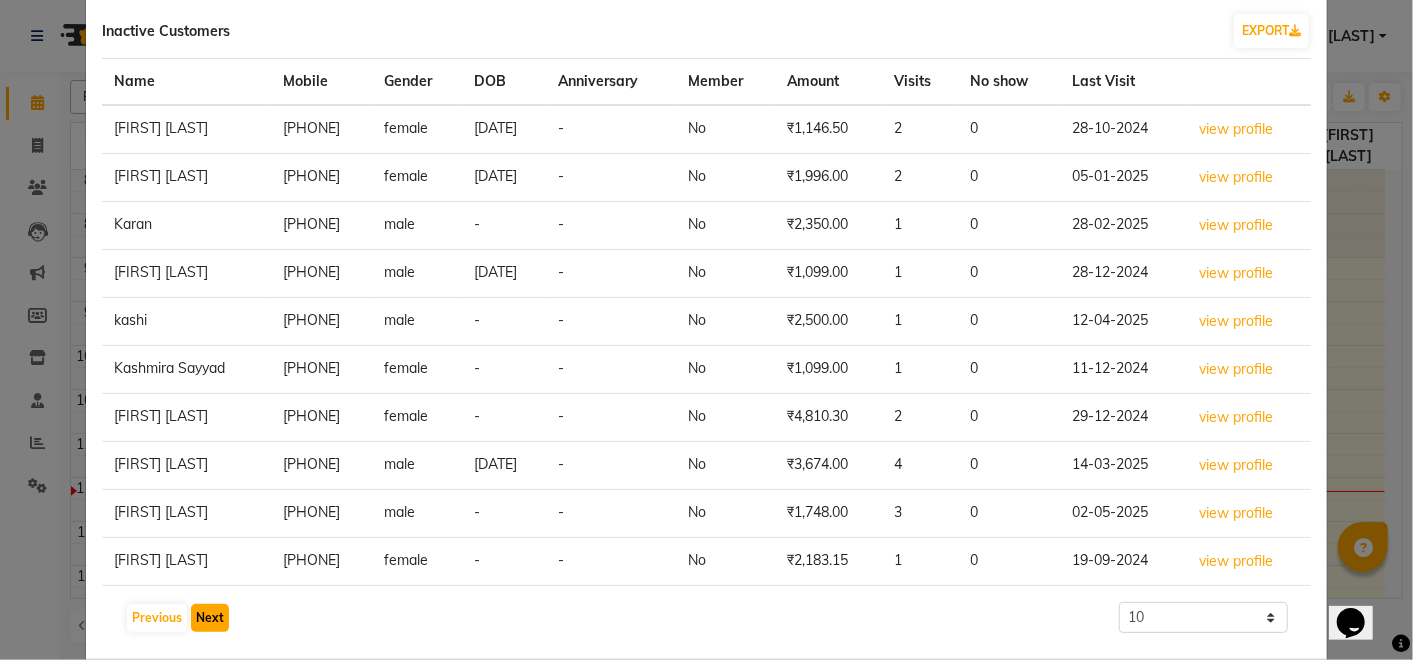 click on "Next" 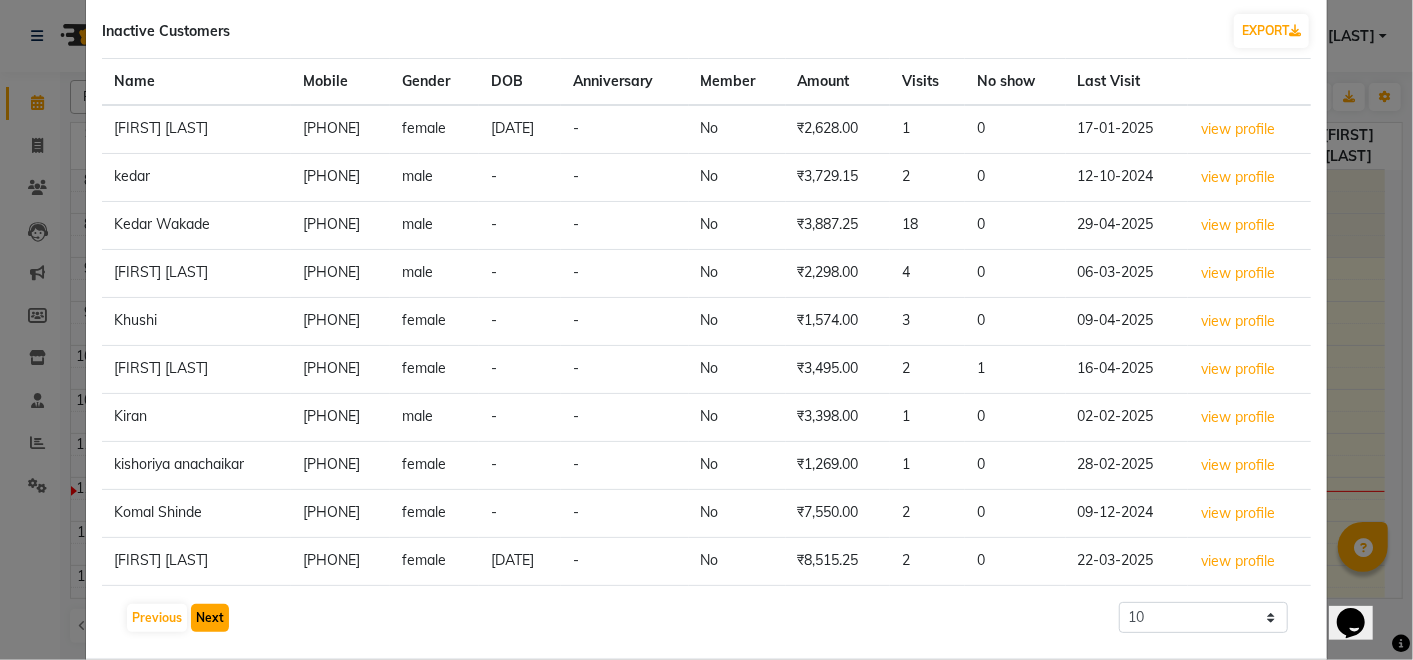 click on "Next" 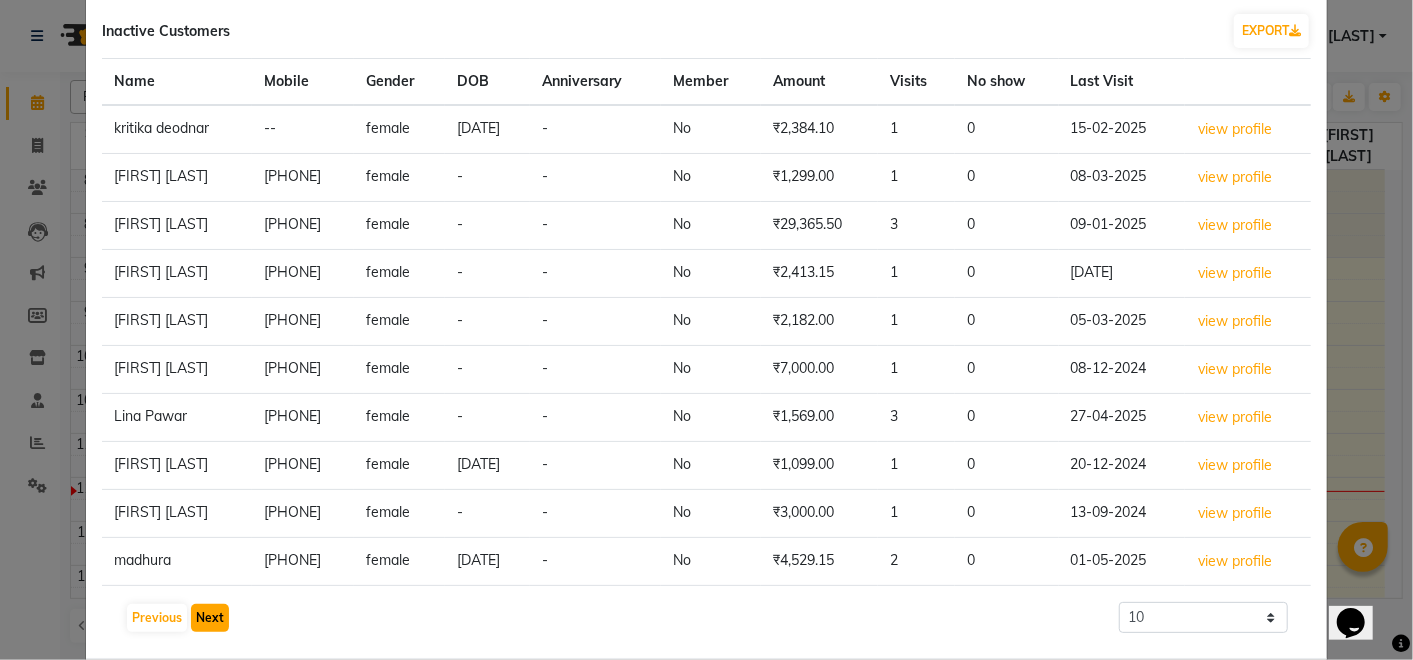click on "Next" 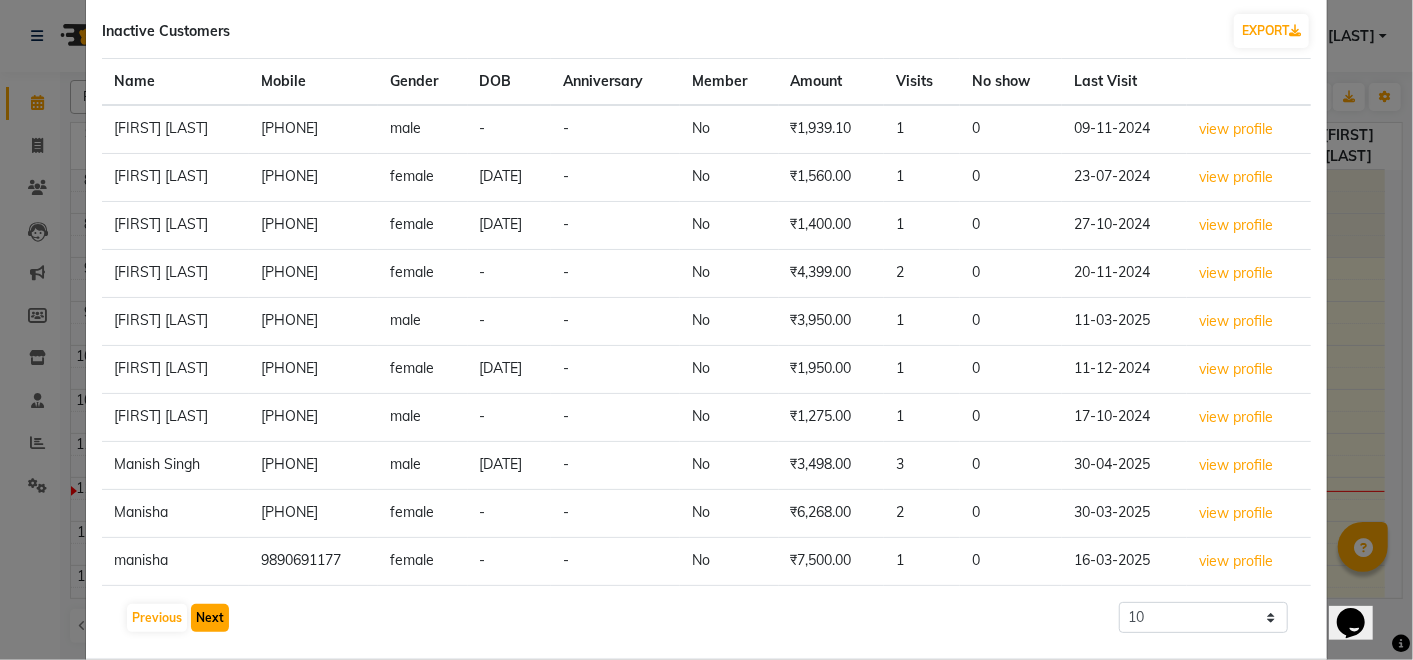 click on "Next" 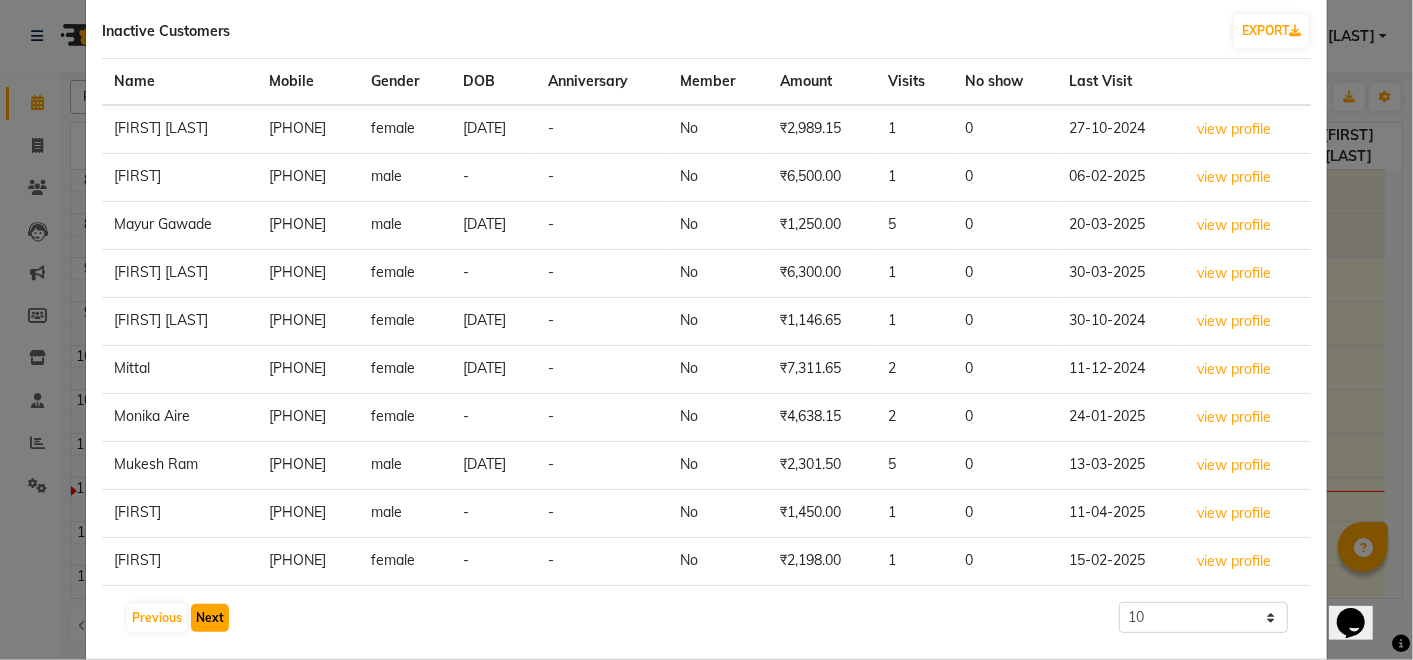 click on "Next" 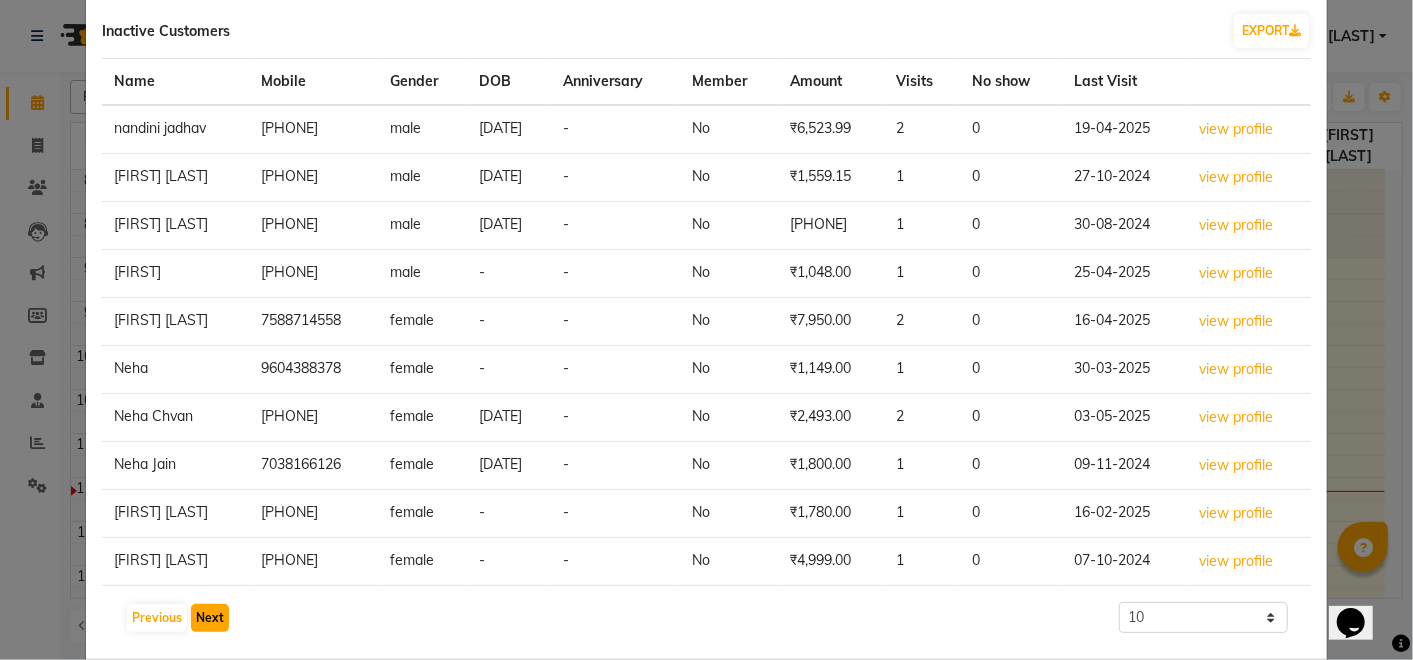 click on "Next" 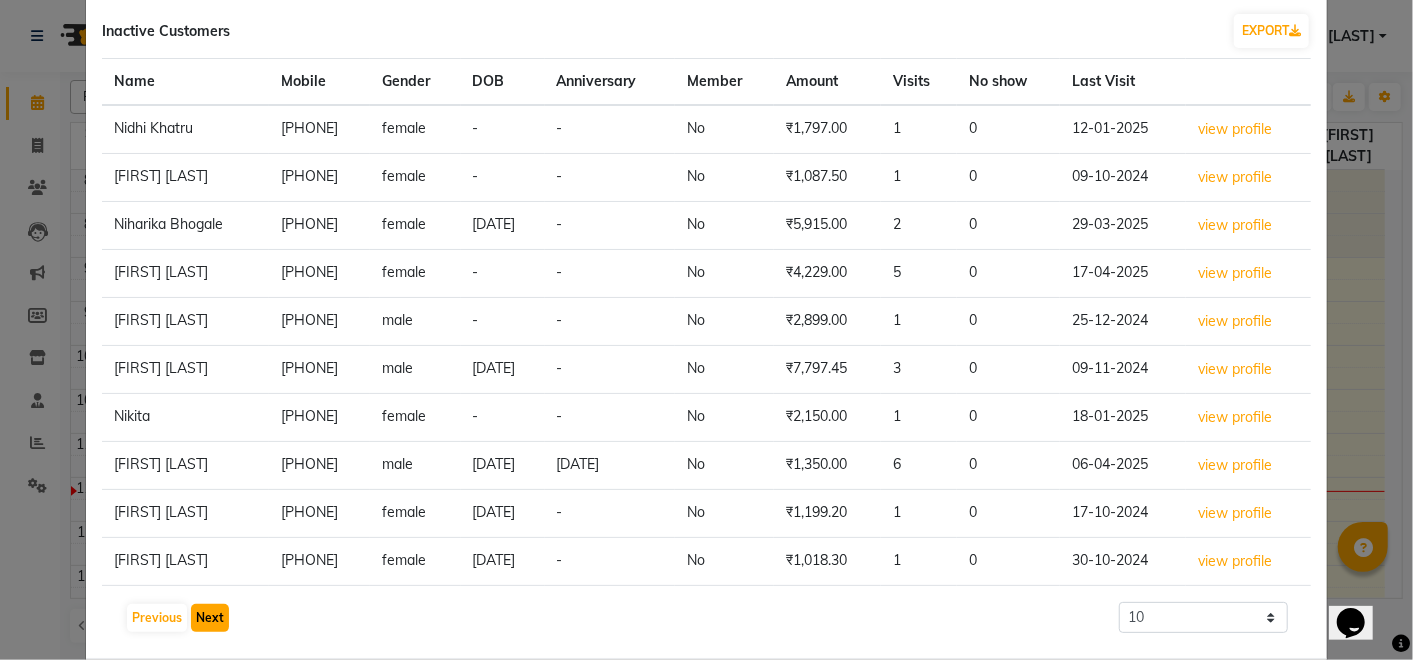 click on "Next" 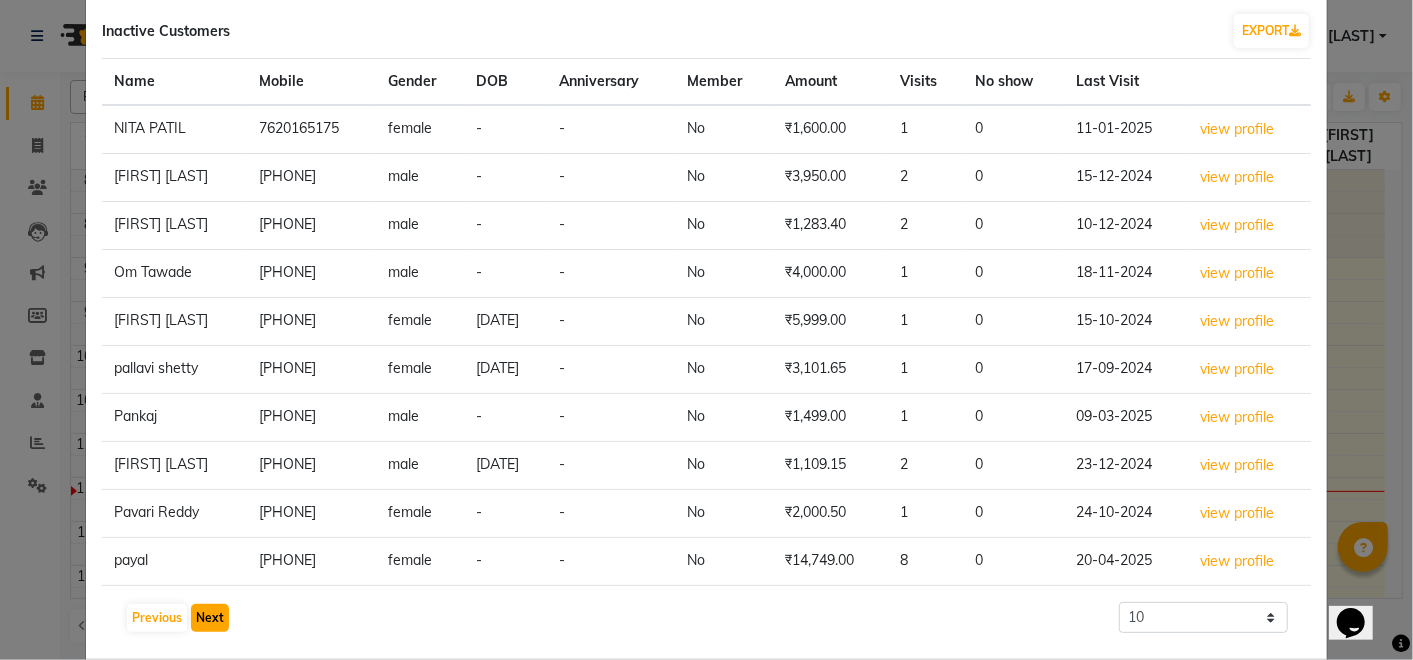 click on "Next" 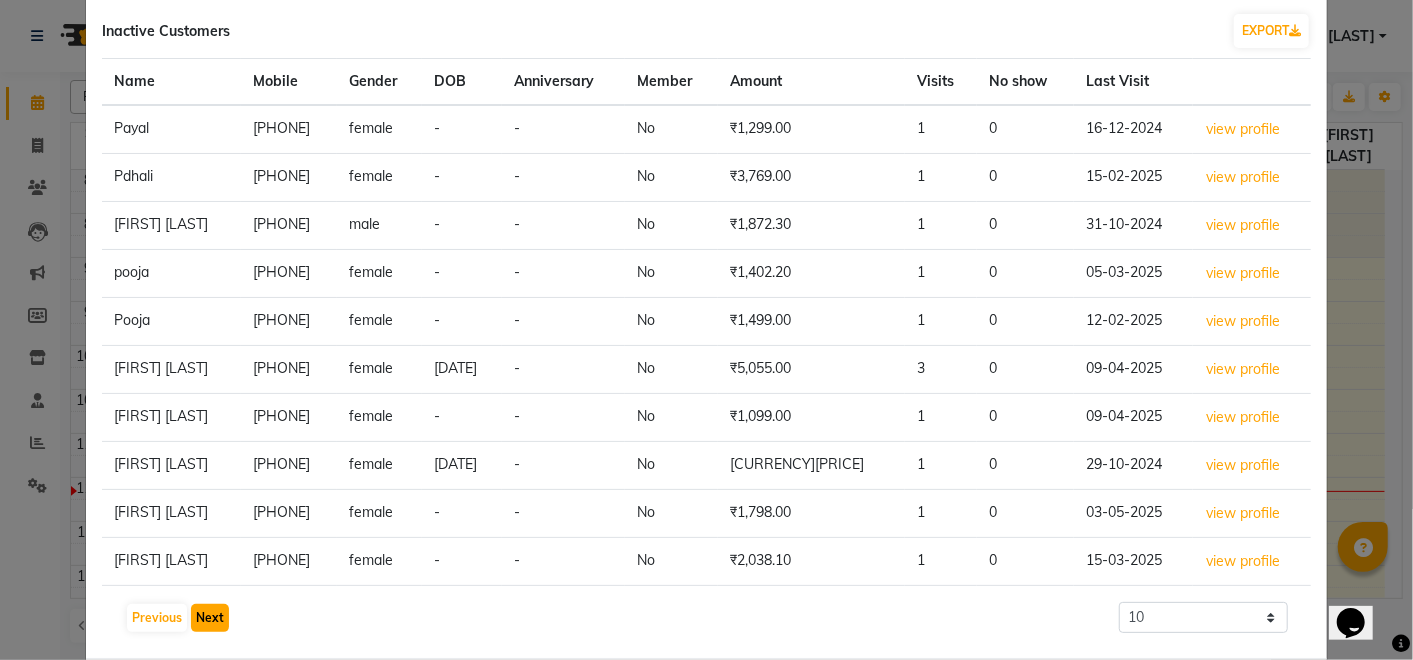 click on "Next" 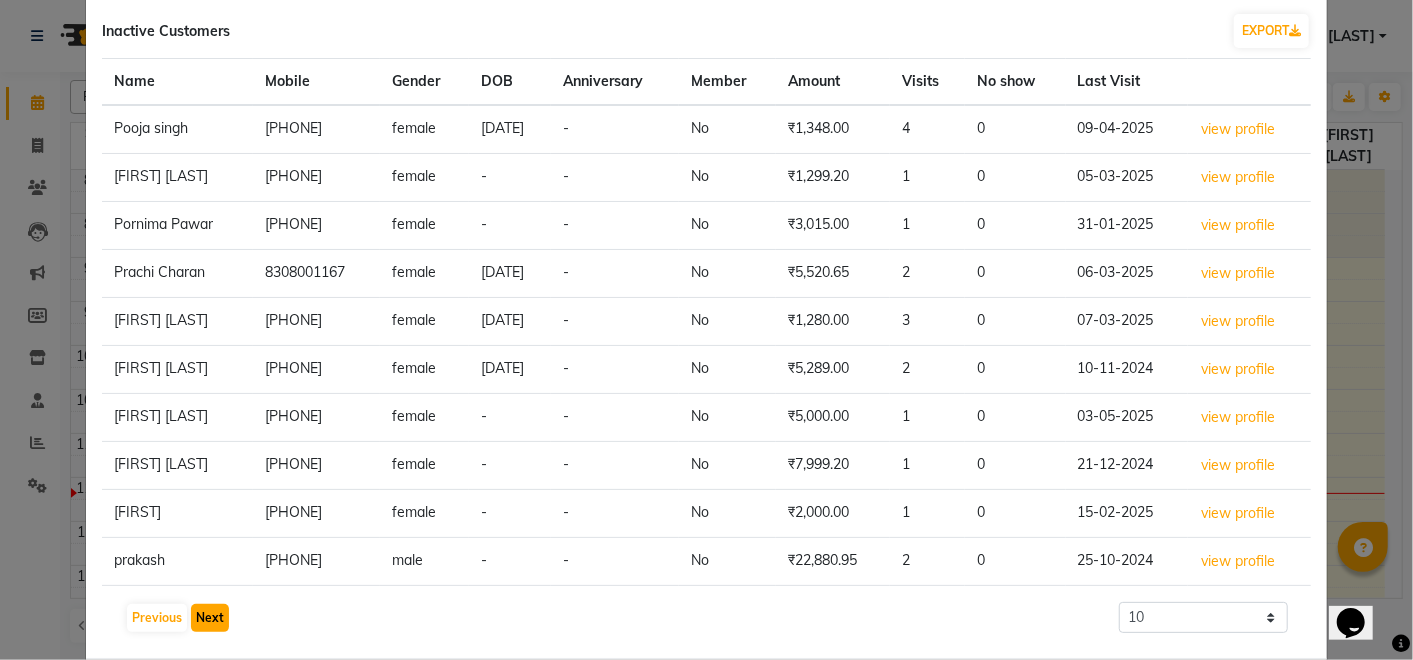 click on "Next" 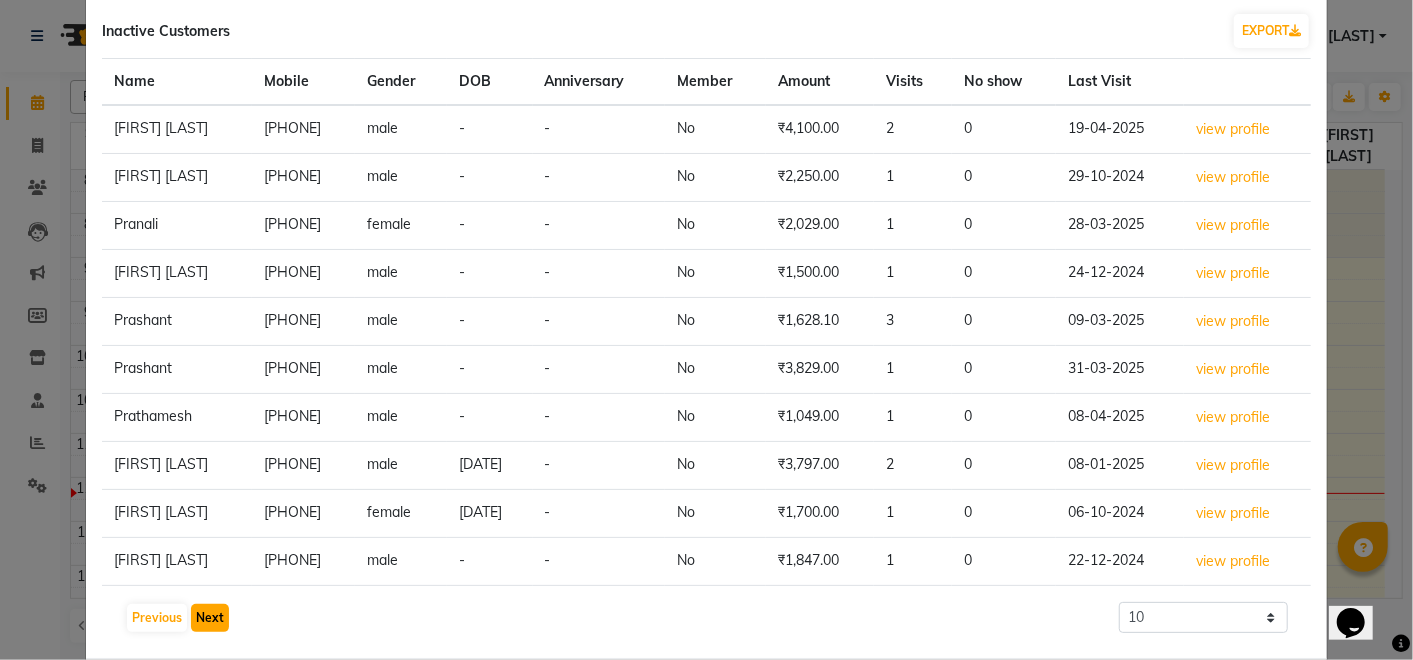 click on "Next" 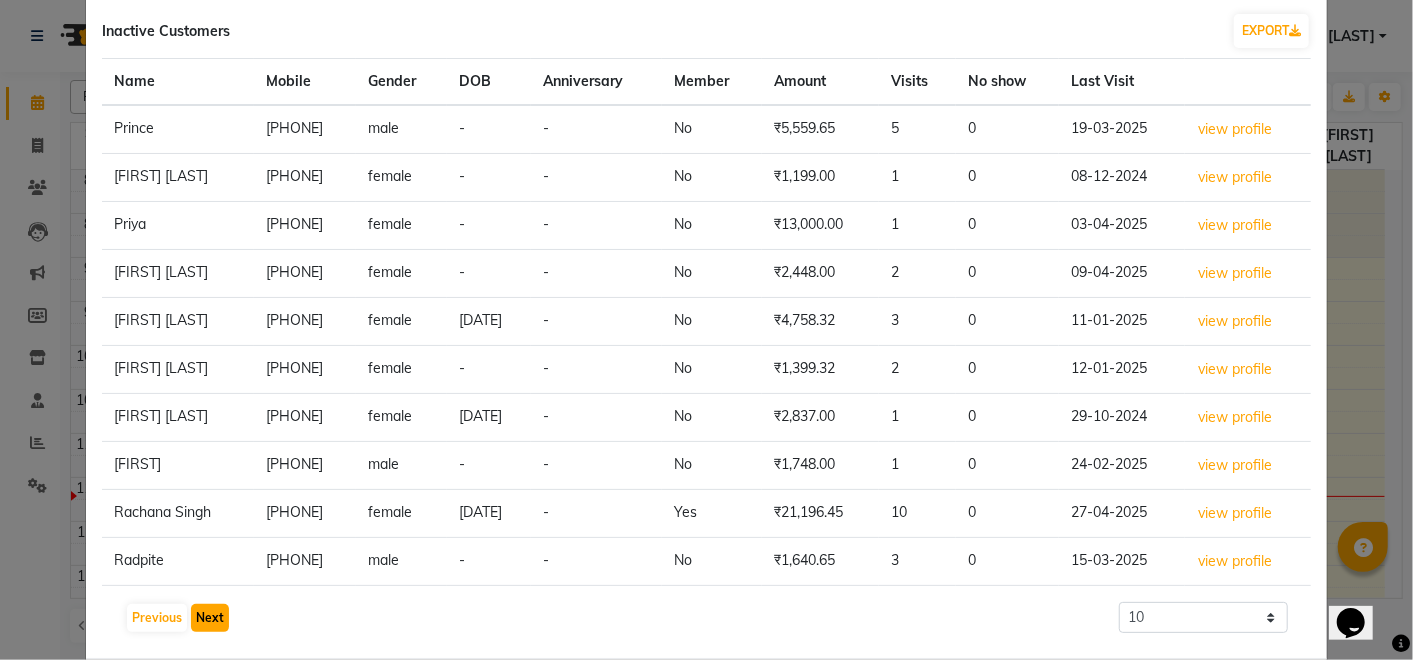 click on "Next" 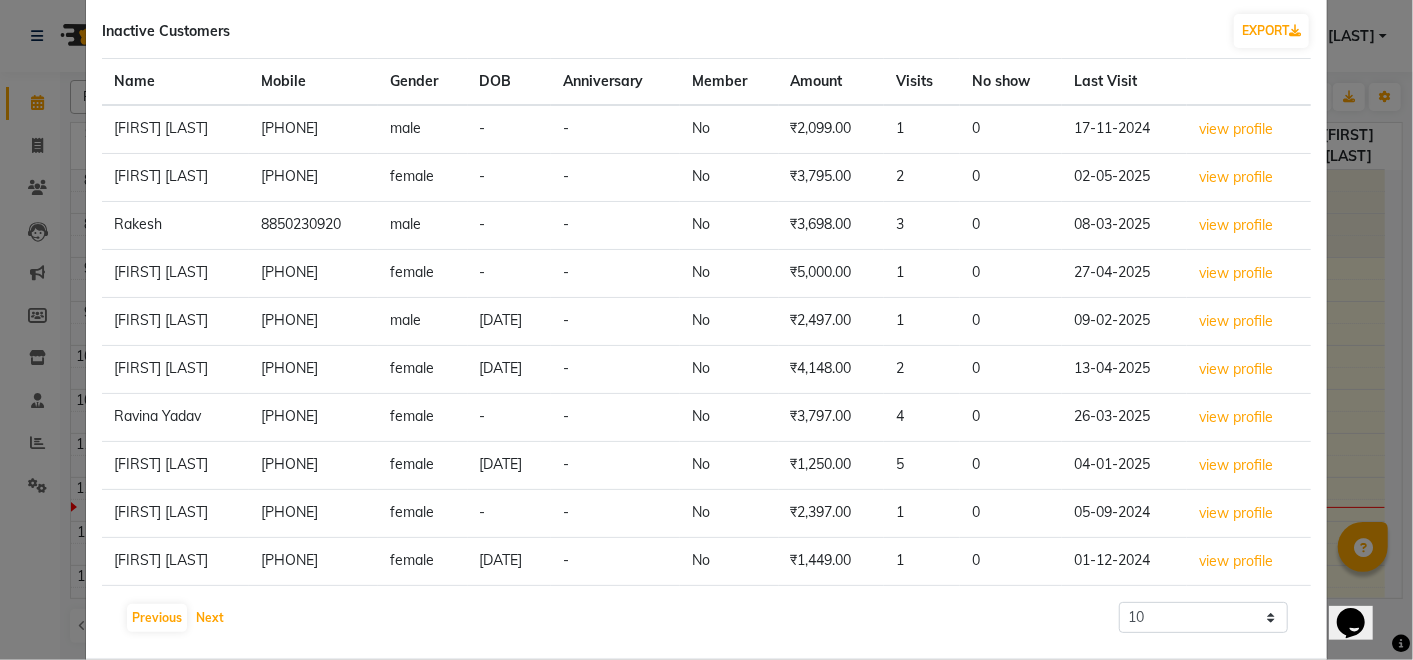 scroll, scrollTop: 111, scrollLeft: 0, axis: vertical 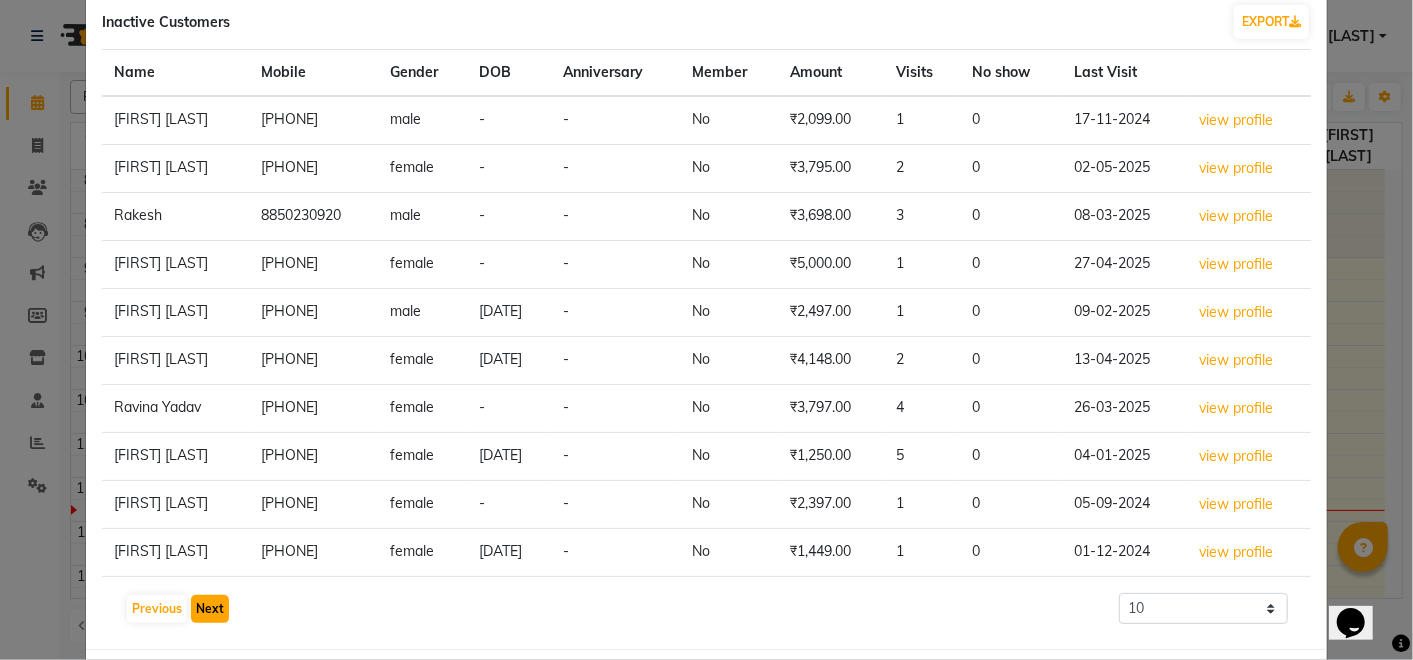 click on "Next" 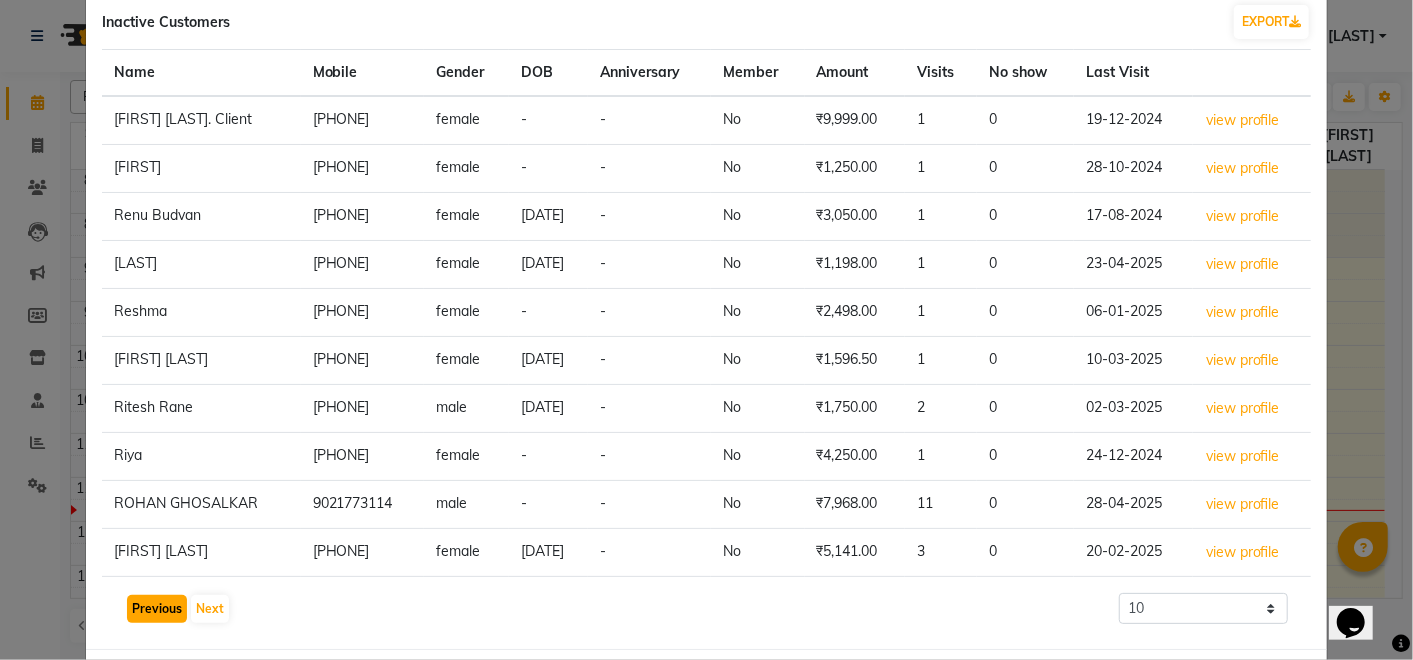 click on "Previous" 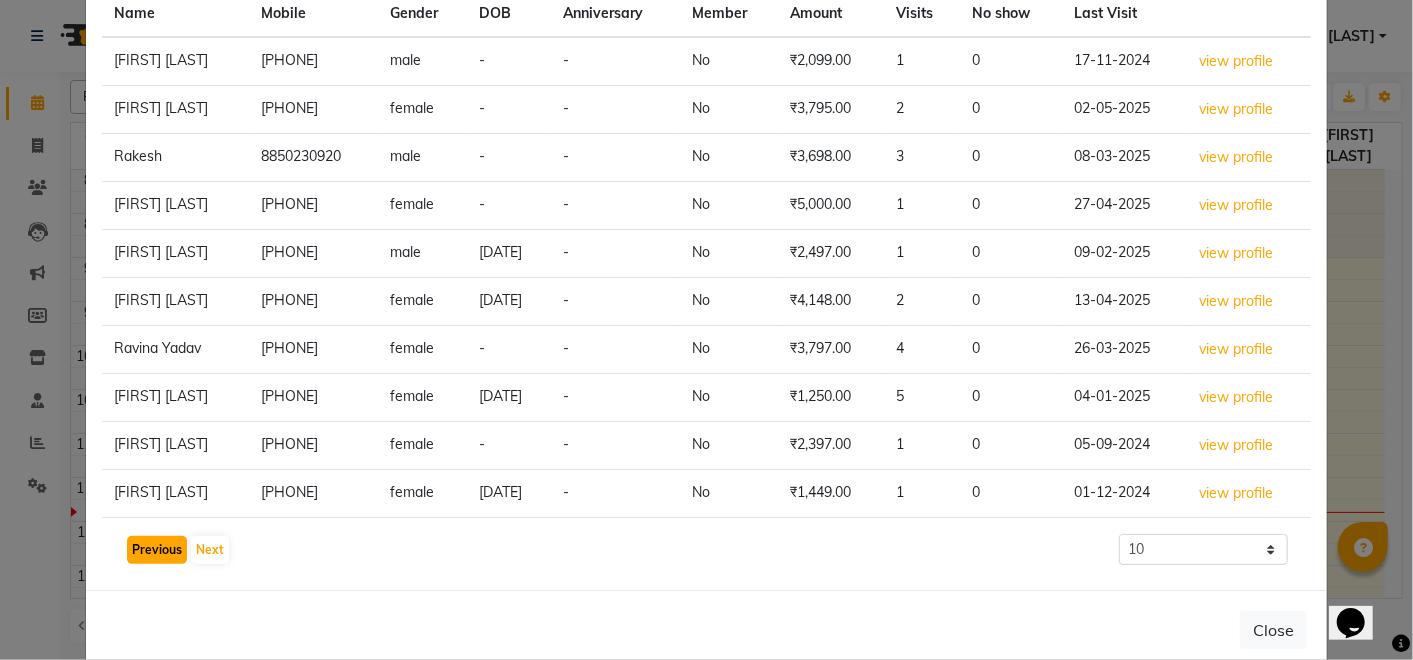 scroll, scrollTop: 172, scrollLeft: 0, axis: vertical 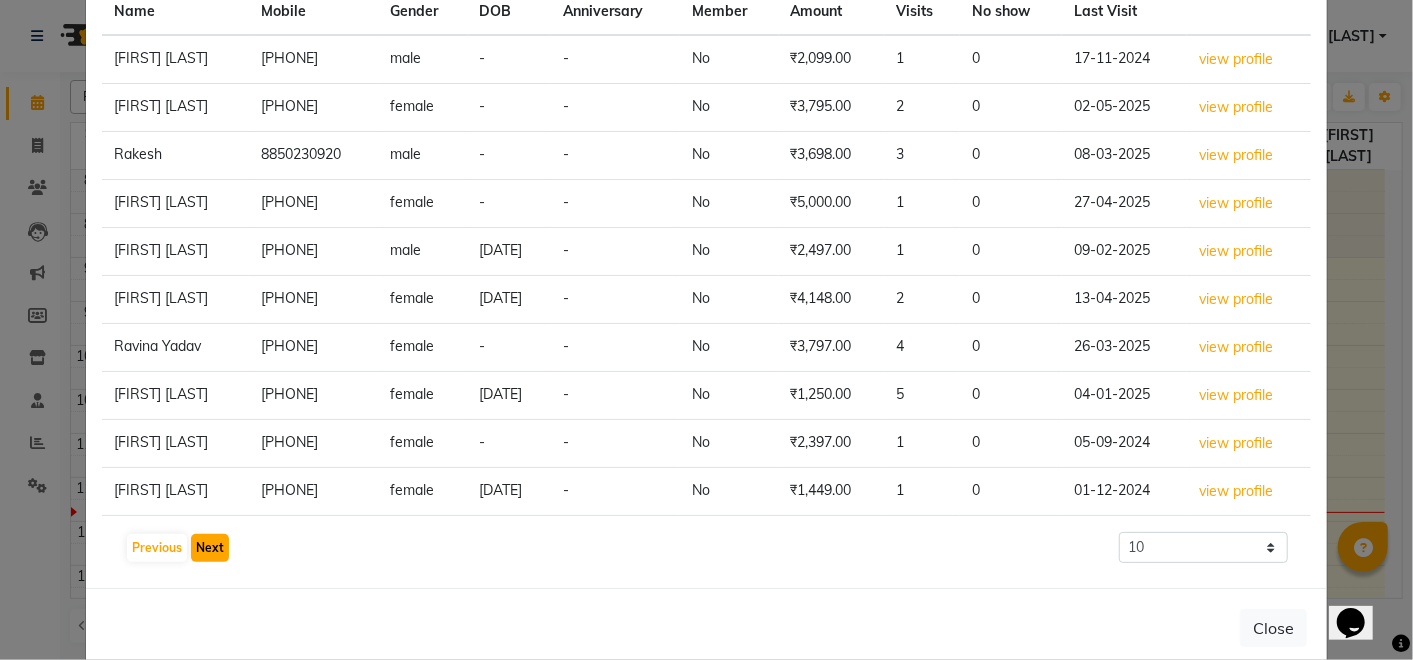 click on "Next" 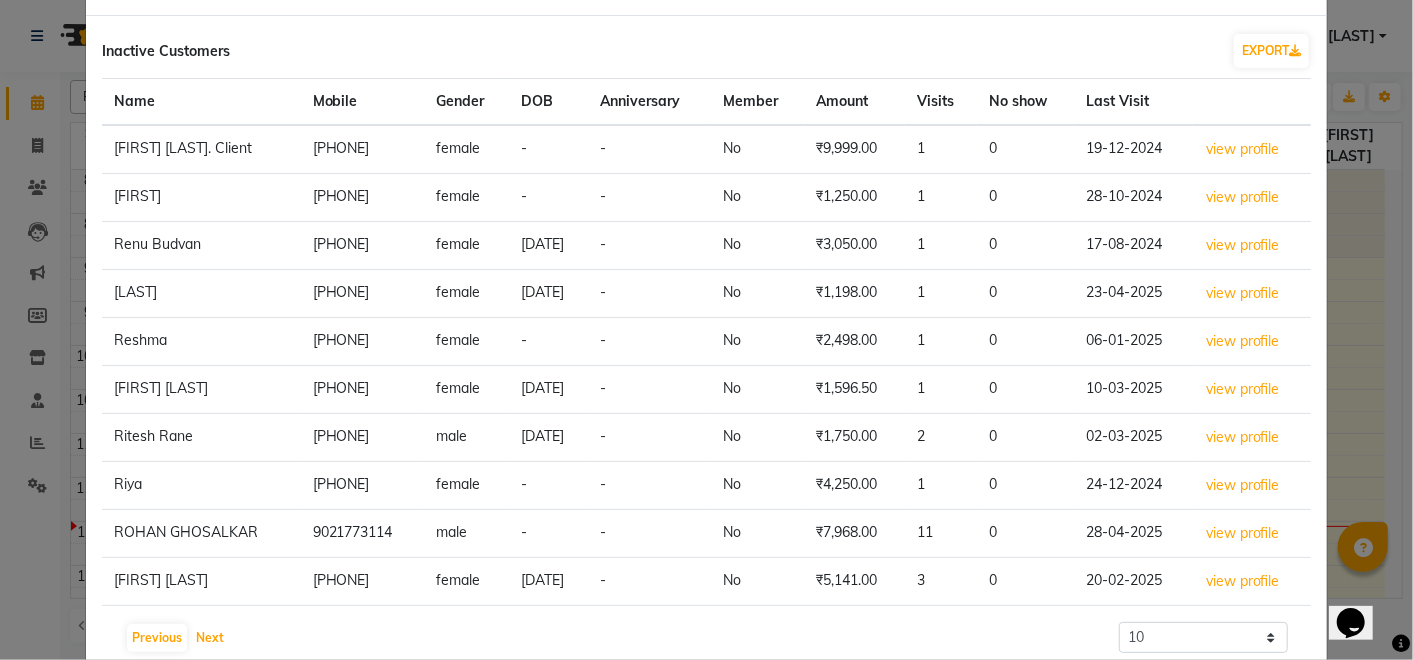 scroll, scrollTop: 83, scrollLeft: 0, axis: vertical 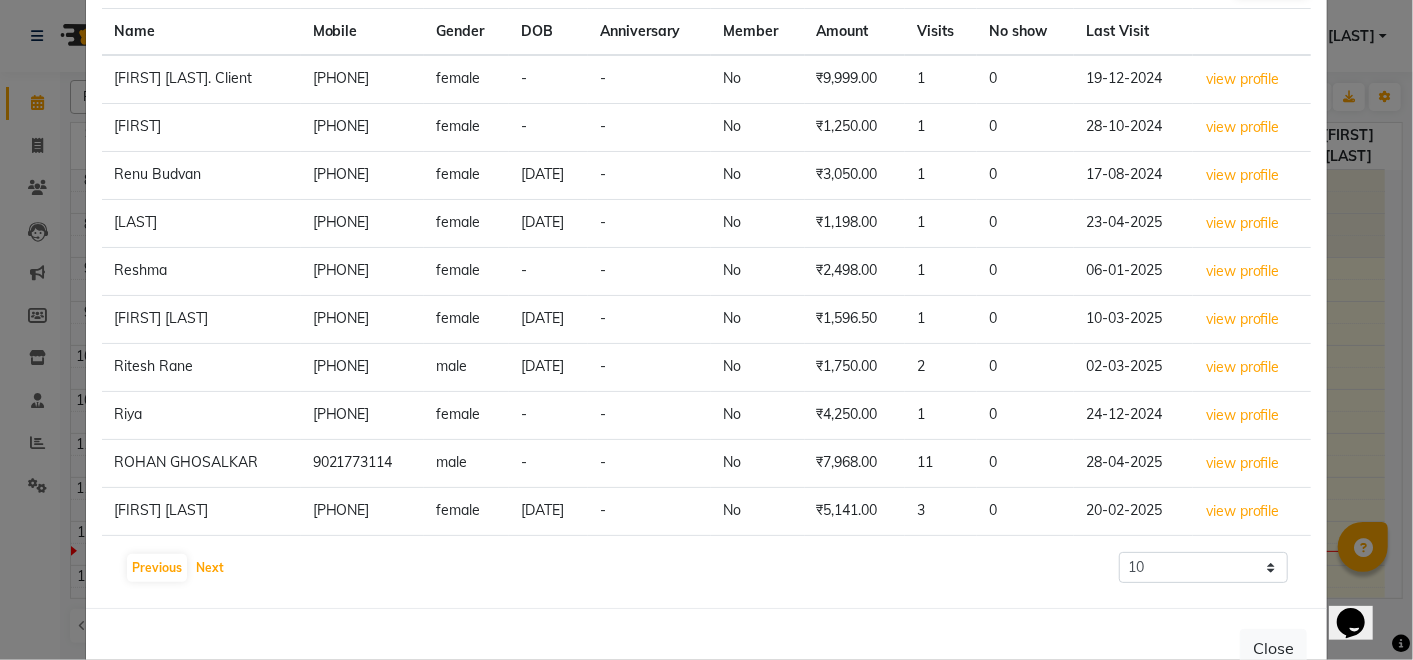 type 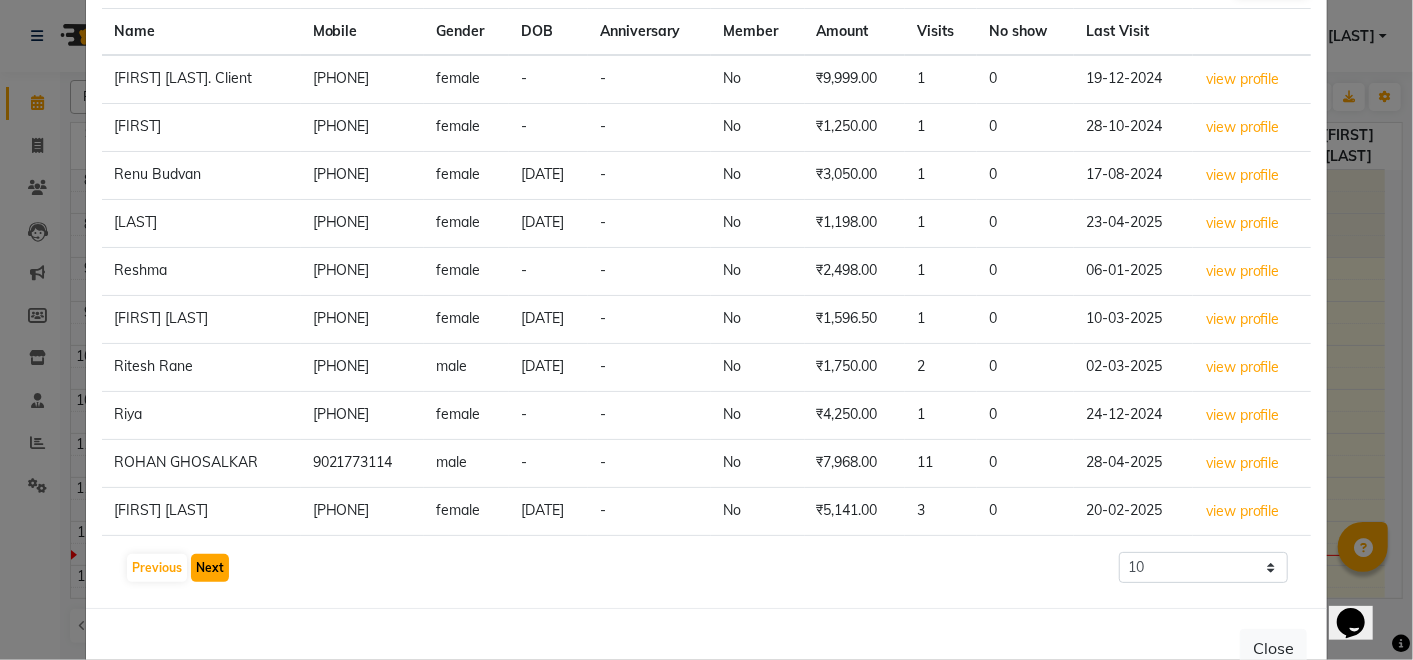 click on "Next" 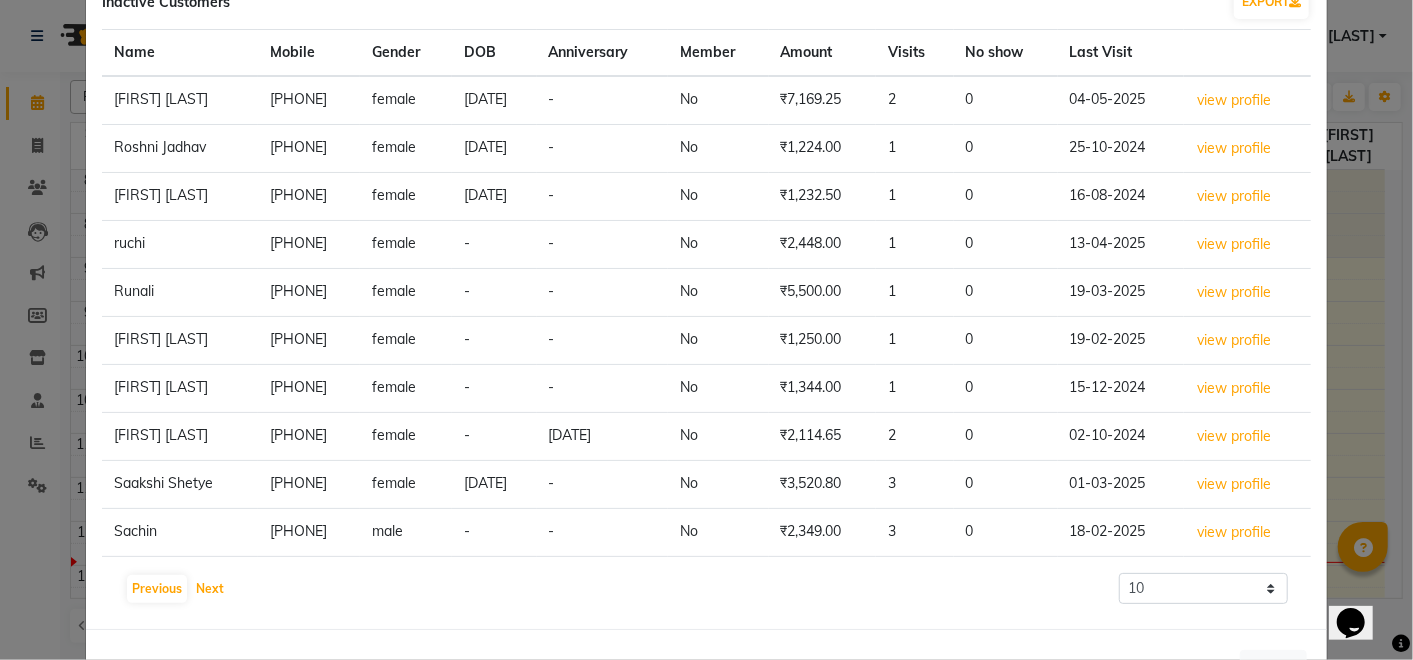 scroll, scrollTop: 142, scrollLeft: 0, axis: vertical 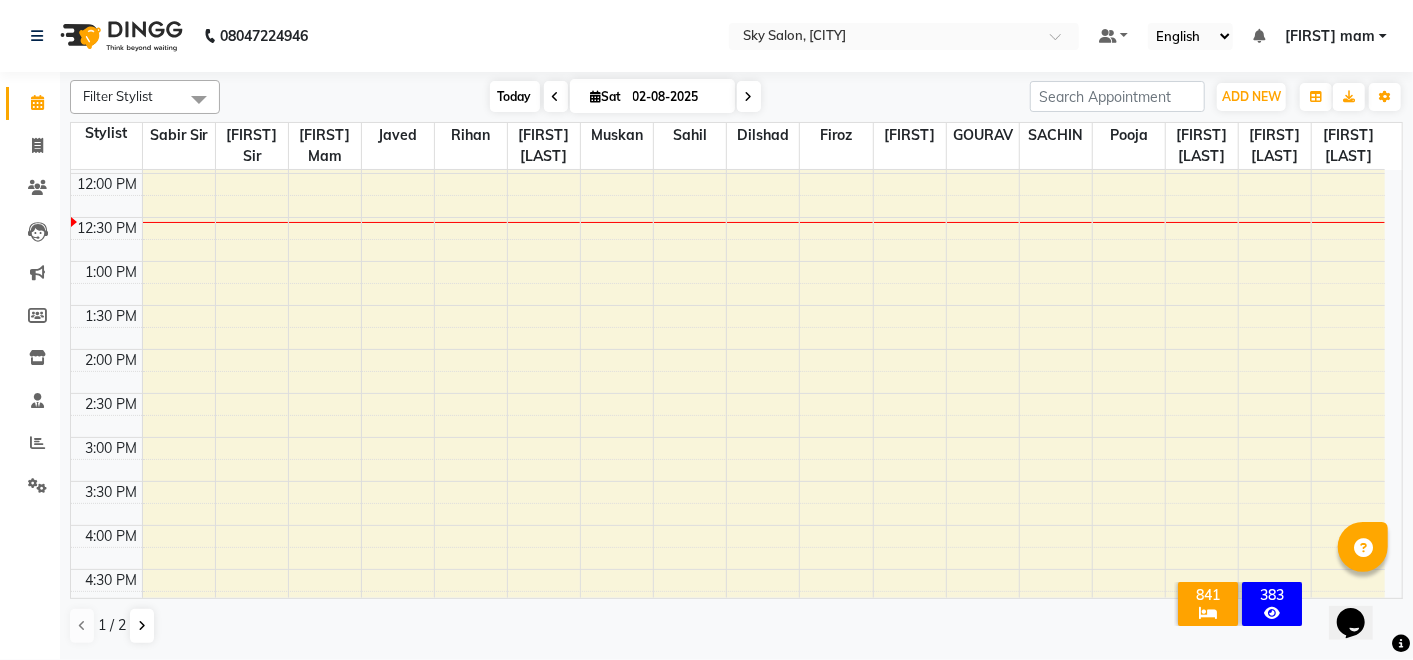 click on "Today" at bounding box center (515, 96) 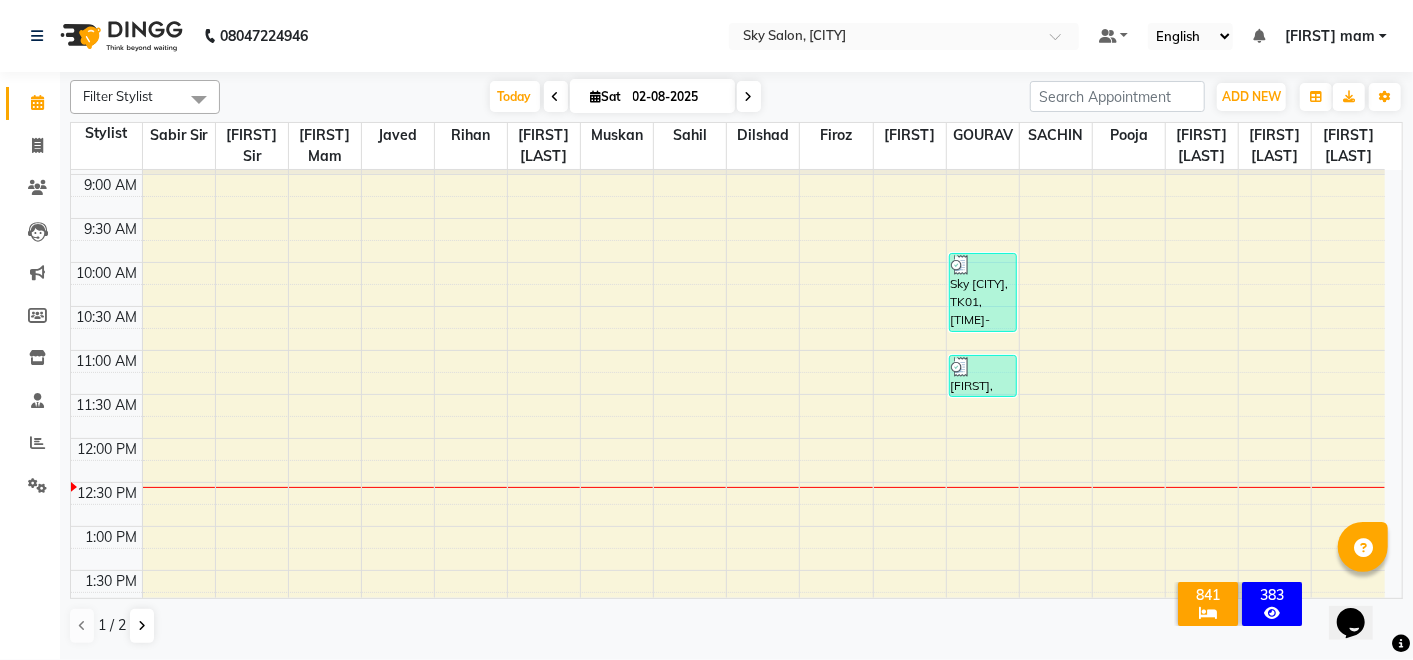 scroll, scrollTop: 0, scrollLeft: 0, axis: both 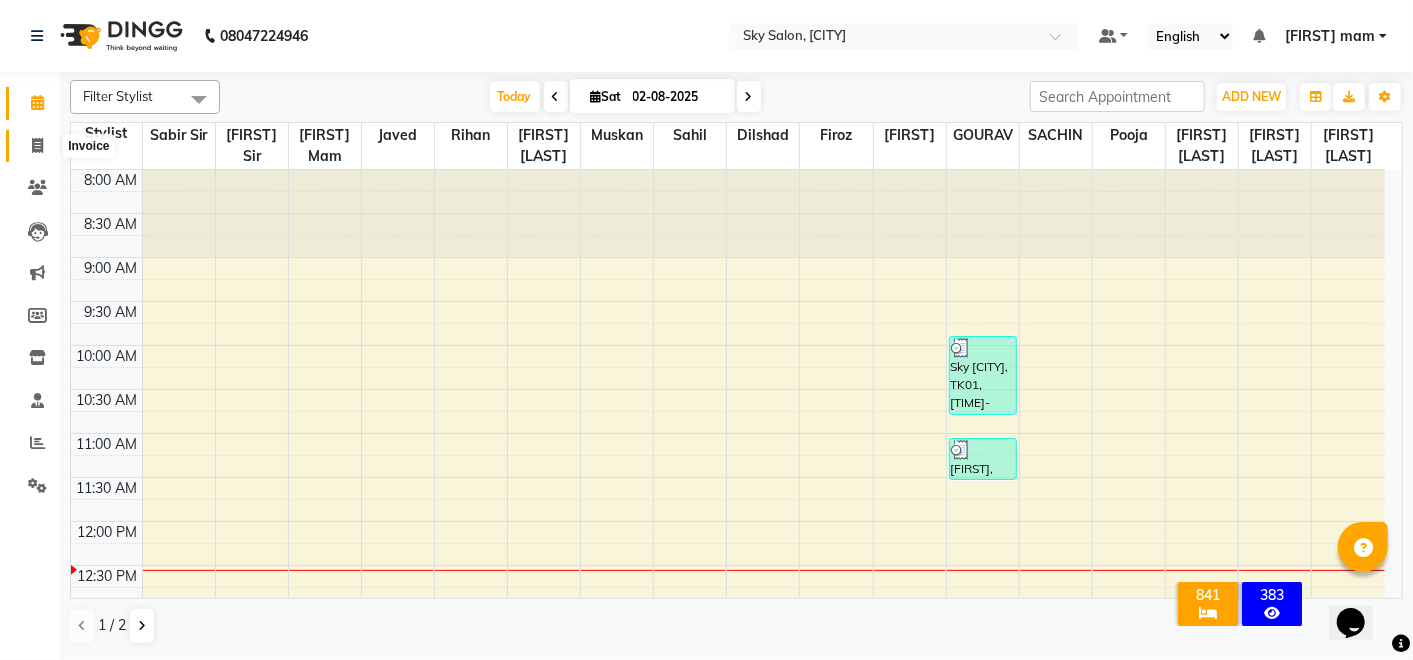 click 